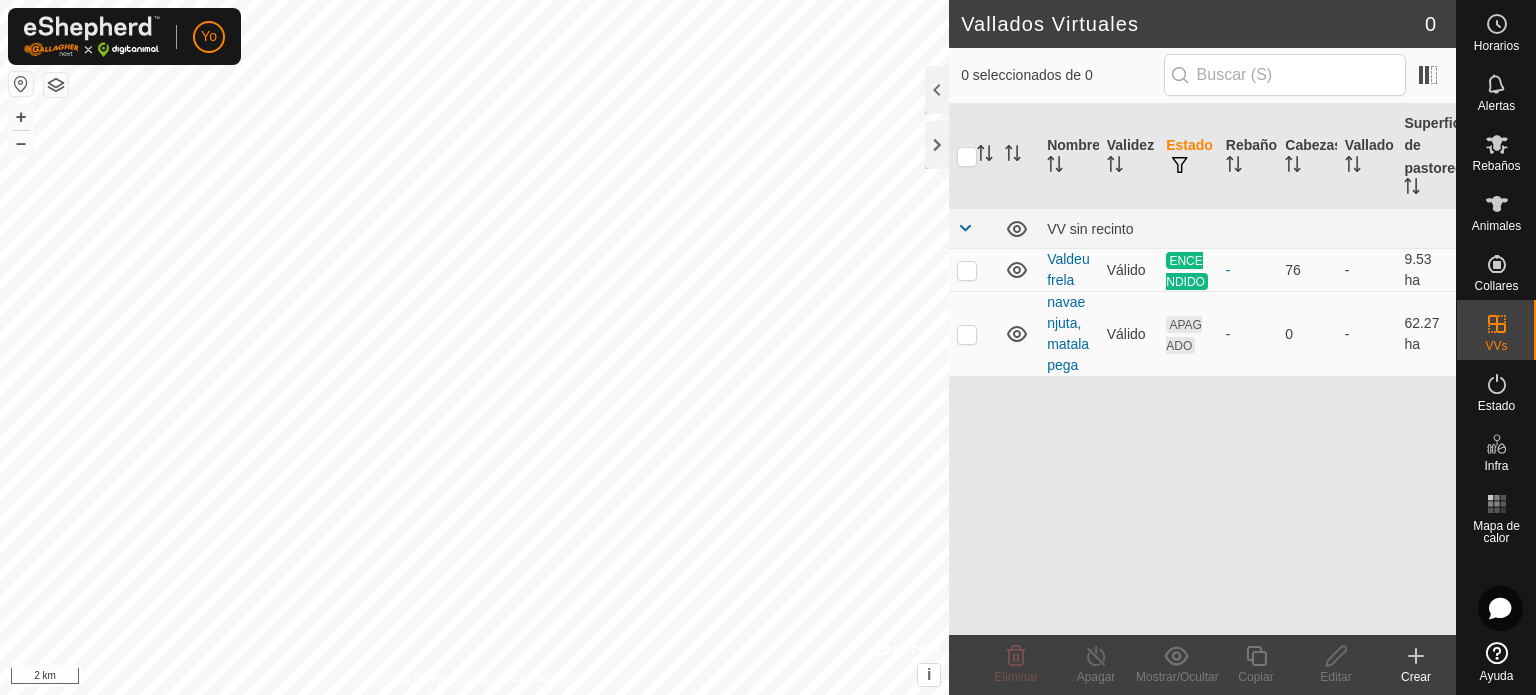 scroll, scrollTop: 0, scrollLeft: 0, axis: both 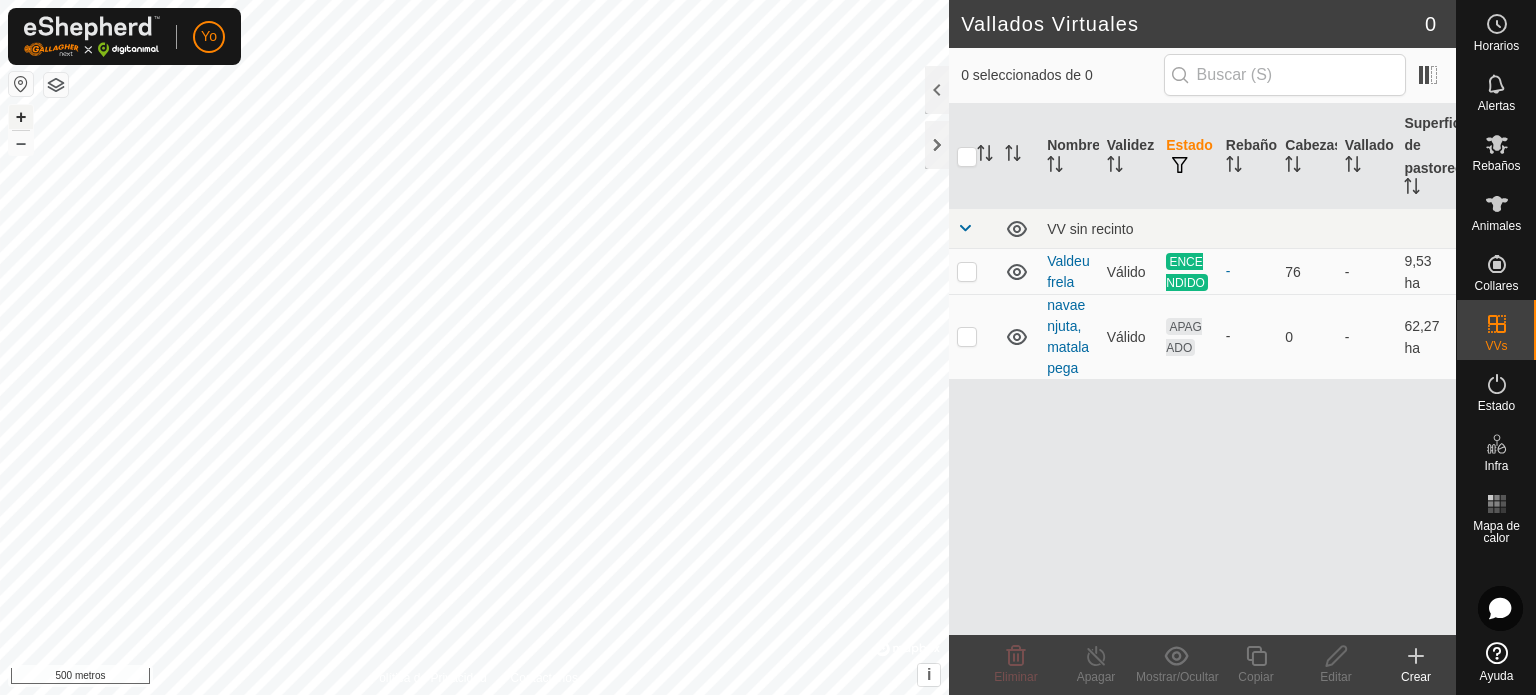 click on "+" at bounding box center [21, 116] 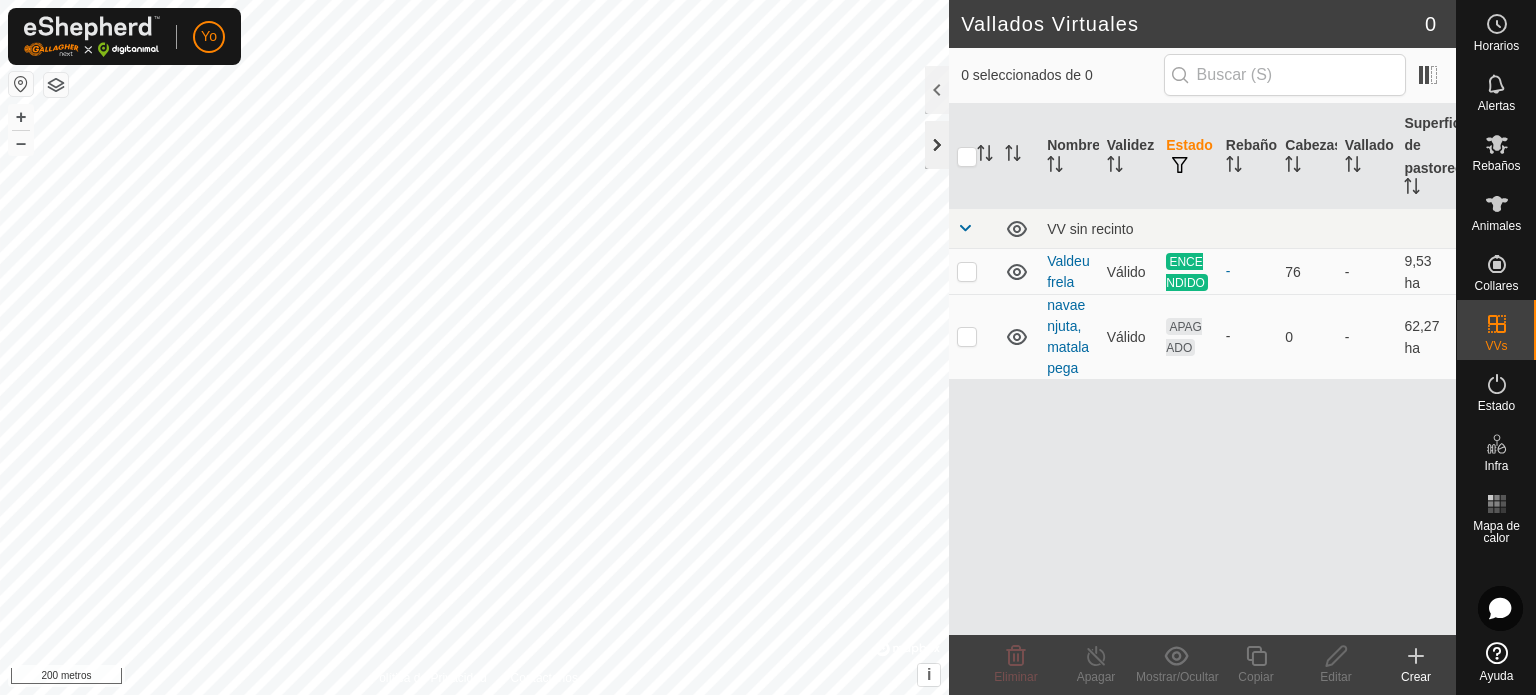 click 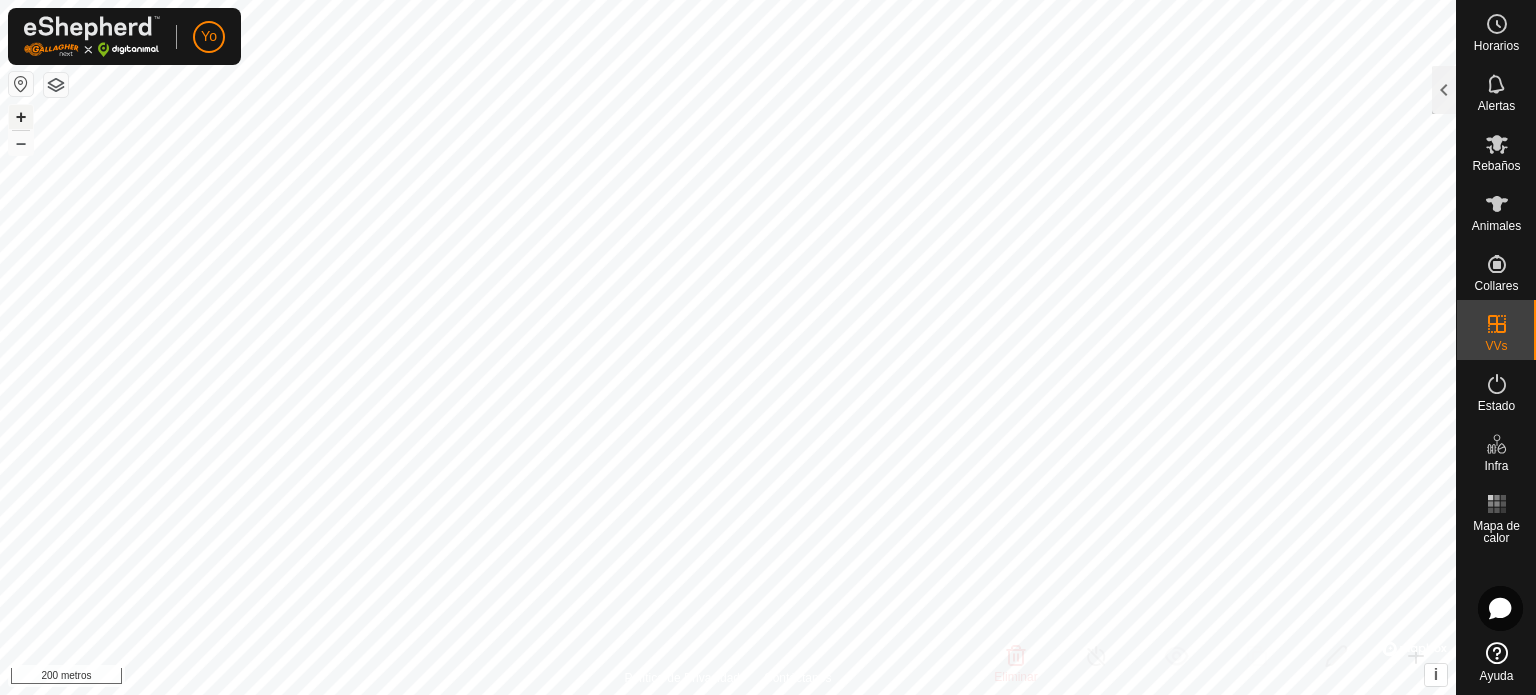 click on "+" at bounding box center [21, 116] 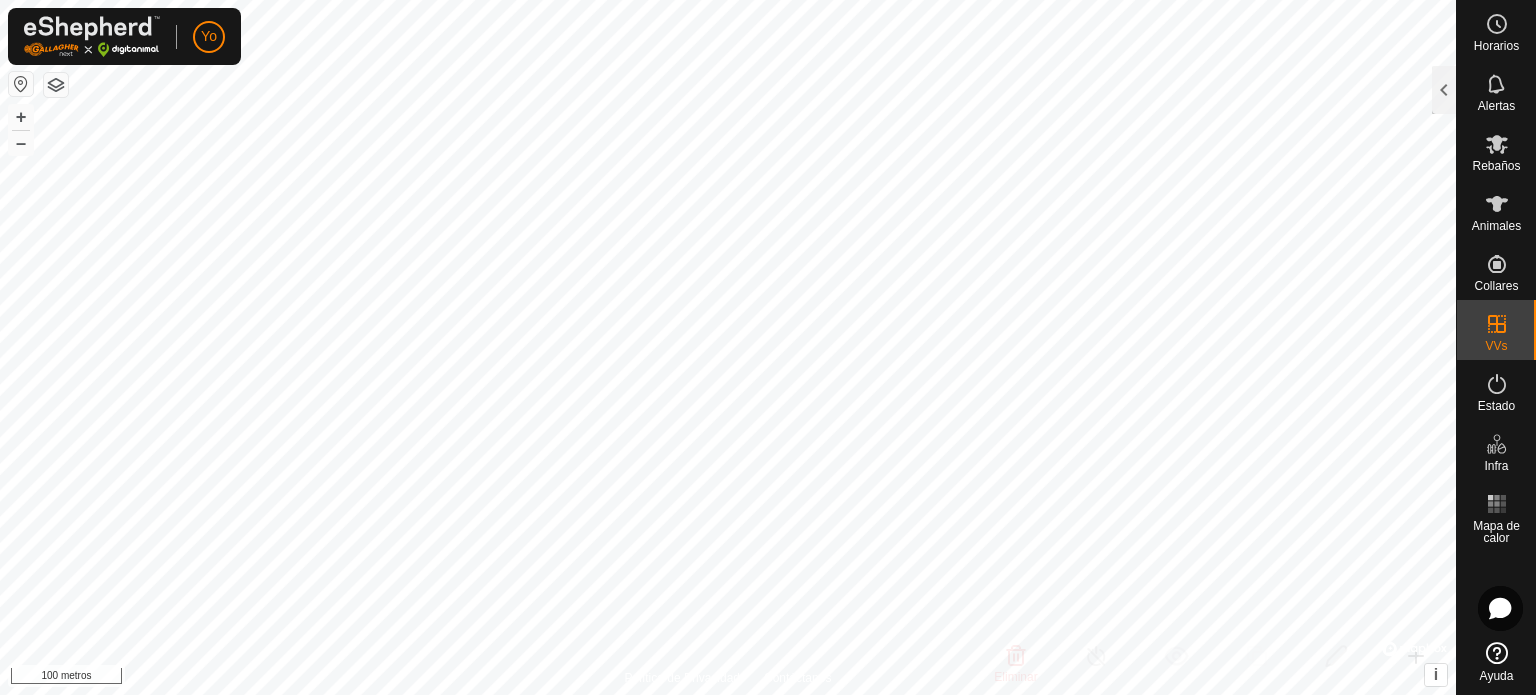 click 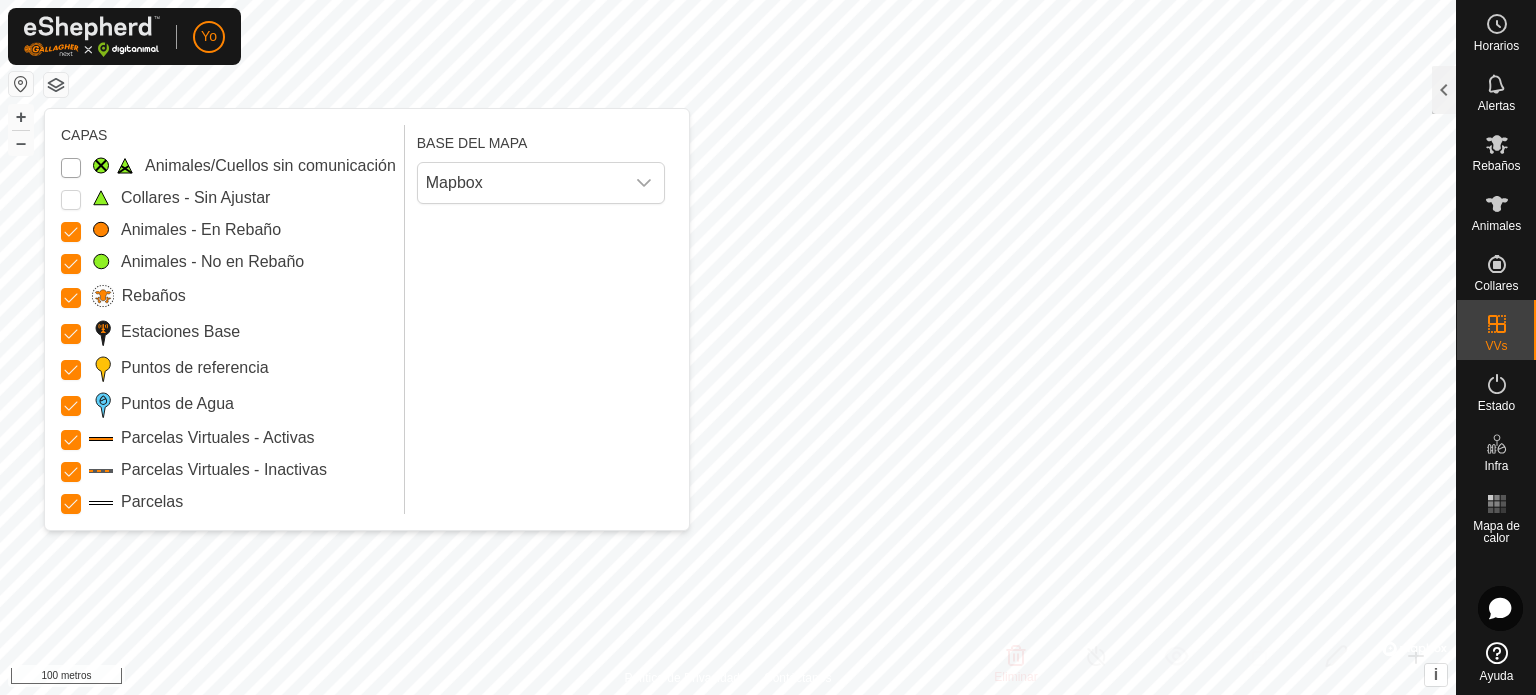 click on "Animales/Cuellos sin comunicación" at bounding box center (71, 168) 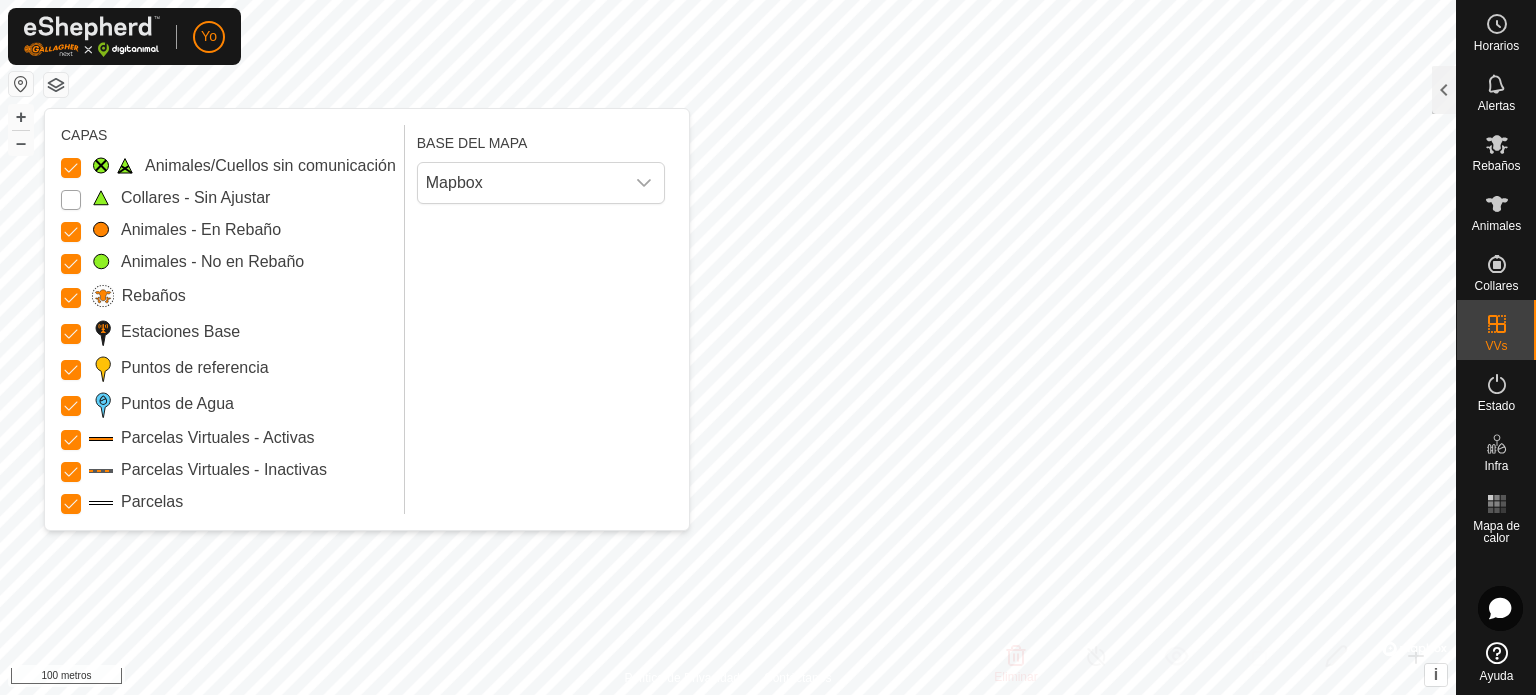 click on "Collares - Sin Ajustar" at bounding box center [71, 200] 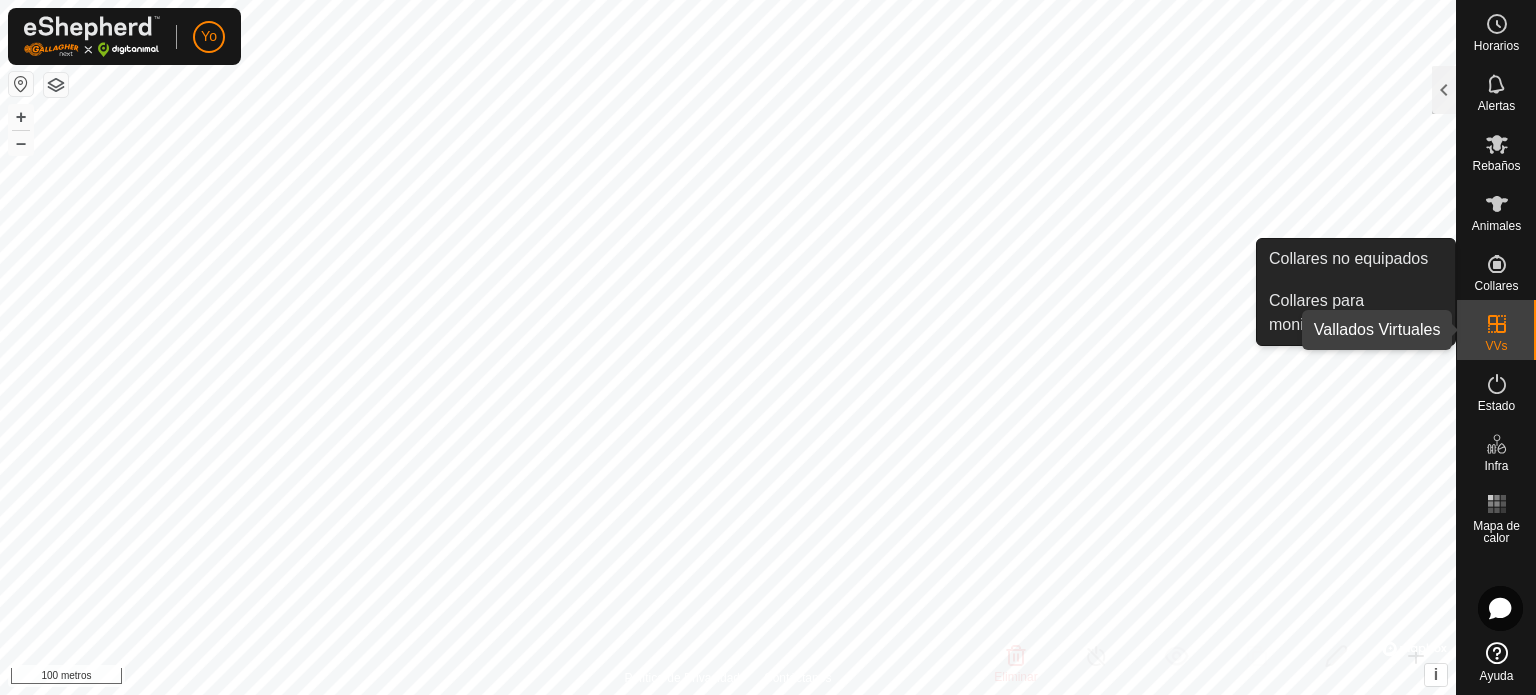 click 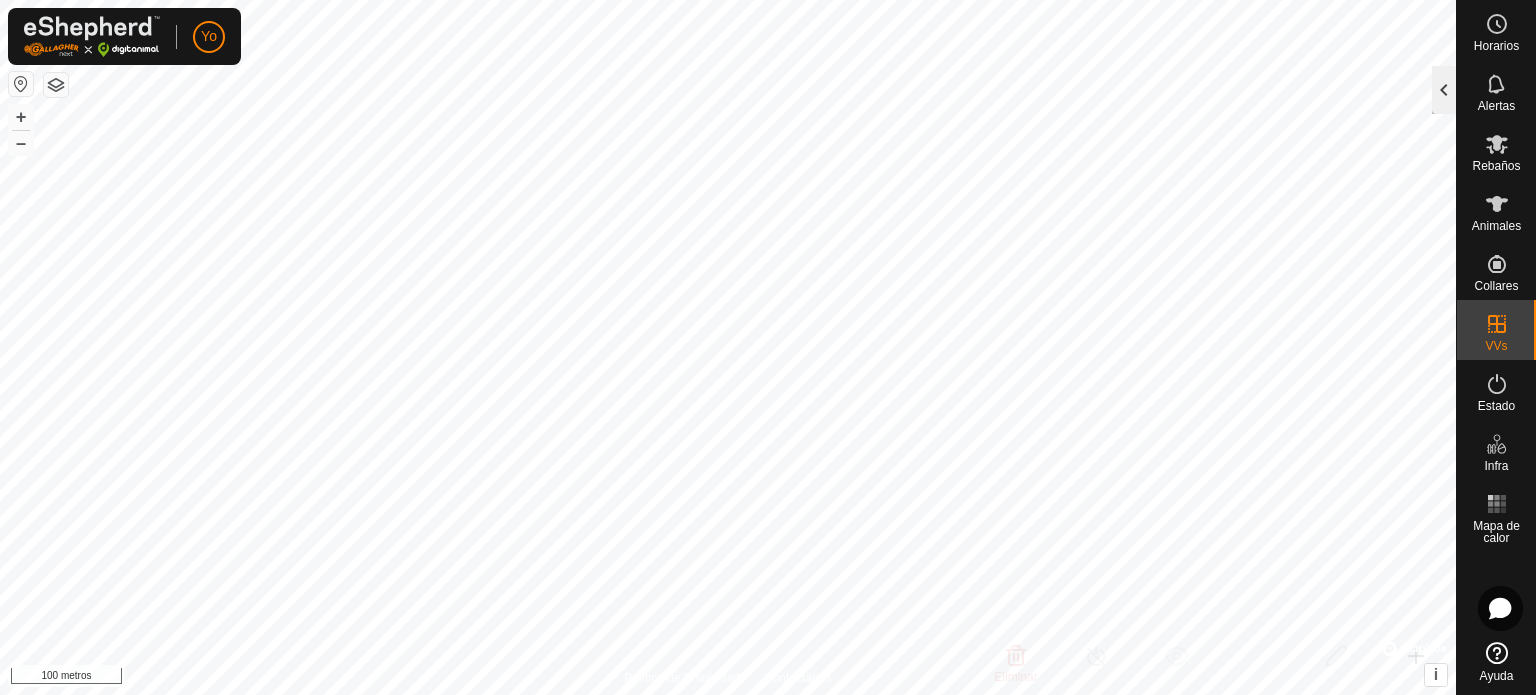 click 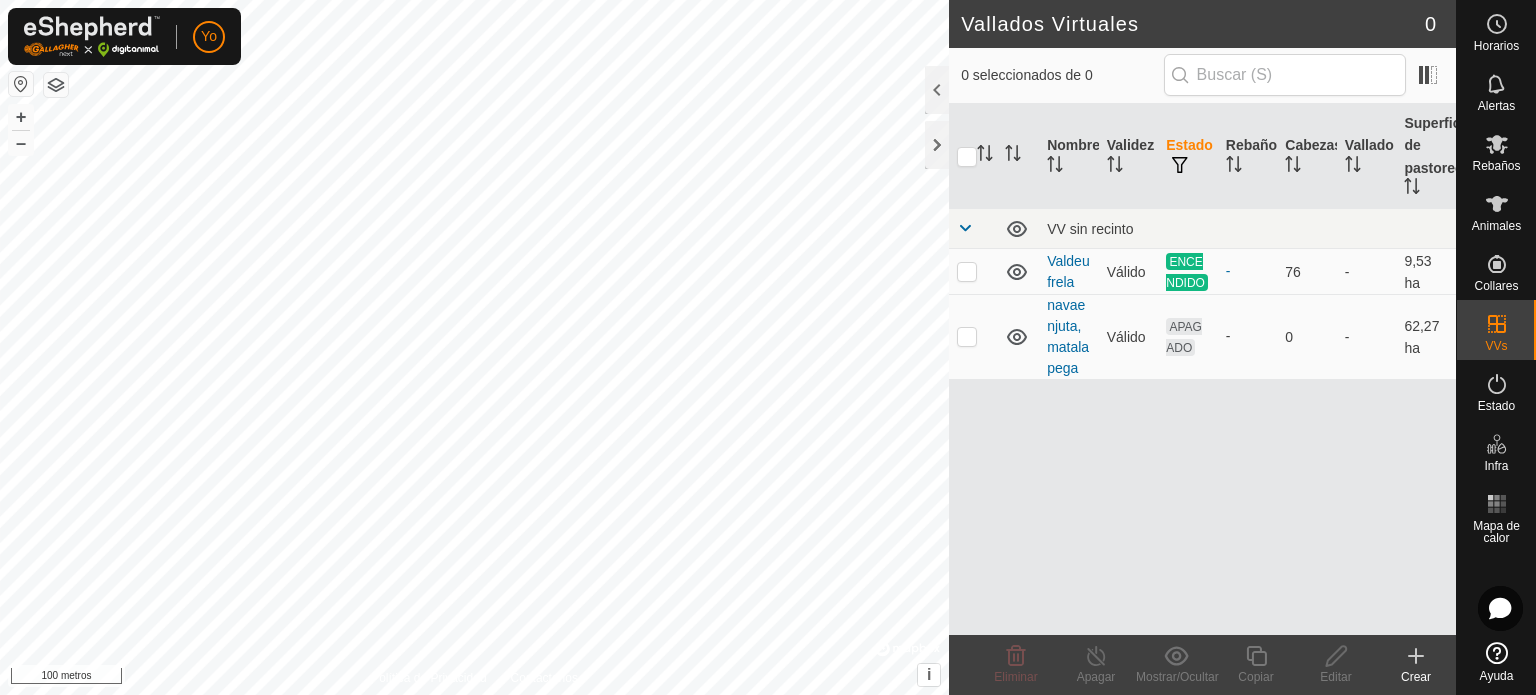click 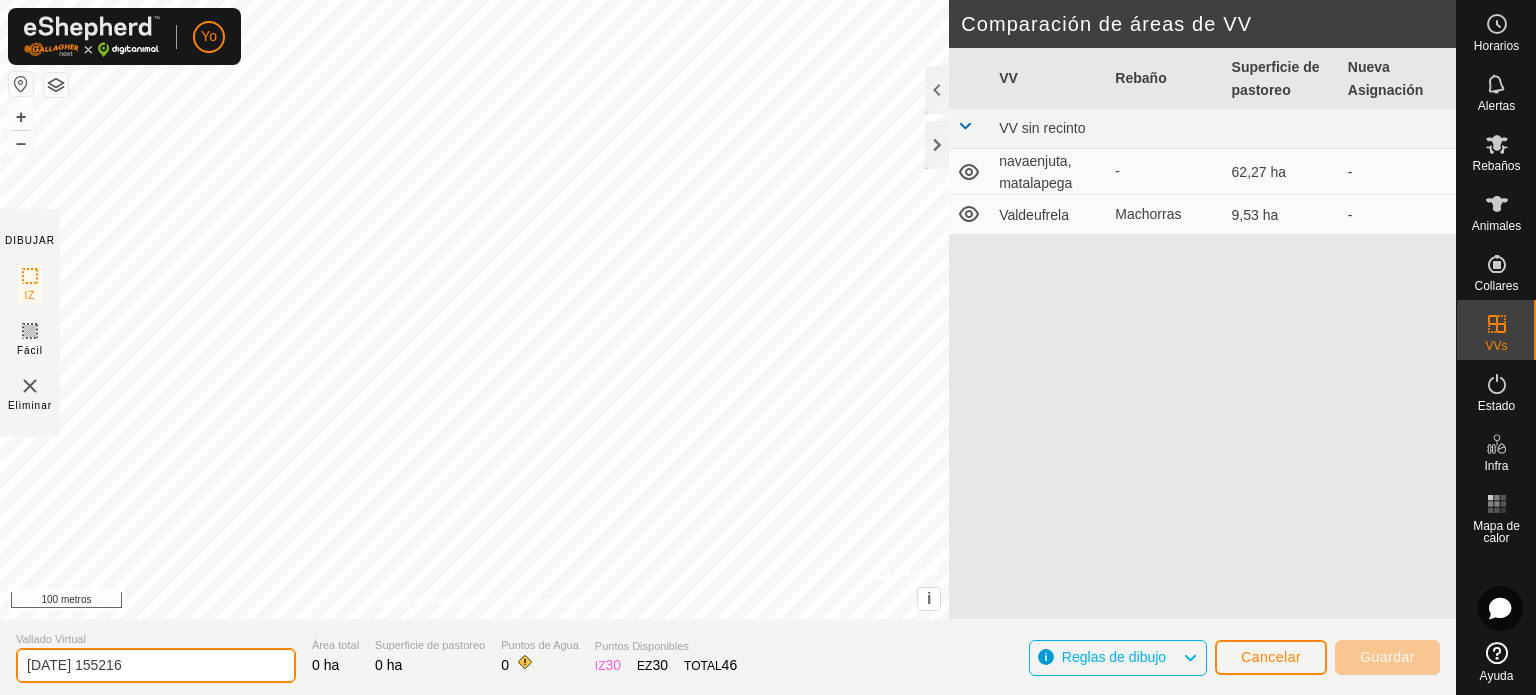 click on "[DATE] 155216" 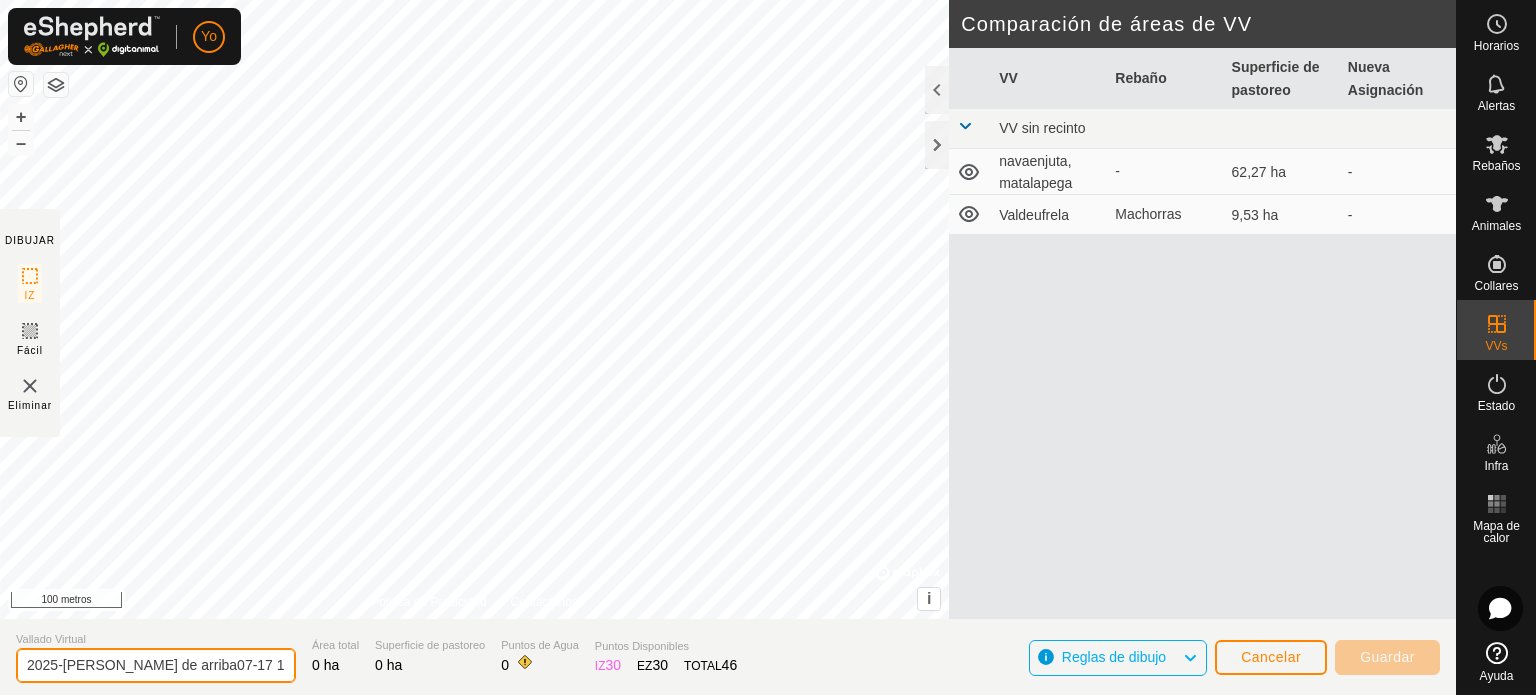 type on "2025-[PERSON_NAME] de arriba07-17 155216" 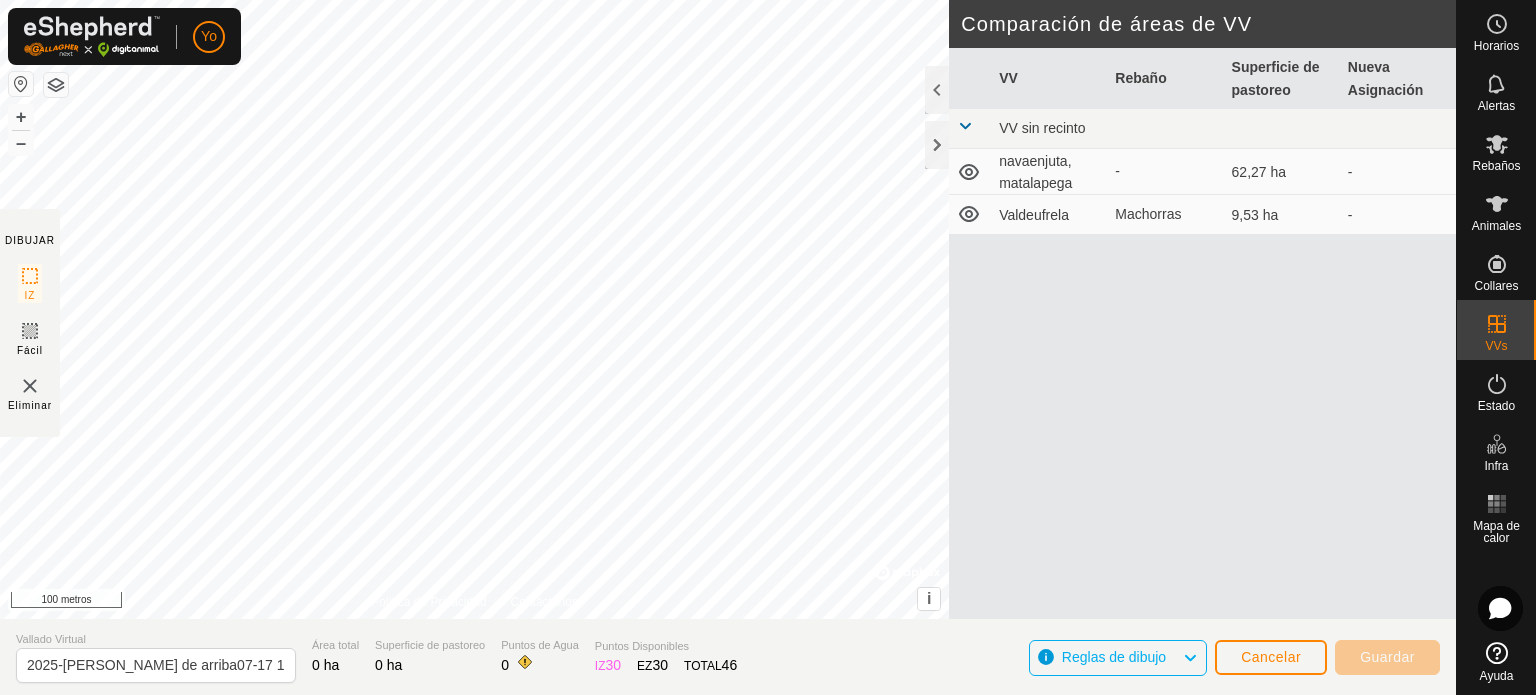 click 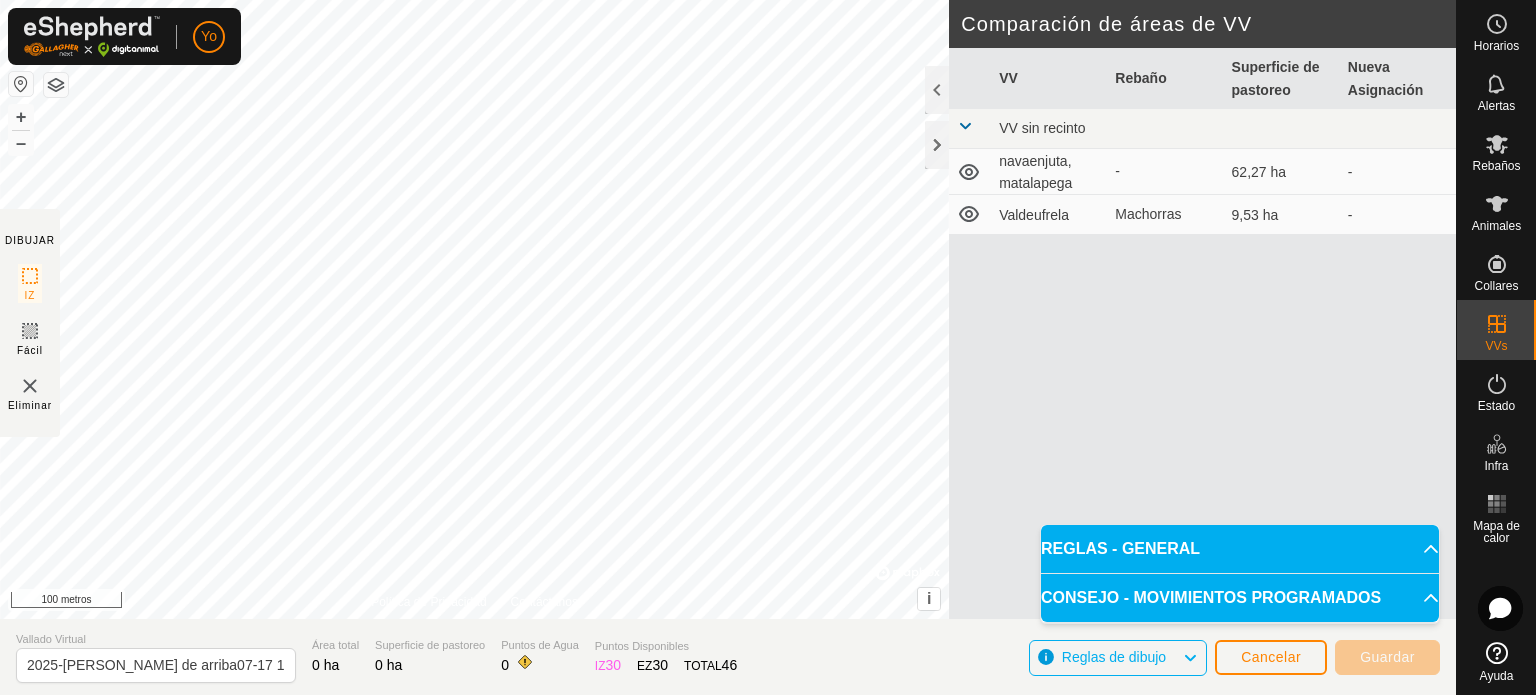 drag, startPoint x: 1420, startPoint y: 552, endPoint x: 977, endPoint y: 579, distance: 443.82202 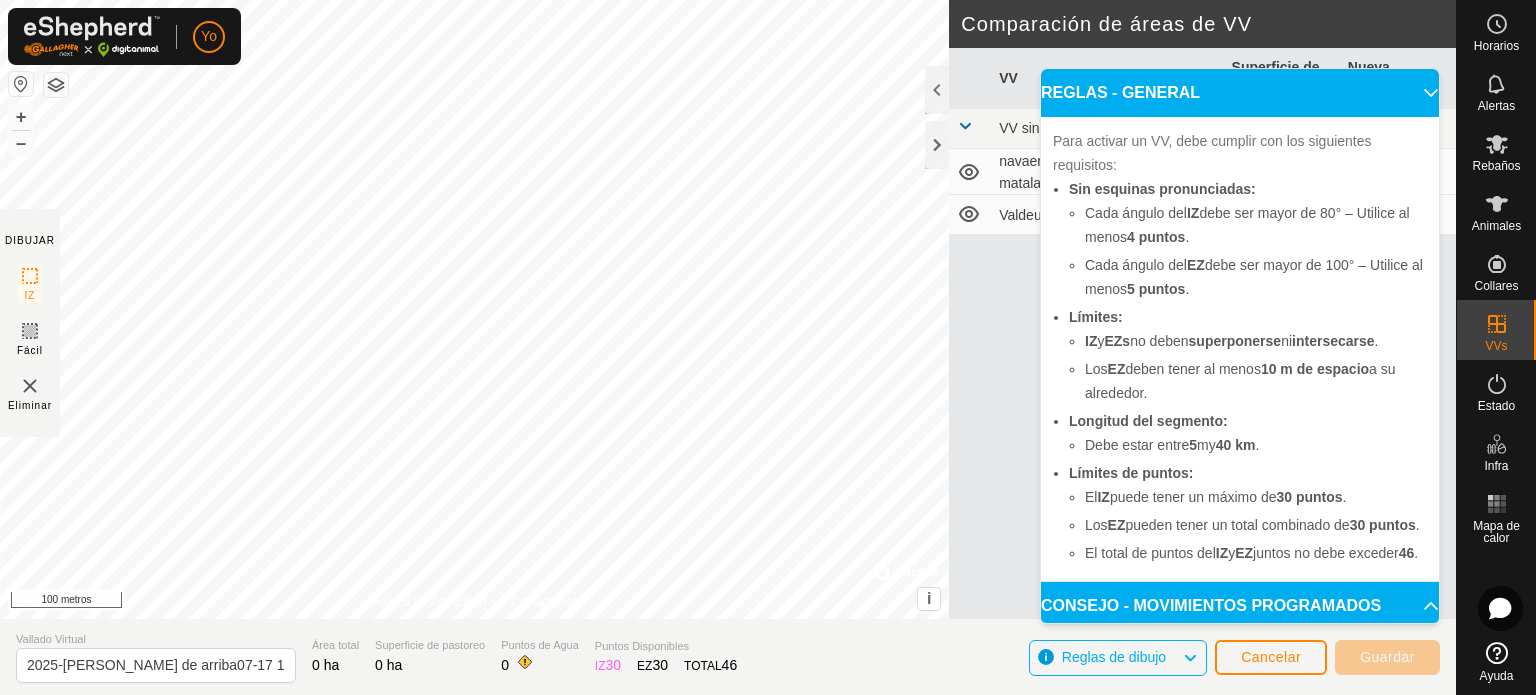 click on "pueden tener un total combinado de" at bounding box center (1237, 525) 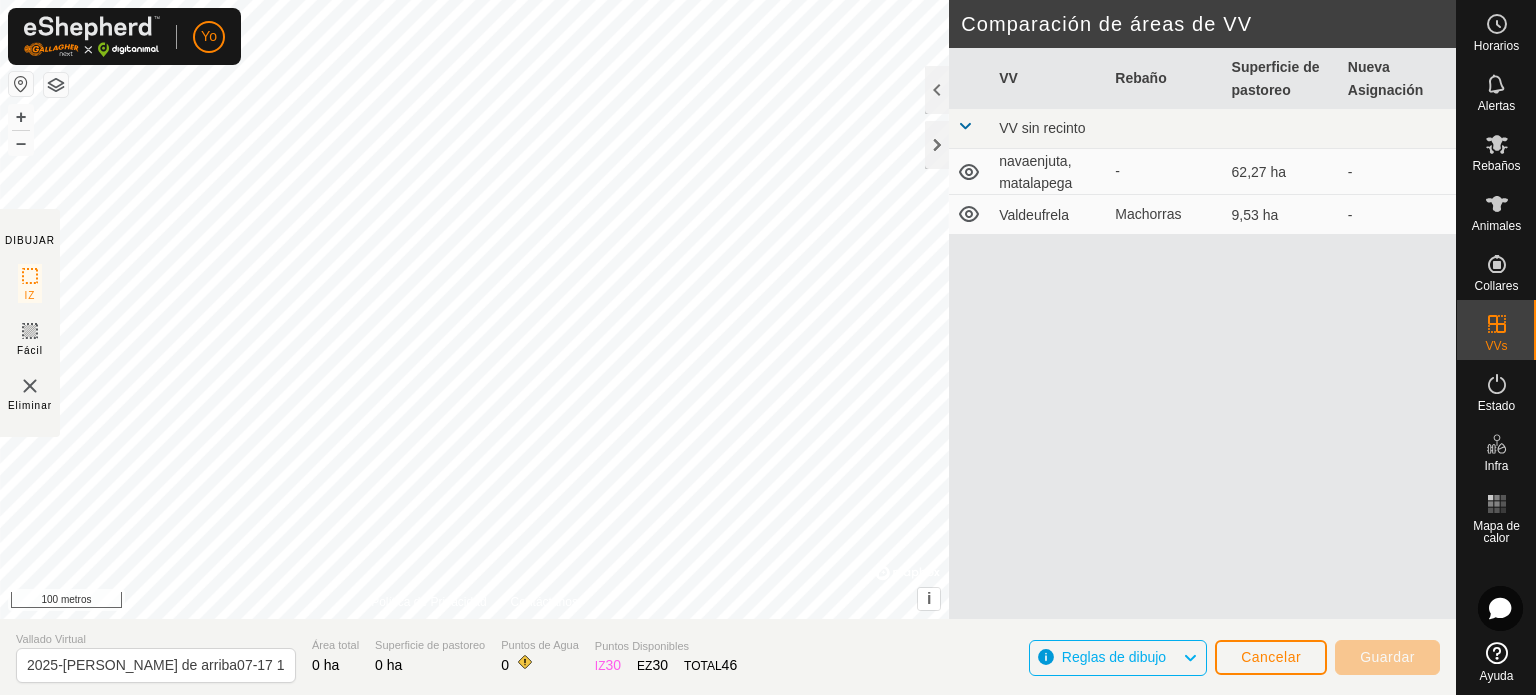 click 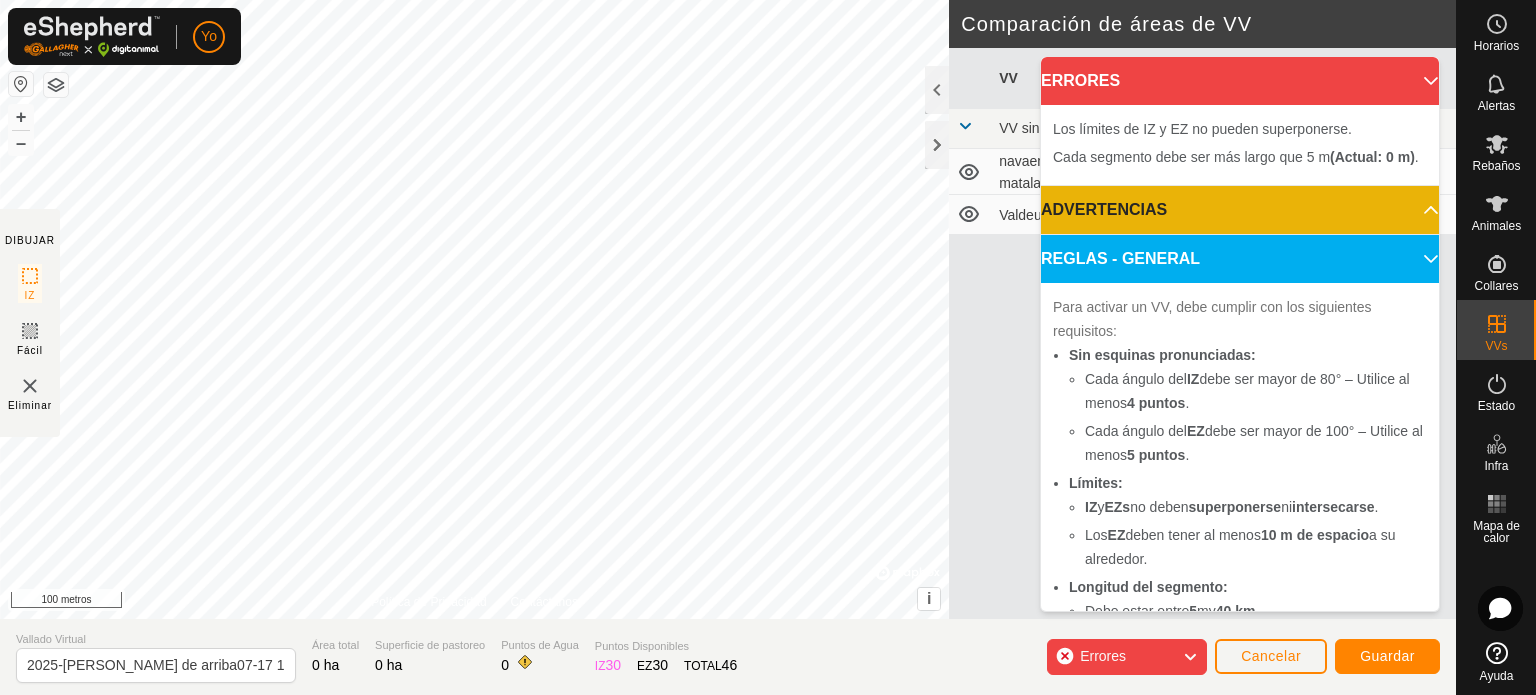 click on "Errores" 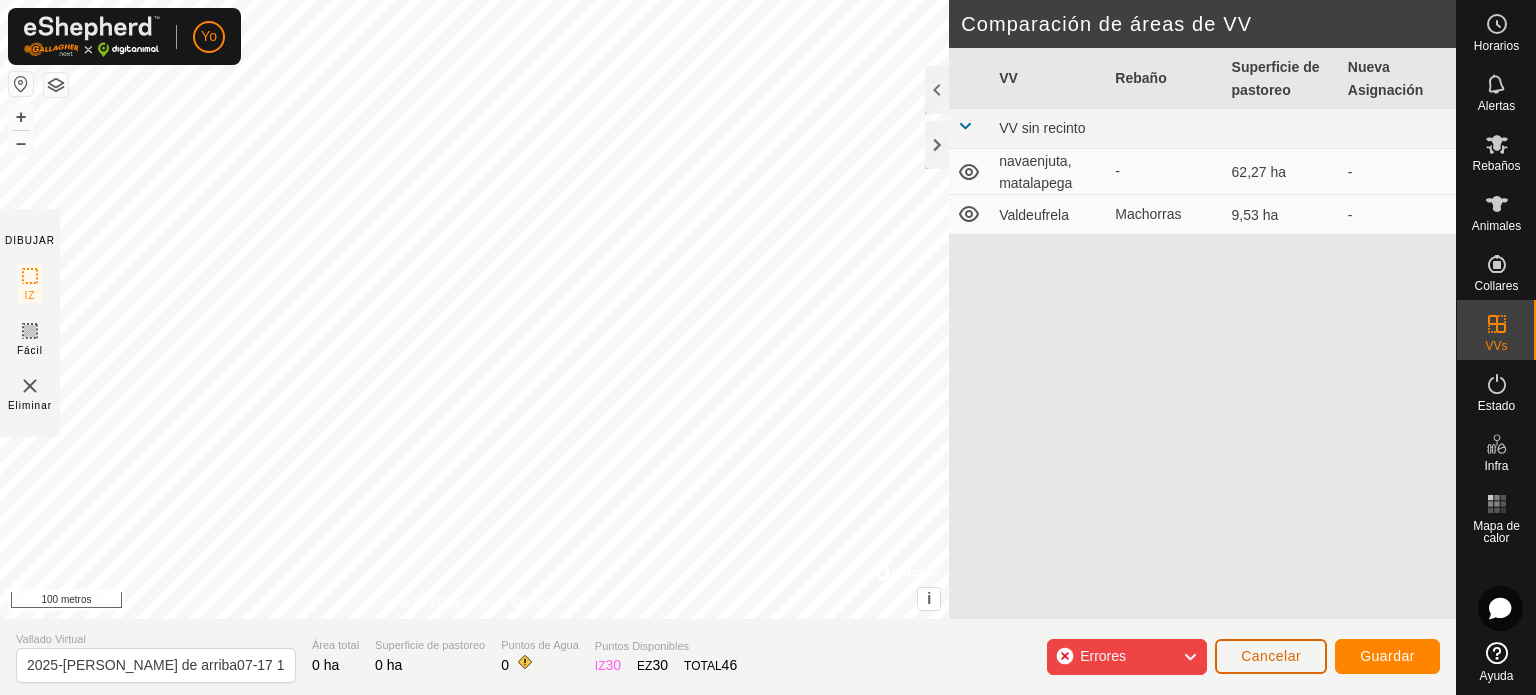 click on "Cancelar" 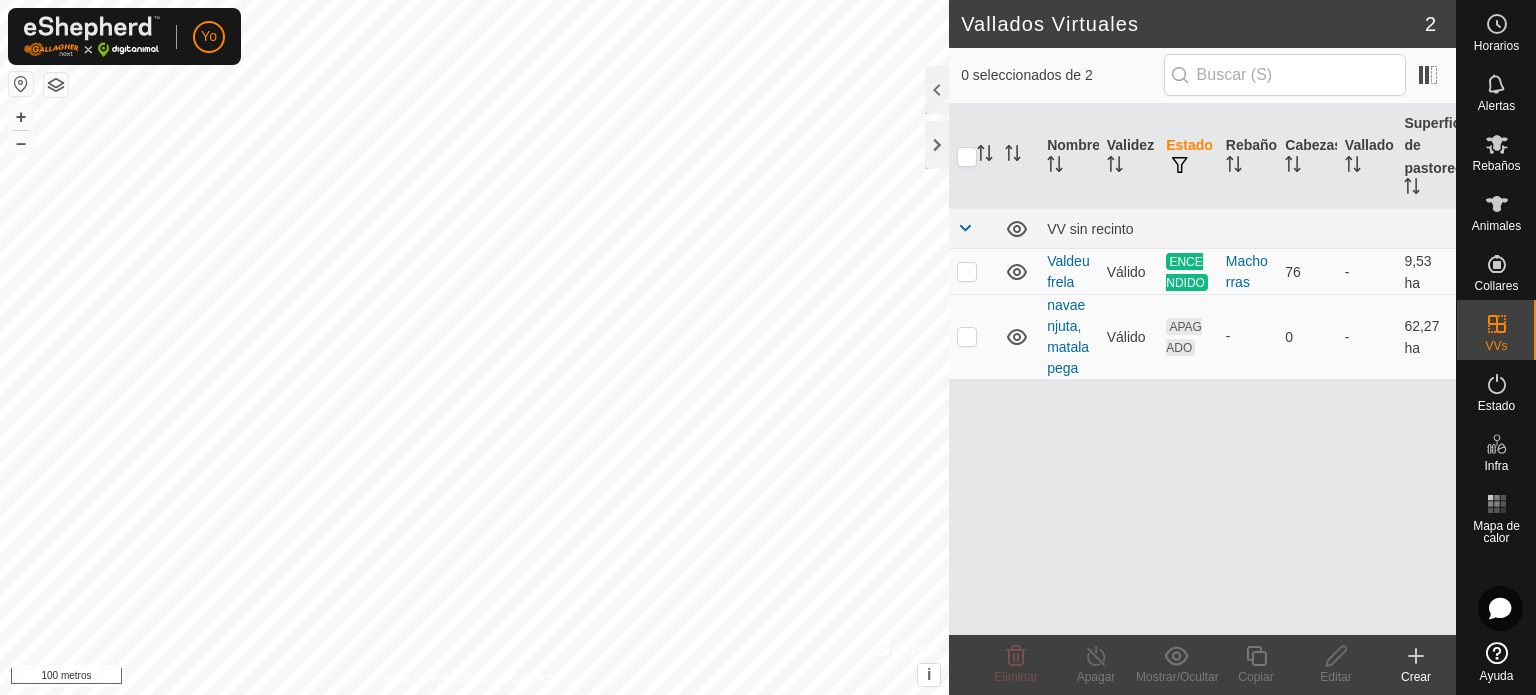 click on "Yo Horarios Alertas Rebaños Animales Collares VVs Estado Infra Mapa de calor Ayuda Vallados Virtuales 2 0 seleccionados de 2    Nombre Validez Estado Rebaño Cabezas Vallado Superficie de pastoreo VV sin recinto Valdeufrela Válido ENCENDIDO Machorras   76 - 9,53 ha navaenjuta, matalapega Válido APAGADO - 0 - 62,27 ha Eliminar Apagar Mostrar/Ocultar Copiar Editar Crear Política de Privacidad Contáctanos + – ⇧ i ©  Mapbox  , ©  OpenStreetMap  ,  Mejora este mapa 100 metros
Texto original Valora esta traducción Tu opinión servirá para ayudar a mejorar el Traductor de Google" at bounding box center [768, 347] 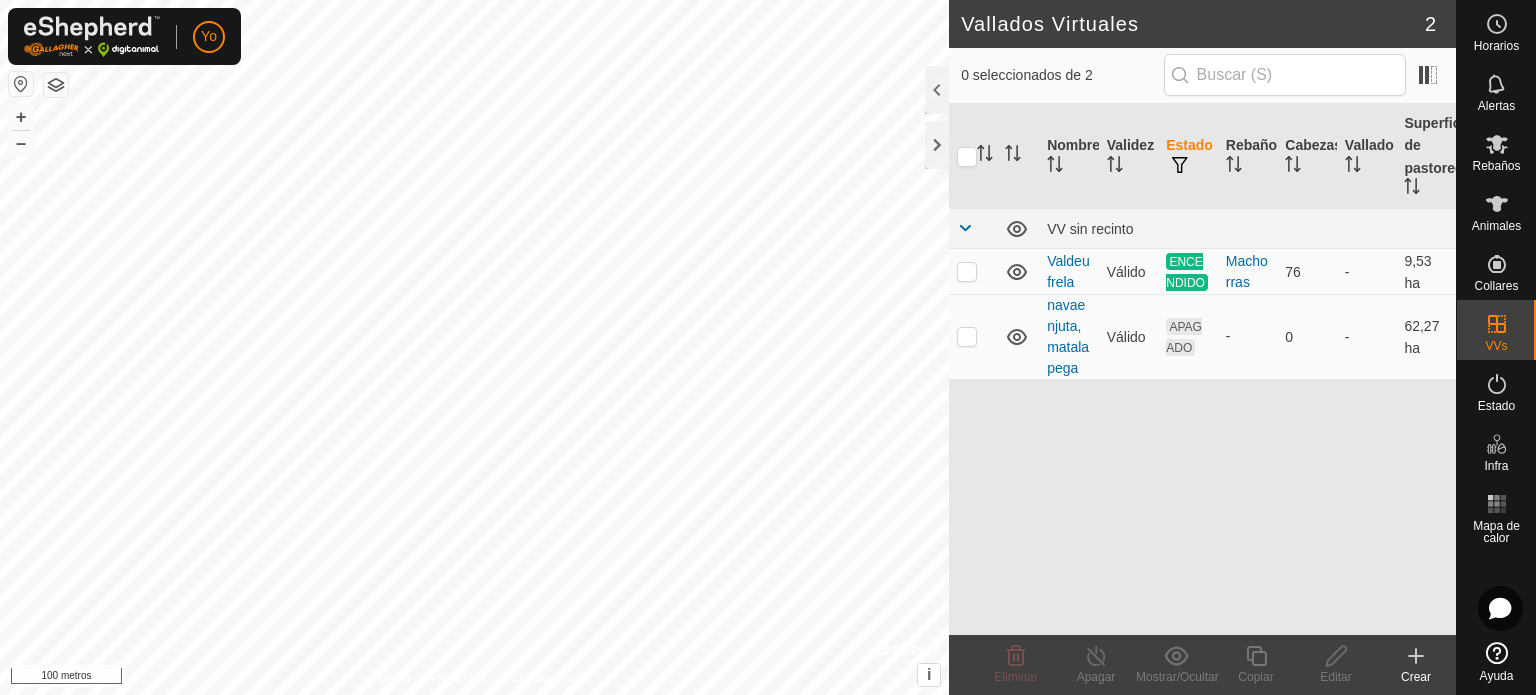 click on "Vallados Virtuales 2 0 seleccionados de 2    Nombre Validez Estado Rebaño Cabezas Vallado Superficie de pastoreo VV sin recinto Valdeufrela Válido ENCENDIDO Machorras   76 - 9,53 ha navaenjuta, matalapega Válido APAGADO - 0 - 62,27 ha Eliminar Apagar Mostrar/Ocultar Copiar Editar Crear Política de Privacidad Contáctanos + – ⇧ i ©  Mapbox  , ©  OpenStreetMap  ,  Mejora este mapa 100 metros" 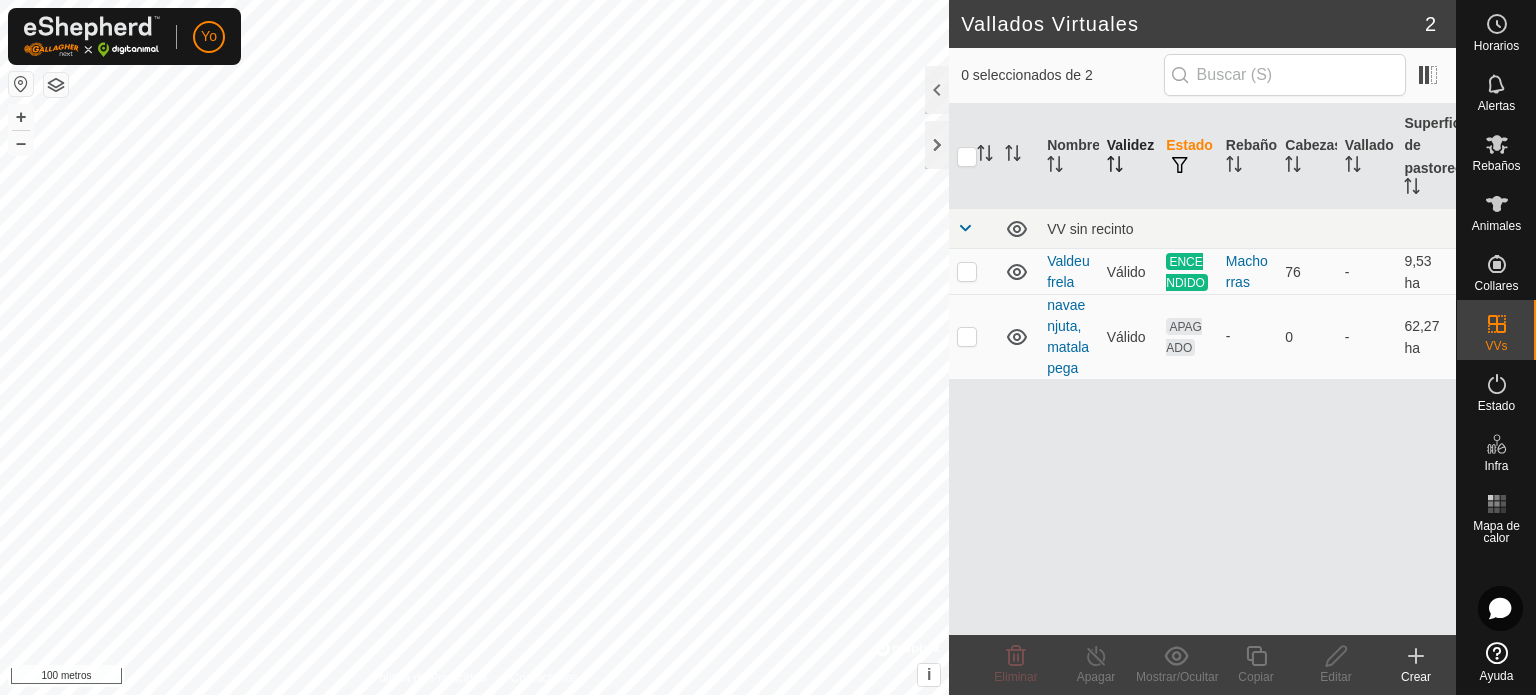 click on "Vallados Virtuales 2 0 seleccionados de 2    Nombre Validez Estado Rebaño Cabezas Vallado Superficie de pastoreo VV sin recinto Valdeufrela Válido ENCENDIDO Machorras   76 - 9,53 ha navaenjuta, matalapega Válido APAGADO - 0 - 62,27 ha Eliminar Apagar Mostrar/Ocultar Copiar Editar Crear Política de Privacidad Contáctanos + – ⇧ i ©  Mapbox  , ©  OpenStreetMap  ,  Mejora este mapa 100 metros" 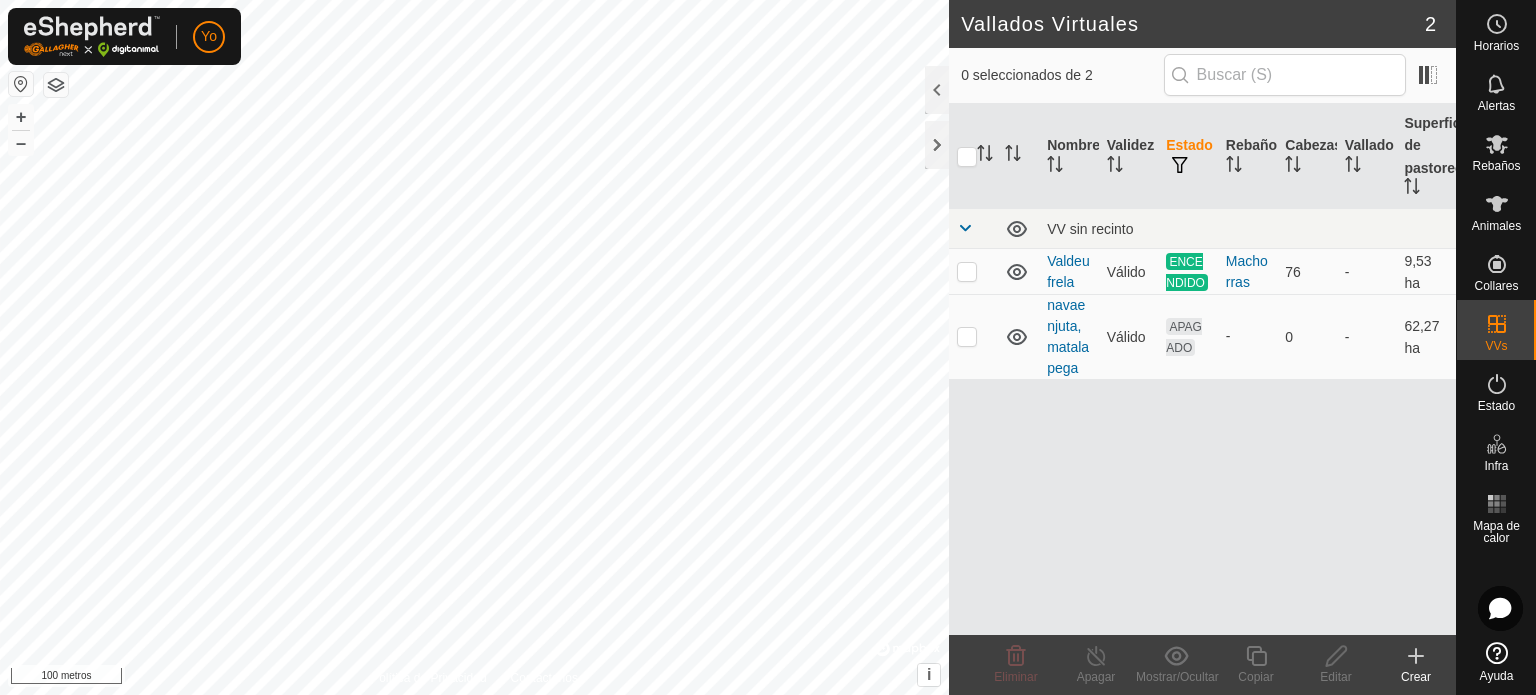 click 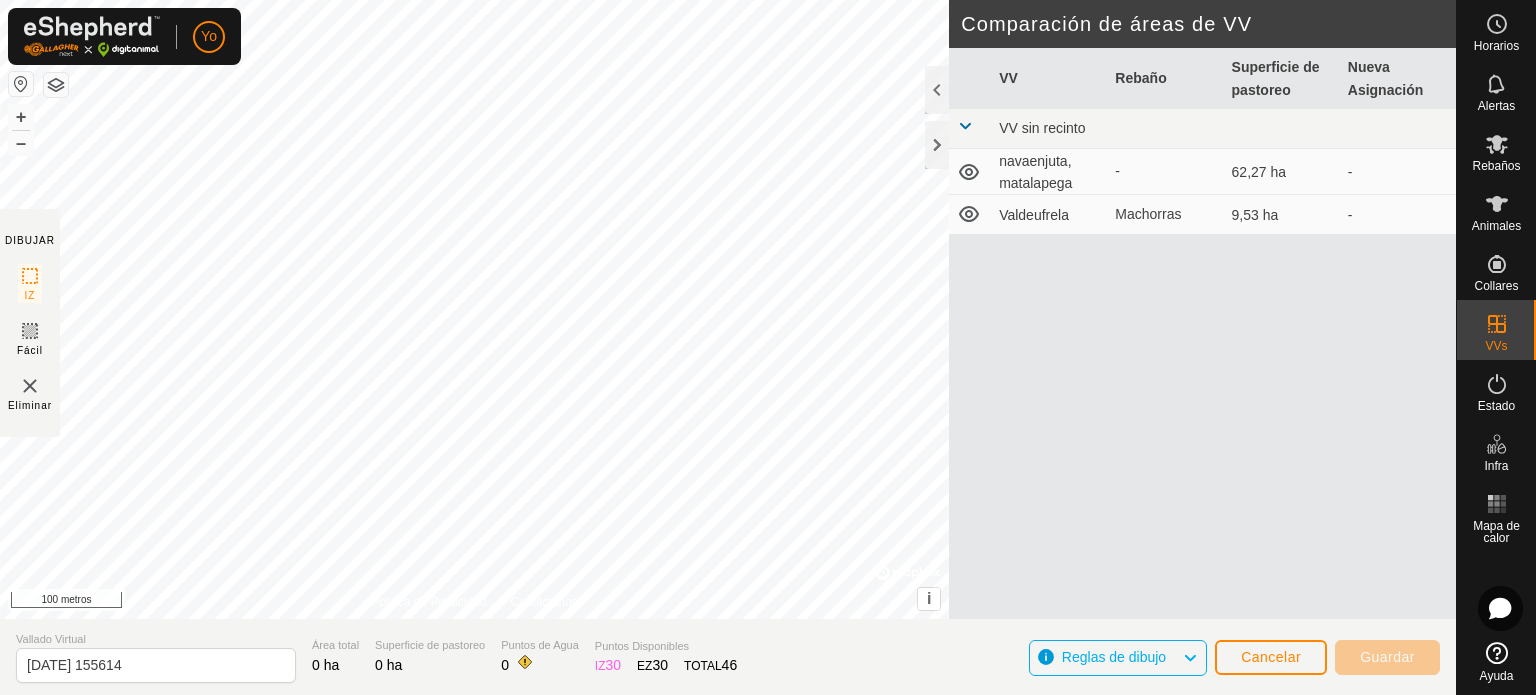 click on "DIBUJAR IZ Fácil Eliminar Política de Privacidad Contáctanos + – ⇧ i ©  Mapbox  , ©  OpenStreetMap  ,  Mejora este mapa 100 metros Comparación de áreas de VV    VV Rebaño Superficie de pastoreo Nueva Asignación VV sin recinto navaenjuta, matalapega - 62,27 ha - Valdeufrela Machorras   9,53 ha -" 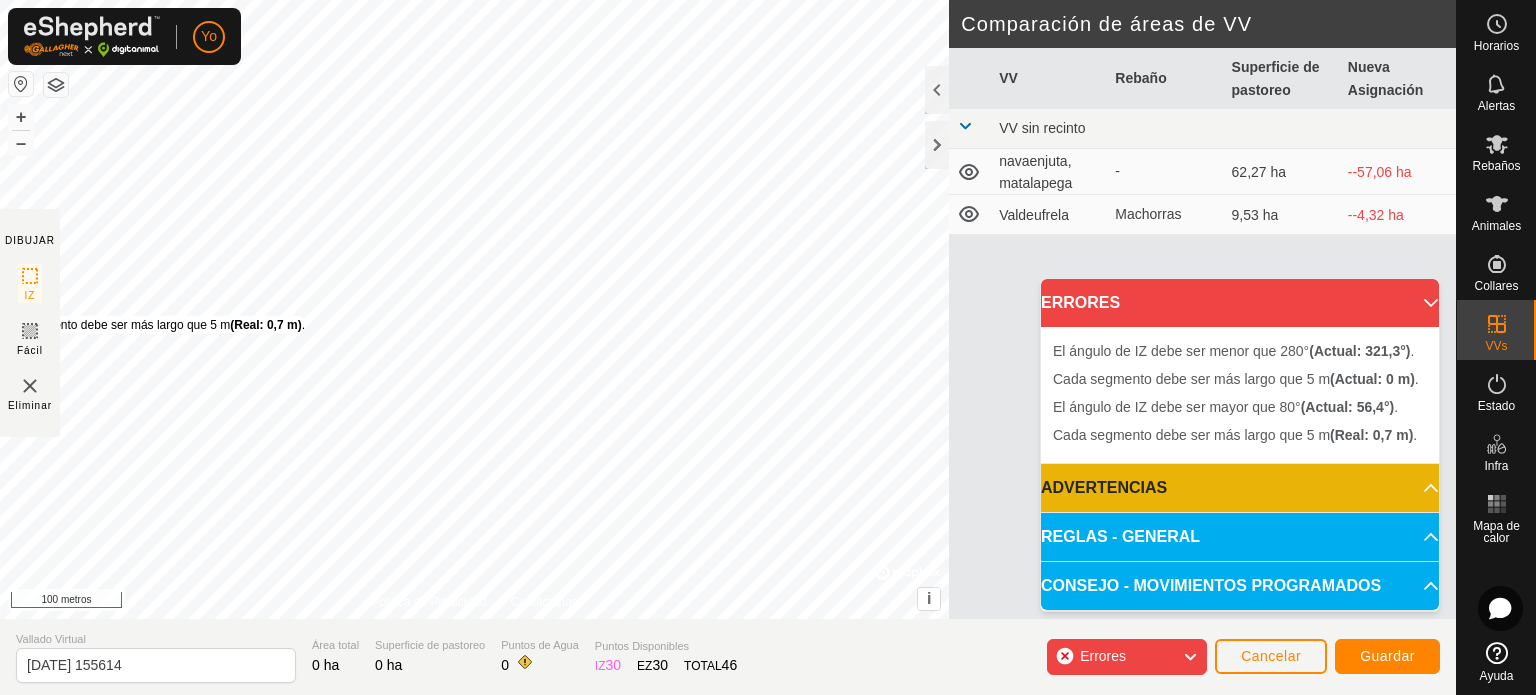 click on "DIBUJAR IZ Fácil Eliminar Política de Privacidad Contáctanos Cada segmento debe ser más largo que 5 m  (Real: 0,7 m)  . + – ⇧ i ©  Mapbox  , ©  OpenStreetMap  ,  Mejora este mapa 100 metros Comparación de áreas de VV    VV Rebaño Superficie de pastoreo Nueva Asignación VV sin recinto navaenjuta, matalapega - 62,27 ha - -57,06 ha Valdeufrela Machorras   9,53 ha - -4,32 ha" 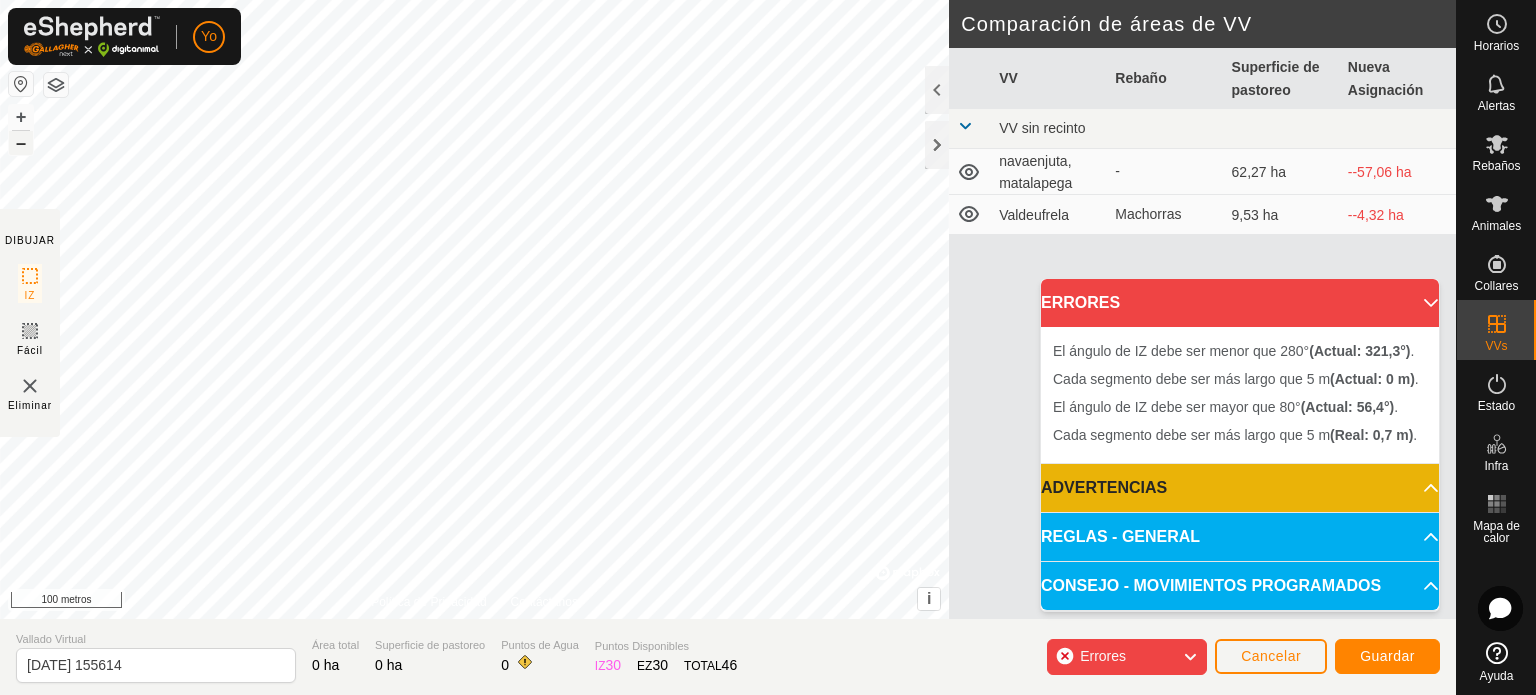 click on "–" at bounding box center [21, 142] 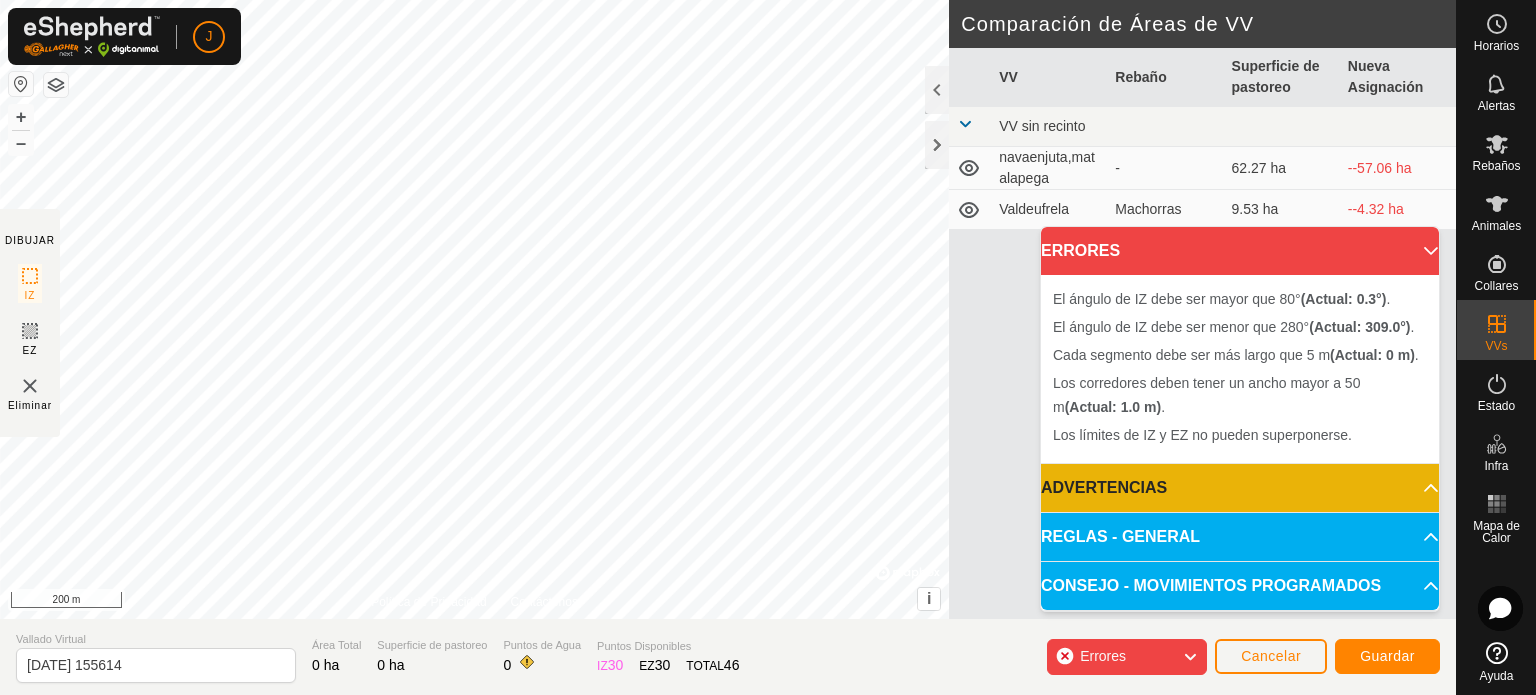 click on "El ángulo de IZ debe ser mayor que 80°  (Actual: 0.3°) . + – ⇧ i ©  Mapbox , ©  OpenStreetMap ,  Improve this map 200 m" at bounding box center (474, 309) 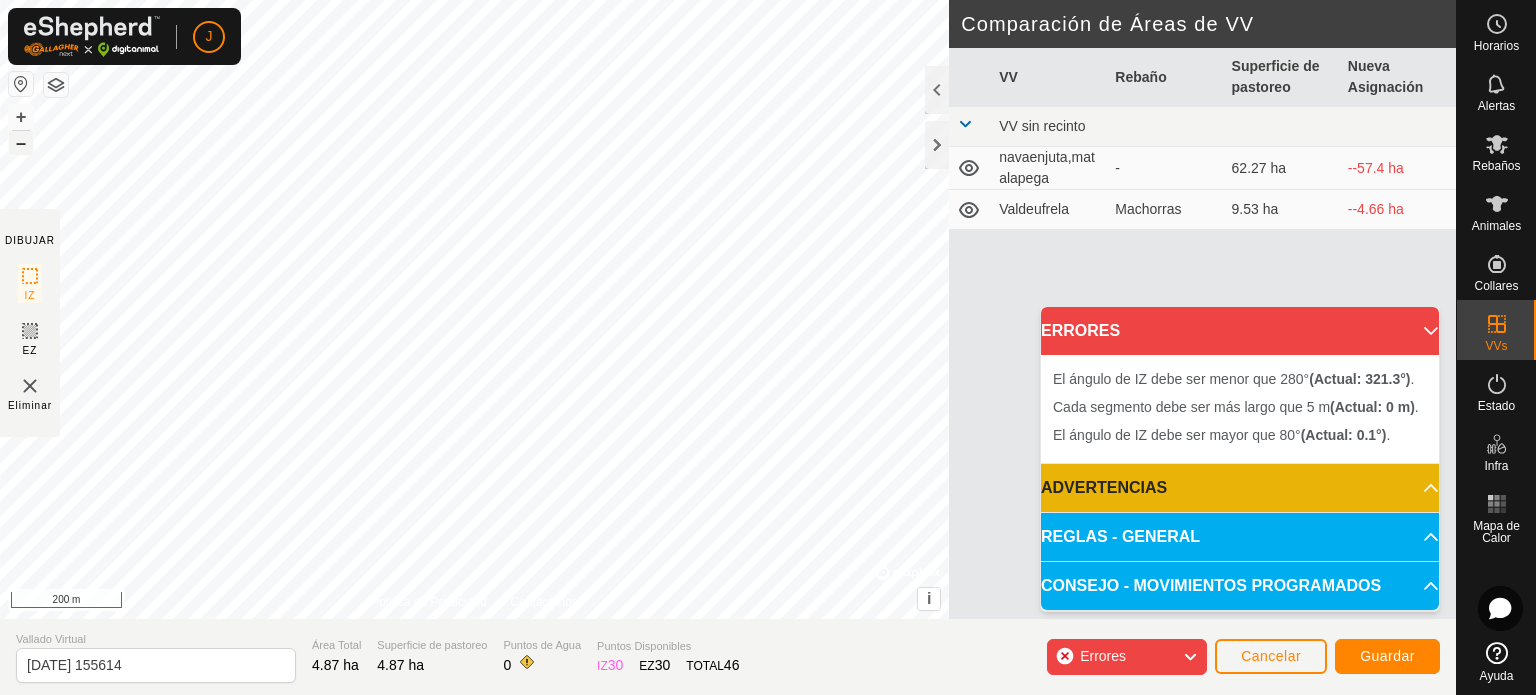 click on "–" at bounding box center [21, 143] 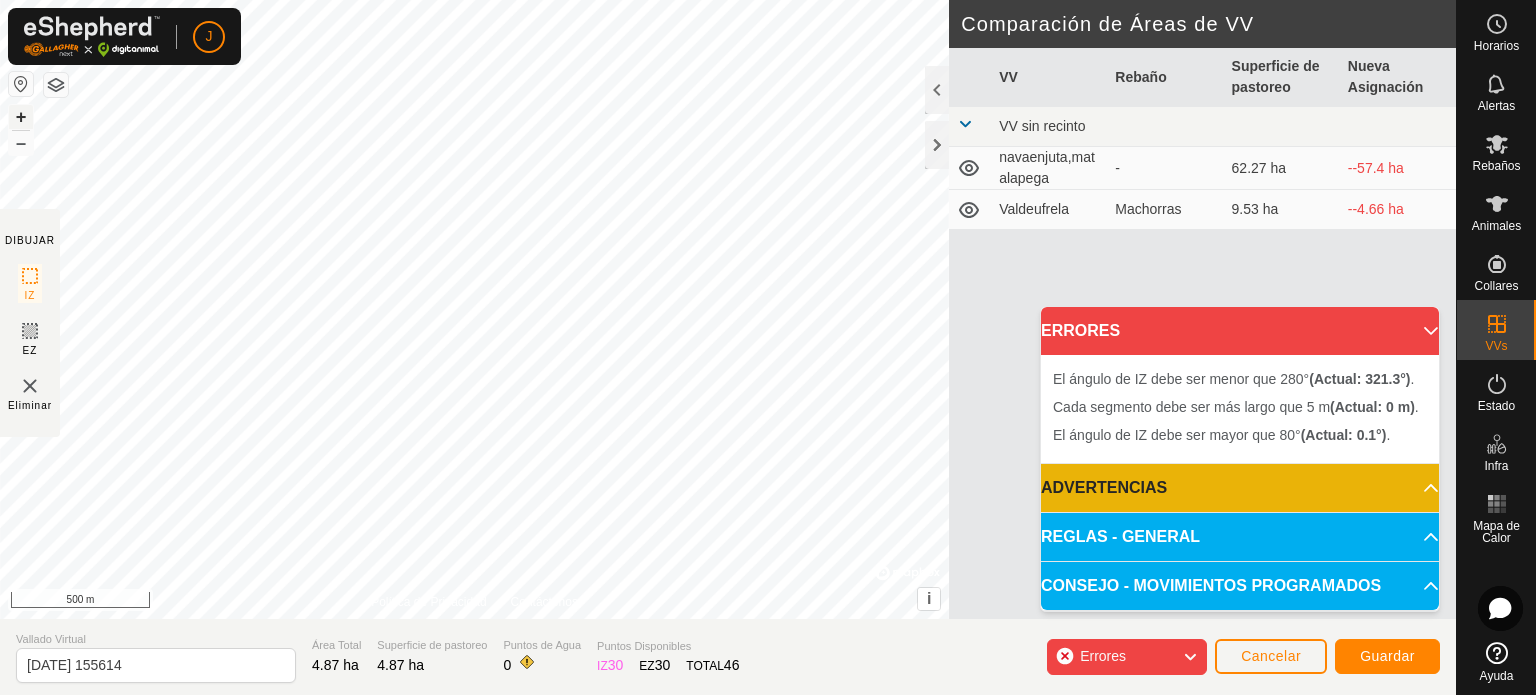 click on "+" at bounding box center (21, 117) 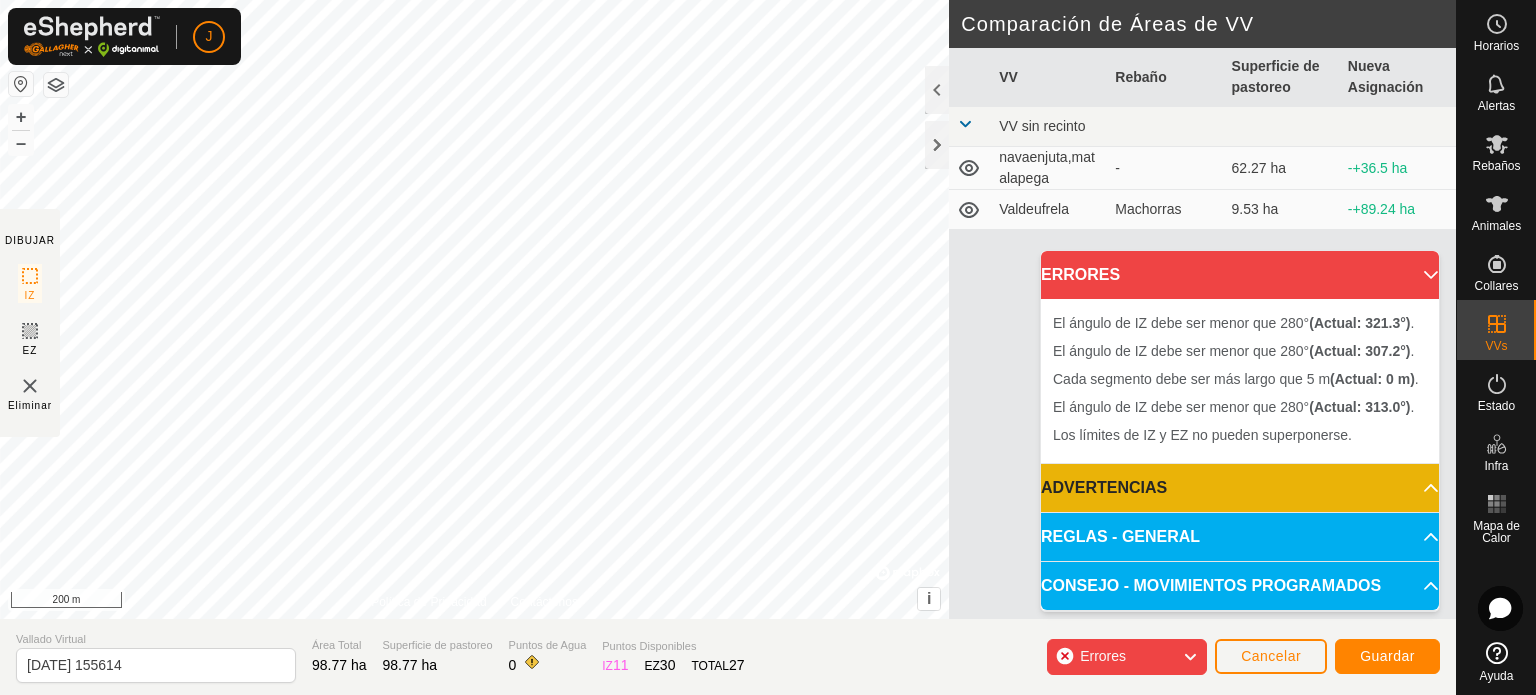 click on "Errores" 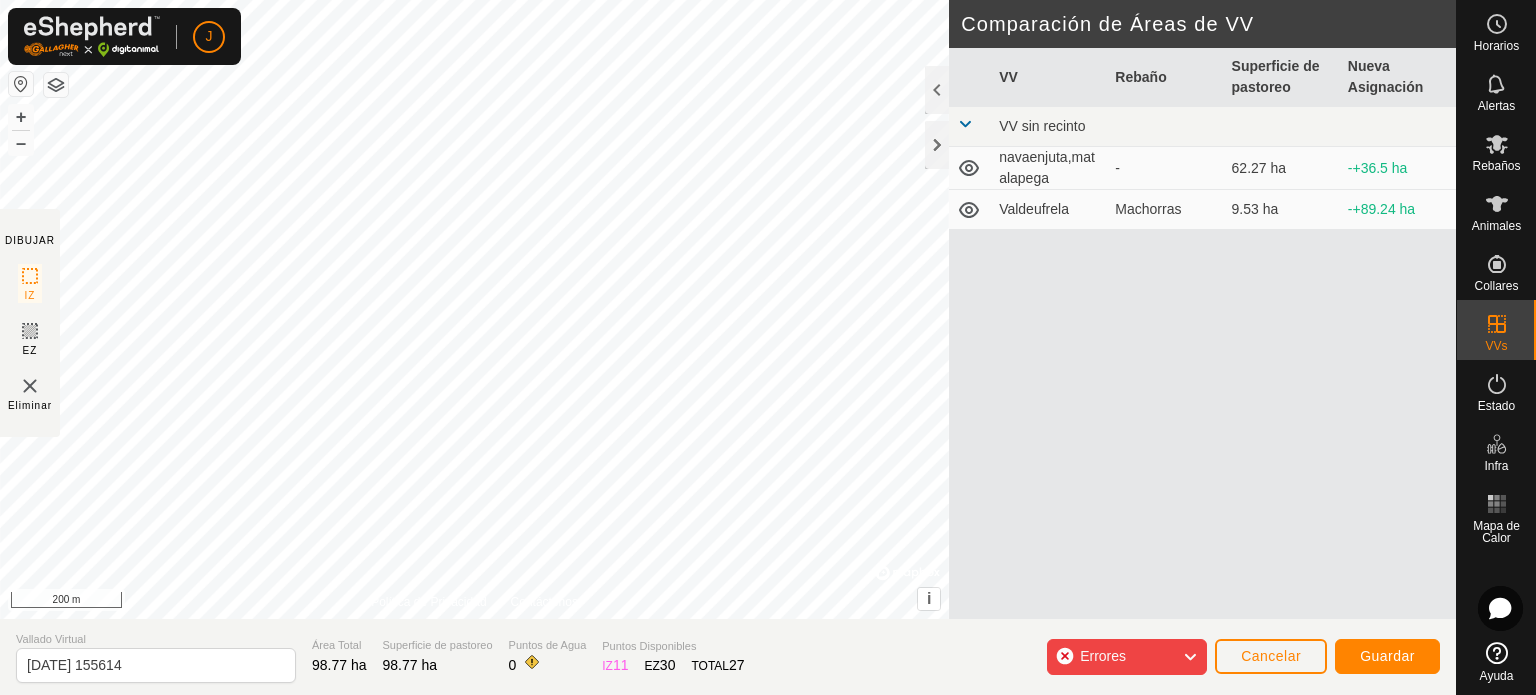 click 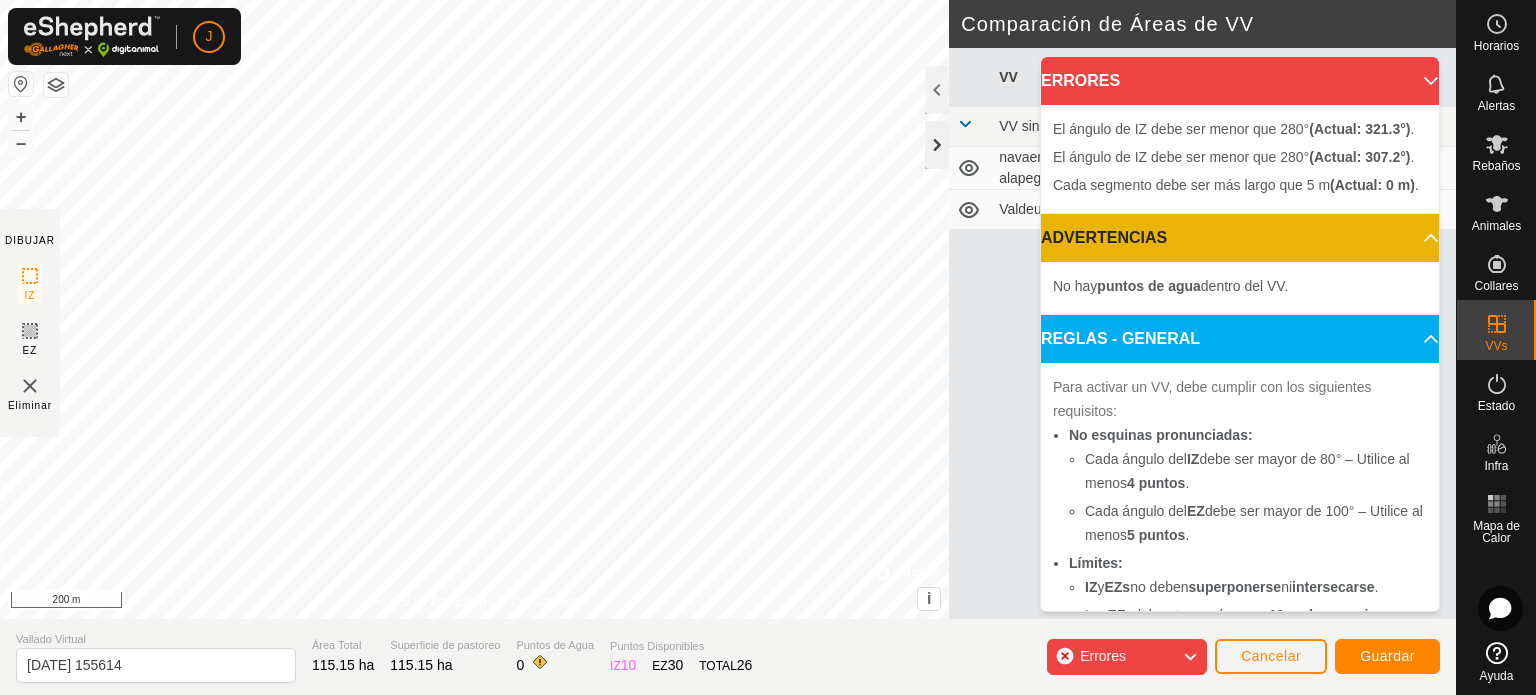 click 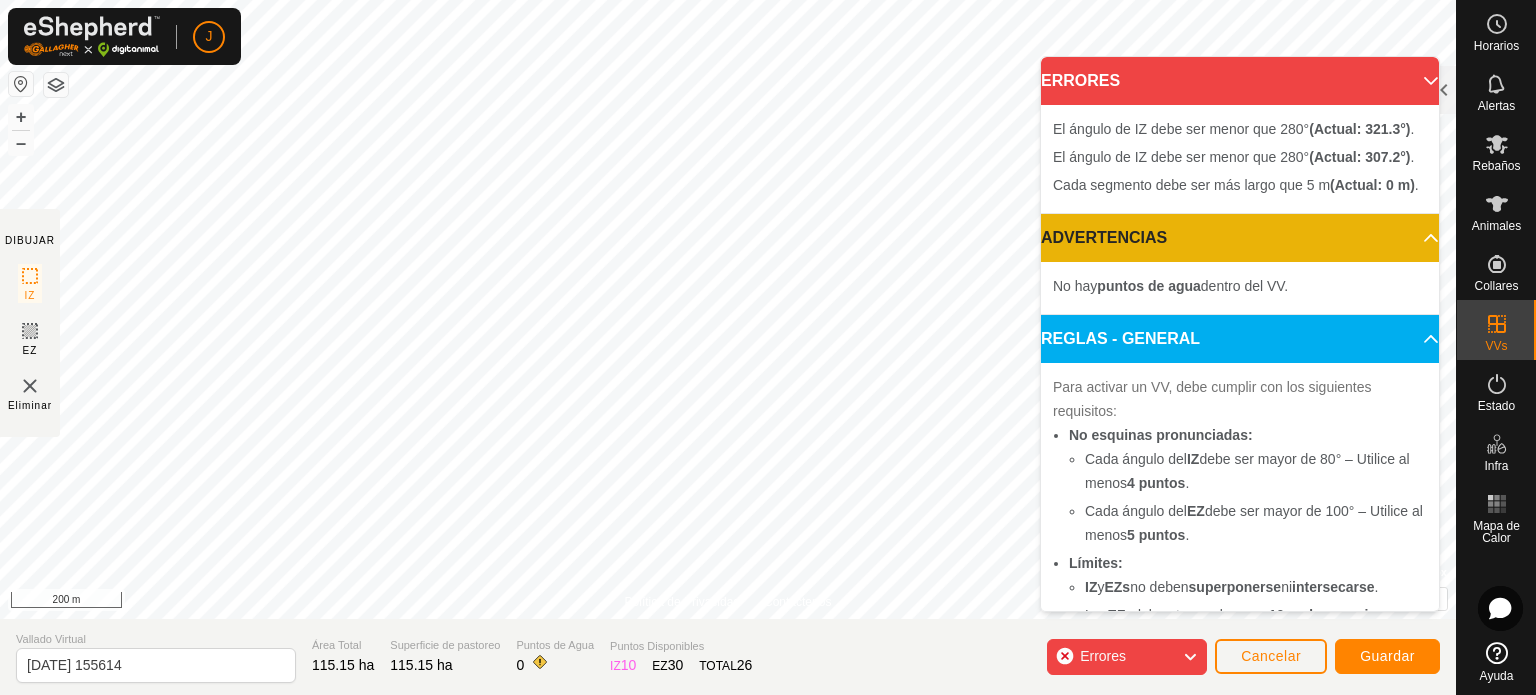 click on "ERRORES" at bounding box center (1240, 81) 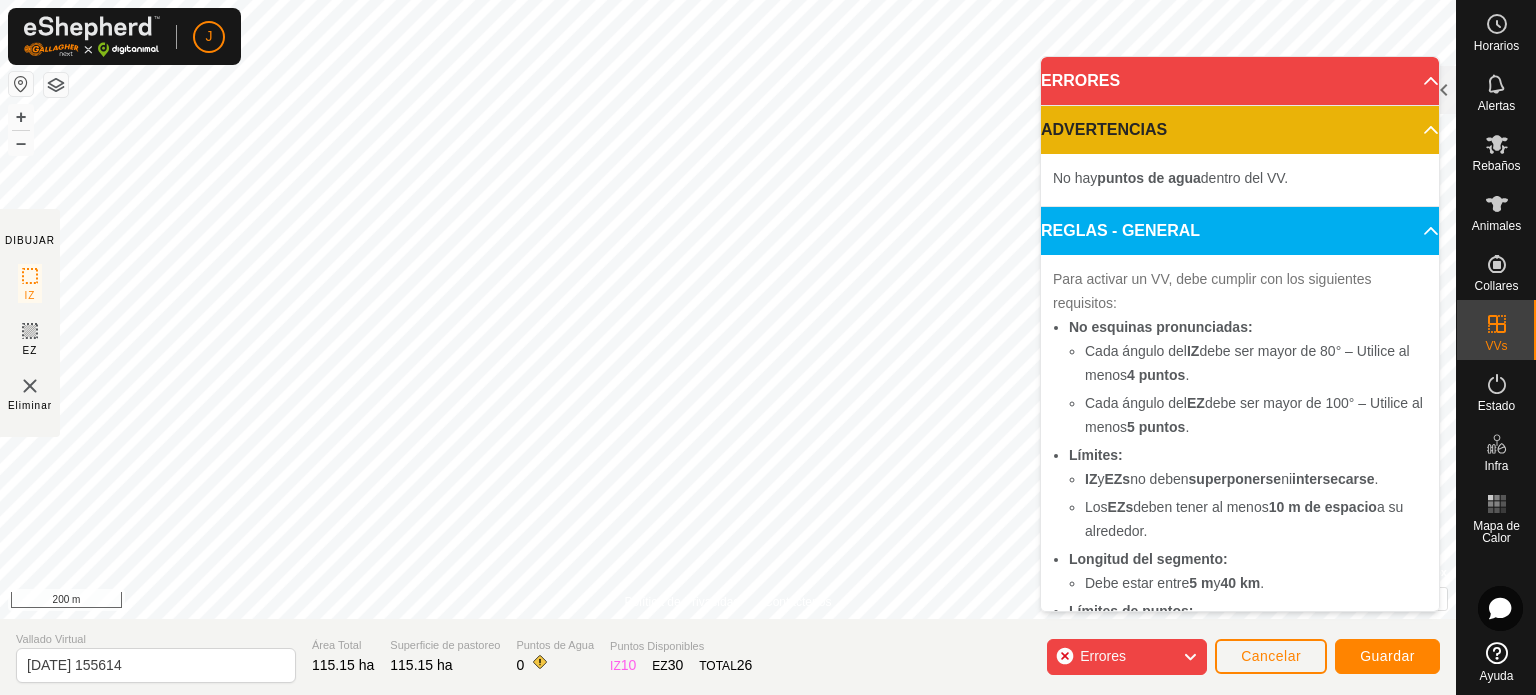 click on "Errores" 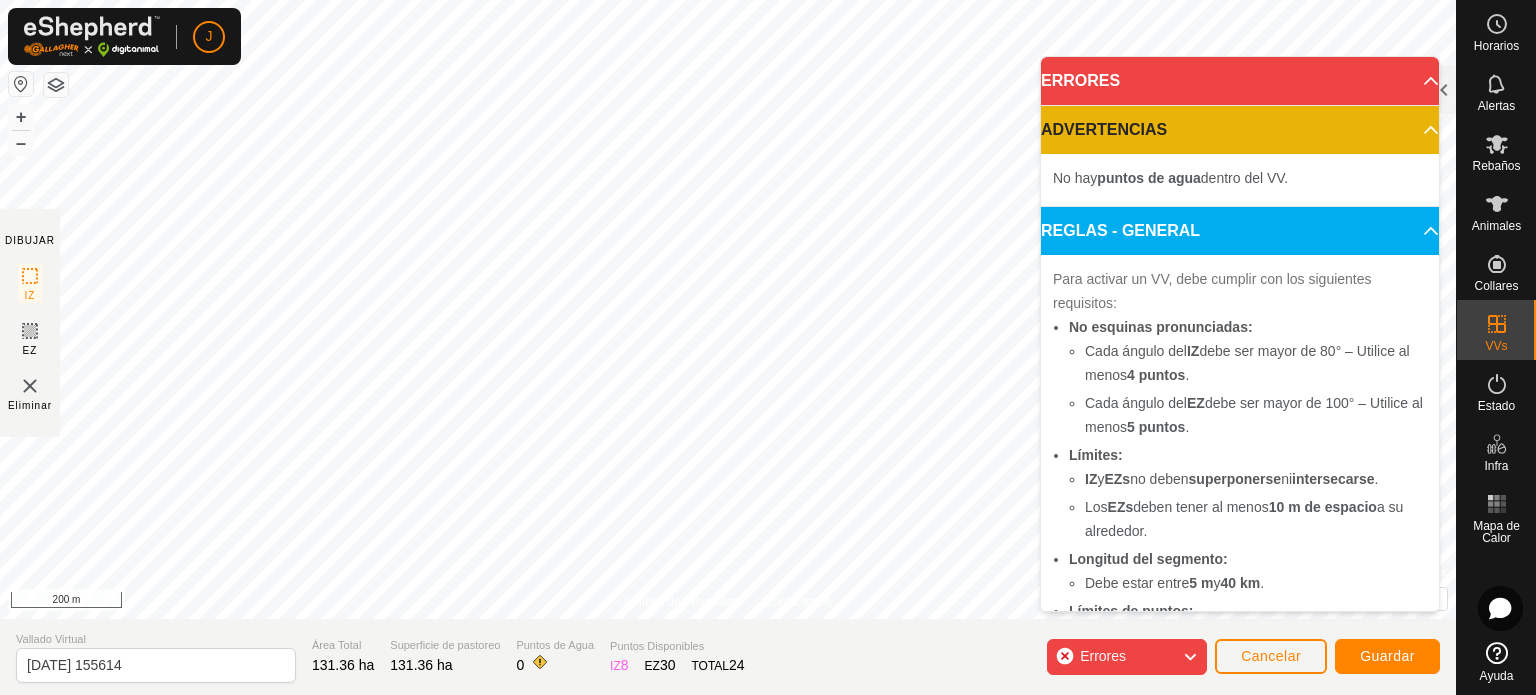 drag, startPoint x: 1192, startPoint y: 657, endPoint x: 801, endPoint y: 668, distance: 391.1547 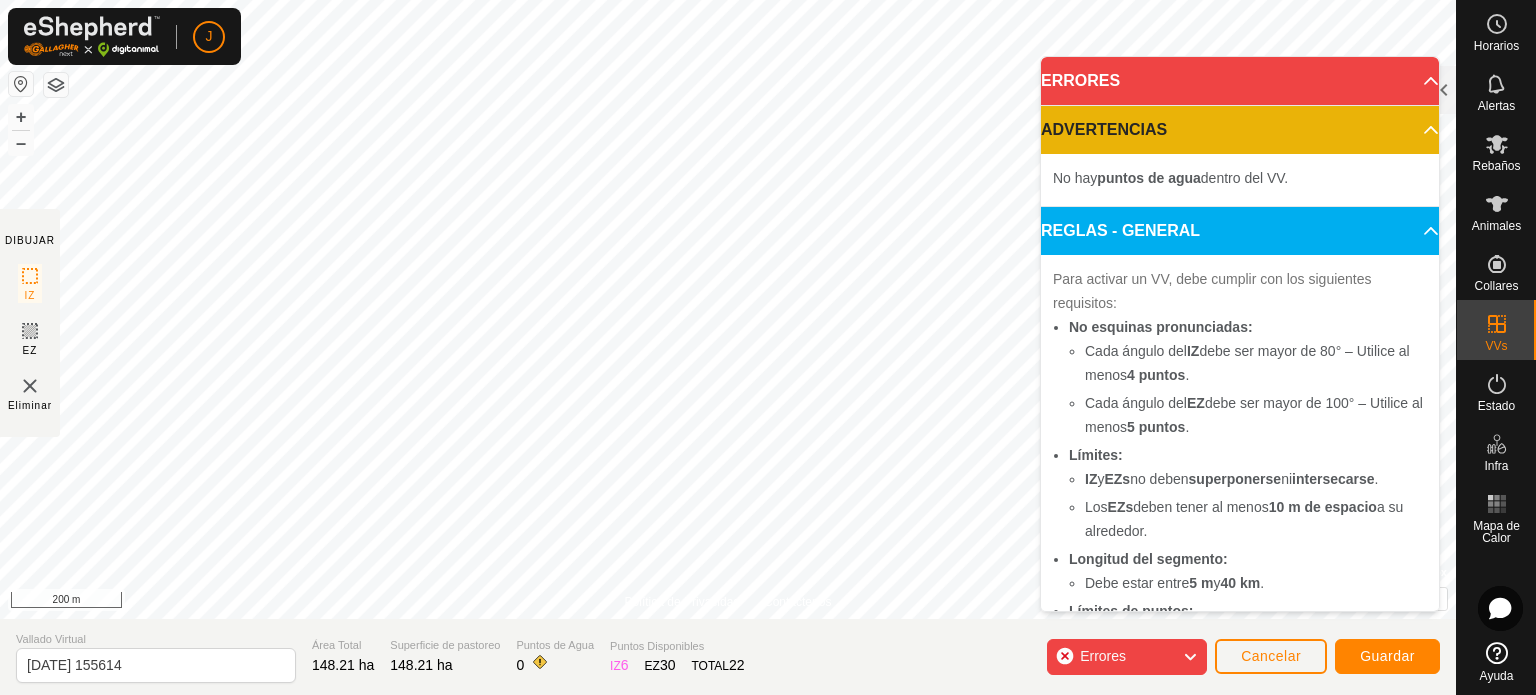 click 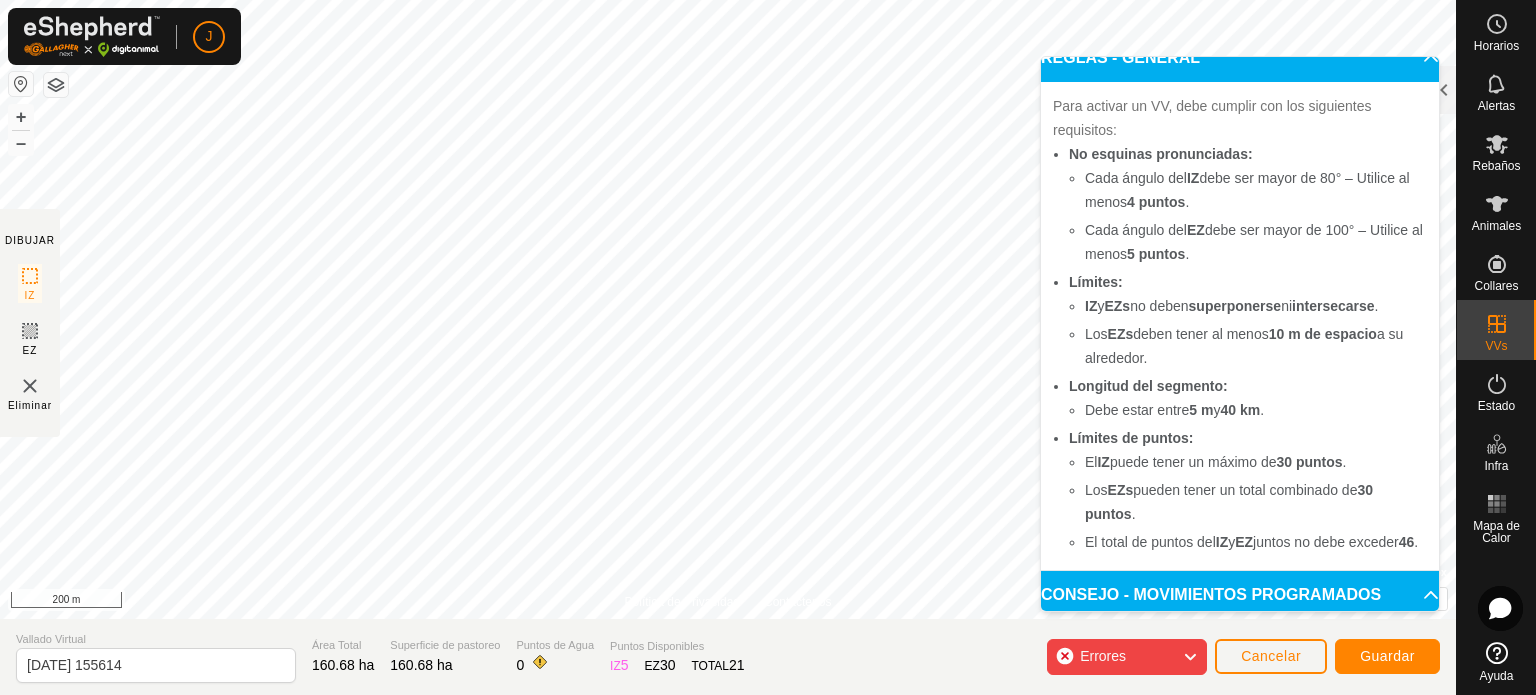 scroll, scrollTop: 226, scrollLeft: 0, axis: vertical 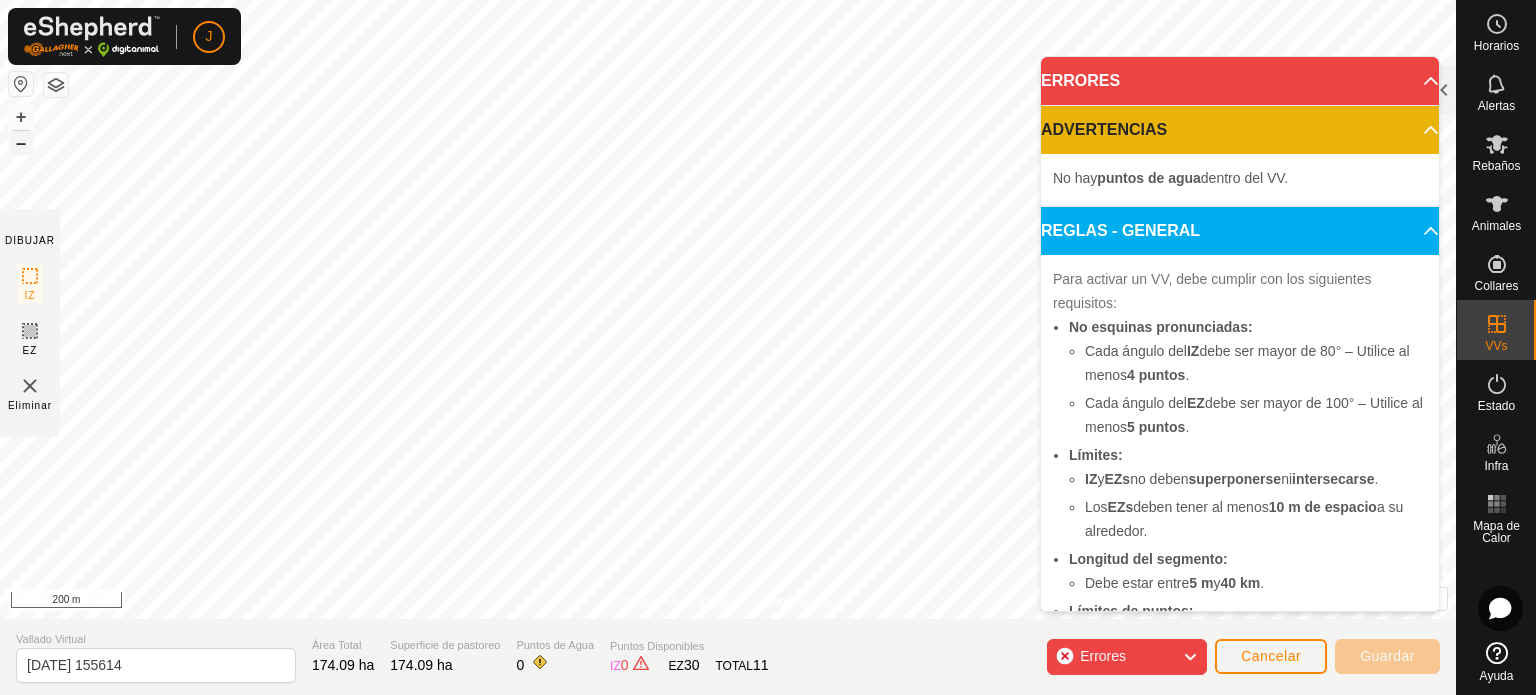 click on "–" at bounding box center (21, 143) 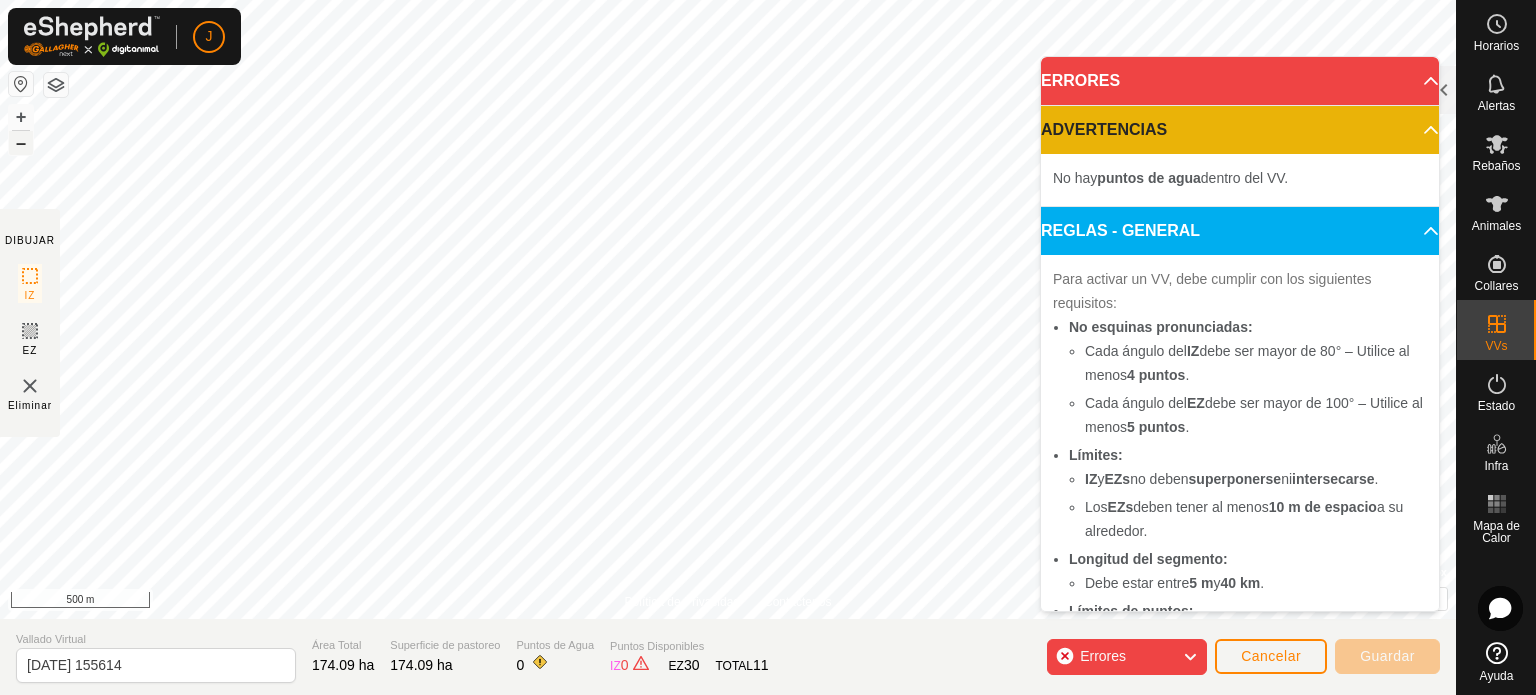click on "–" at bounding box center (21, 143) 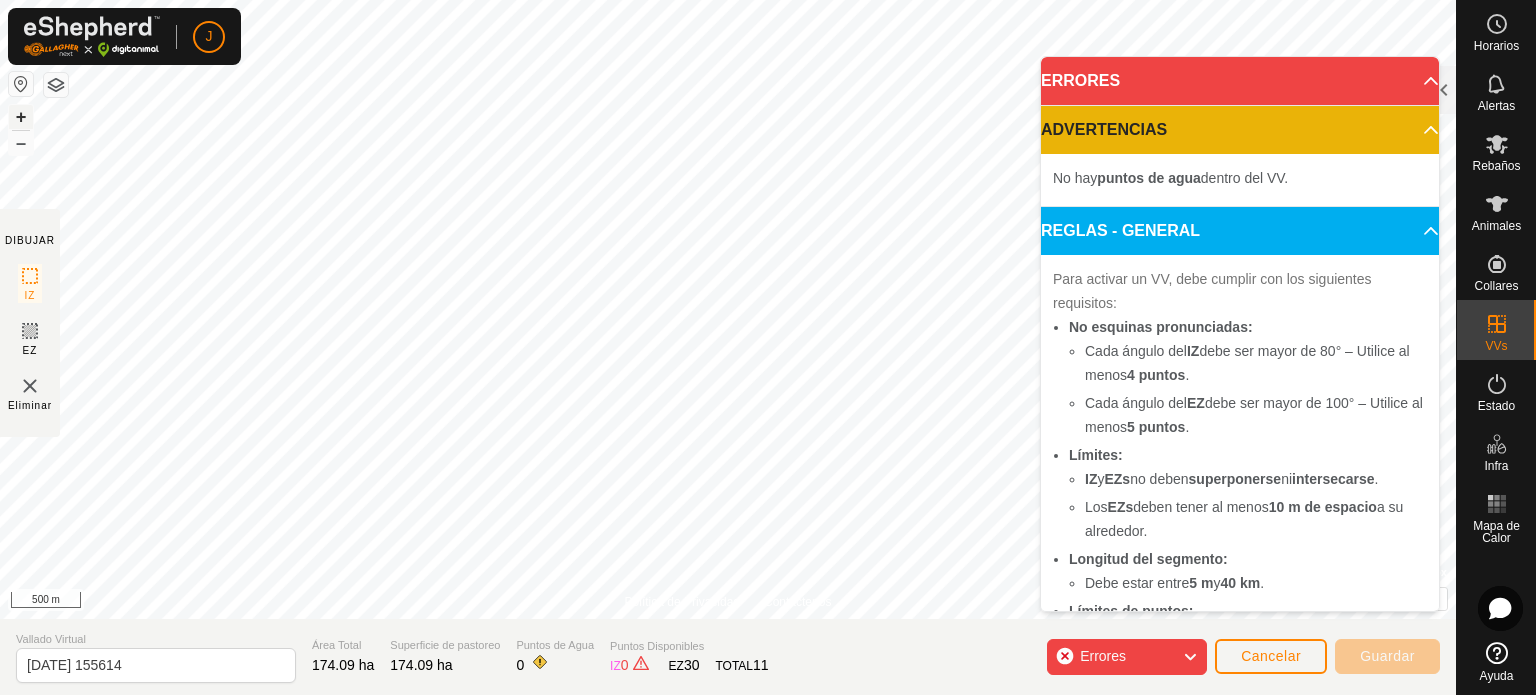click on "+" at bounding box center [21, 117] 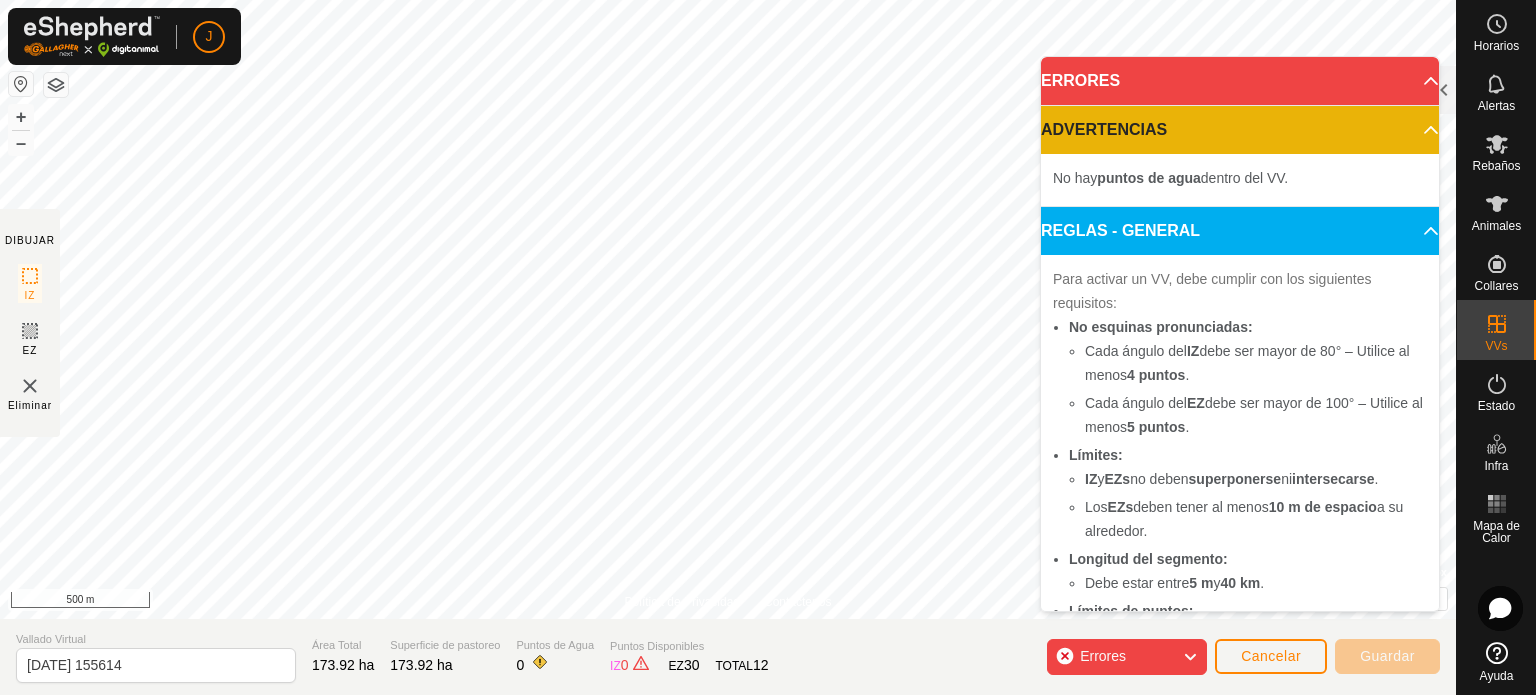 click 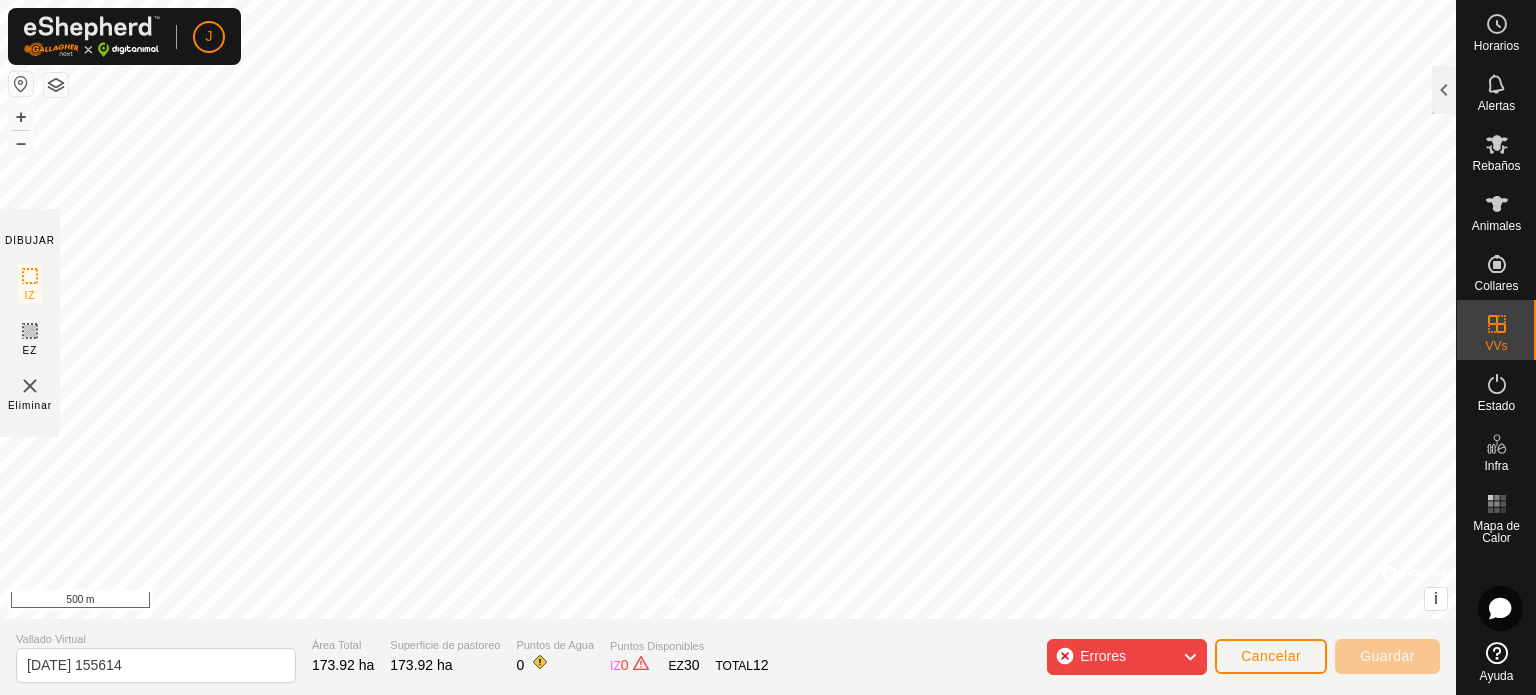 click 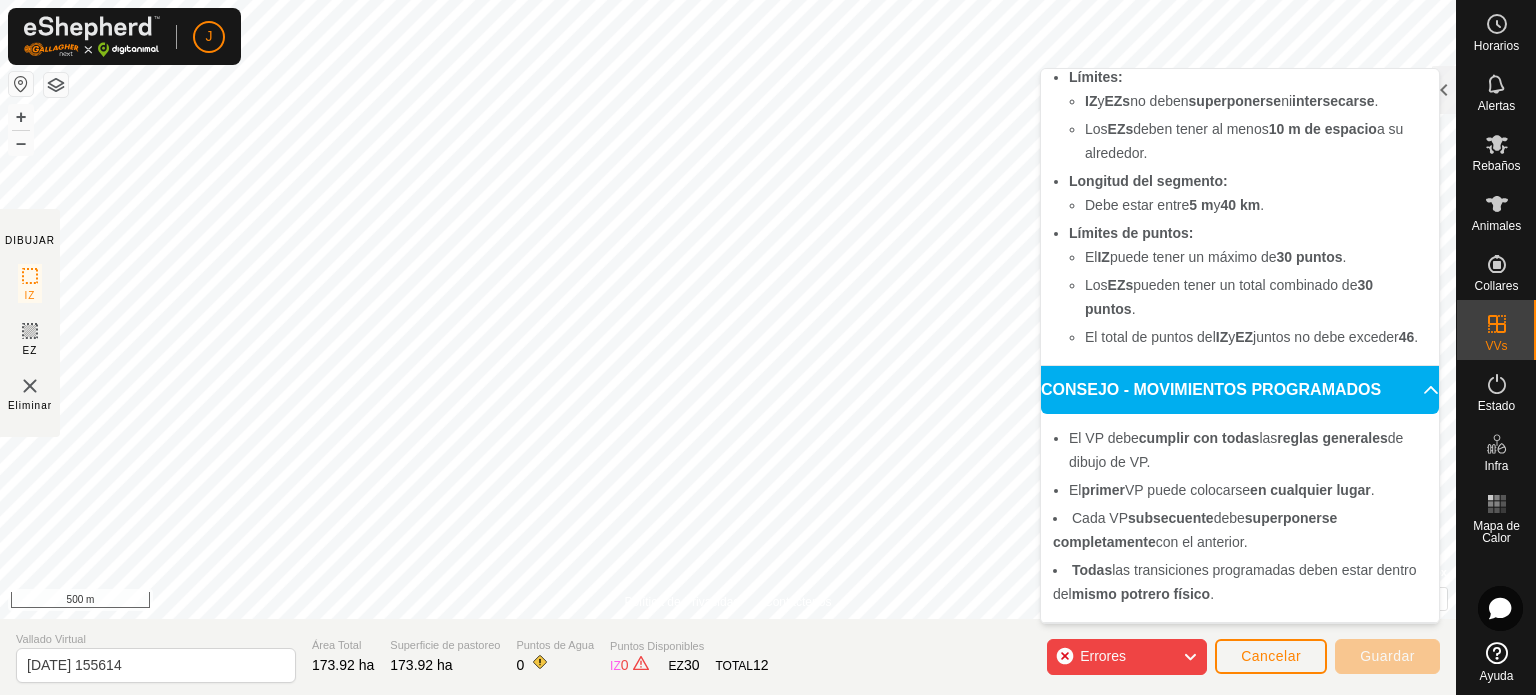 scroll, scrollTop: 413, scrollLeft: 0, axis: vertical 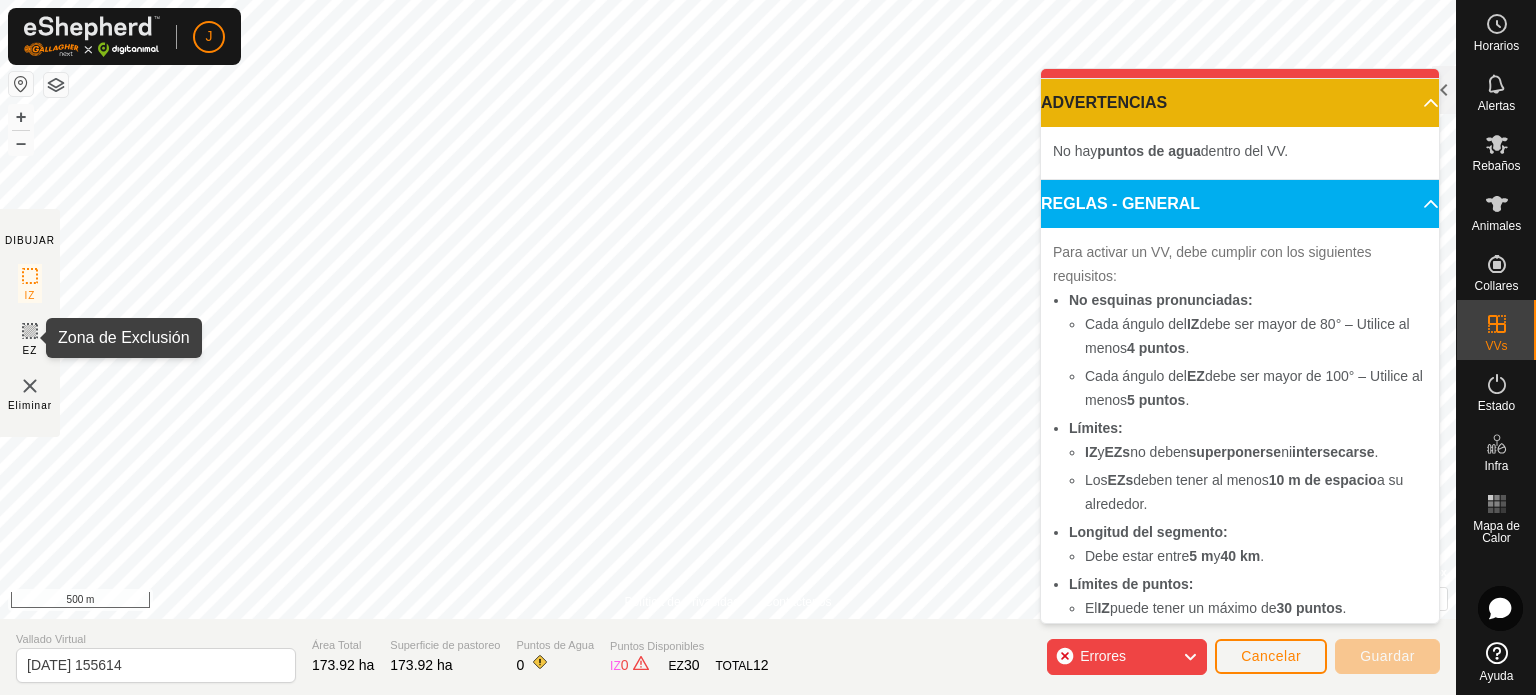 click 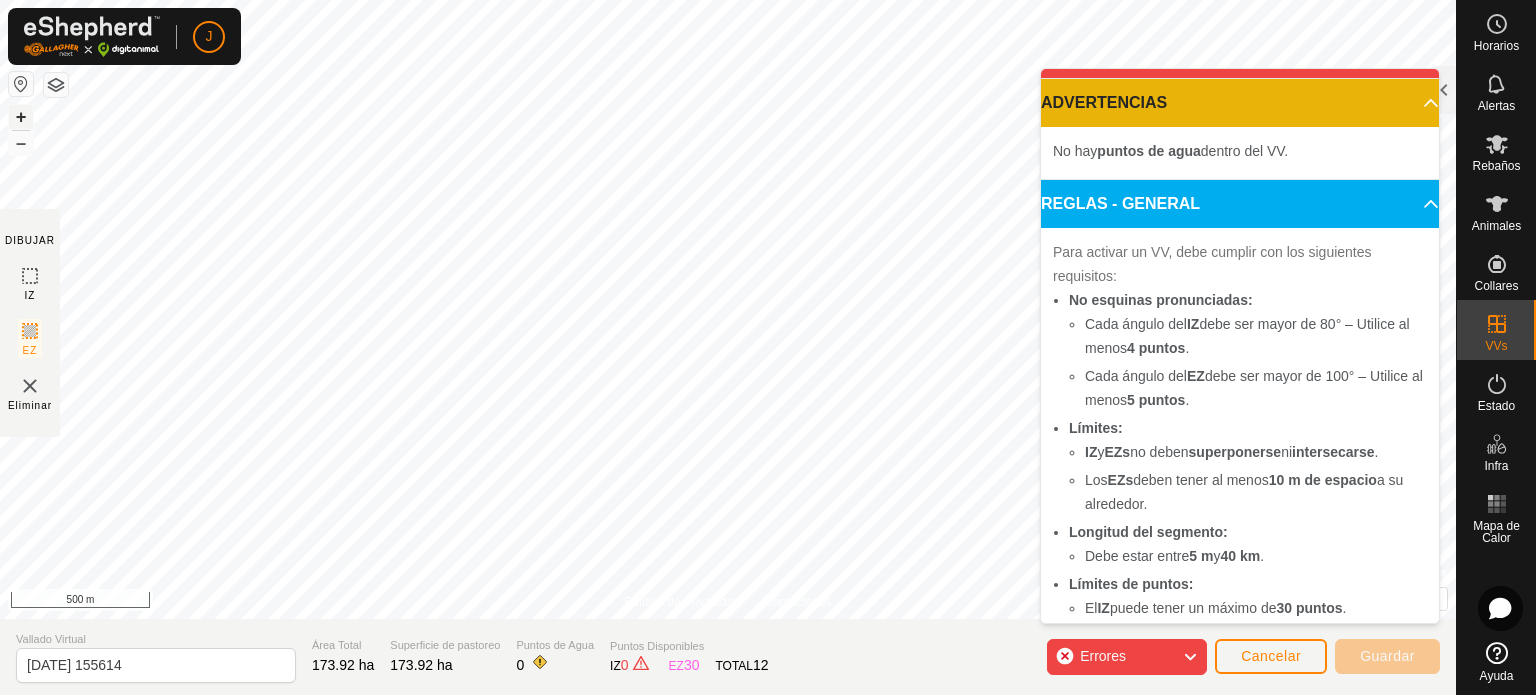 click on "+" at bounding box center [21, 117] 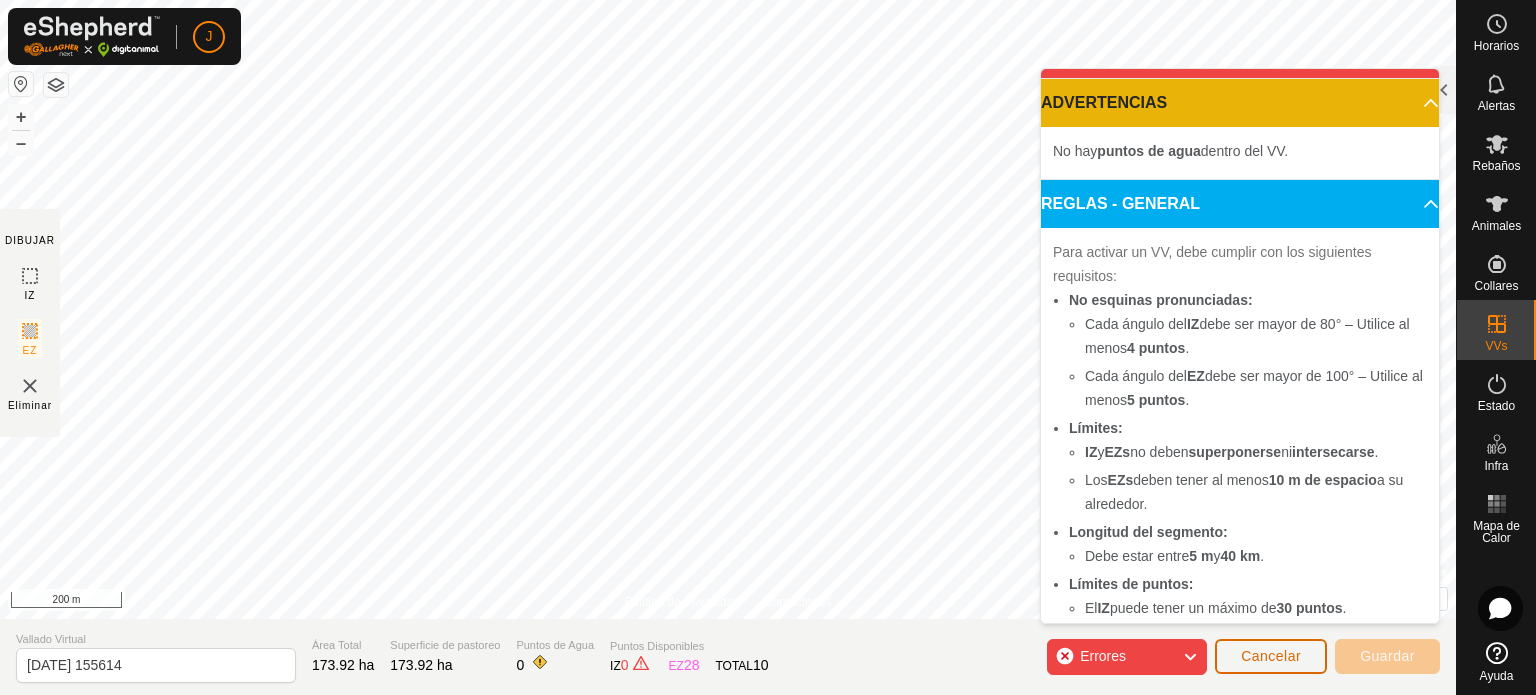 click on "Cancelar" 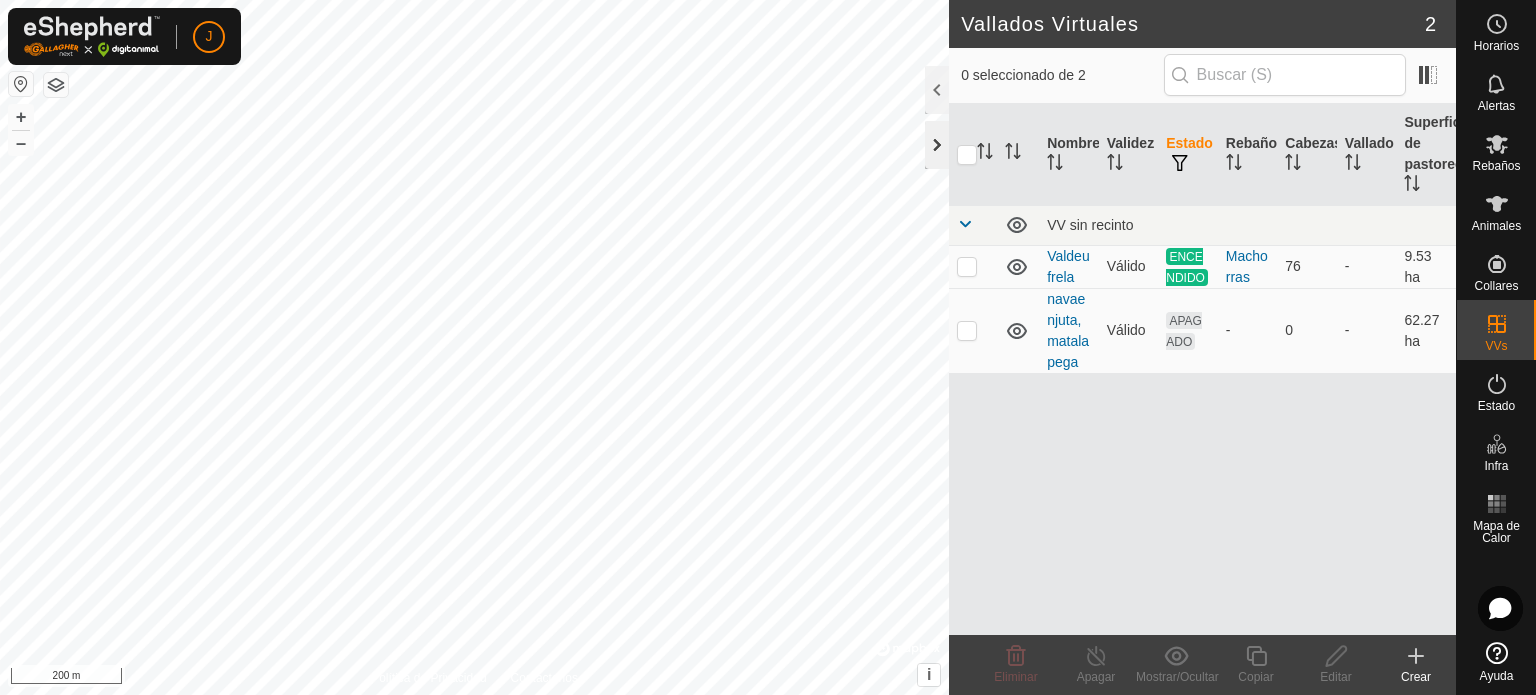 click 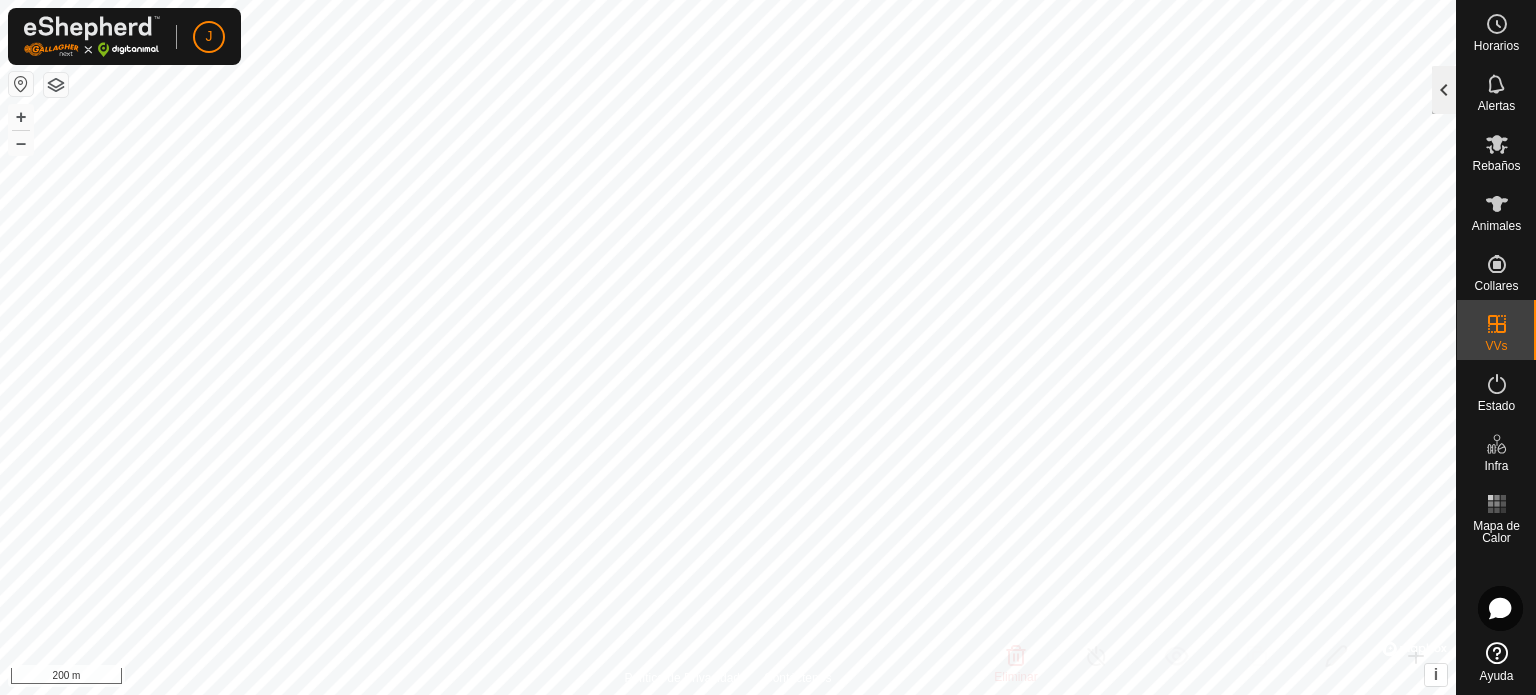 click 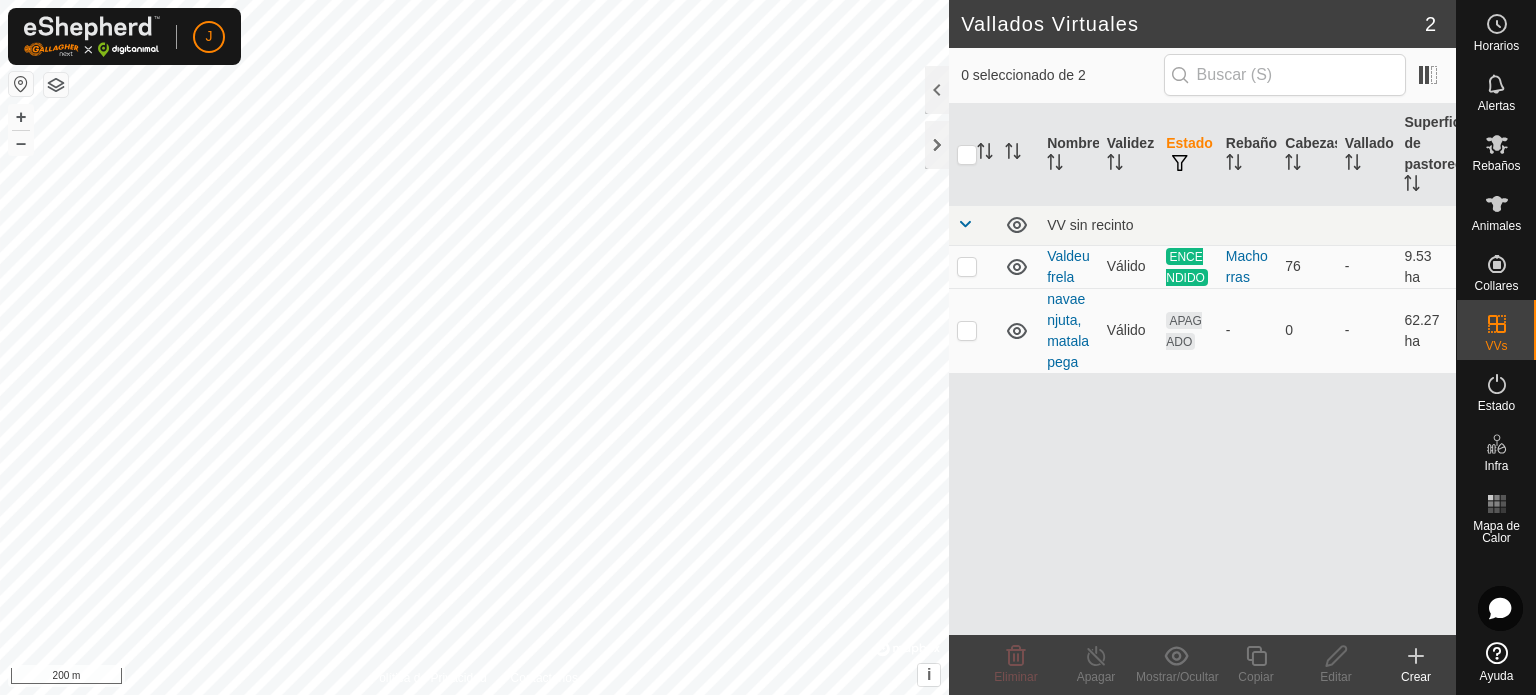 click 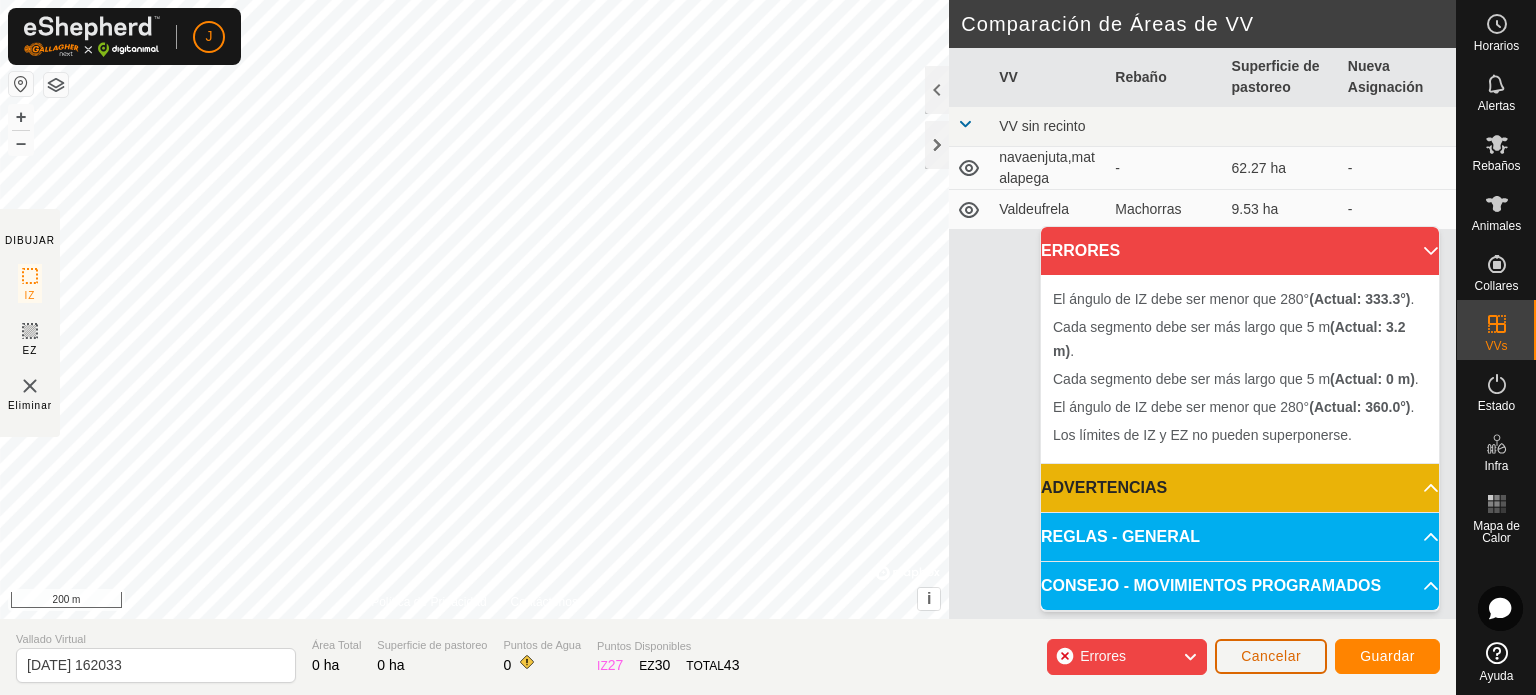 click on "Cancelar" 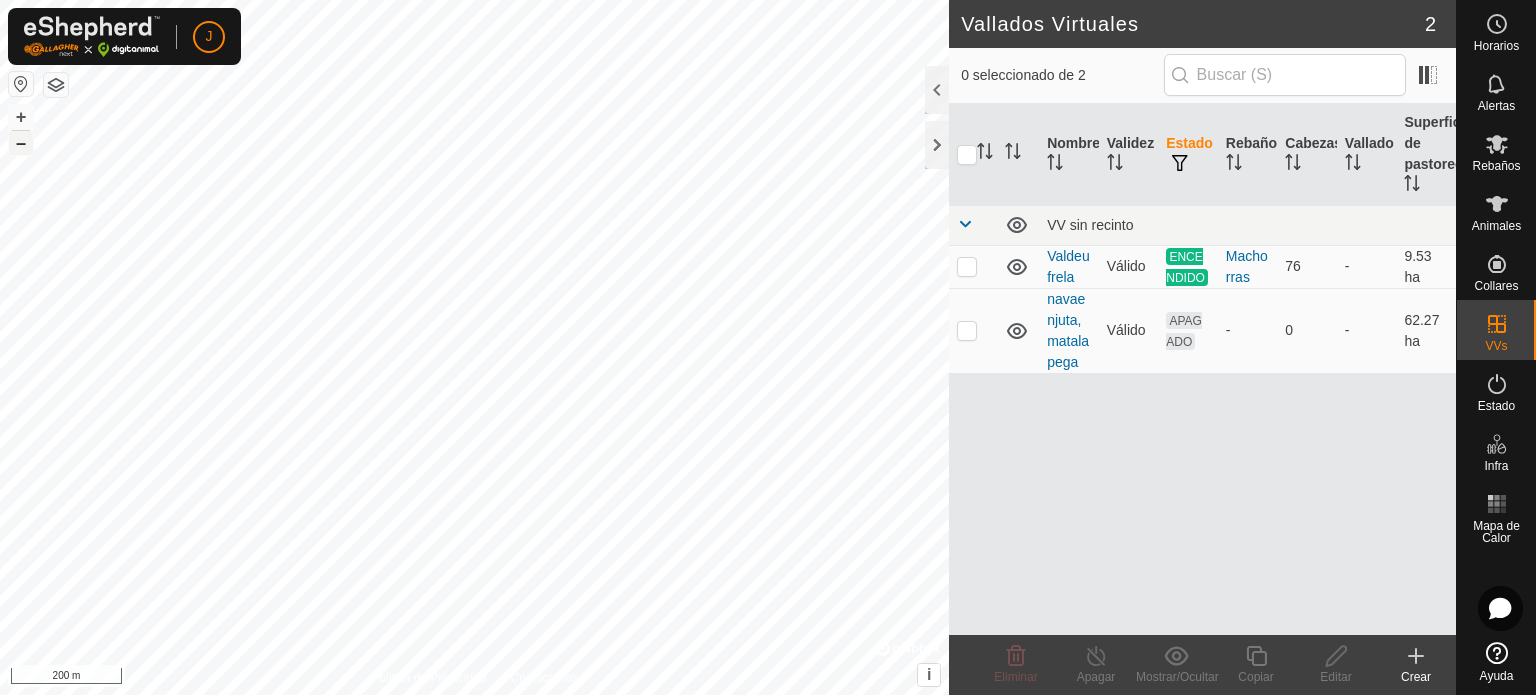 click on "–" at bounding box center (21, 143) 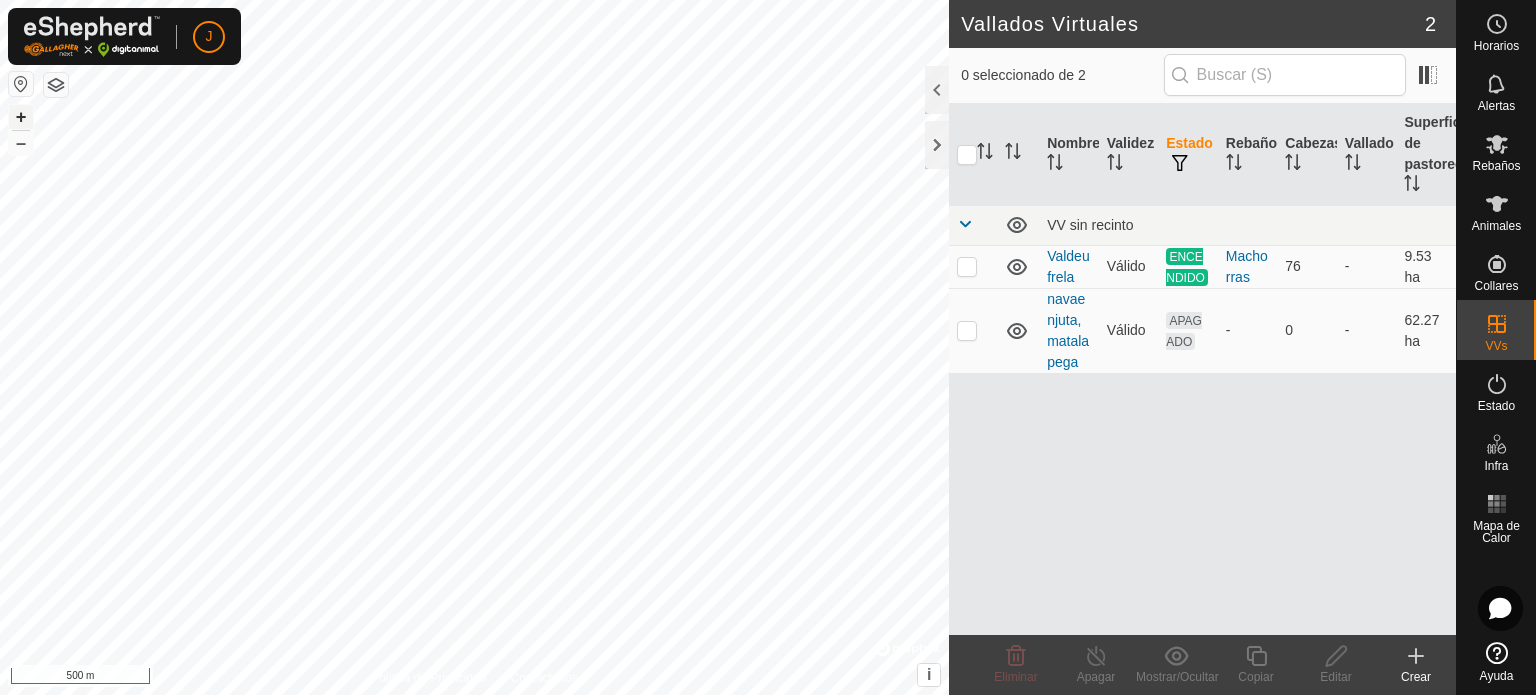 click on "+" at bounding box center (21, 117) 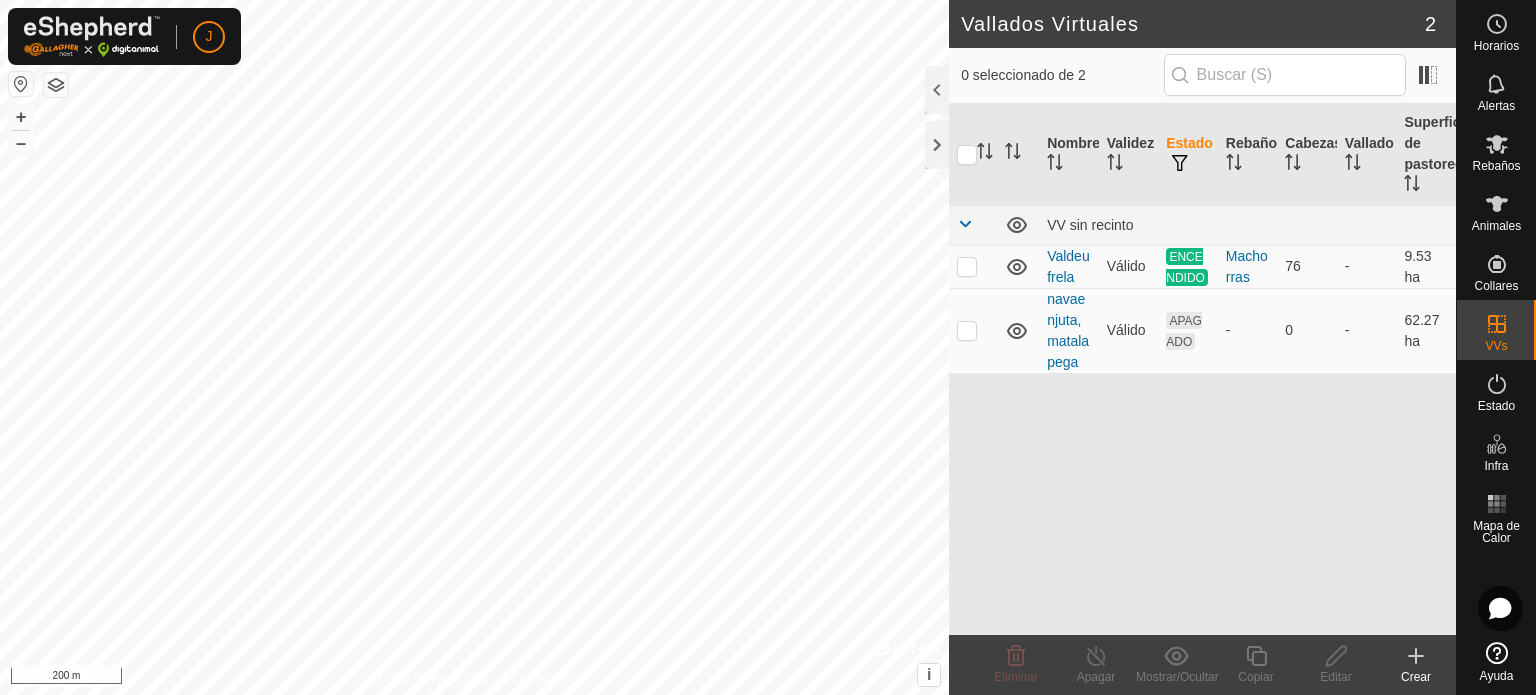 click 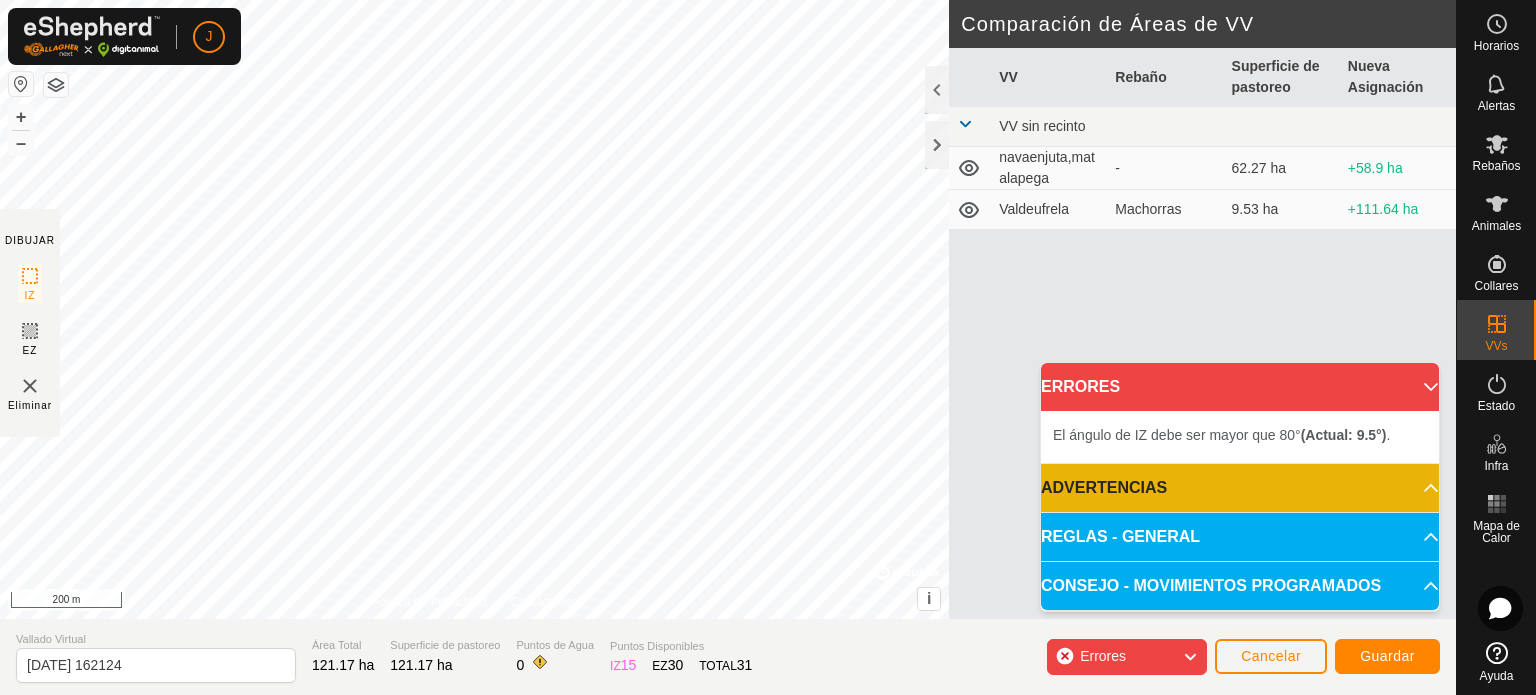 click on "DIBUJAR IZ EZ Eliminar Política de Privacidad Contáctenos El ángulo de IZ debe ser mayor que 80°  (Actual: 38.1°) . + – ⇧ i ©  Mapbox , ©  OpenStreetMap ,  Improve this map 200 m Comparación de Áreas de VV     VV   Rebaño   Superficie de pastoreo   Nueva Asignación  VV sin recinto  navaenjuta,matalapega  -  62.27 ha  +58.9 ha  Valdeufrela   Machorras    9.53 ha  +111.64 ha Vallado Virtual [DATE] 162124 Área Total 121.17 ha Superficie de pastoreo 121.17 ha Puntos de Agua 0 Puntos Disponibles  IZ   15  EZ  30  TOTAL   31 Errores Cancelar Guardar" 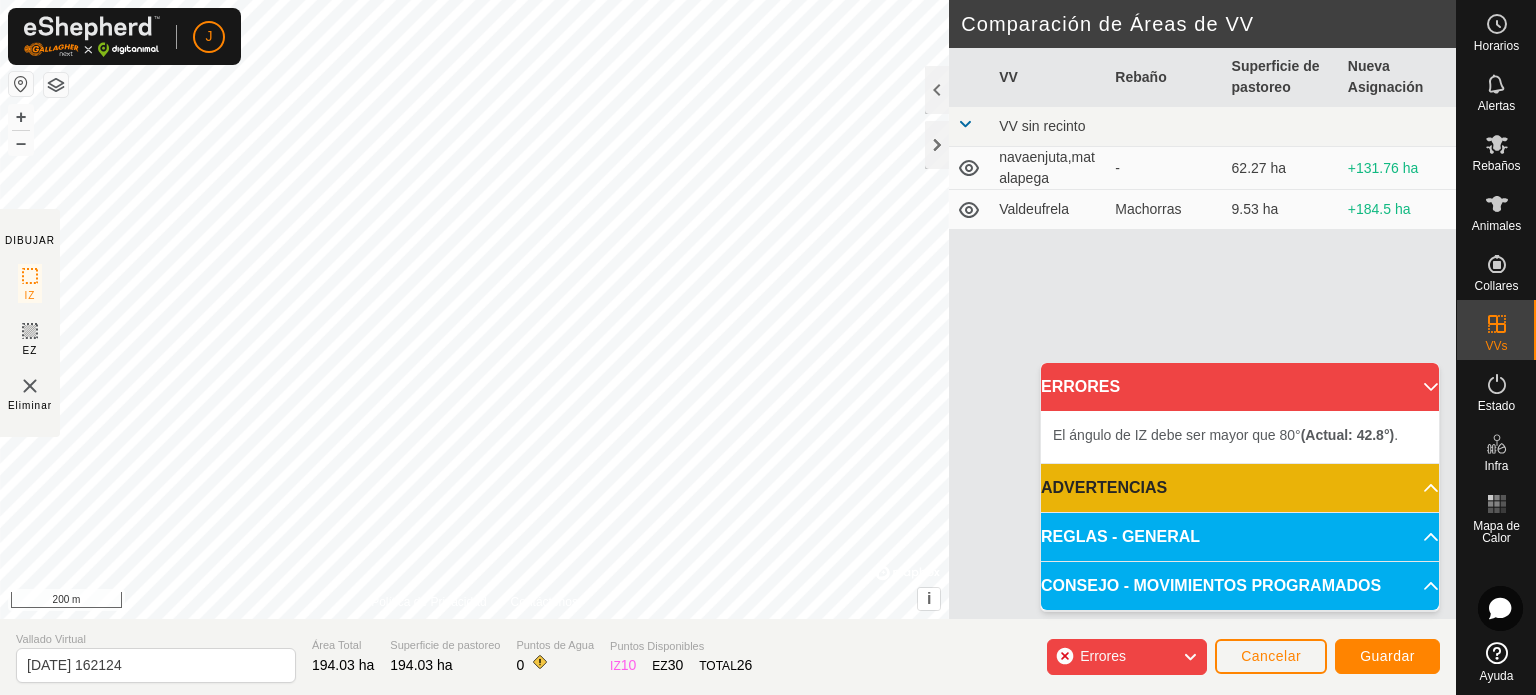 click on "J  Horarios Alertas Rebaños Animales Collares VVs Estado Infra Mapa de Calor Ayuda DIBUJAR IZ EZ Eliminar Política de Privacidad Contáctenos El ángulo de IZ debe ser mayor que 80°  (Actual: 53.6°) . + – ⇧ i ©  Mapbox , ©  OpenStreetMap ,  Improve this map 200 m Comparación de Áreas de VV     VV   Rebaño   Superficie de pastoreo   Nueva Asignación  VV sin recinto  navaenjuta,matalapega  -  62.27 ha  +131.76 ha  Valdeufrela   Machorras    9.53 ha  +184.5 ha Vallado Virtual [DATE] 162124 Área Total 194.03 ha Superficie de pastoreo 194.03 ha Puntos de Agua 0 Puntos Disponibles  IZ   10  EZ  30  TOTAL   26 Errores Cancelar Guardar
Texto original Valora esta traducción Tu opinión servirá para ayudar a mejorar el Traductor de Google
ERRORES El ángulo de IZ debe ser mayor que 80°  (Actual: 42.8°) . ADVERTENCIAS No hay  puntos de agua  dentro del VV. REGLAS - GENERAL Para activar un VV, debe cumplir con los siguientes requisitos: No esquinas pronunciadas: Cada ángulo del" at bounding box center (768, 347) 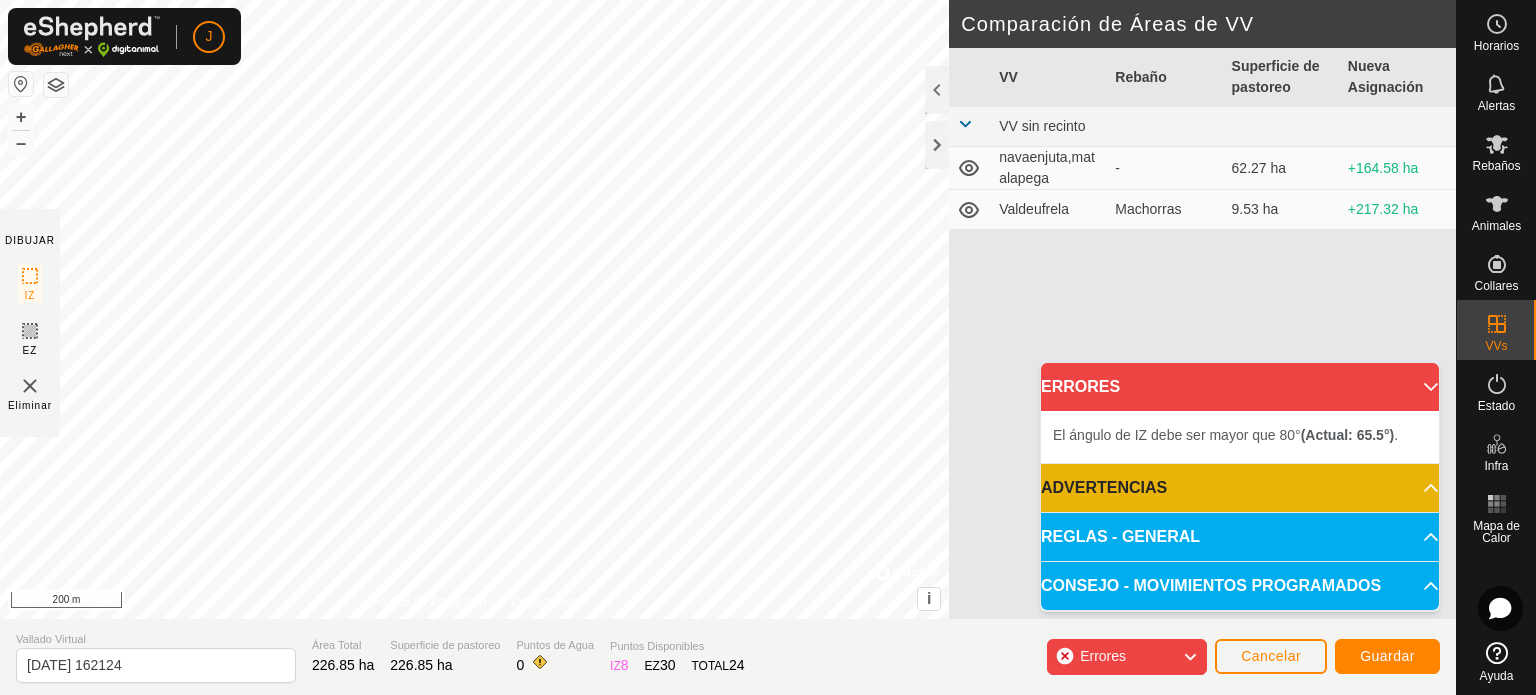 click on "J  Horarios Alertas Rebaños Animales Collares VVs Estado Infra Mapa de Calor Ayuda DIBUJAR IZ EZ Eliminar Política de Privacidad Contáctenos El ángulo de IZ debe ser mayor que 80°  (Actual: 68.4°) . + – ⇧ i ©  Mapbox , ©  OpenStreetMap ,  Improve this map 200 m Comparación de Áreas de VV     VV   Rebaño   Superficie de pastoreo   Nueva Asignación  VV sin recinto  navaenjuta,matalapega  -  62.27 ha  +164.58 ha  Valdeufrela   Machorras    9.53 ha  +217.32 ha Vallado Virtual [DATE] 162124 Área Total 226.85 ha Superficie de pastoreo 226.85 ha Puntos de Agua 0 Puntos Disponibles  IZ   8  EZ  30  TOTAL   24 Errores Cancelar Guardar" 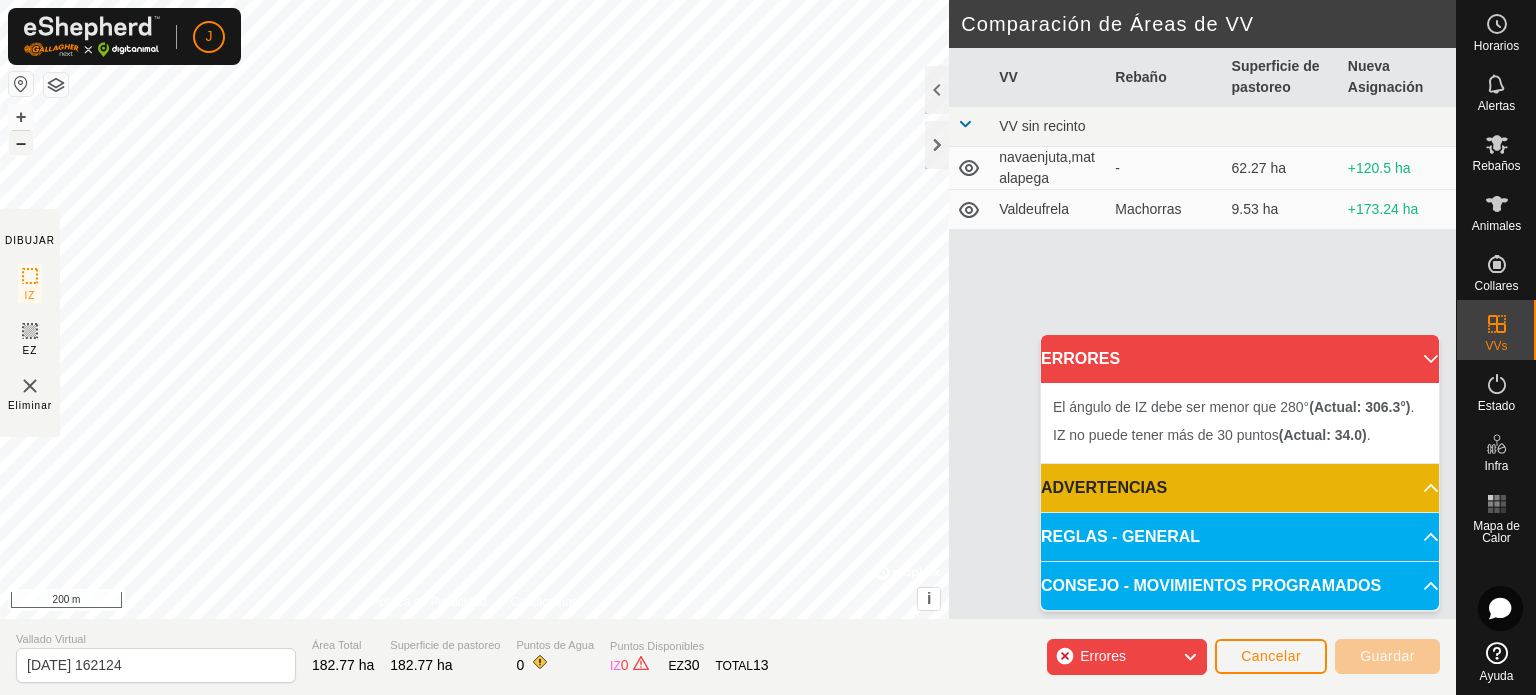 click on "–" at bounding box center [21, 143] 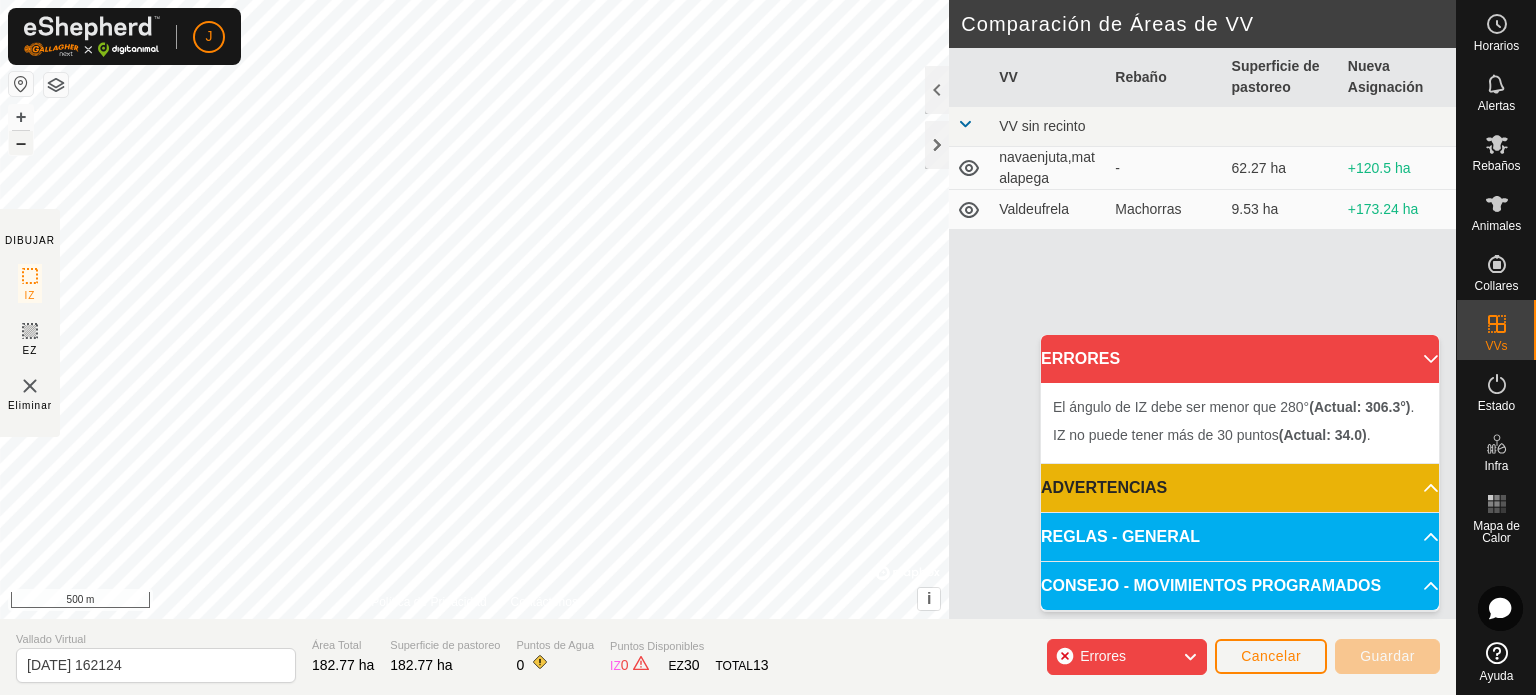 click on "–" at bounding box center (21, 143) 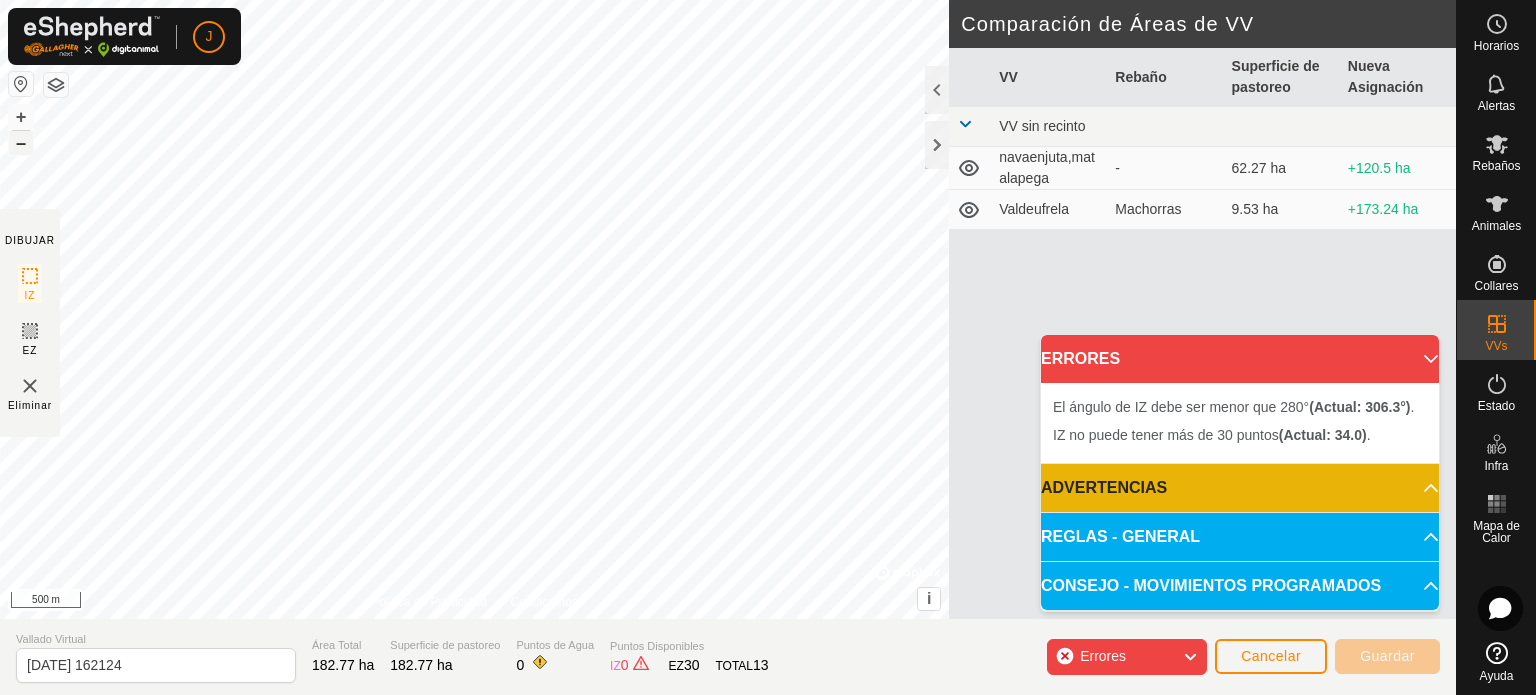 click on "–" at bounding box center (21, 143) 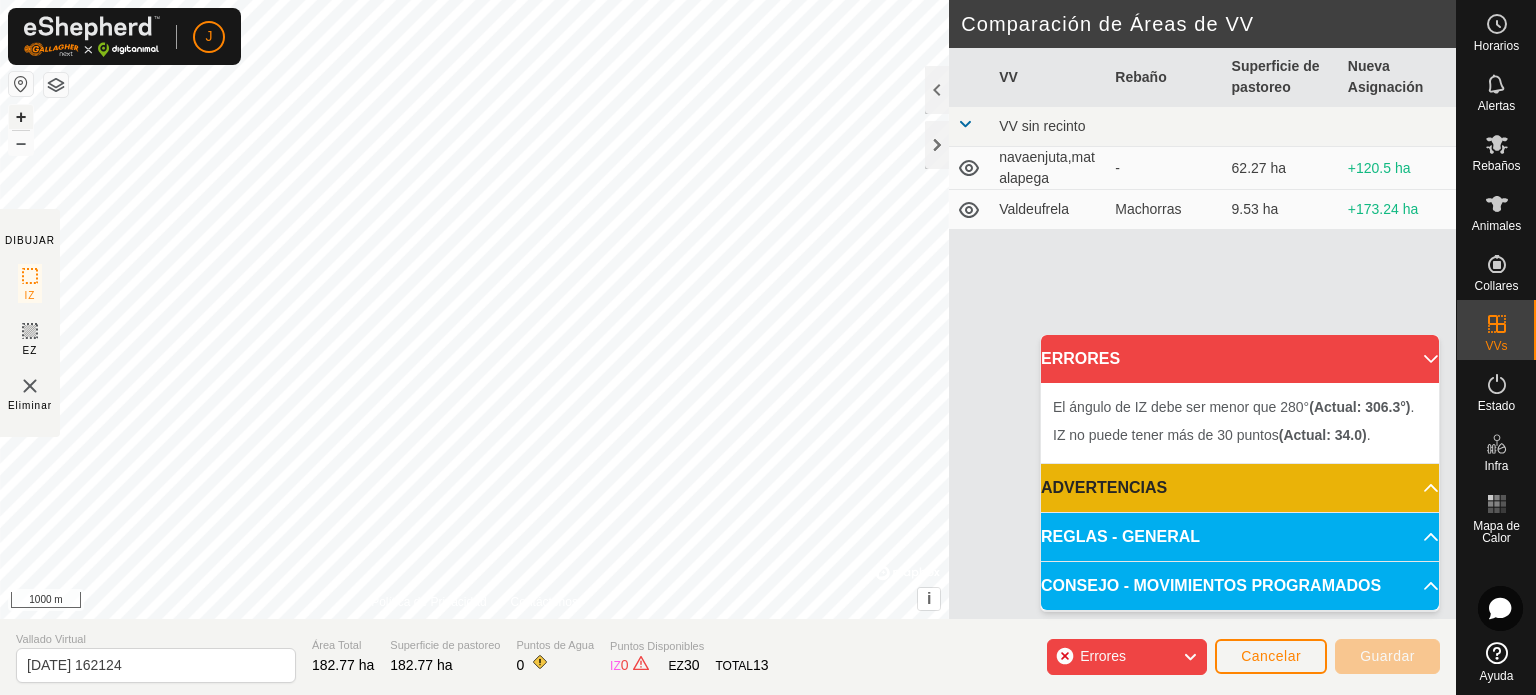 click on "+" at bounding box center [21, 117] 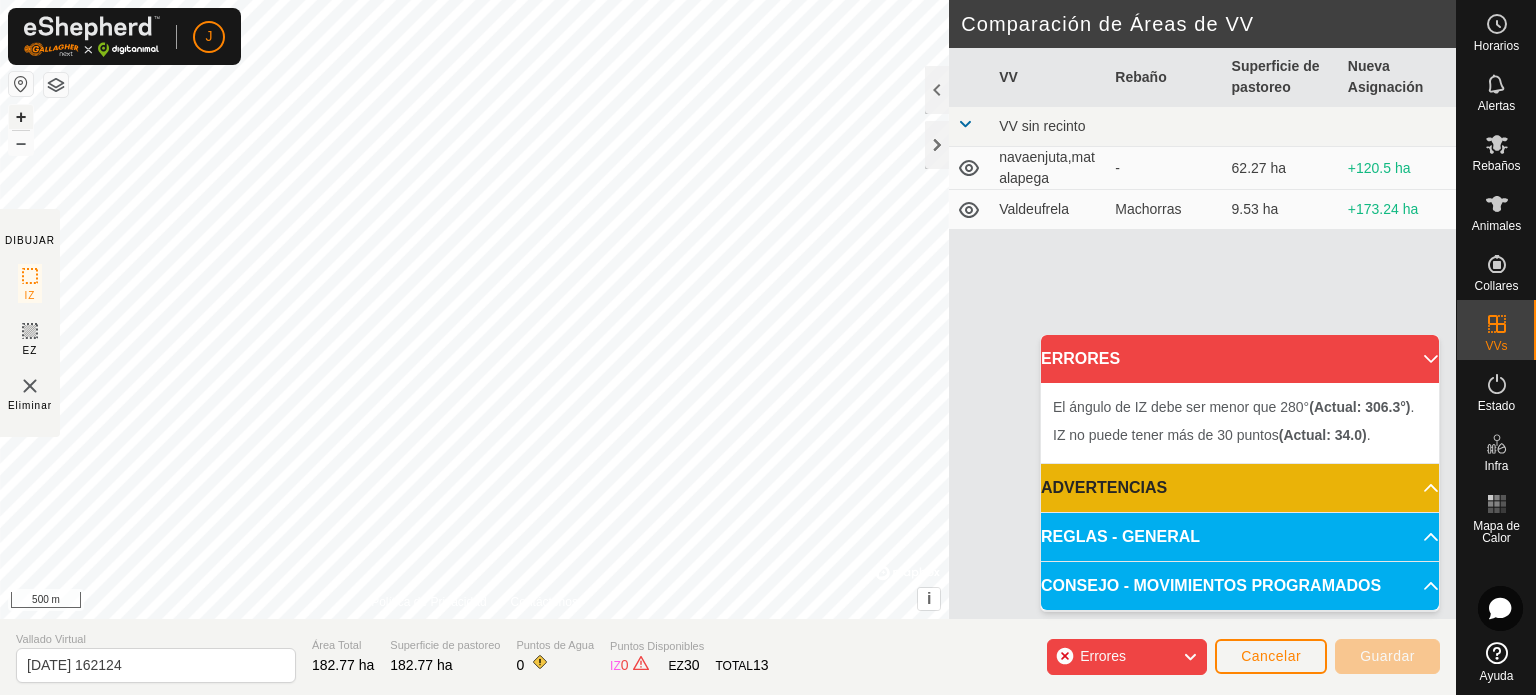 click on "+" at bounding box center (21, 117) 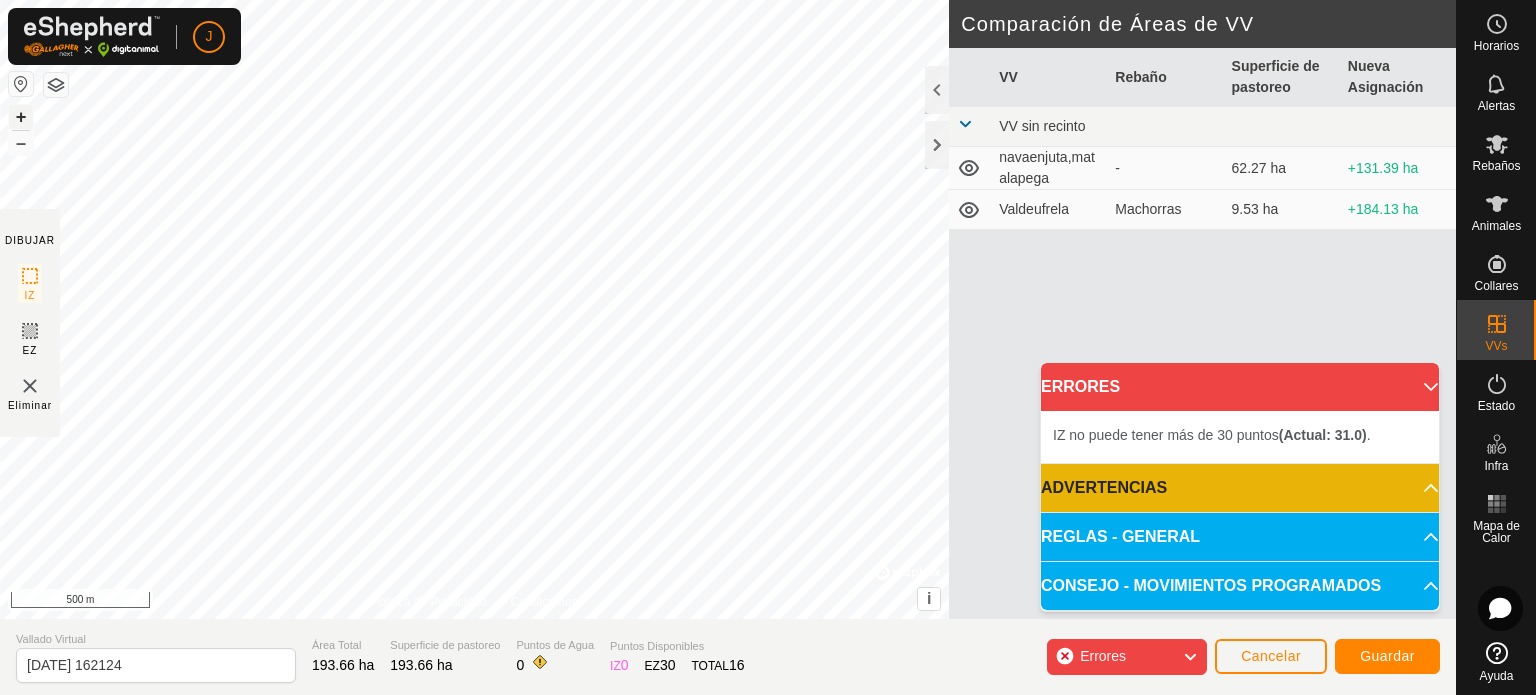 click on "+" at bounding box center [21, 117] 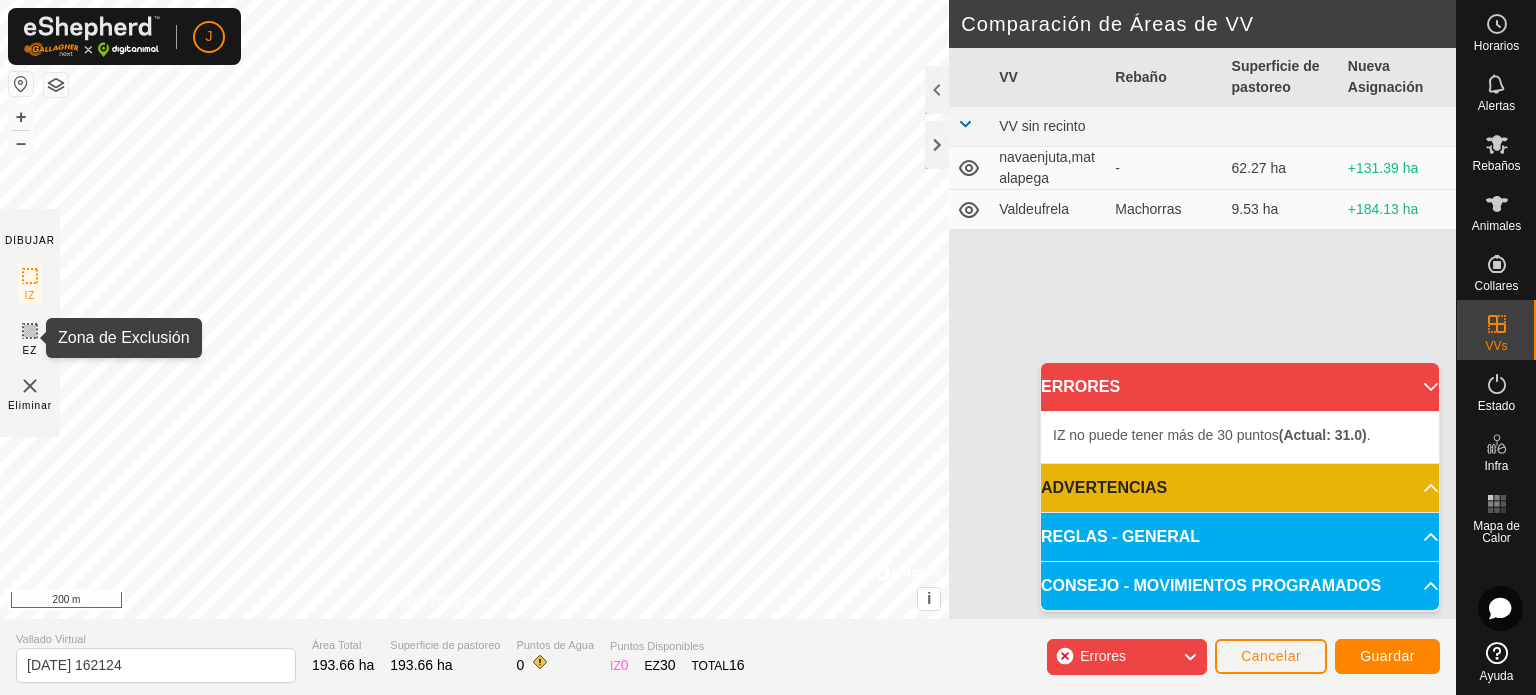 click 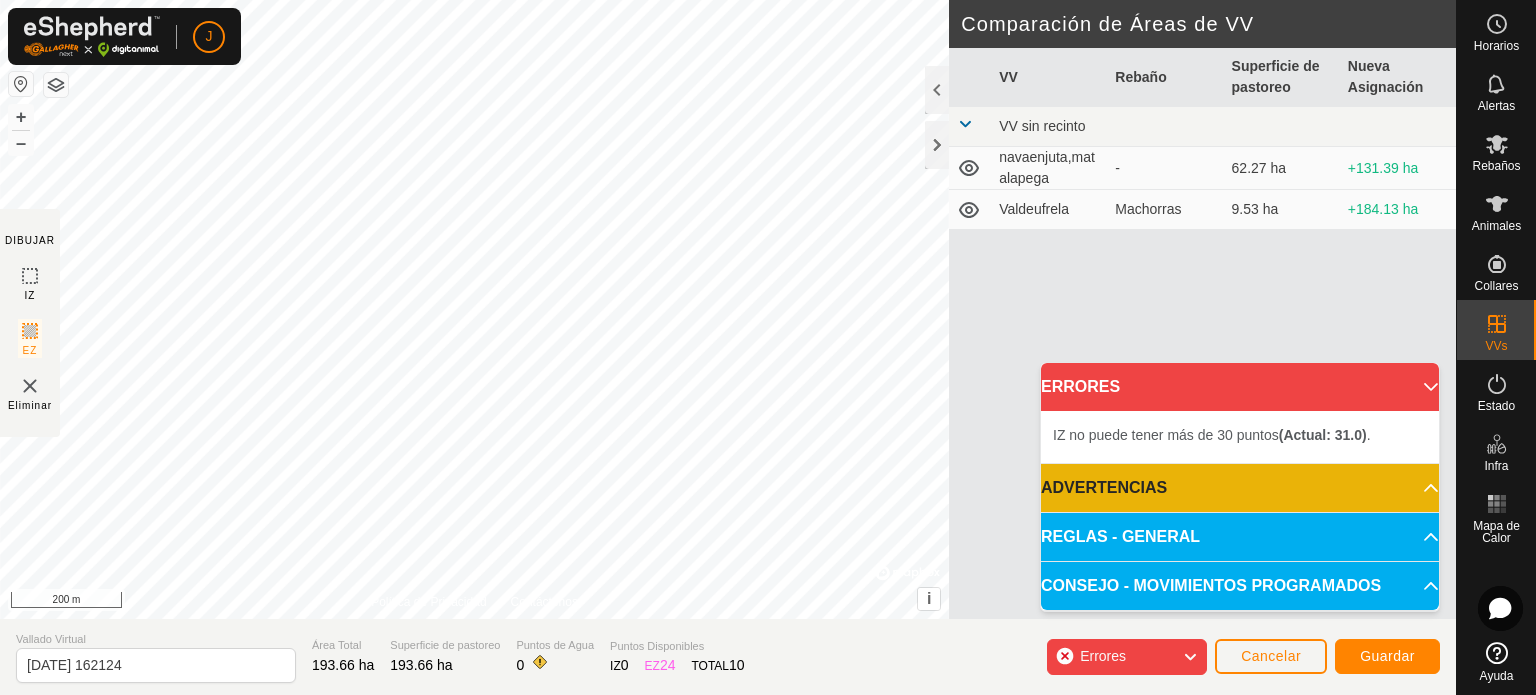 click on "El ángulo de EZ debe ser mayor que 100°  (Actual: 51.8°) . + – ⇧ i ©  Mapbox , ©  OpenStreetMap ,  Improve this map 200 m" at bounding box center (474, 309) 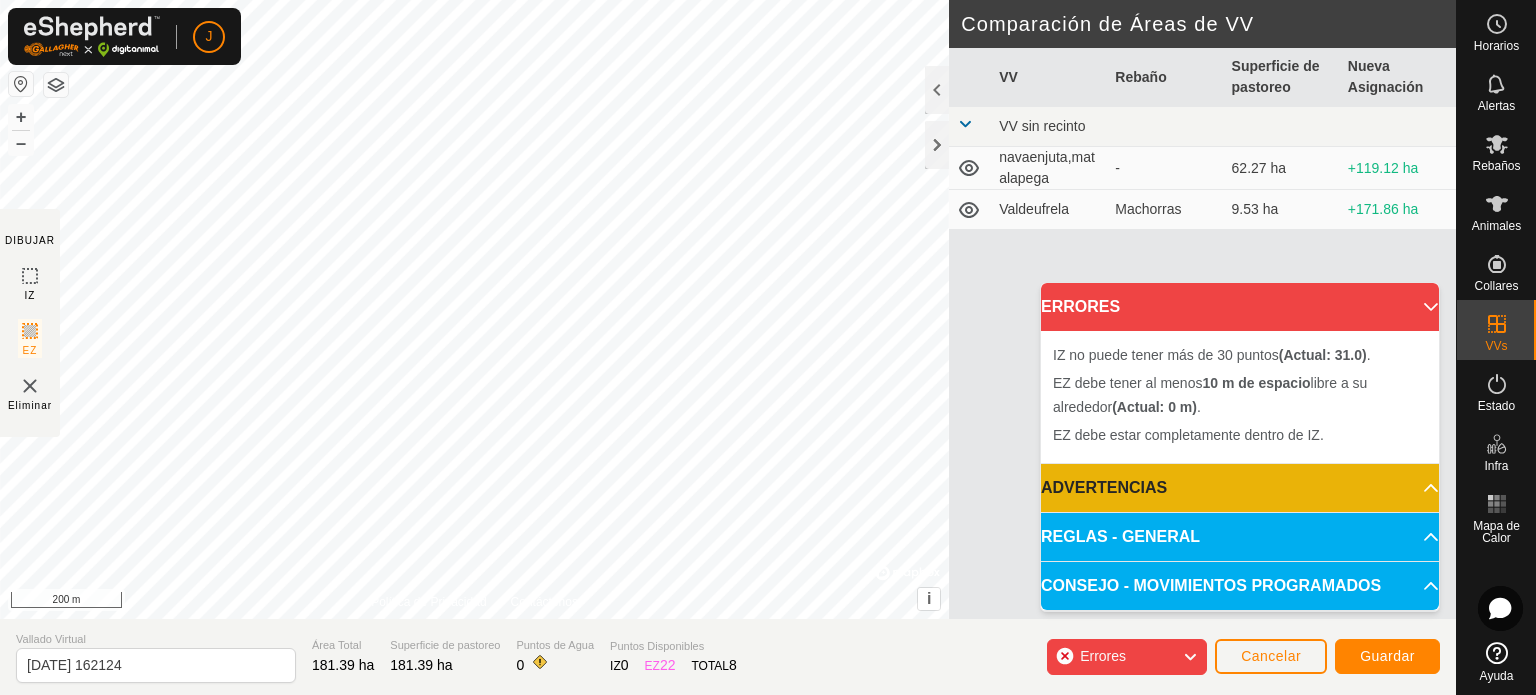 click on "J  Horarios Alertas Rebaños Animales Collares VVs Estado Infra Mapa de Calor Ayuda DIBUJAR IZ EZ Eliminar Política de Privacidad Contáctenos El ángulo de EZ debe ser mayor que 100°  (Actual: 93.0°) . + – ⇧ i ©  Mapbox , ©  OpenStreetMap ,  Improve this map 200 m Comparación de Áreas de VV     VV   Rebaño   Superficie de pastoreo   Nueva Asignación  VV sin recinto  navaenjuta,matalapega  -  62.27 ha  +119.12 ha  Valdeufrela   Machorras    9.53 ha  +171.86 ha Vallado Virtual [DATE] 162124 Área Total 181.39 ha Superficie de pastoreo 181.39 ha Puntos de Agua 0 Puntos Disponibles  IZ   0  EZ  22  TOTAL   8 Errores Cancelar Guardar
Texto original Valora esta traducción Tu opinión servirá para ayudar a mejorar el Traductor de Google
ERRORES IZ no puede tener más de 30 puntos  (Actual: 31.0) . EZ debe tener al menos  10 m de espacio  libre a su alrededor  (Actual: 0 m) . EZ debe estar completamente dentro de IZ. ADVERTENCIAS No hay  puntos de agua  dentro del VV. IZ 4 puntos" at bounding box center [768, 347] 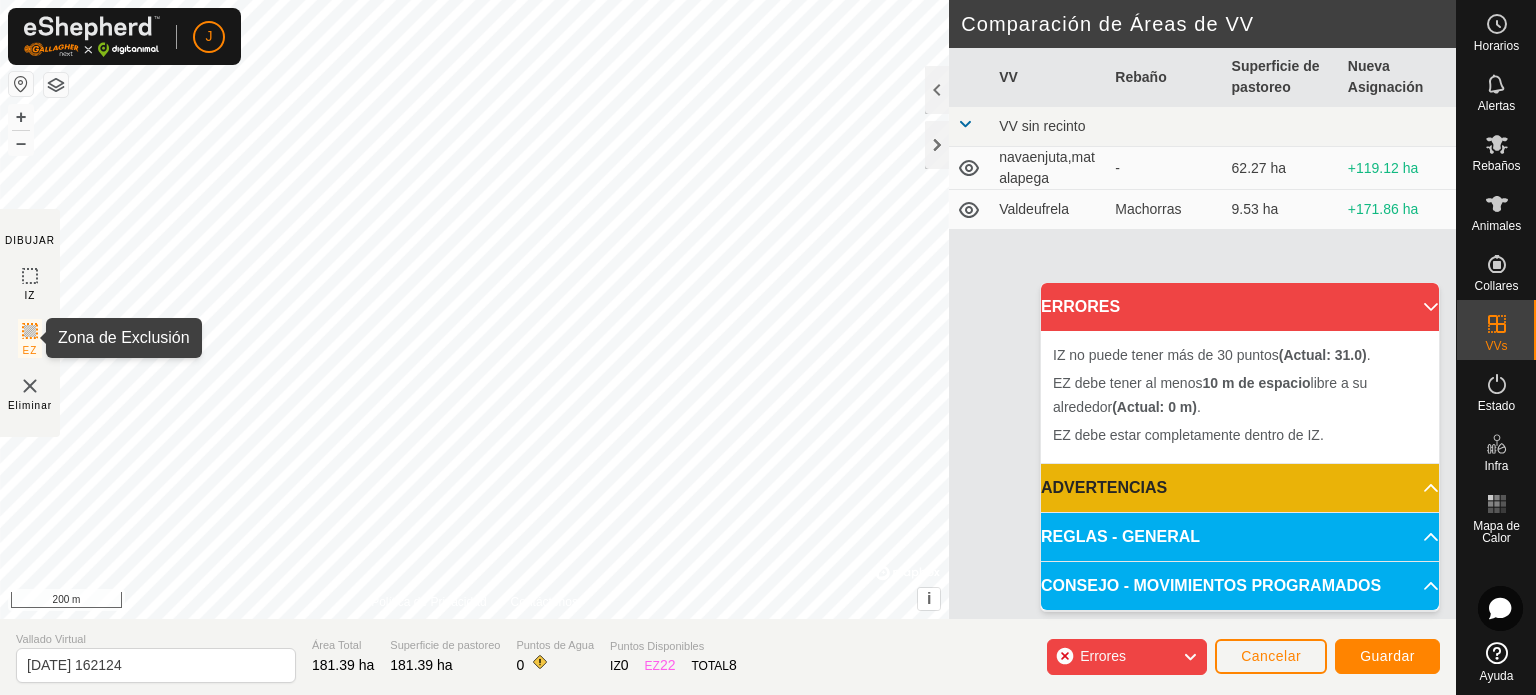 click 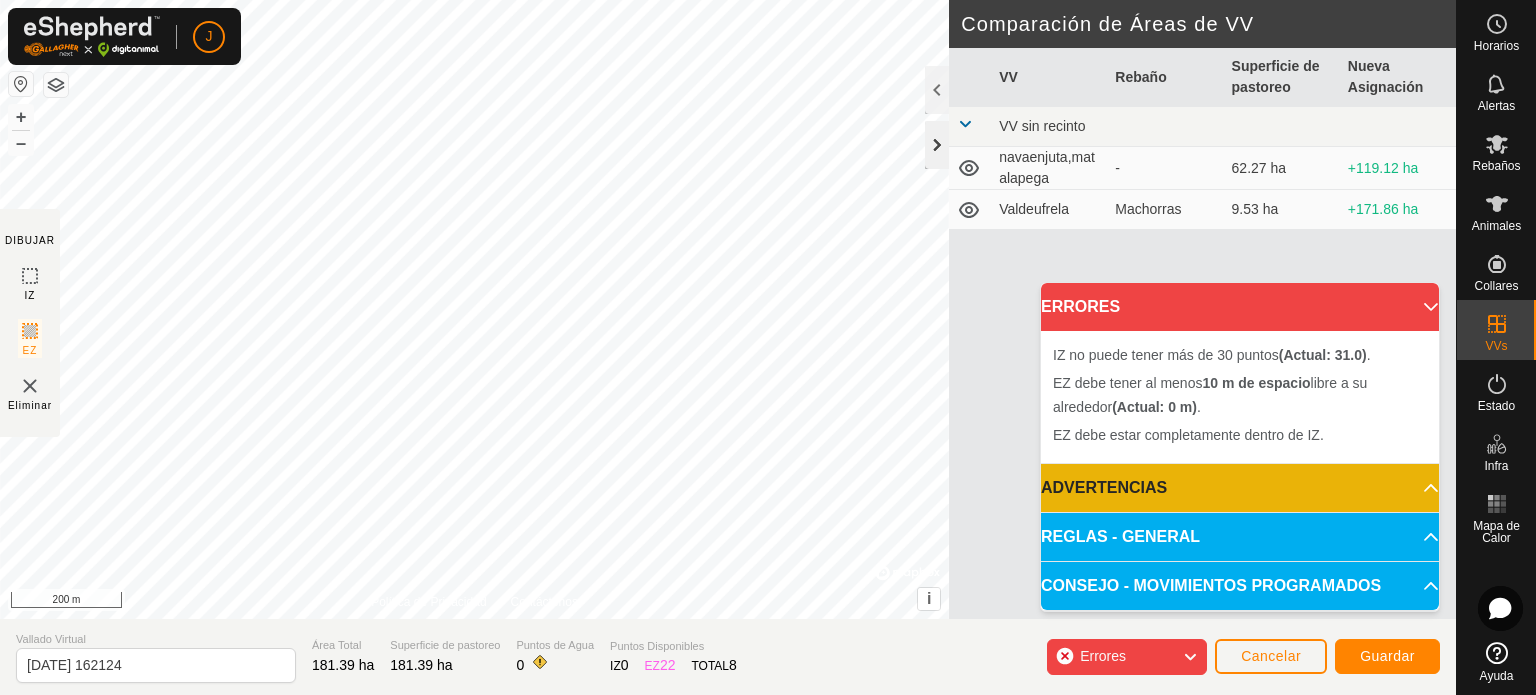 click 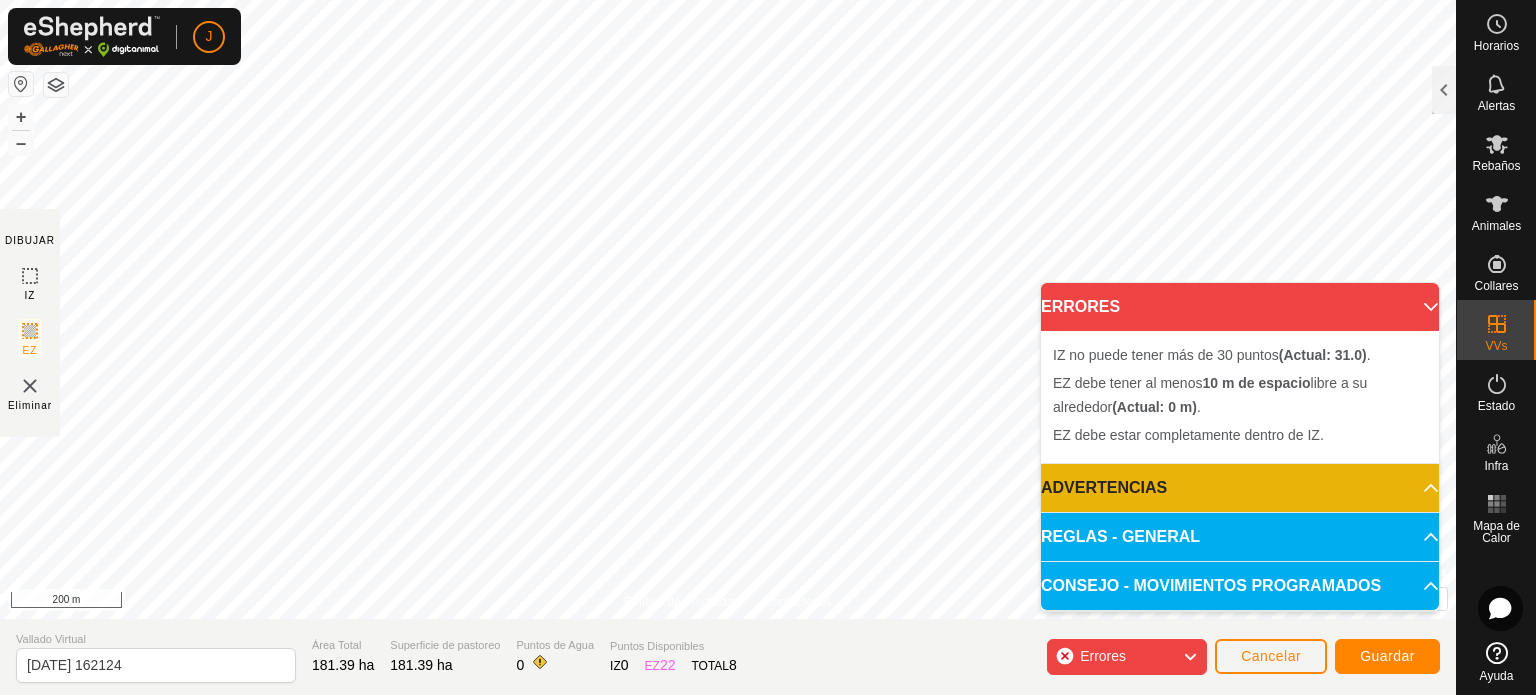 click on "ERRORES" at bounding box center [1240, 307] 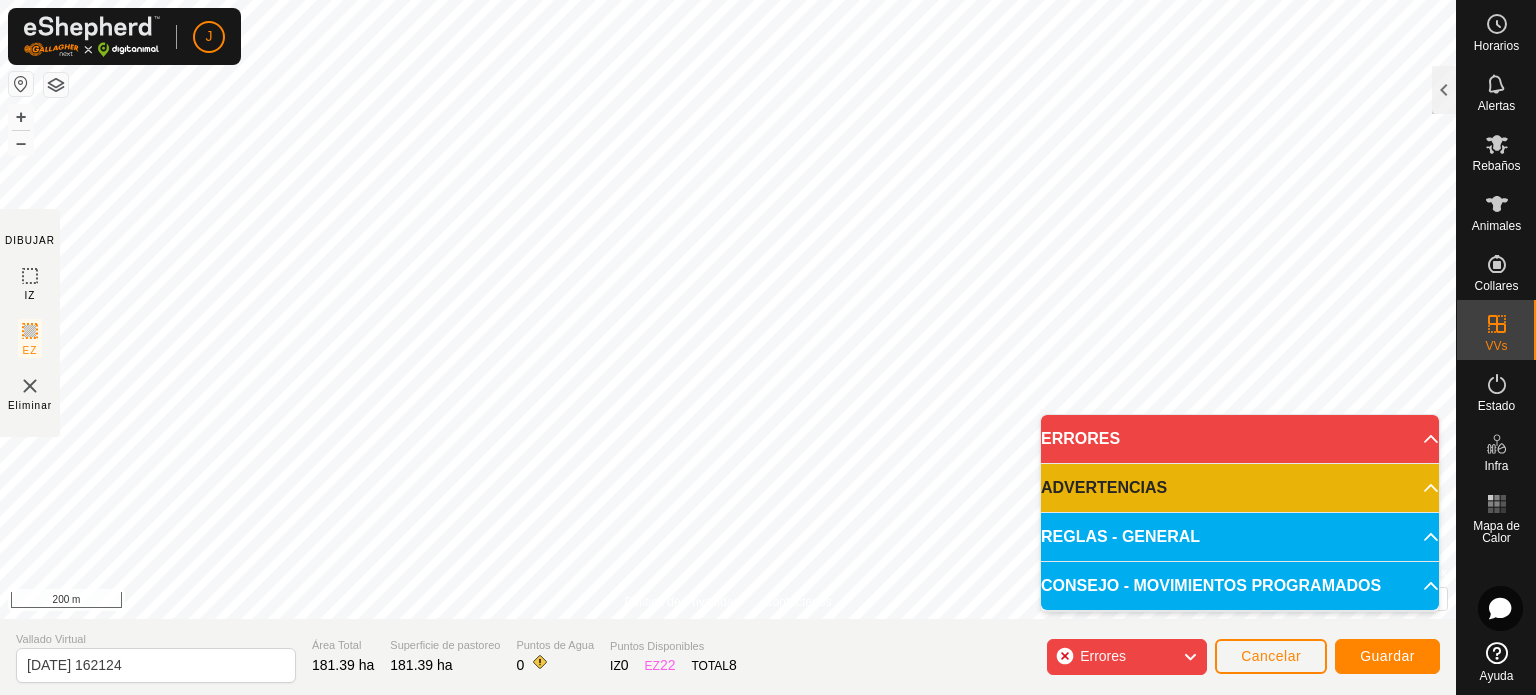 click on "Errores" 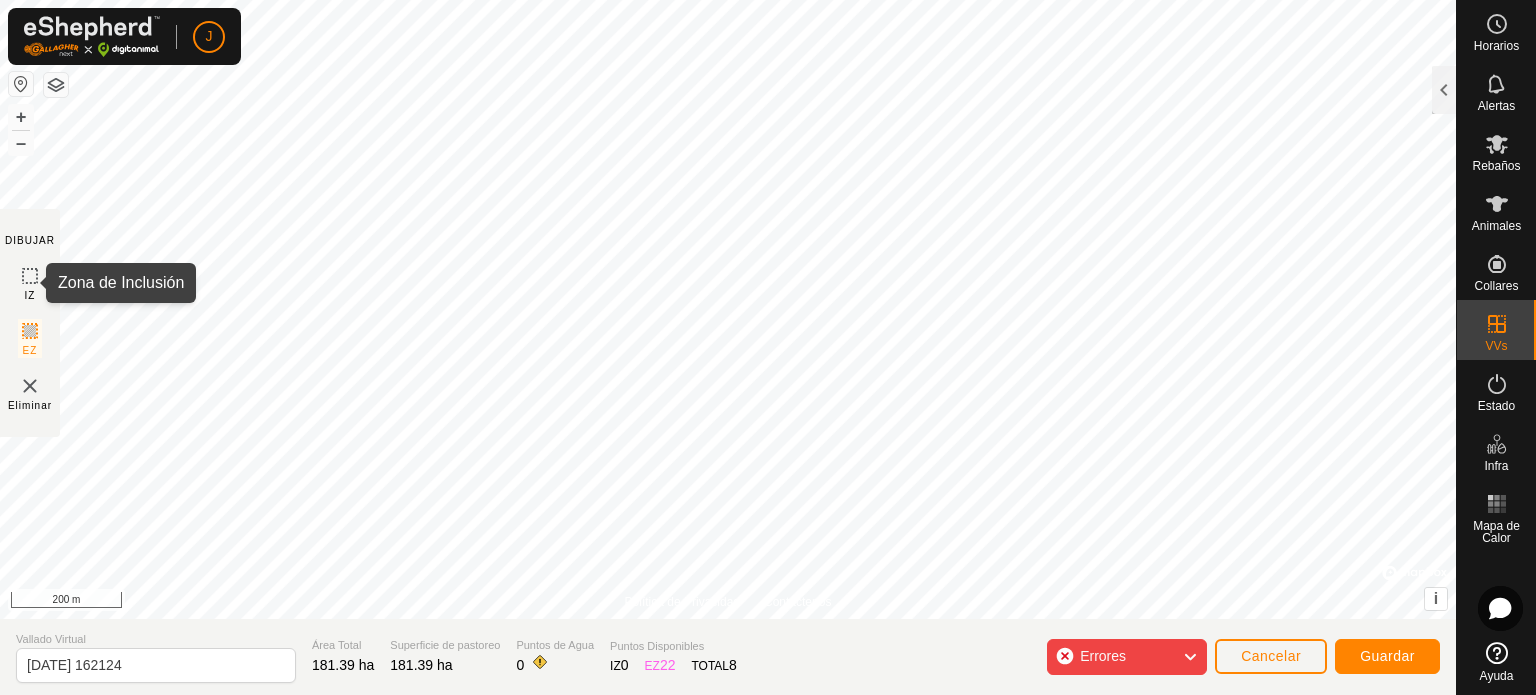 click 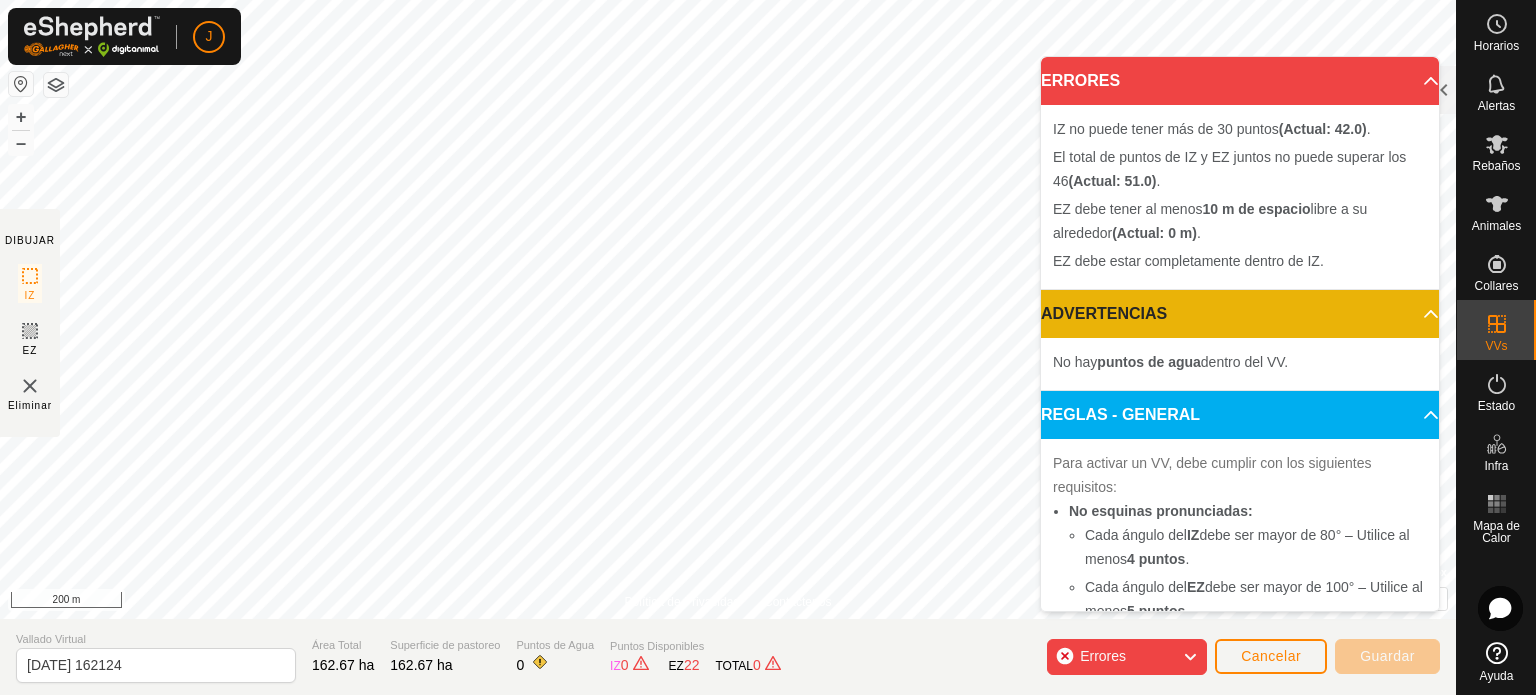 click 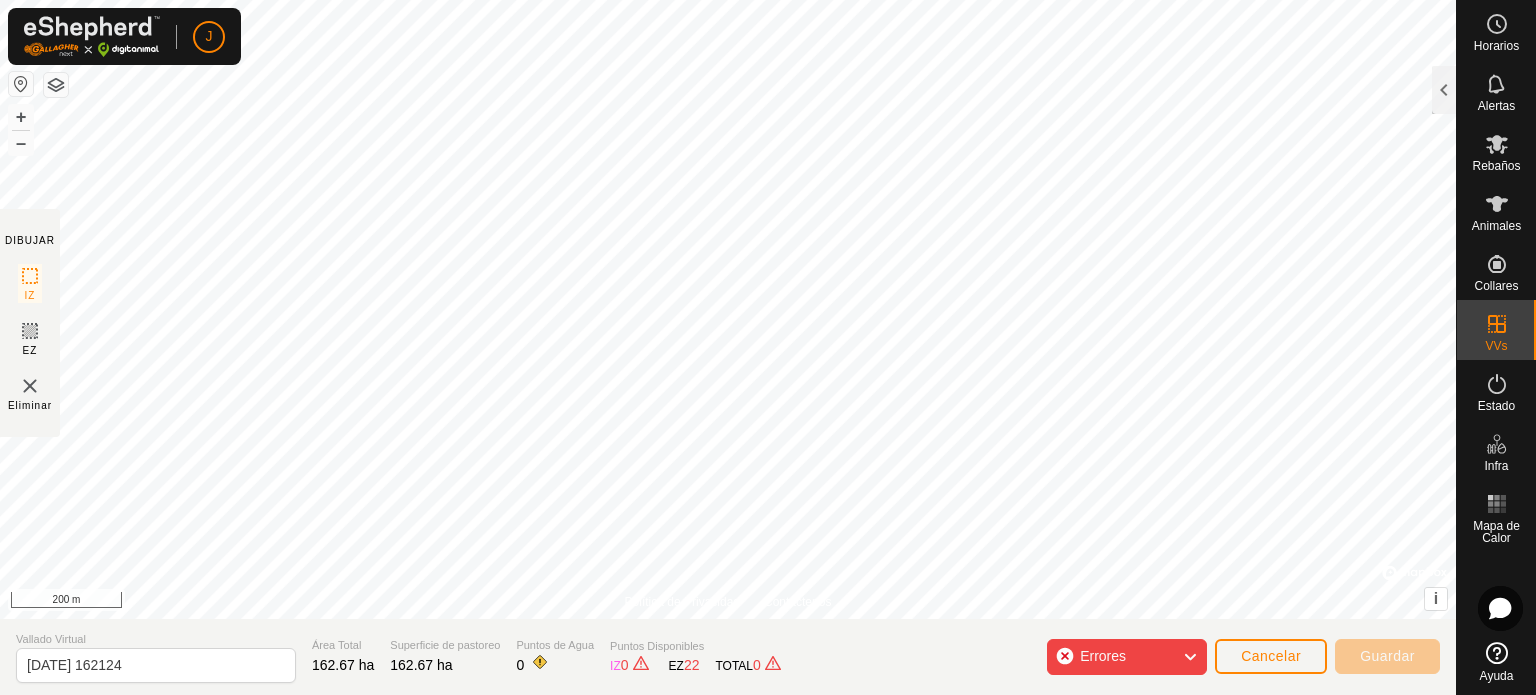 click on "Errores" 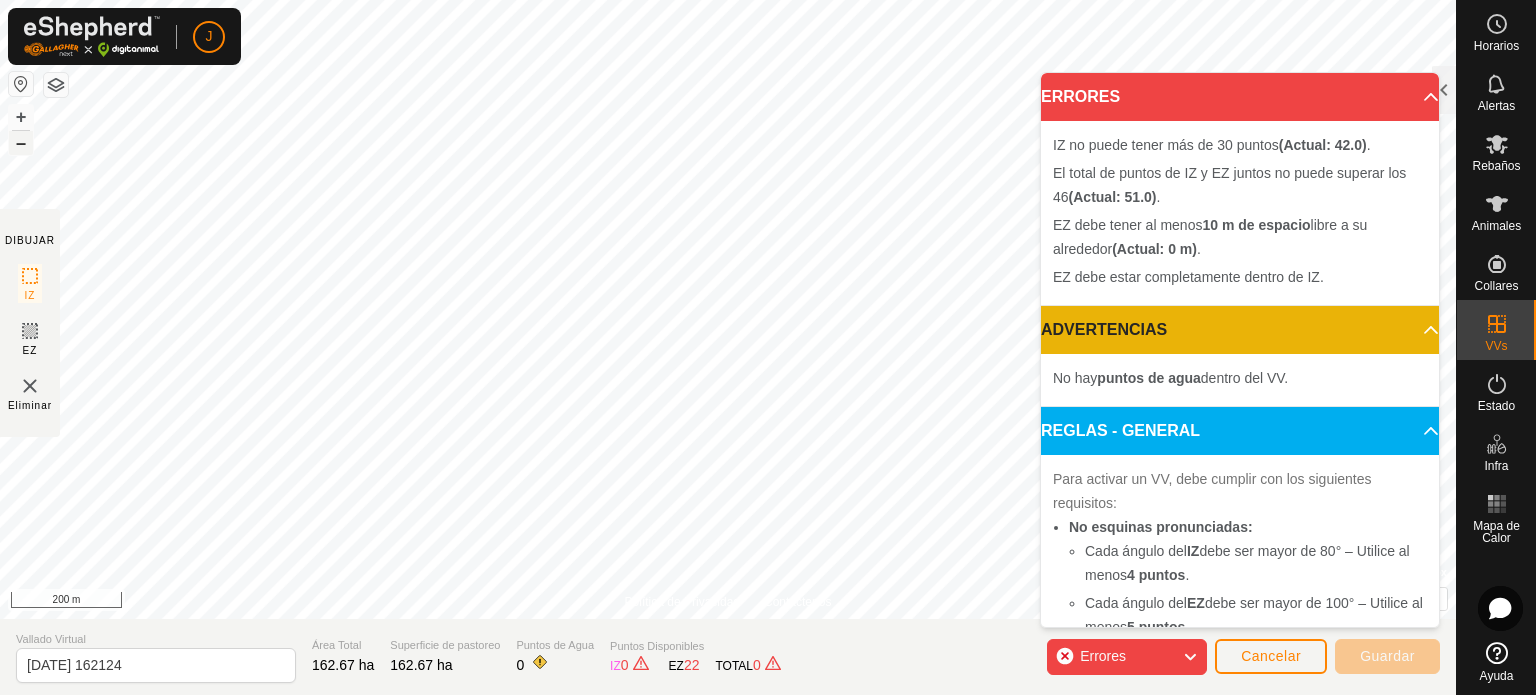 click on "–" at bounding box center (21, 143) 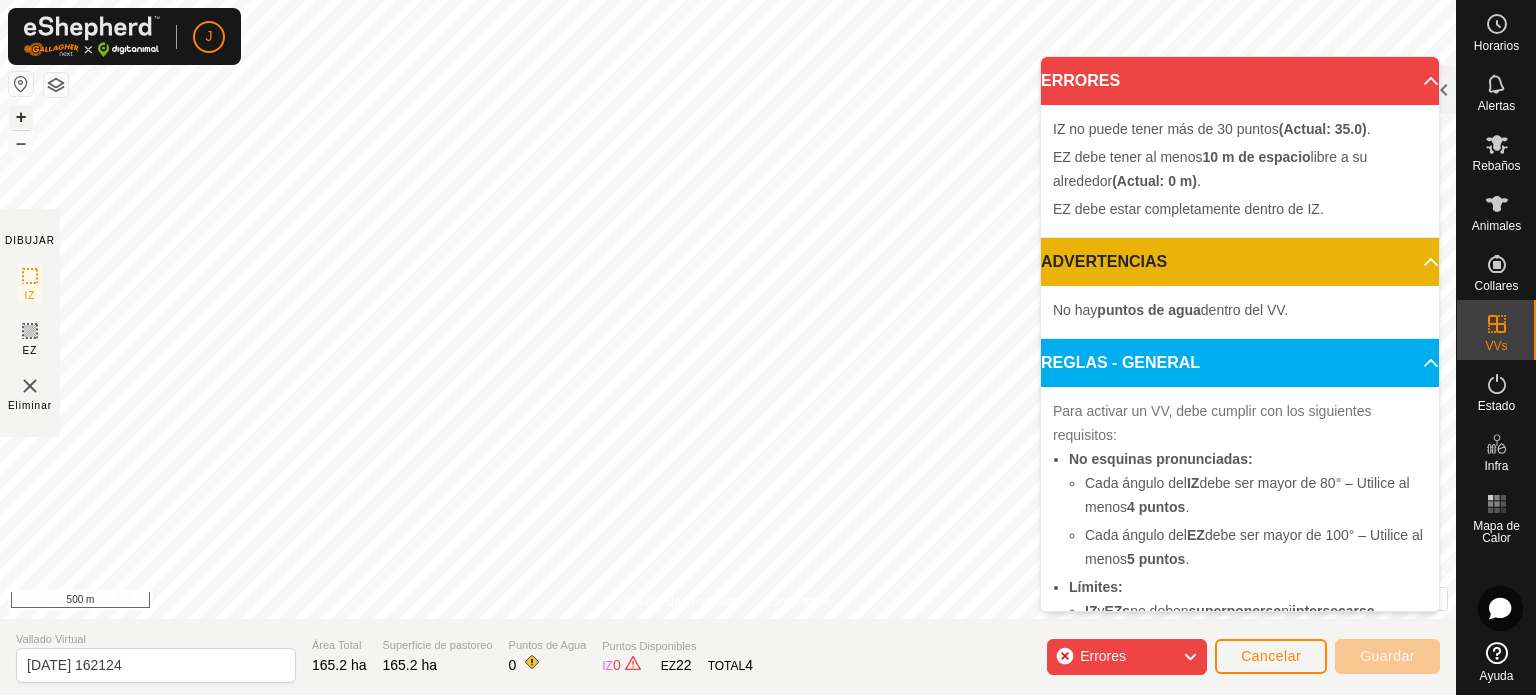 click on "+" at bounding box center [21, 117] 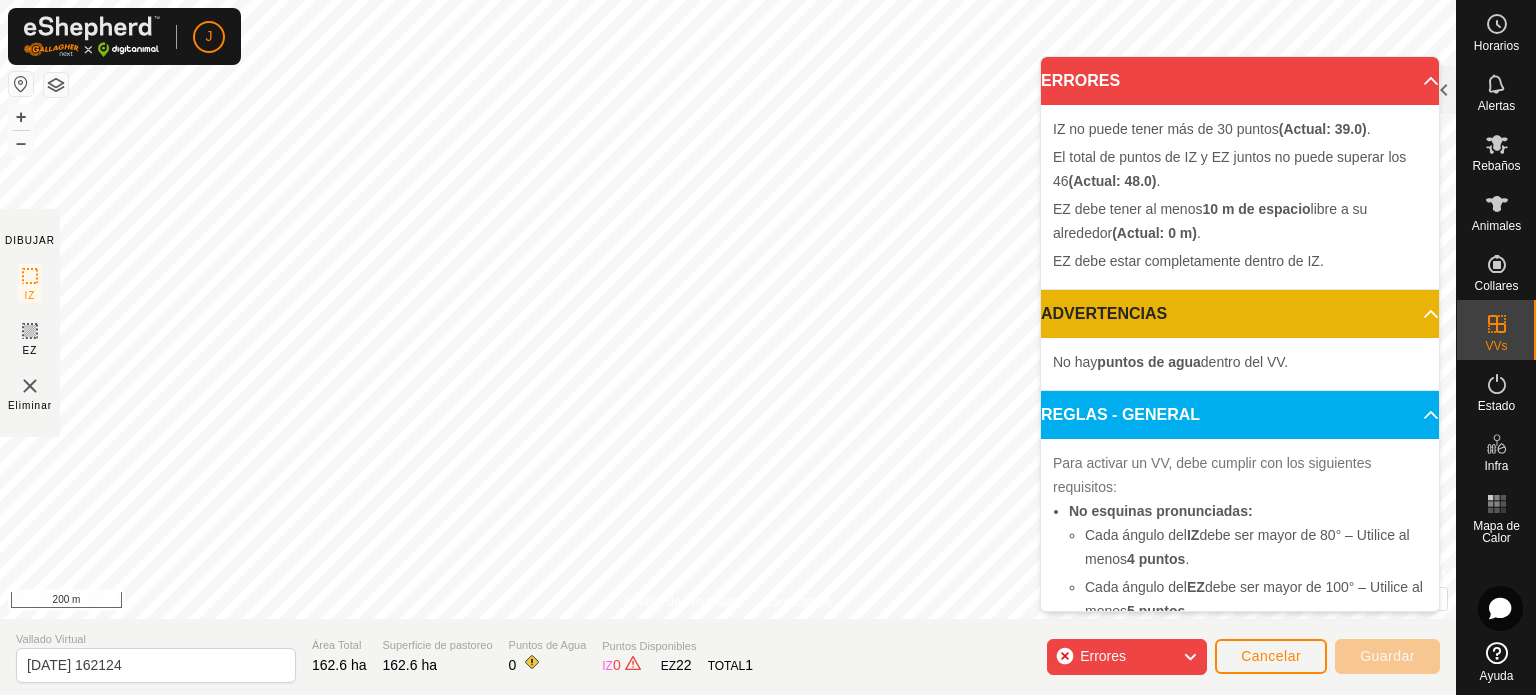 click 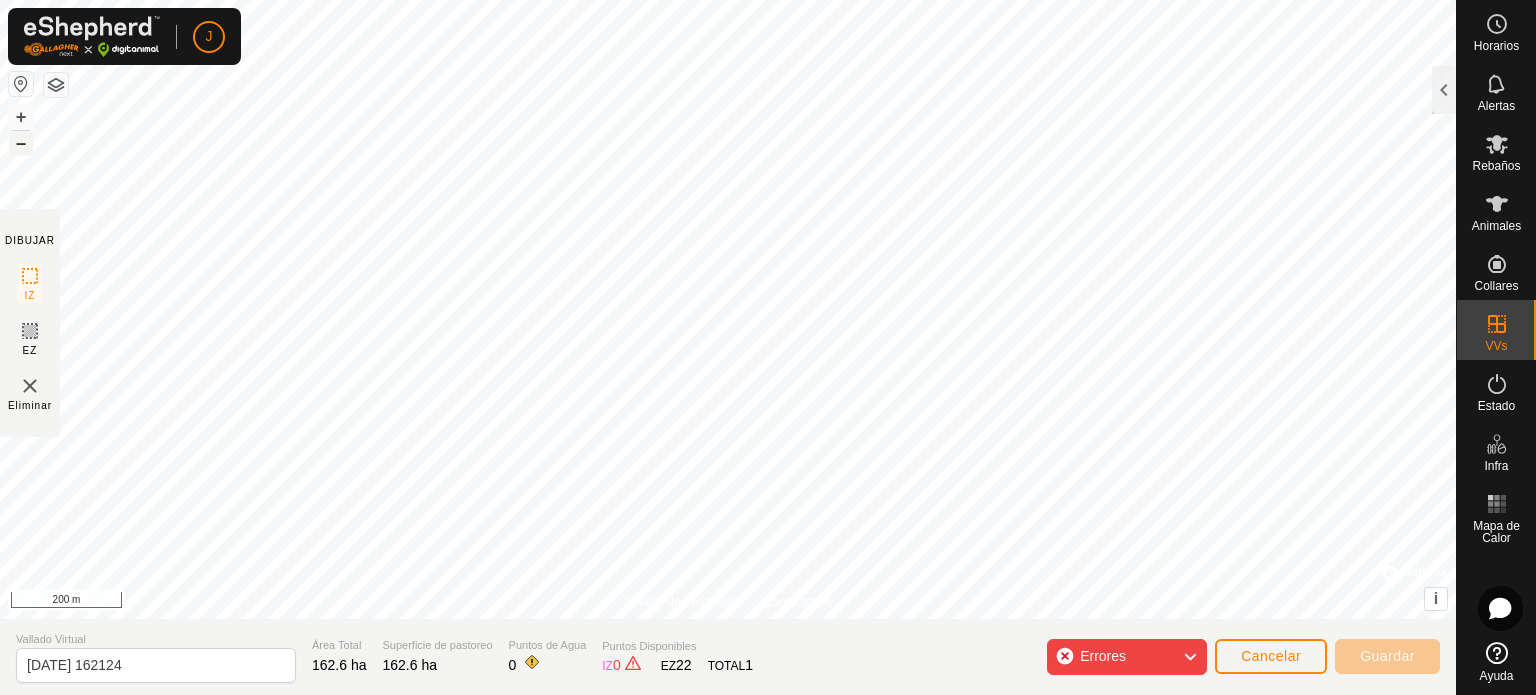 click on "–" at bounding box center [21, 143] 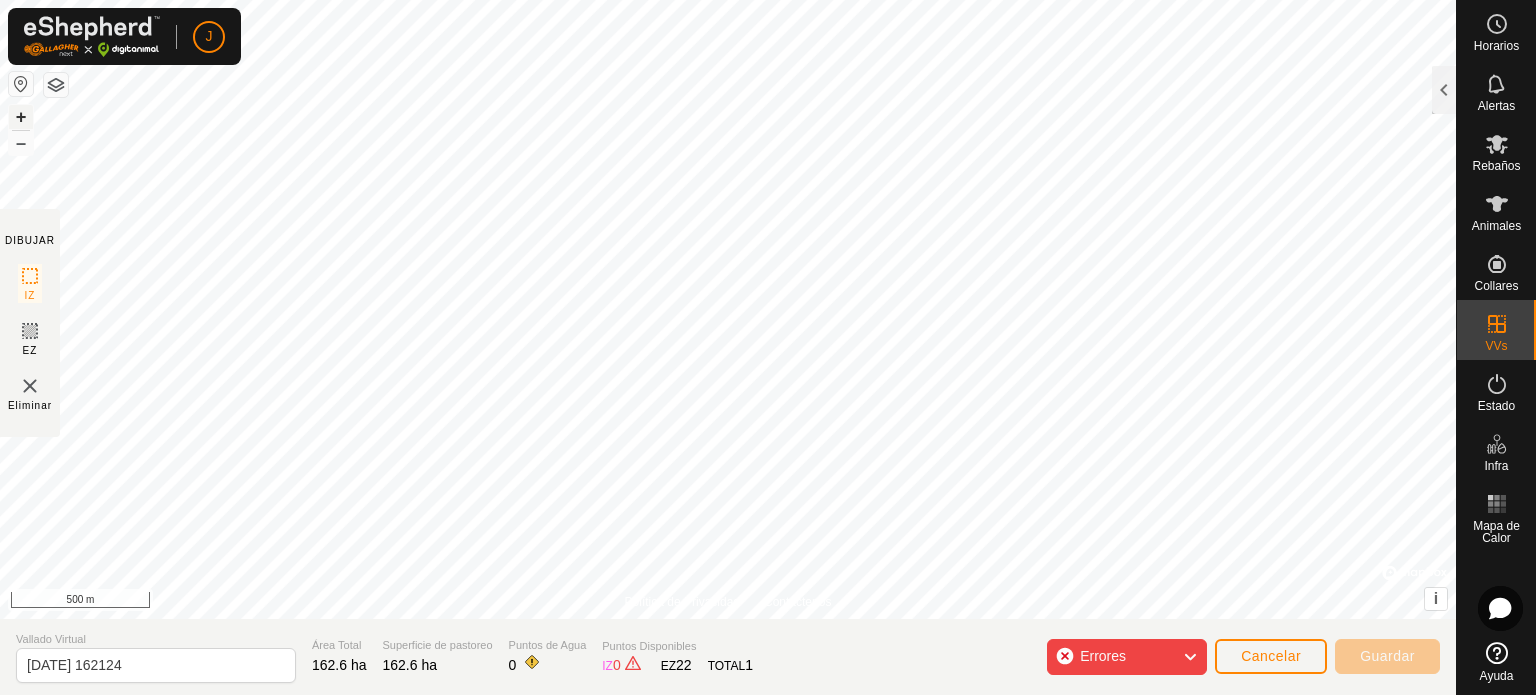 click on "+" at bounding box center (21, 117) 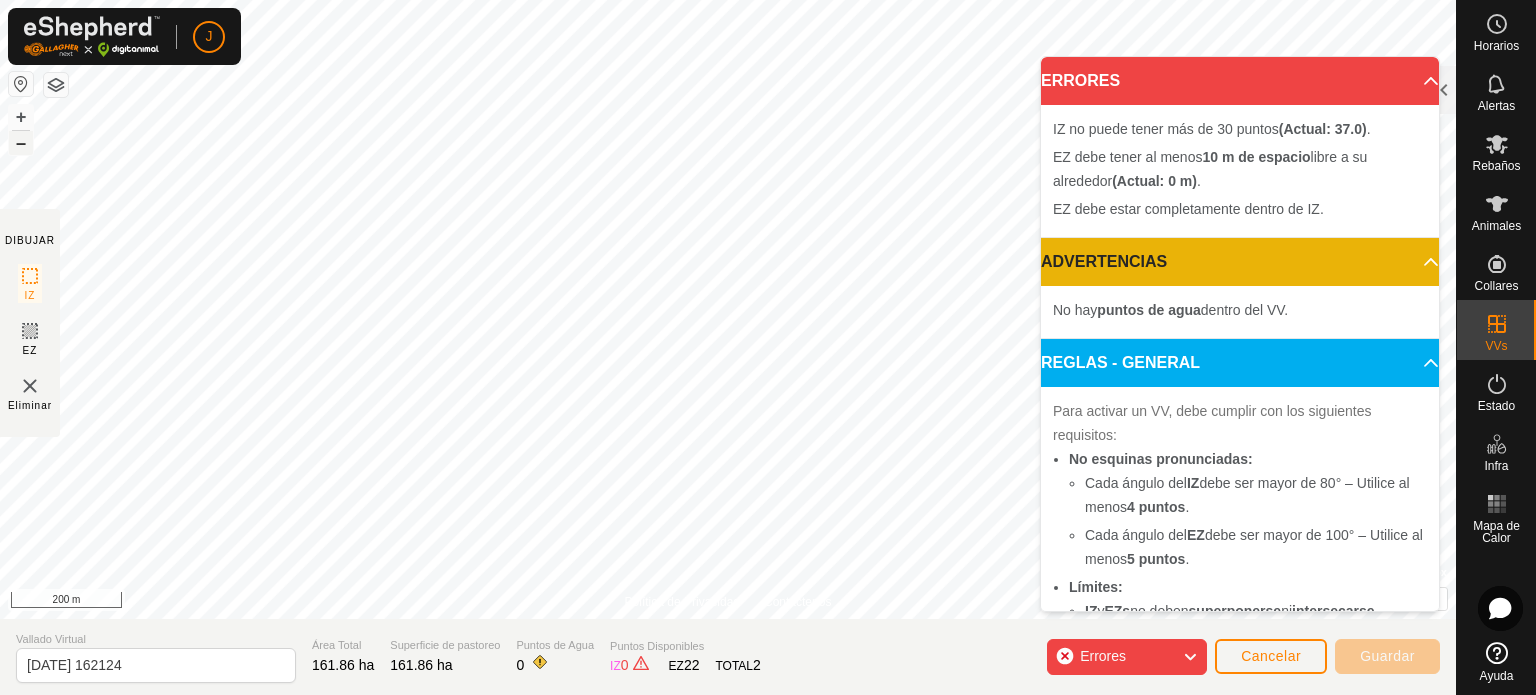 click on "El ángulo de IZ debe ser mayor que 80°  (Actual: 77.8°) . + – ⇧ i ©  Mapbox , ©  OpenStreetMap ,  Improve this map 200 m" at bounding box center [728, 309] 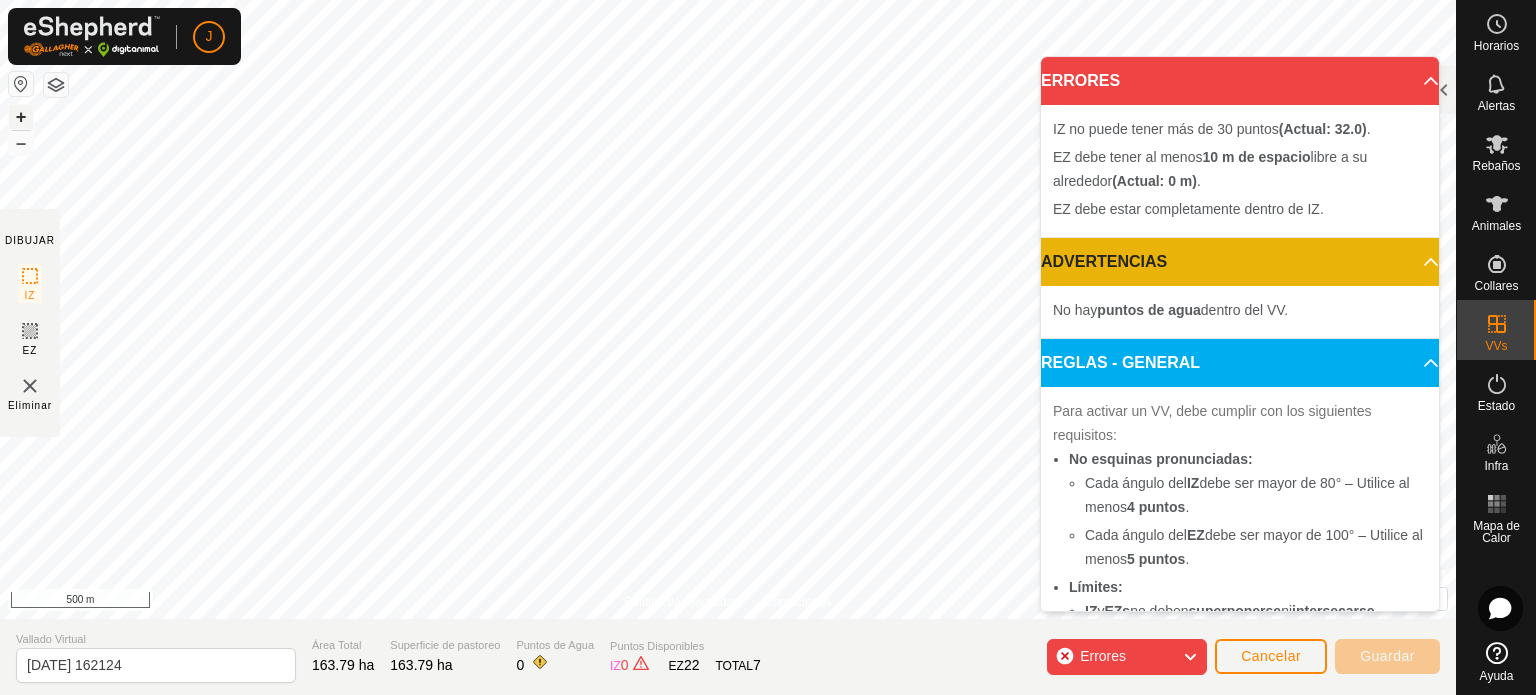 click on "+" at bounding box center [21, 117] 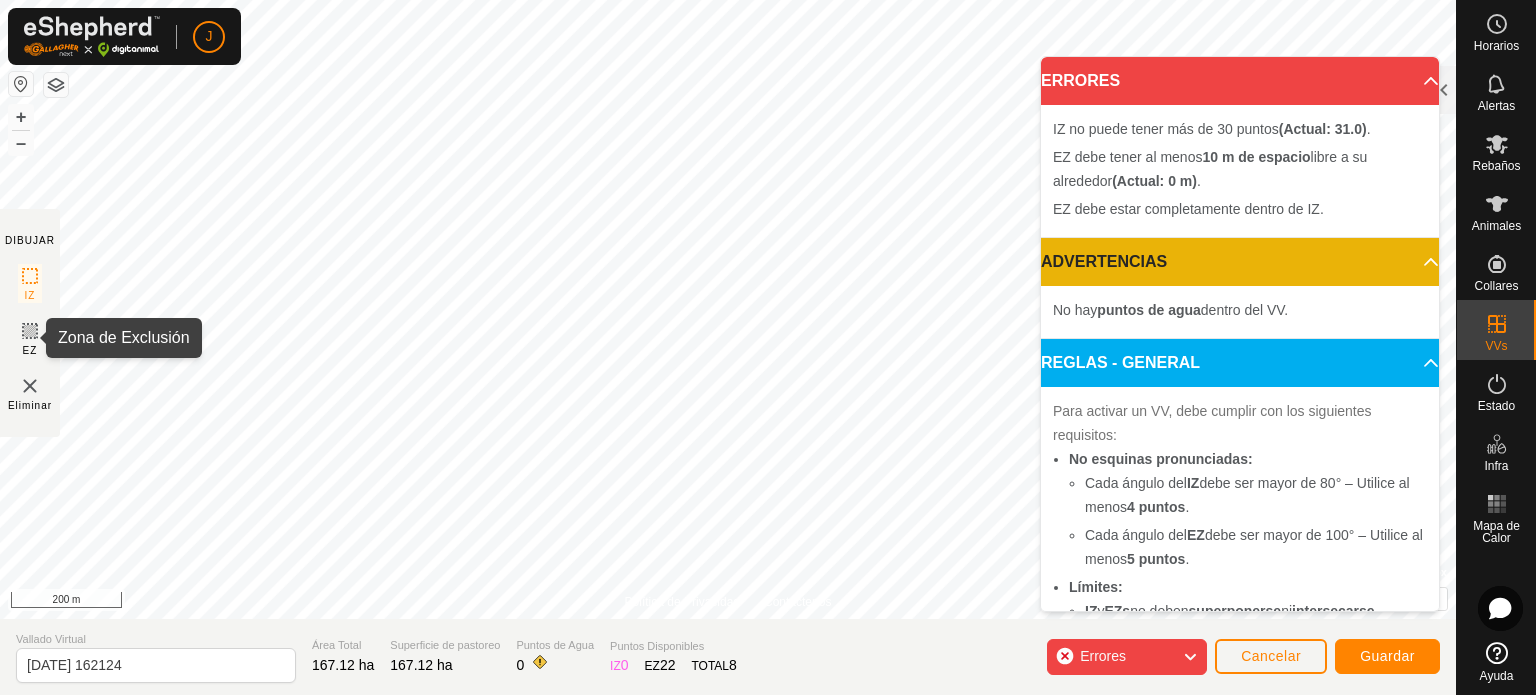 click 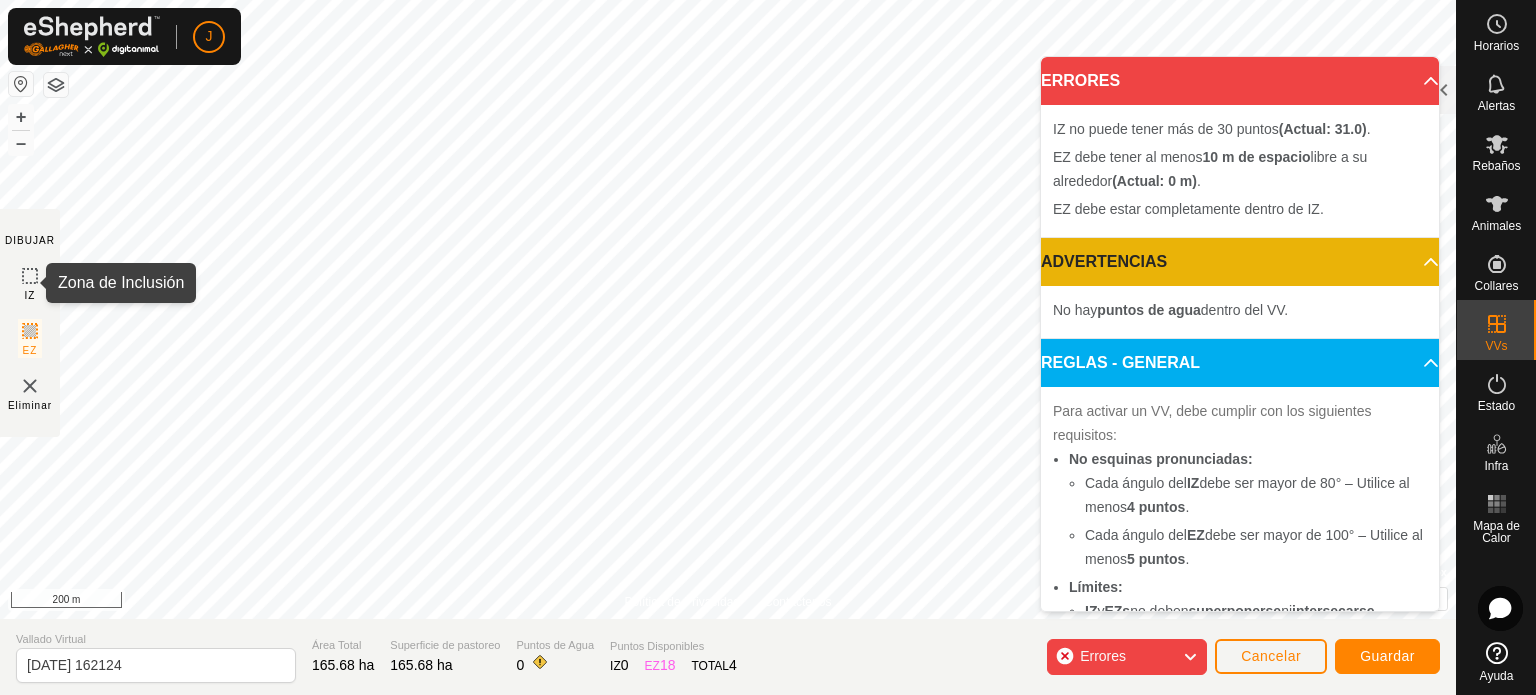 click 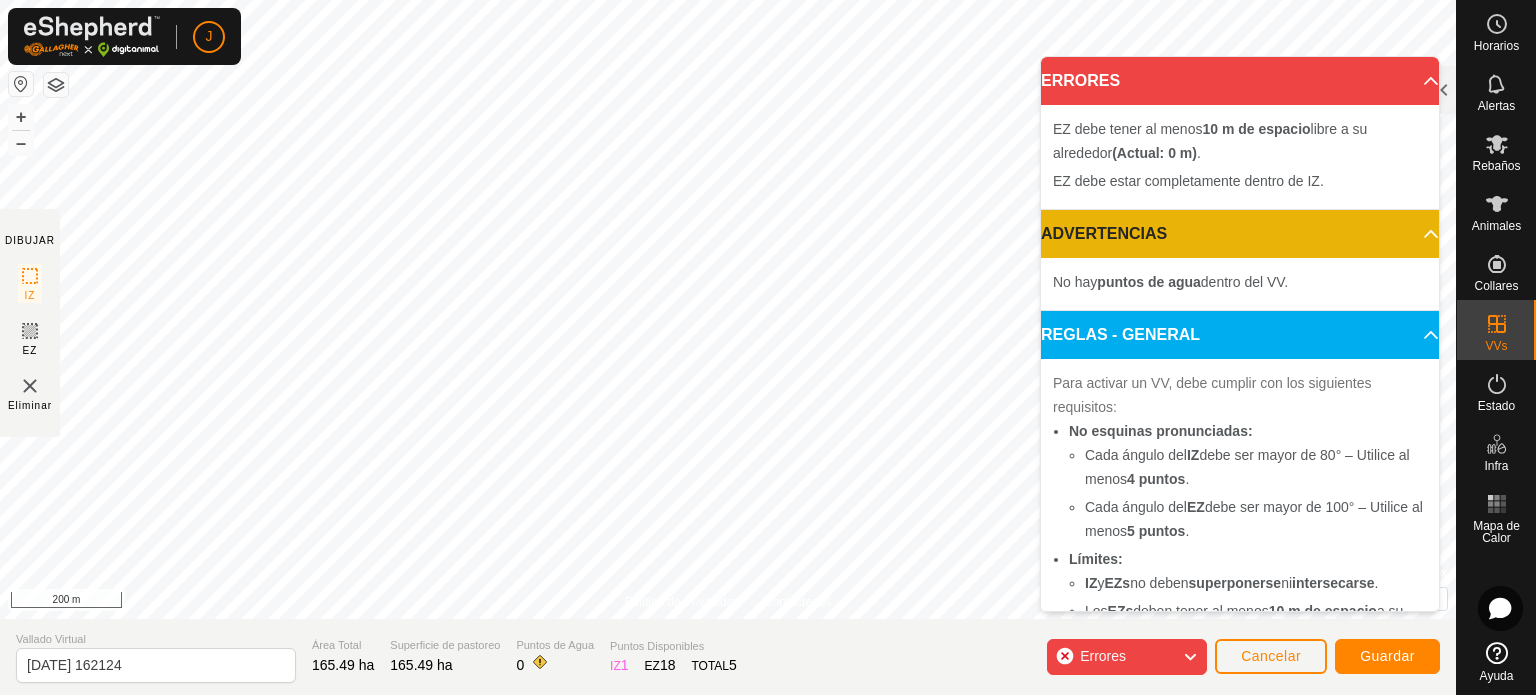 click 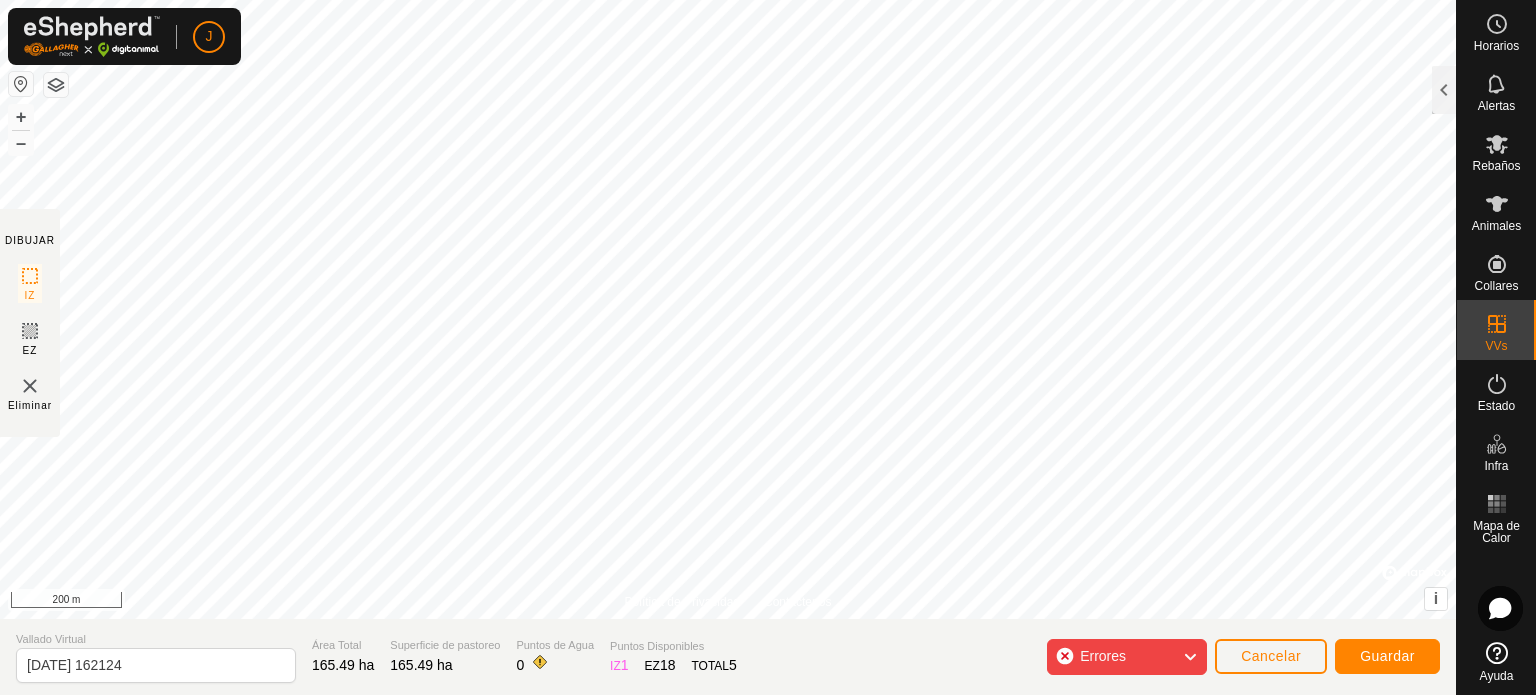 click on "Errores" 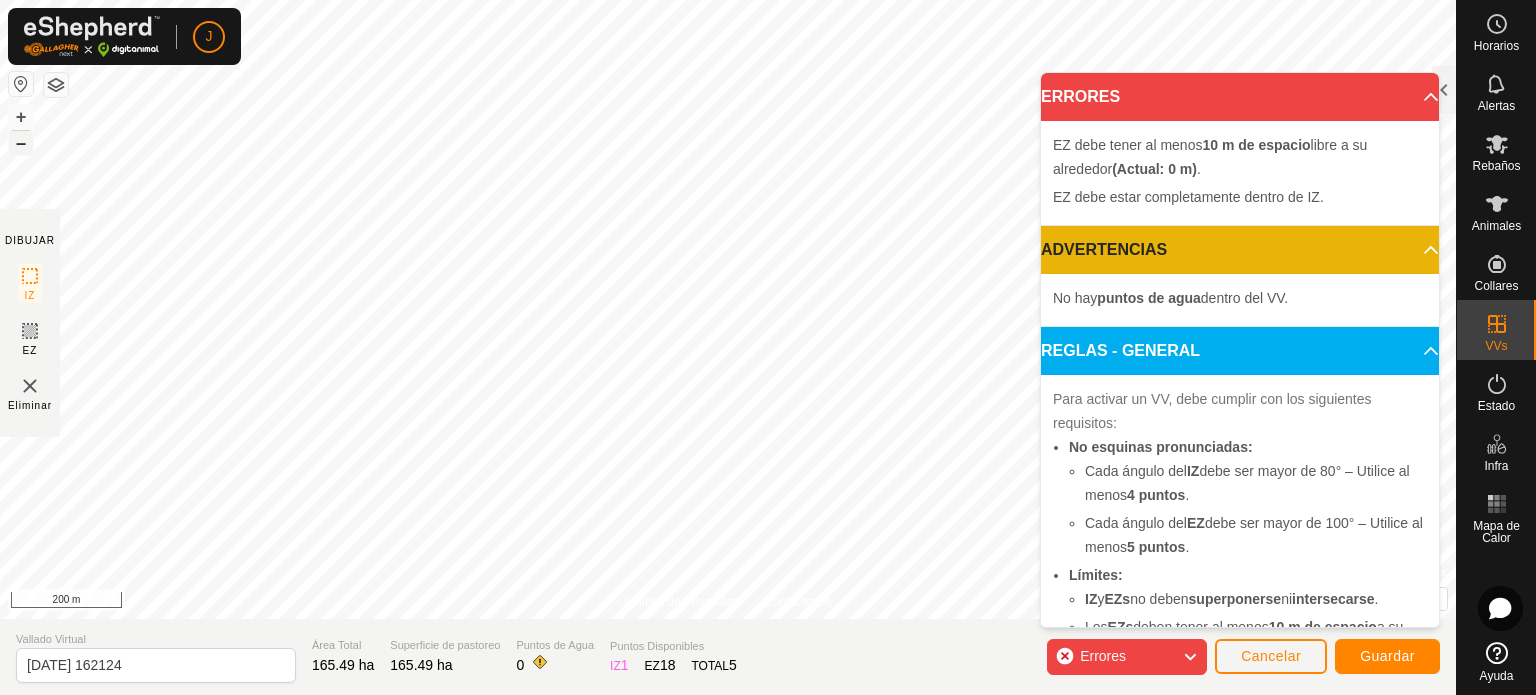 click on "–" at bounding box center (21, 143) 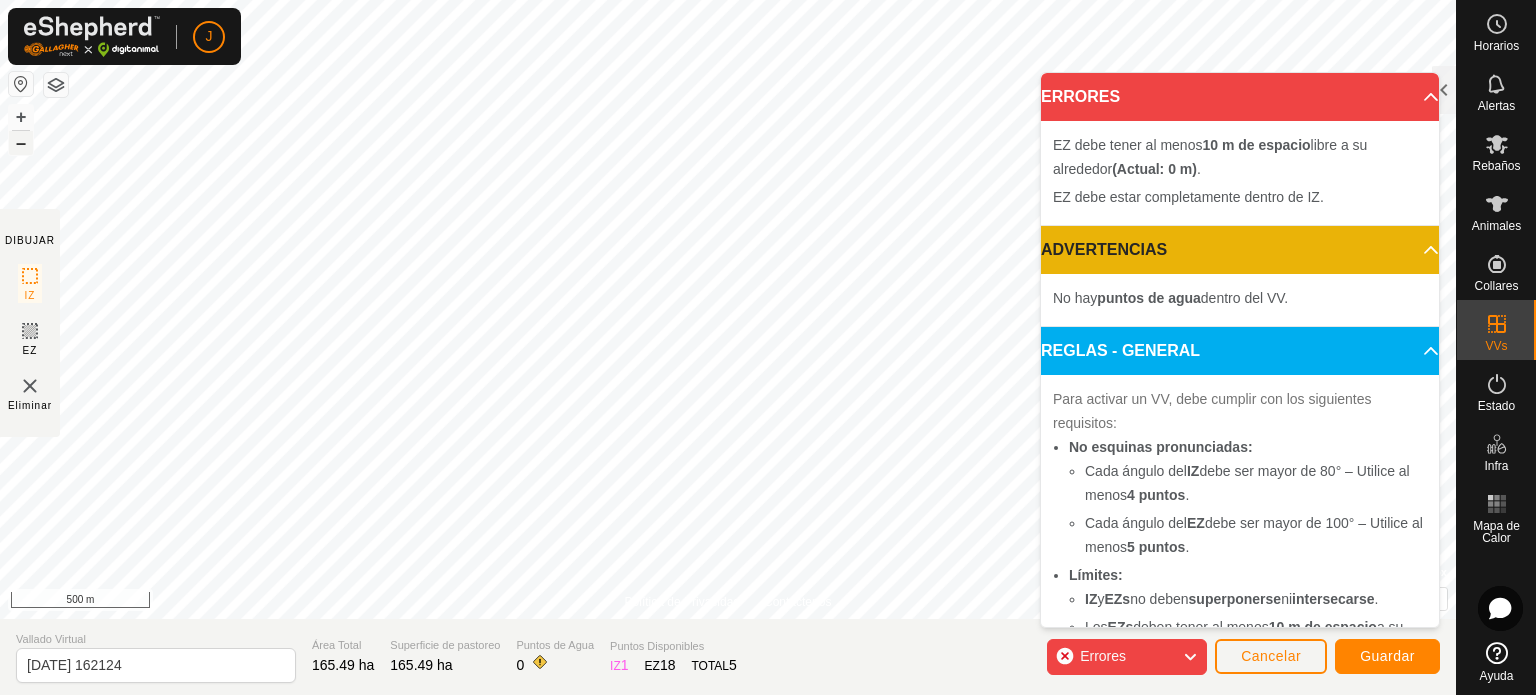 click on "–" at bounding box center [21, 143] 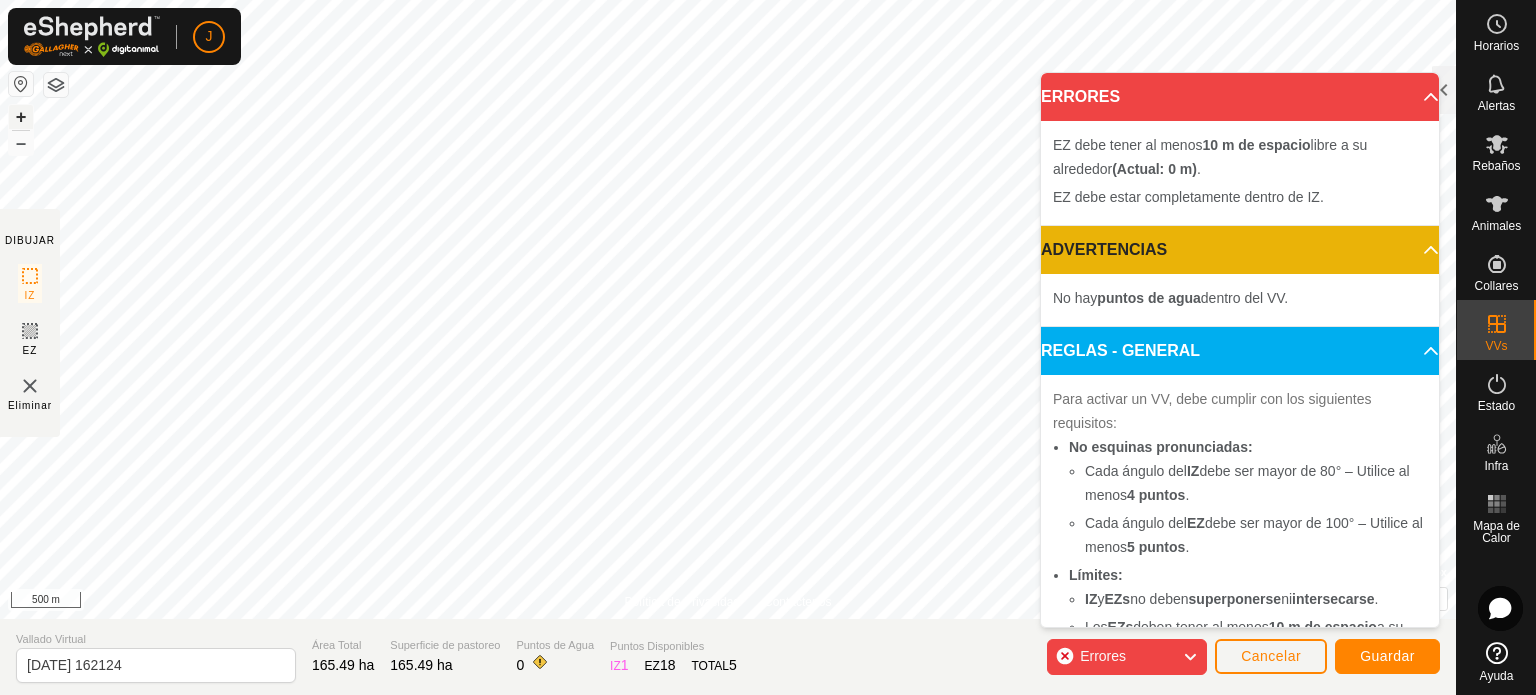 click on "+" at bounding box center [21, 117] 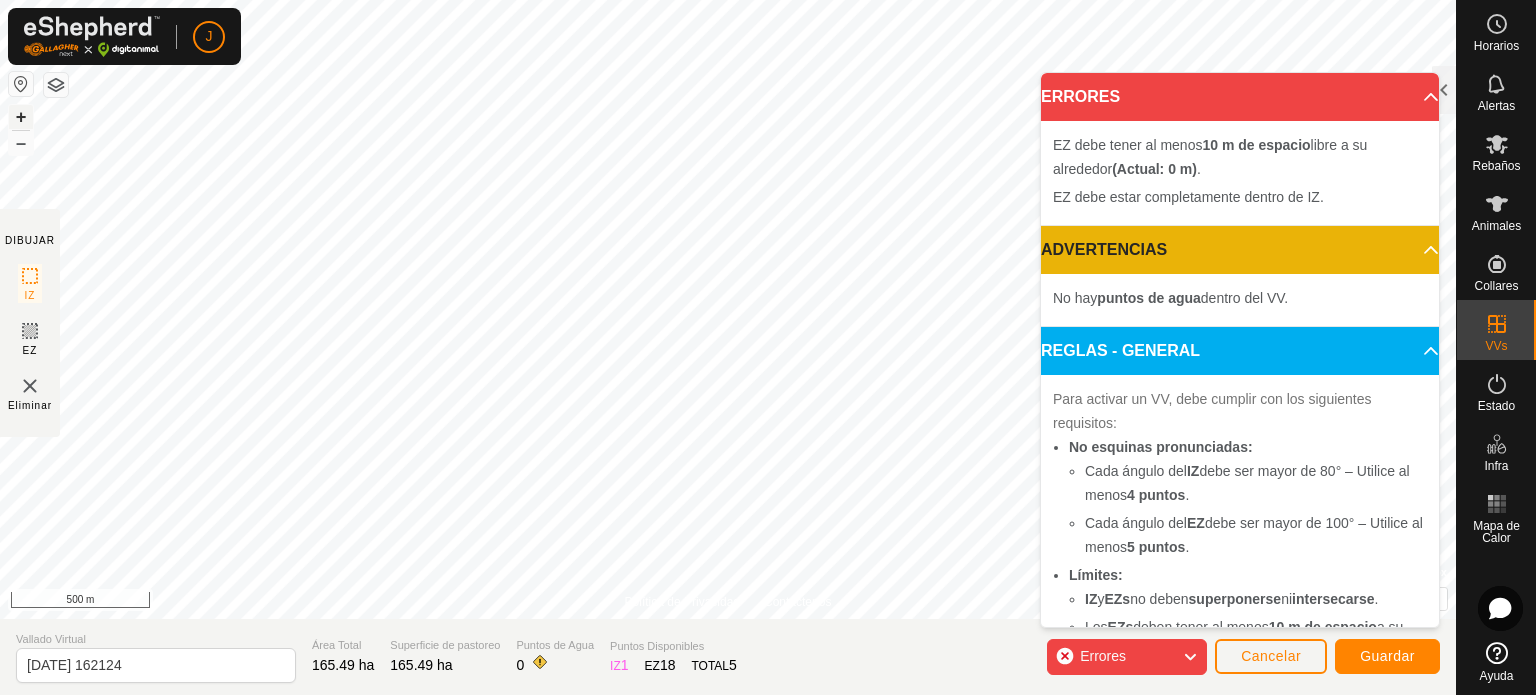 click on "+" at bounding box center [21, 117] 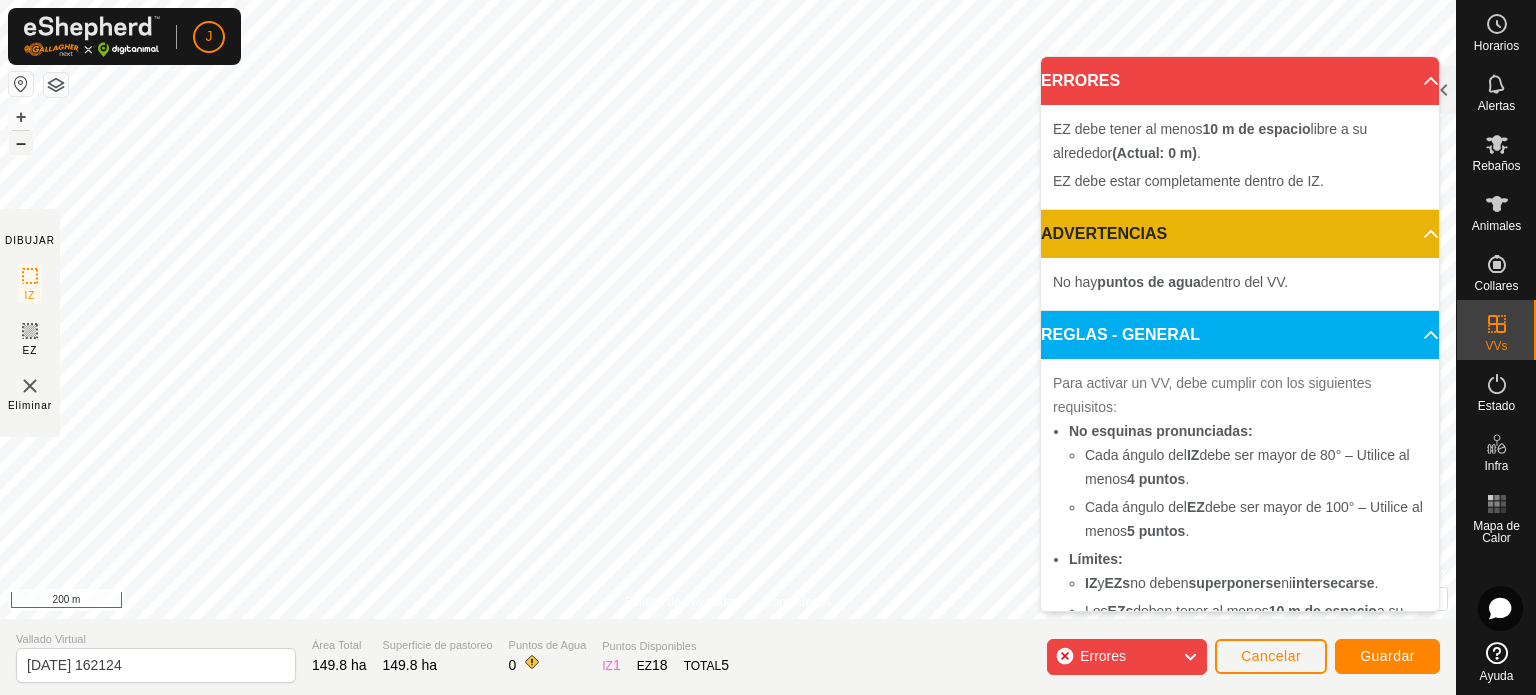click on "–" at bounding box center [21, 143] 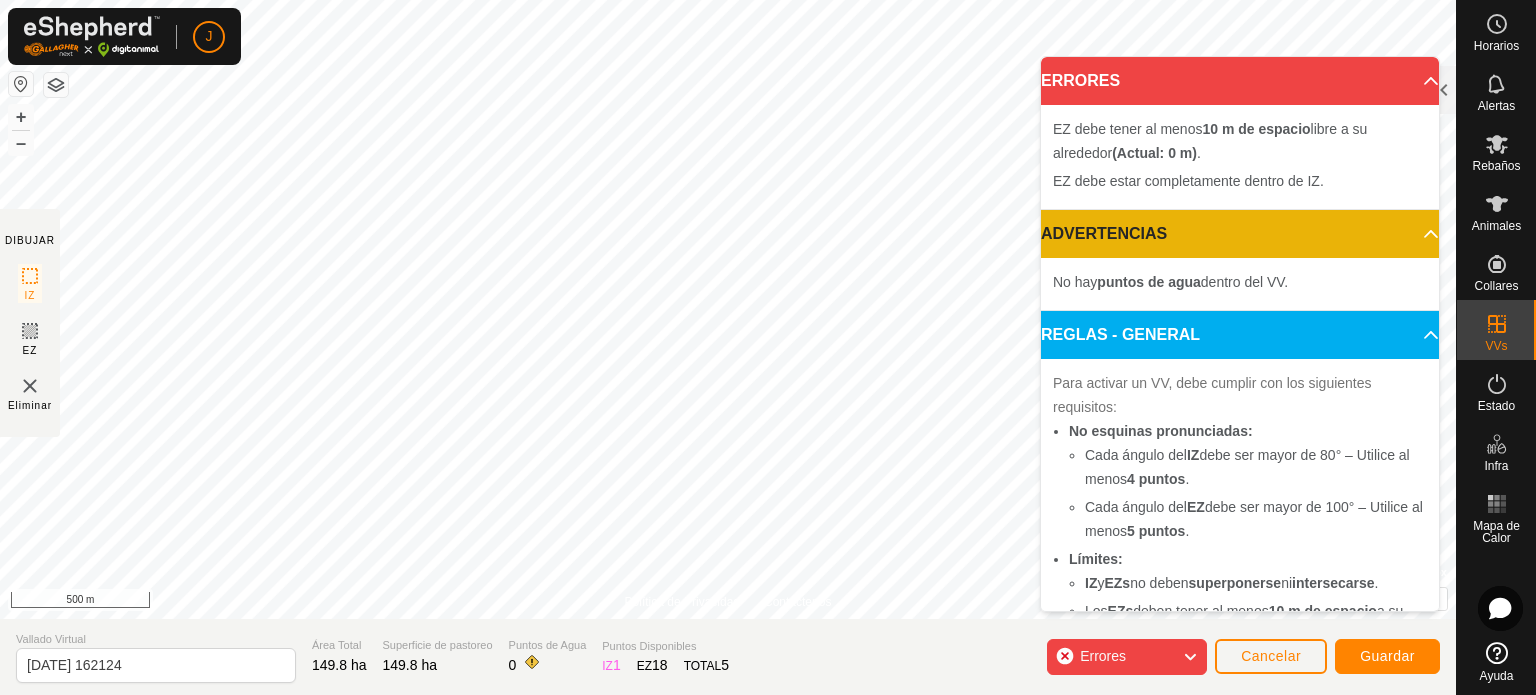click on "Errores" 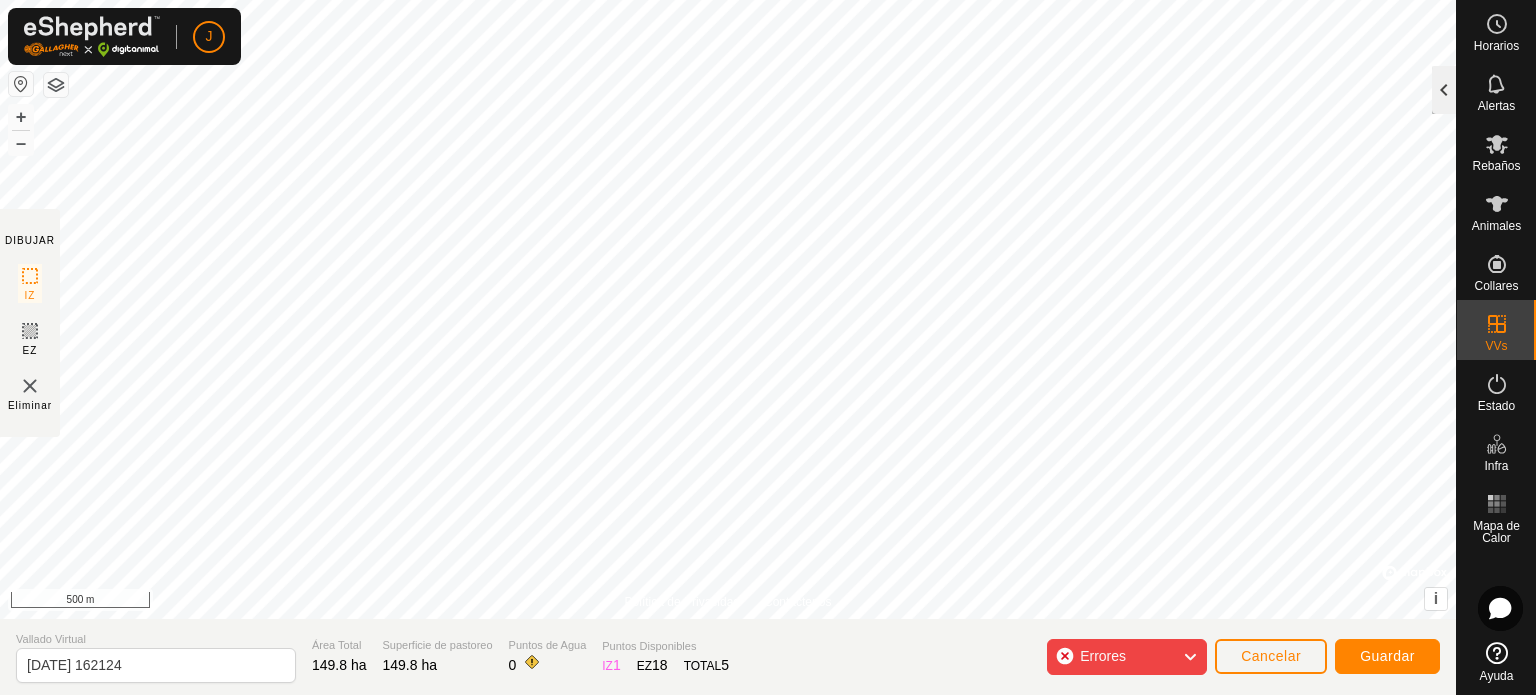 click 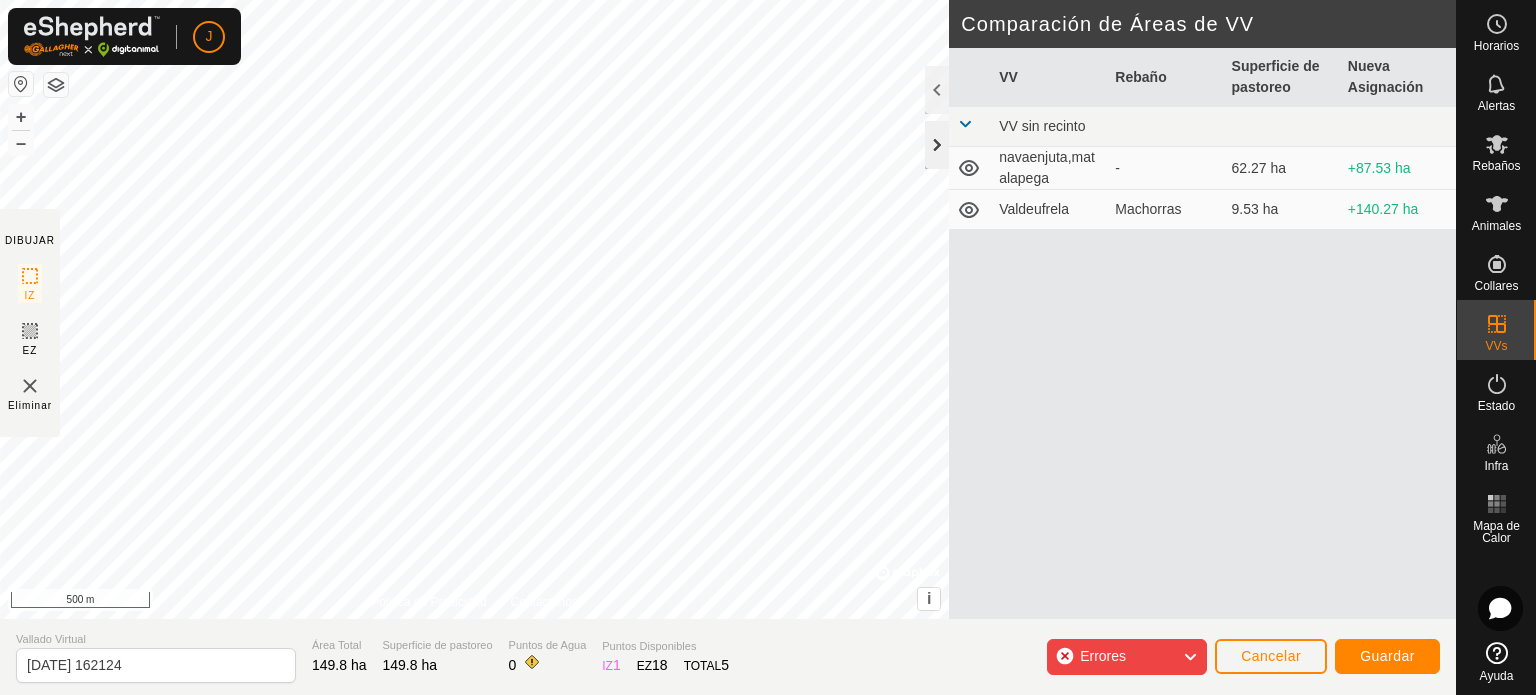 click 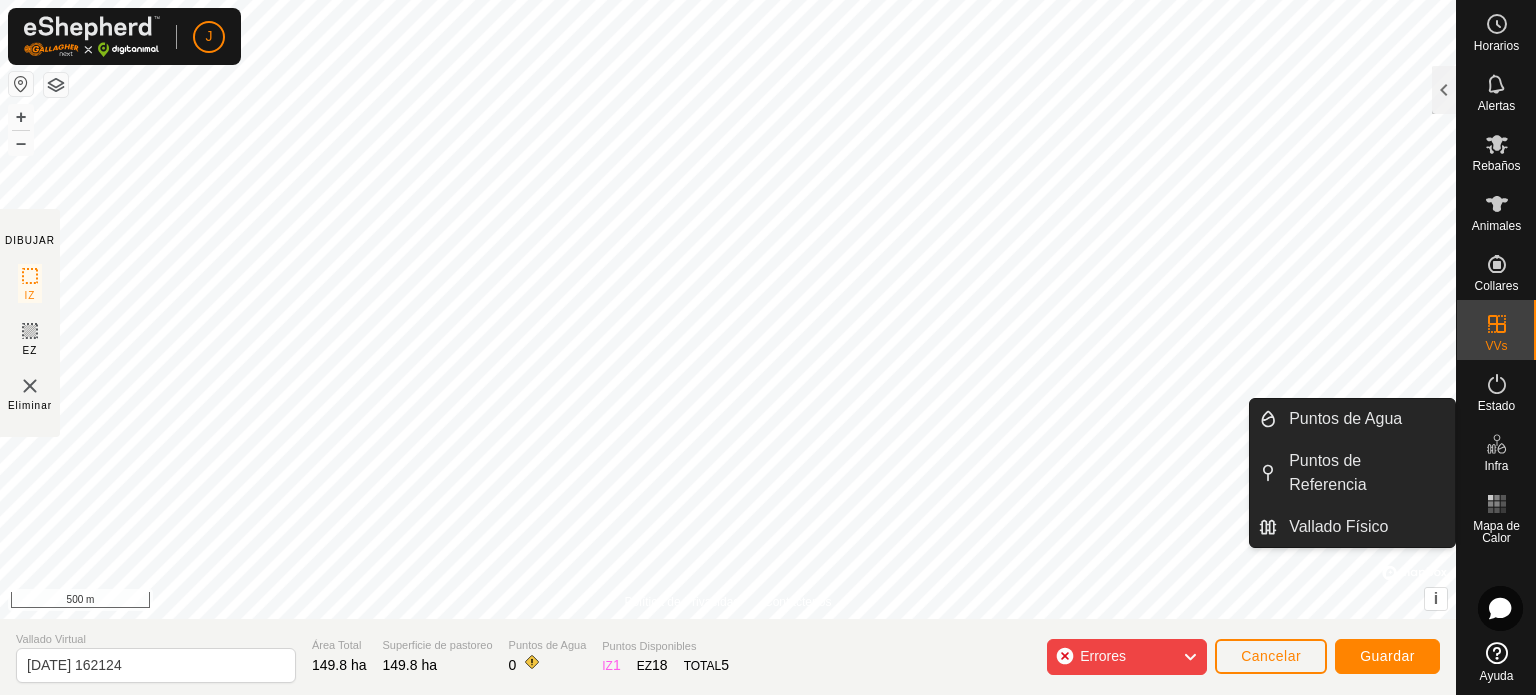 click on "Infra" at bounding box center [1496, 466] 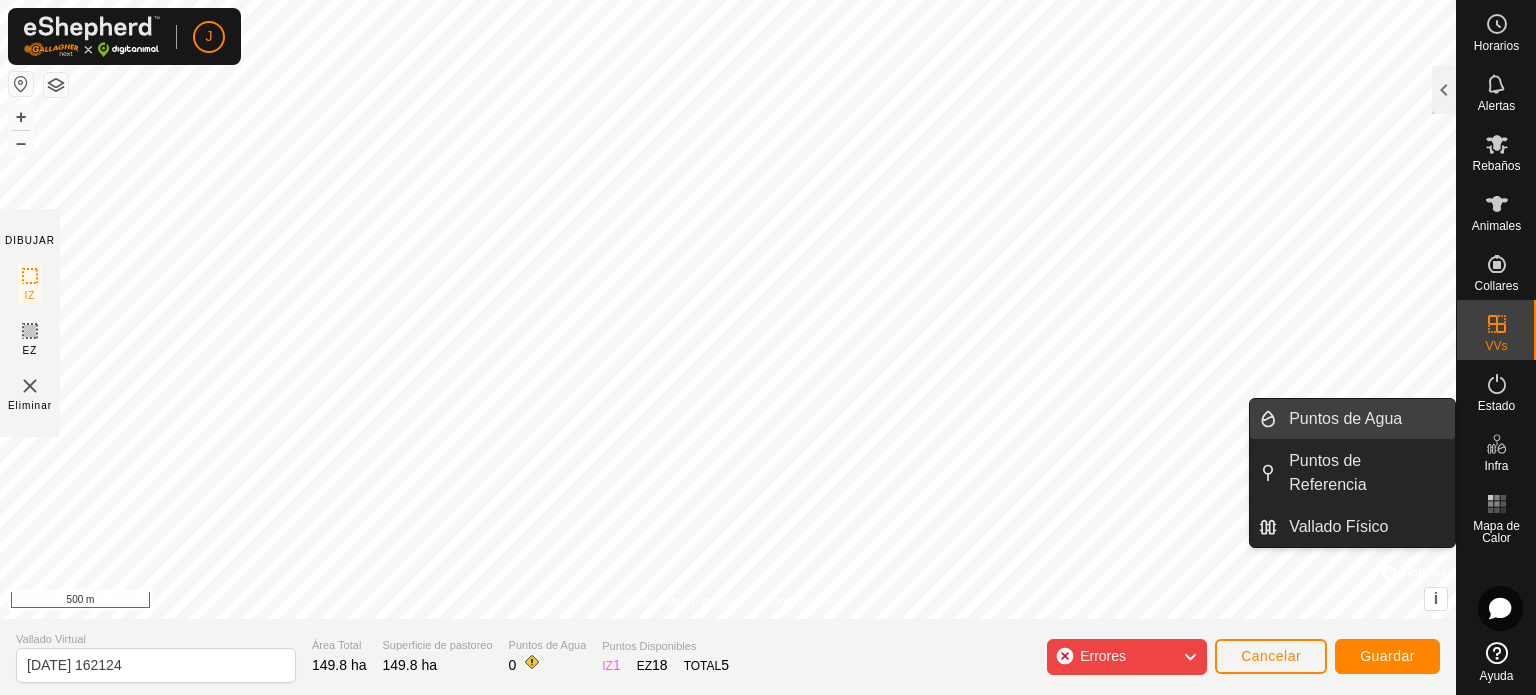 click on "Puntos de Agua" at bounding box center [1366, 419] 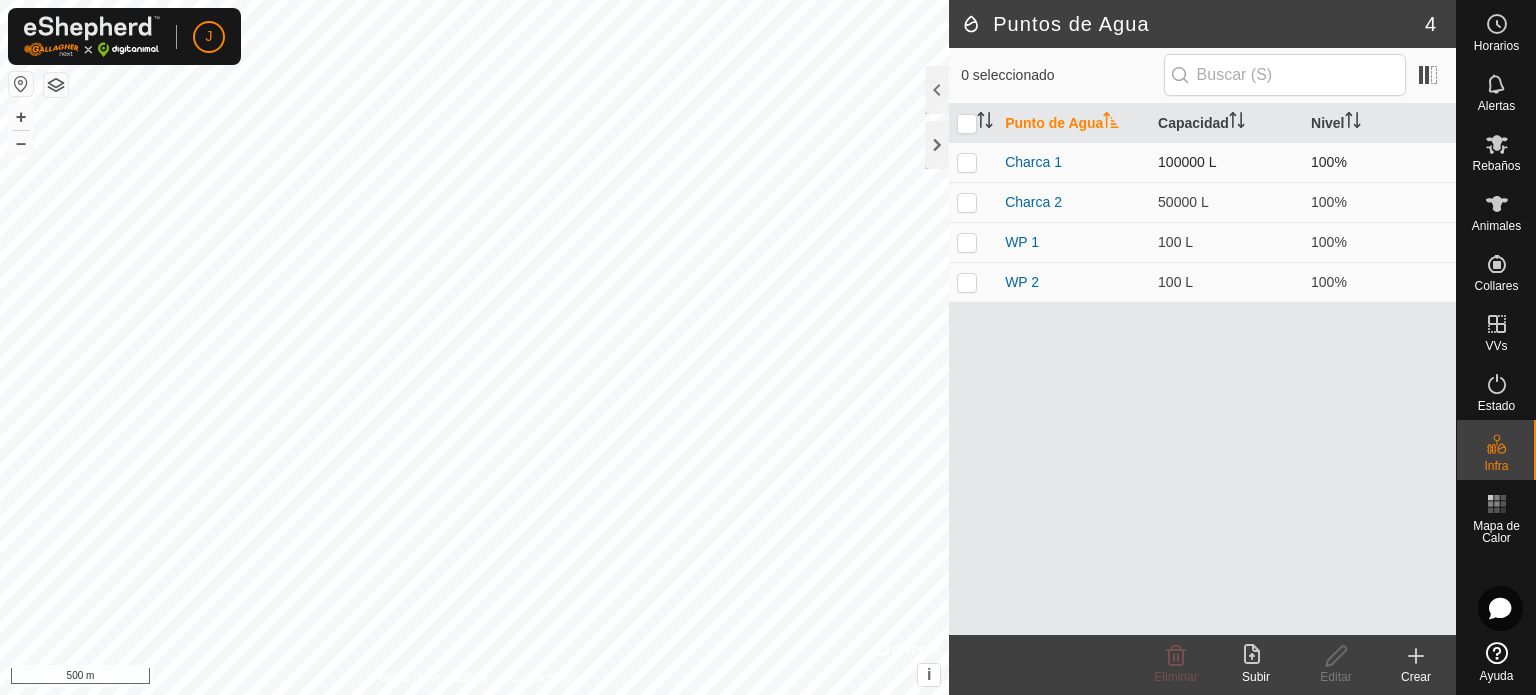 click at bounding box center [967, 162] 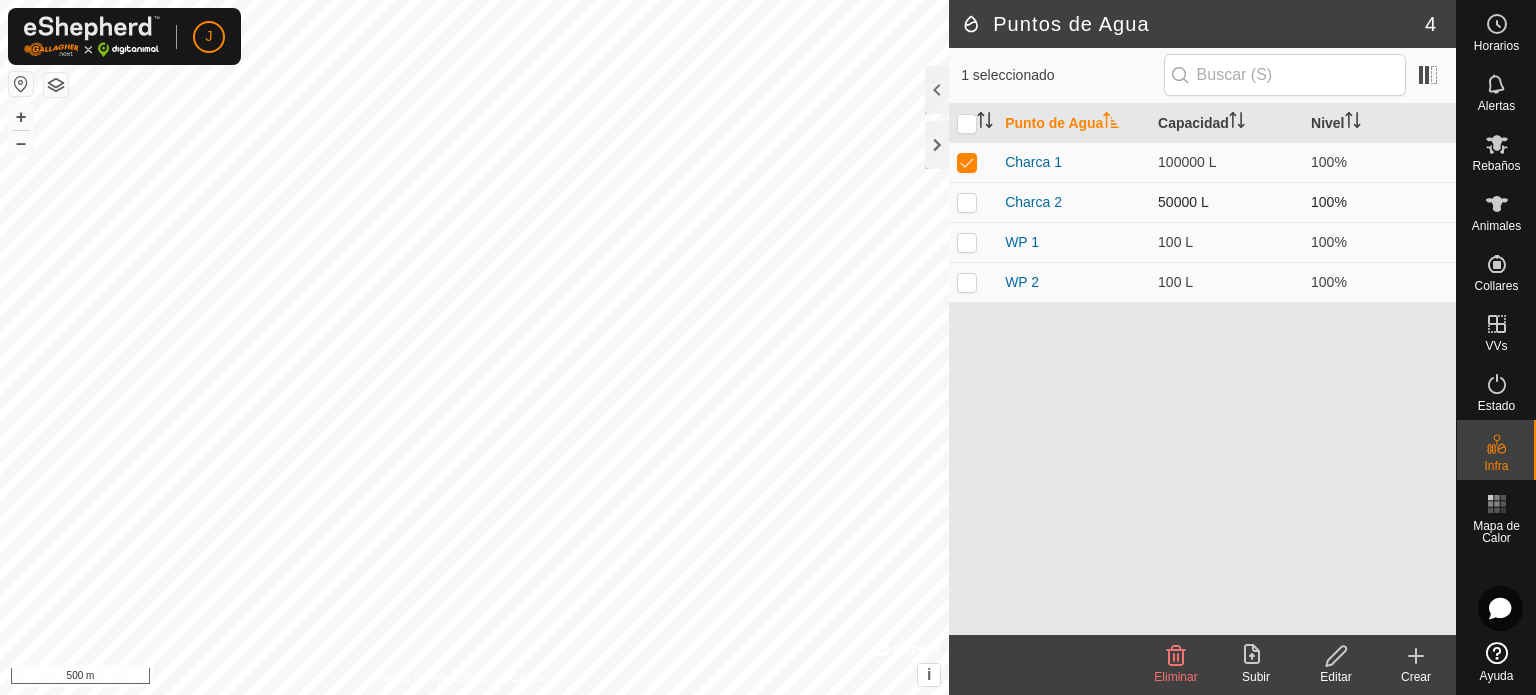 click at bounding box center [967, 202] 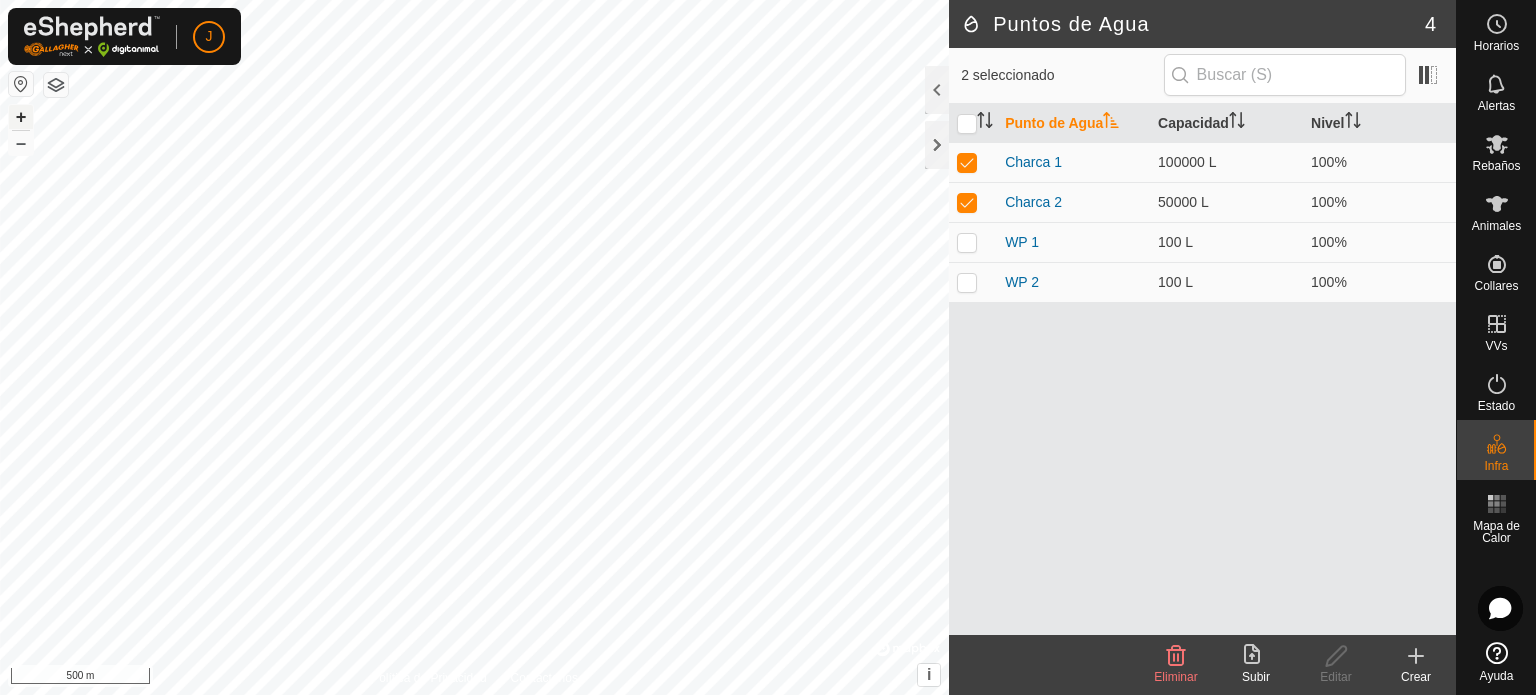 click on "+" at bounding box center [21, 117] 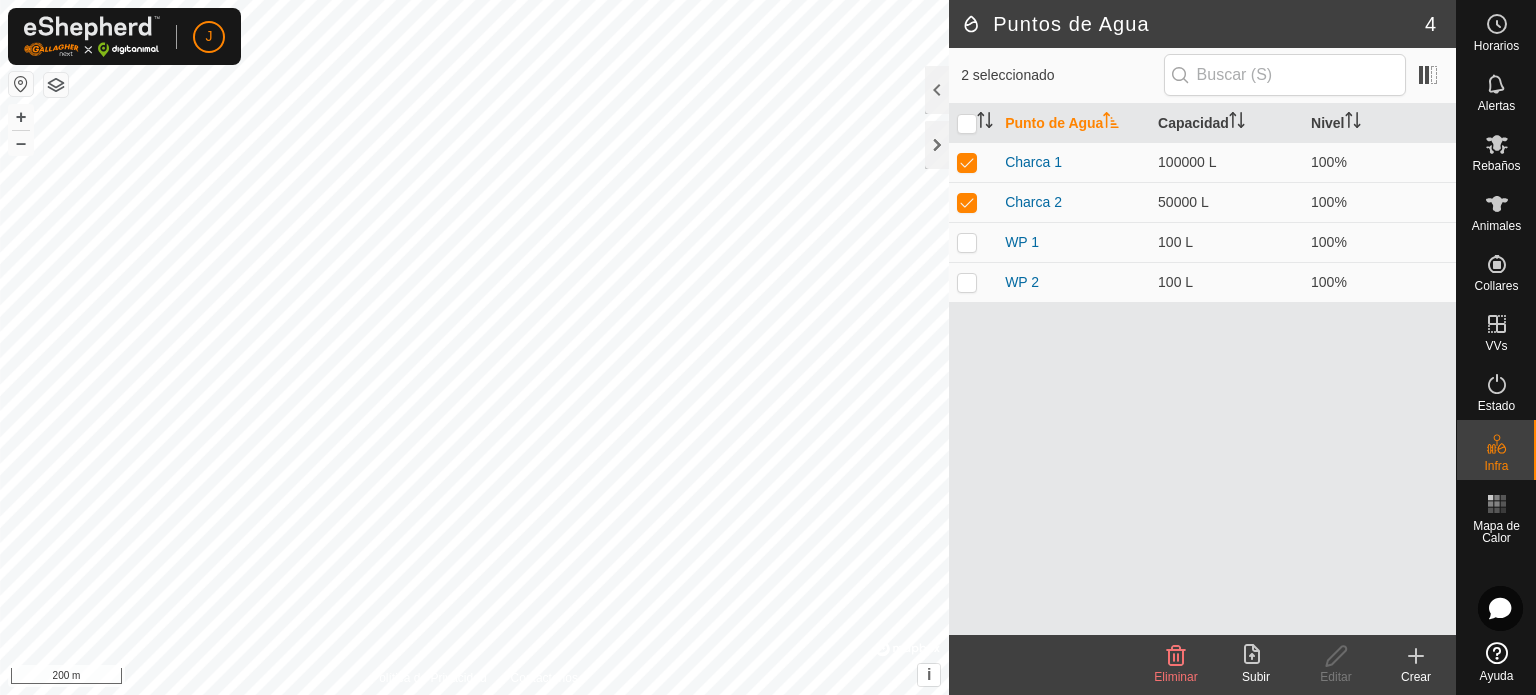 click on "Puntos de Agua 4 2 seleccionado  Punto de Agua   Capacidad   Nivel   Charca 1   100000 L   100%   Charca 2   50000 L   100%   WP 1   100 L   100%   WP 2   100 L   100%  Eliminar  Subir   Editar   Crear  Política de Privacidad Contáctenos + – ⇧ i ©  Mapbox , ©  OpenStreetMap ,  Improve this map 200 m" 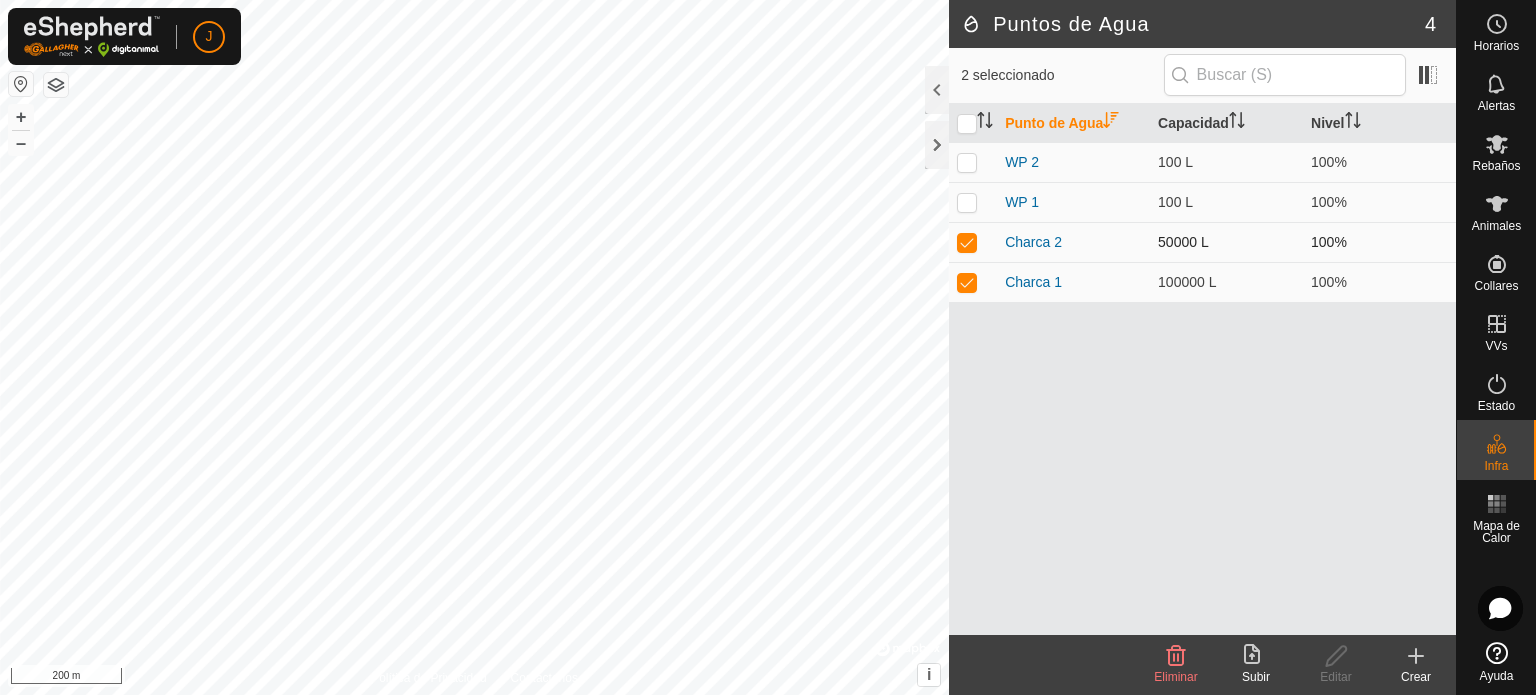 click on "50000 L" at bounding box center (1226, 242) 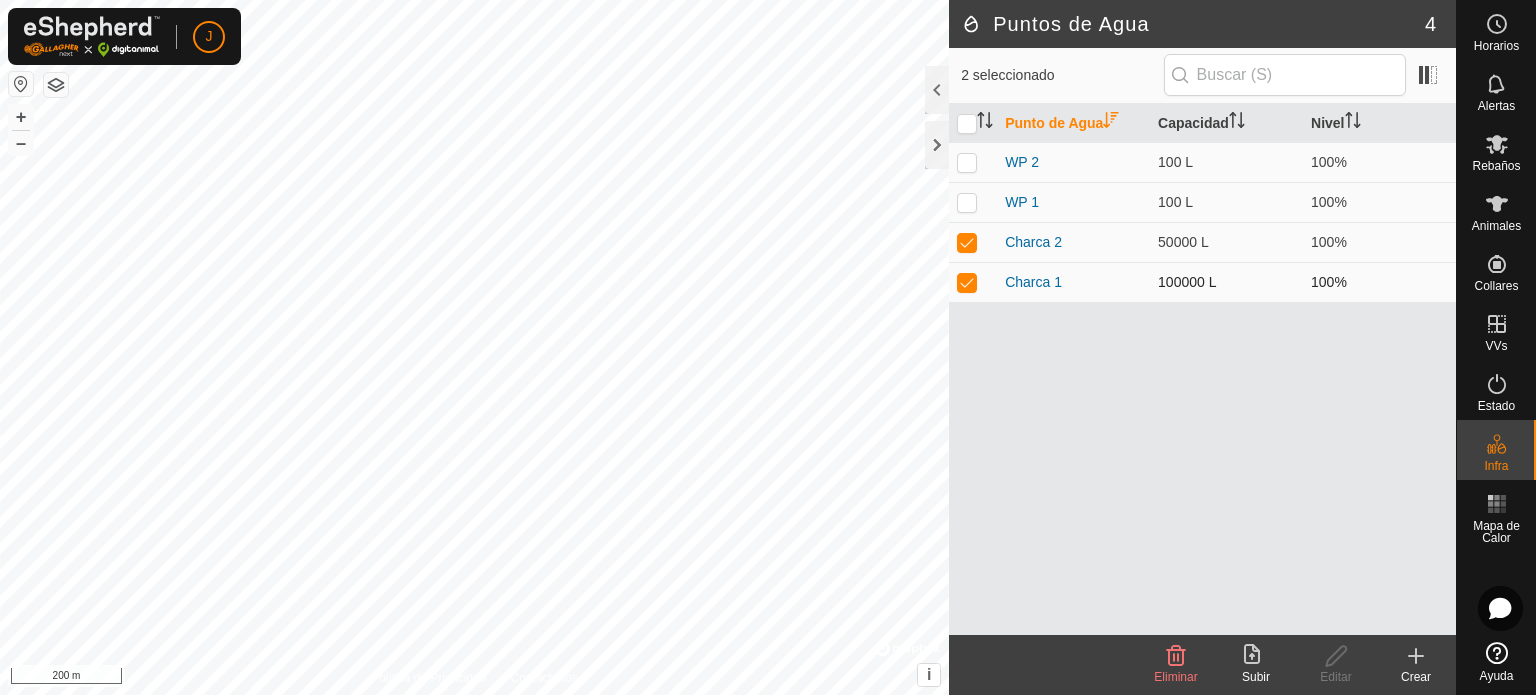 click at bounding box center (967, 282) 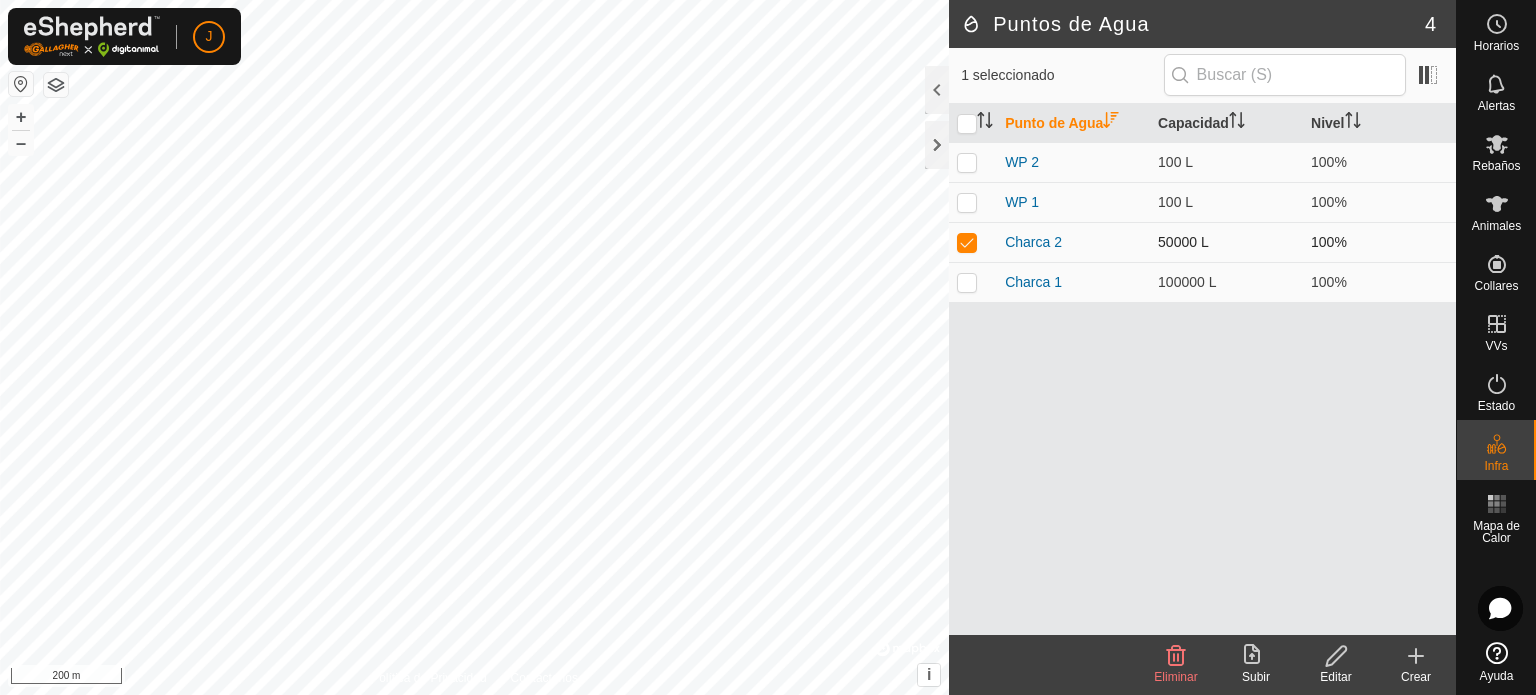 click at bounding box center [967, 242] 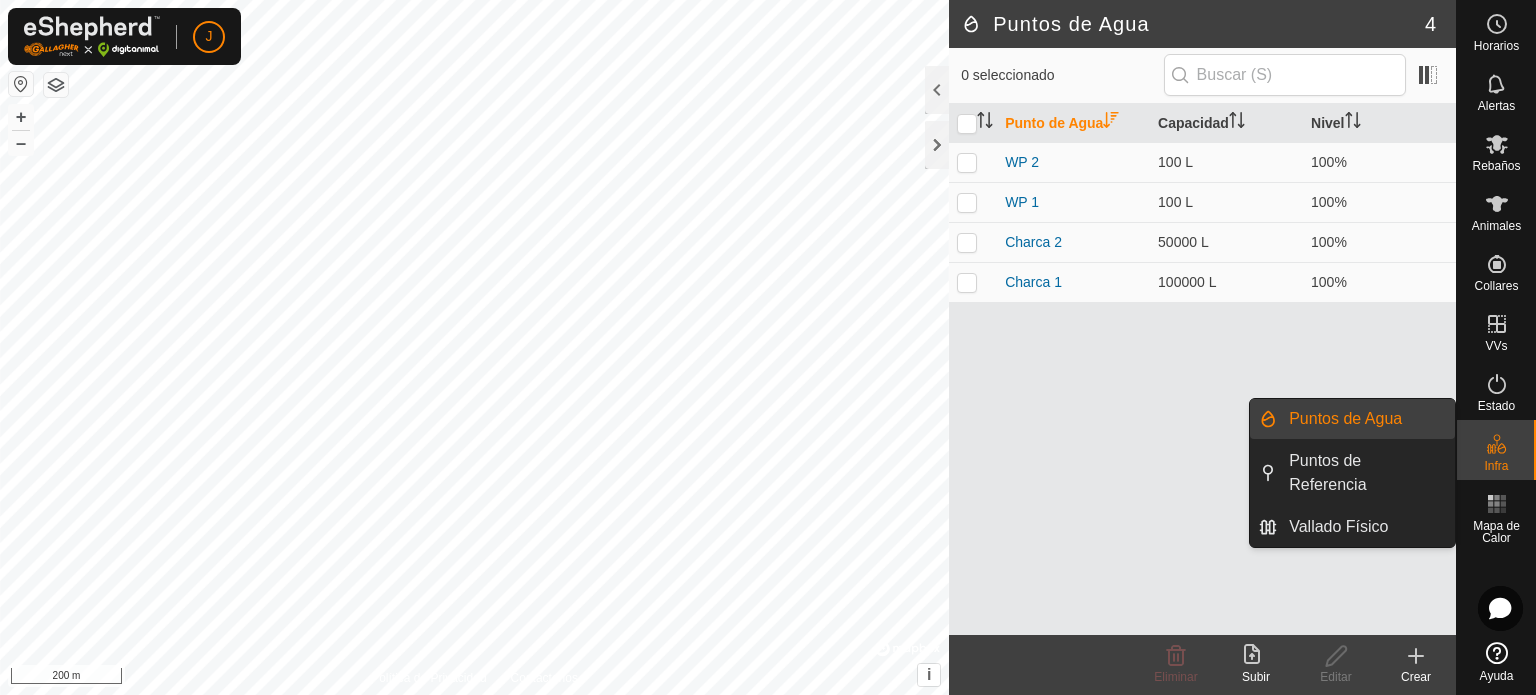 click on "Puntos de Agua" at bounding box center (1366, 419) 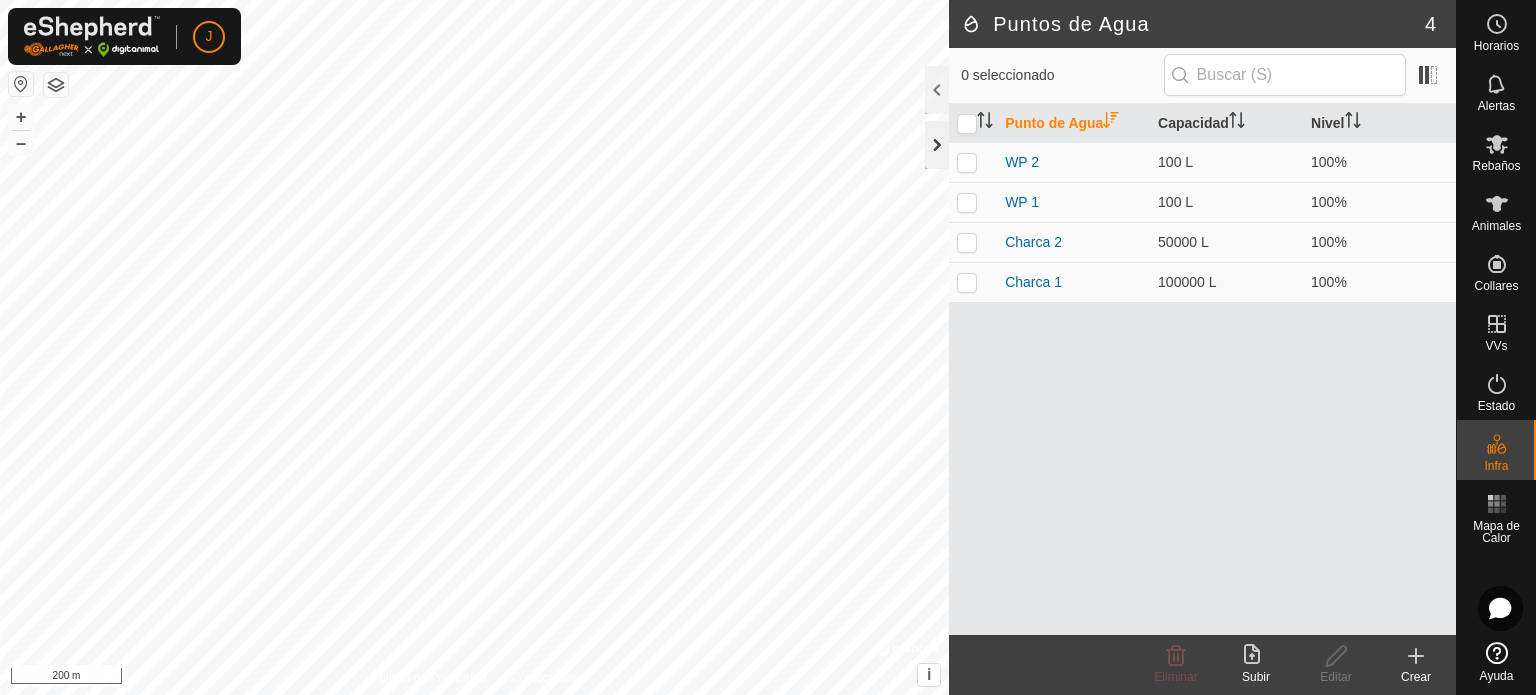 click 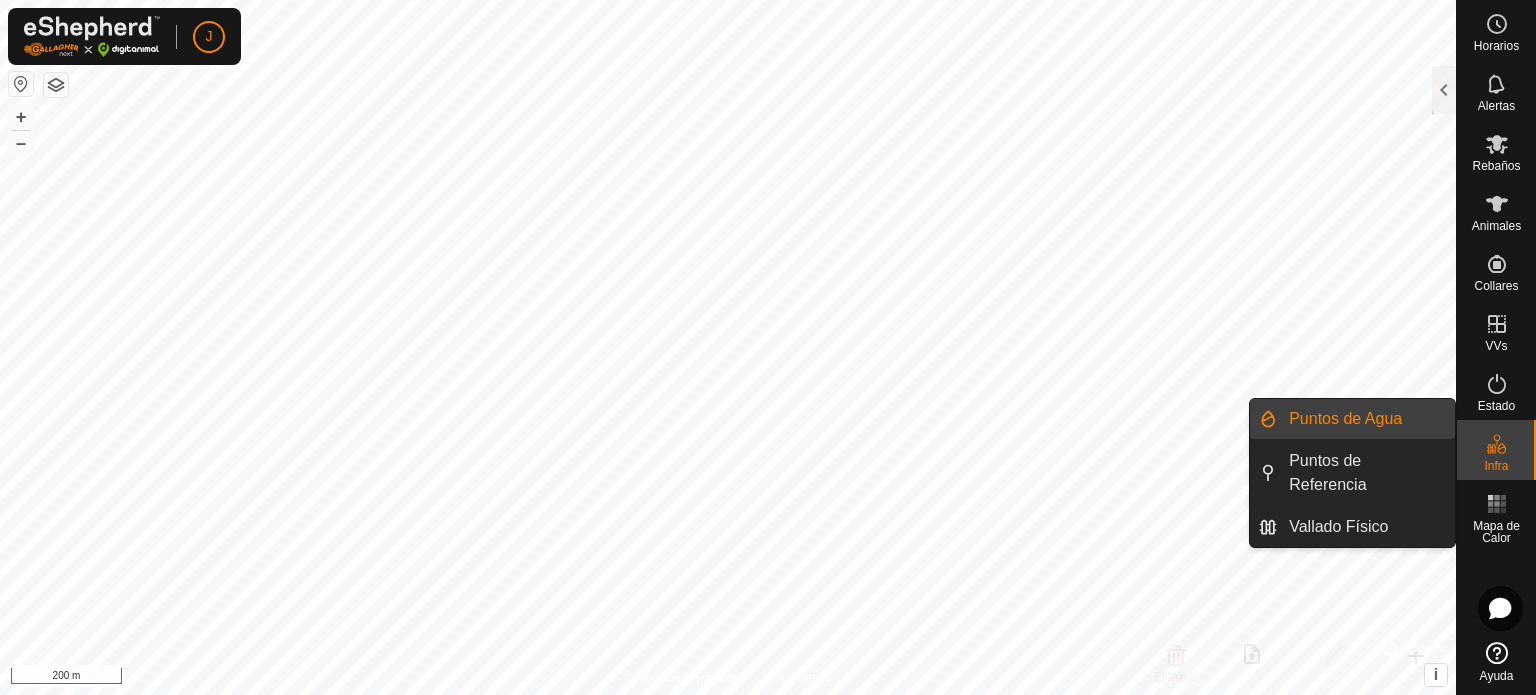 click 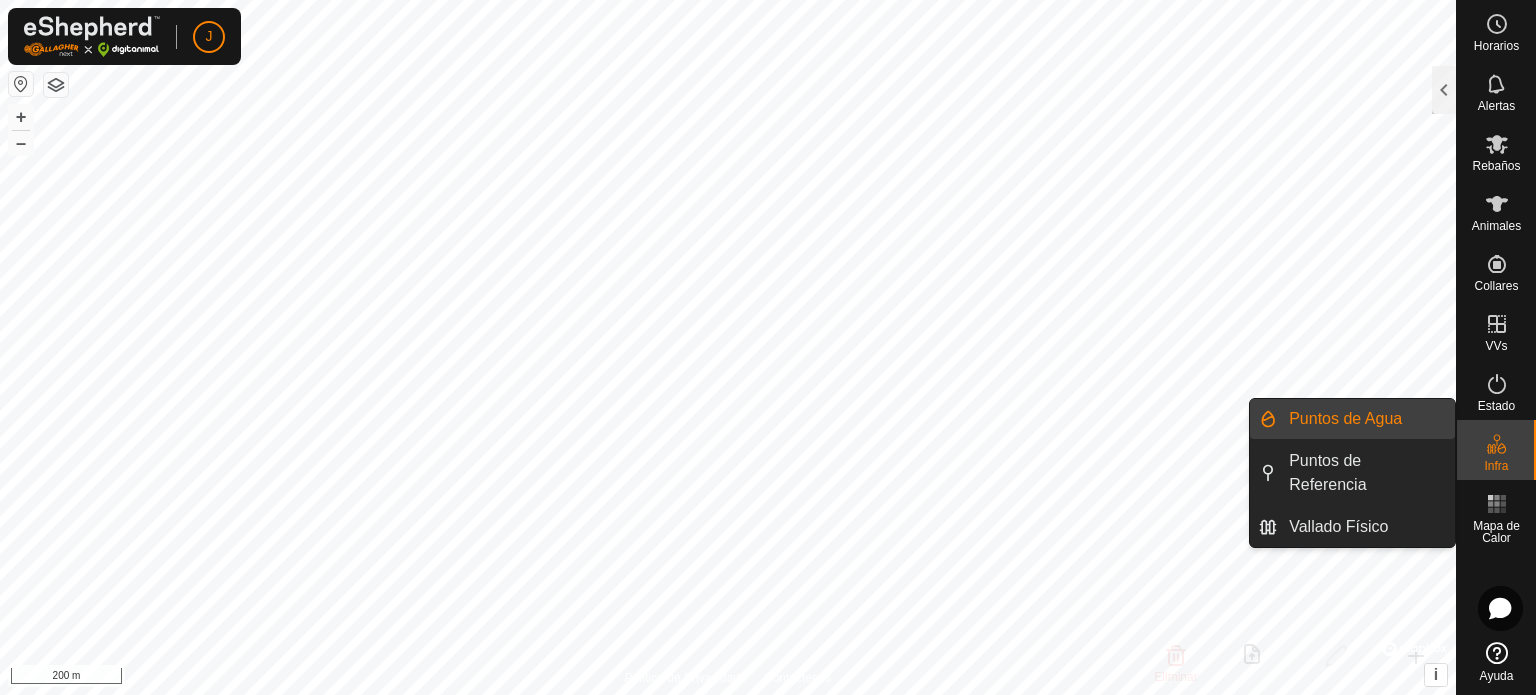 click 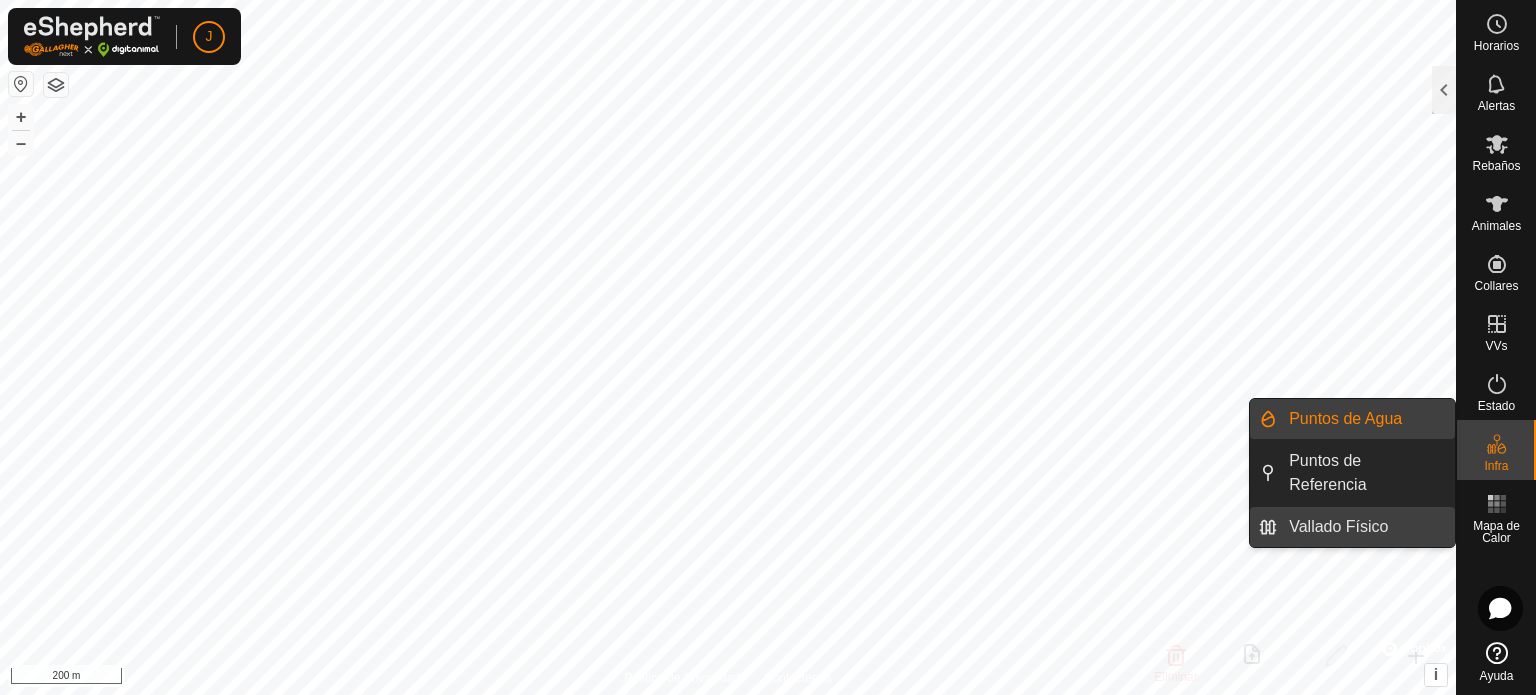 click on "Vallado Físico" at bounding box center [1366, 527] 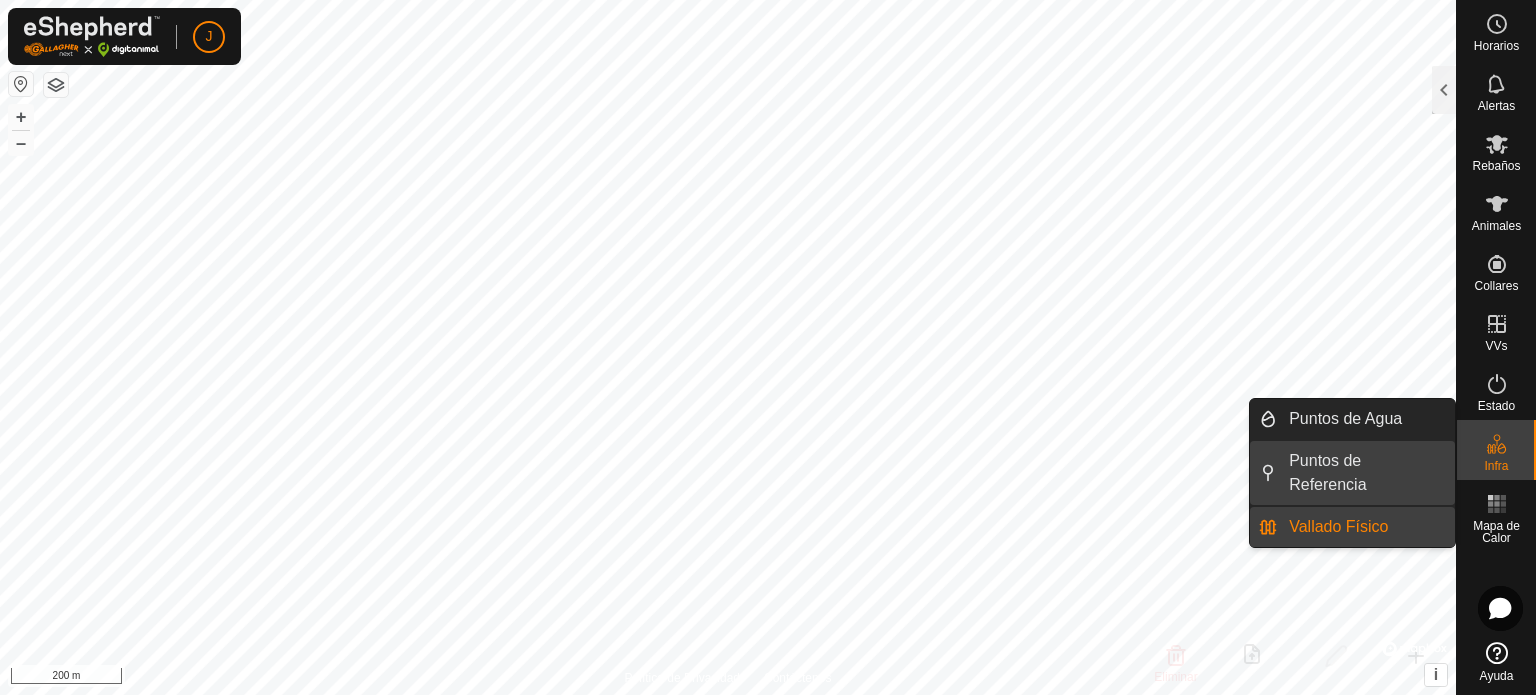 click on "Puntos de Referencia" at bounding box center [1366, 473] 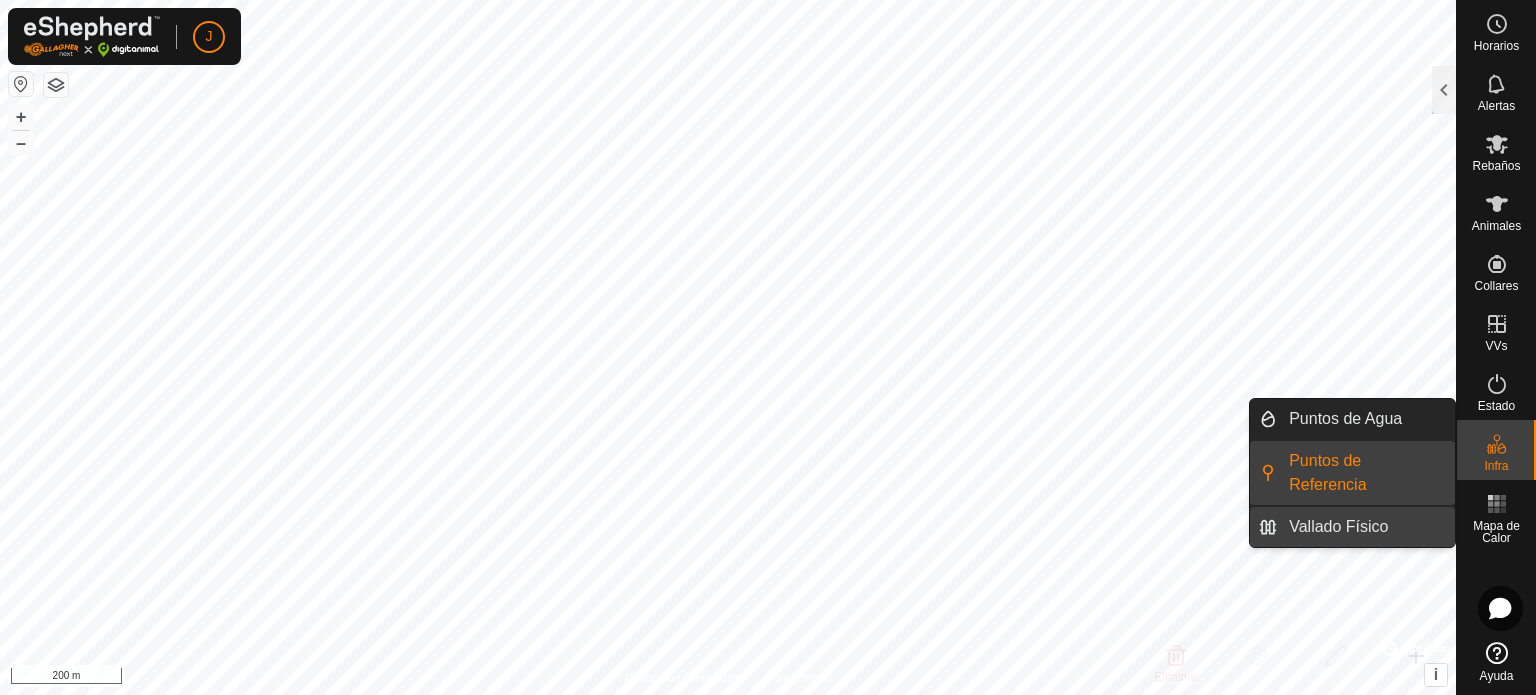 click on "Vallado Físico" at bounding box center (1366, 527) 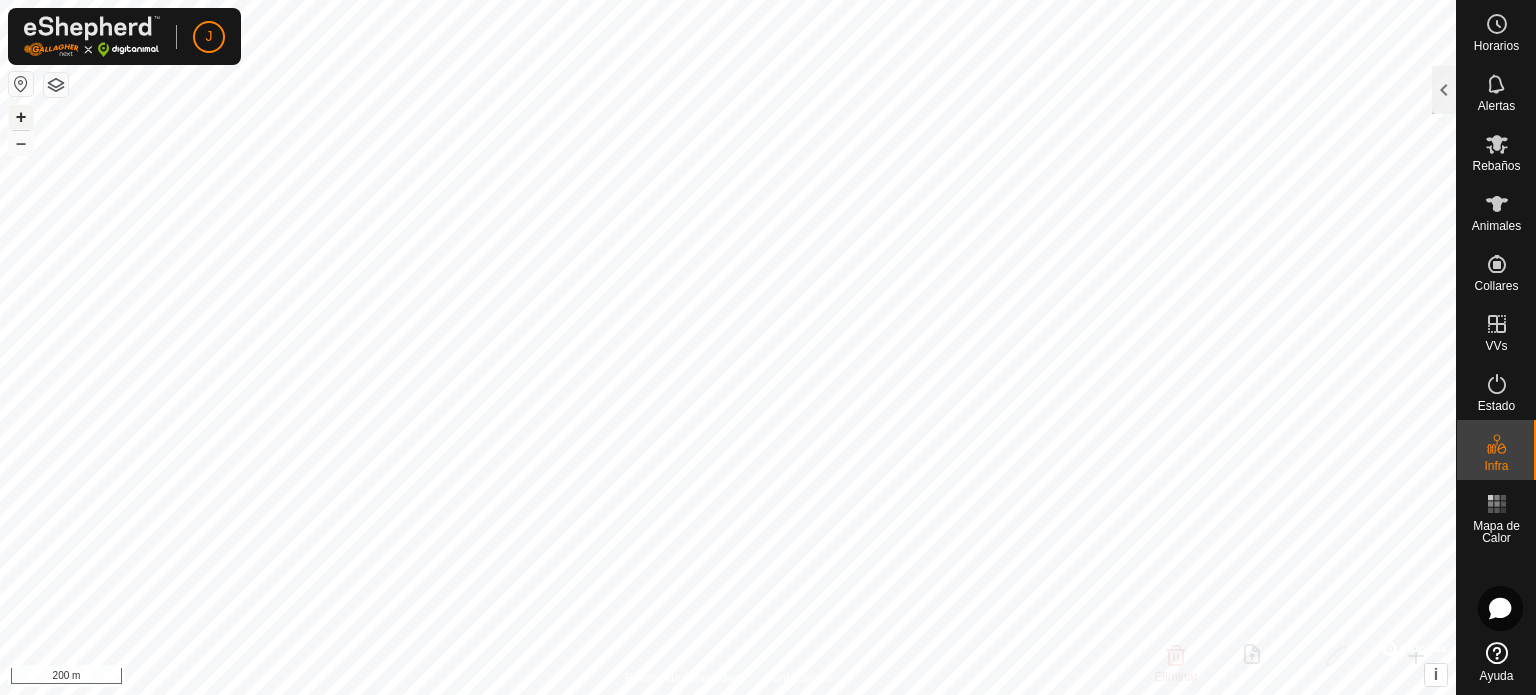 click on "+" at bounding box center [21, 117] 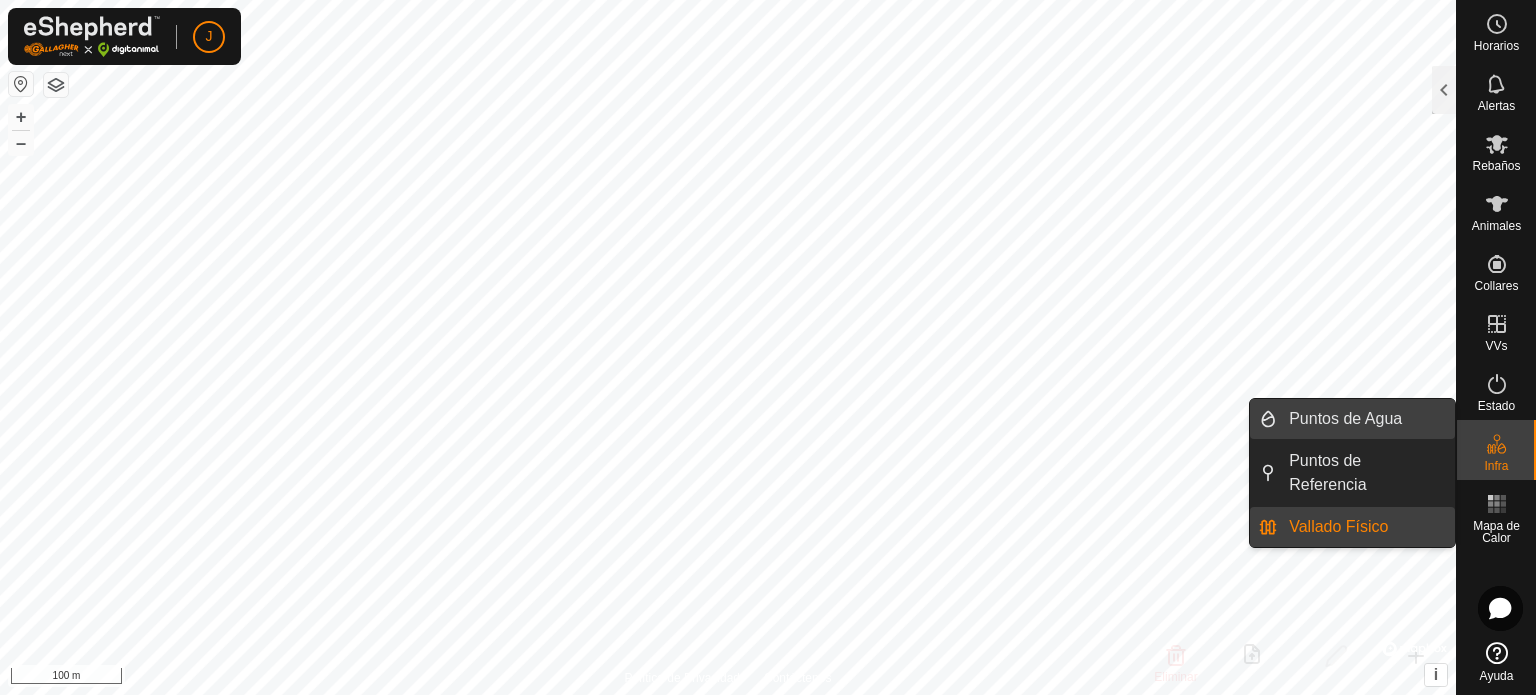 click on "Puntos de Agua" at bounding box center [1366, 419] 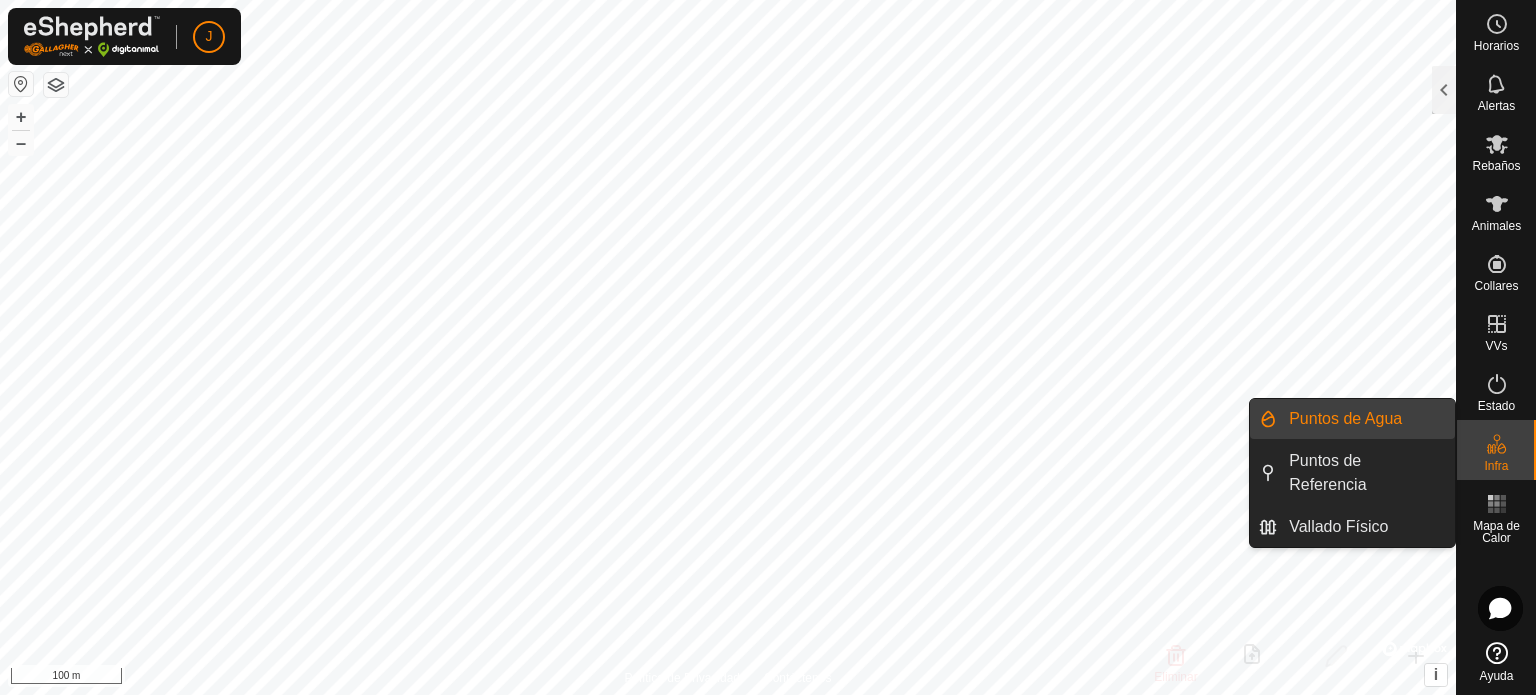click on "Puntos de Agua" at bounding box center [1366, 419] 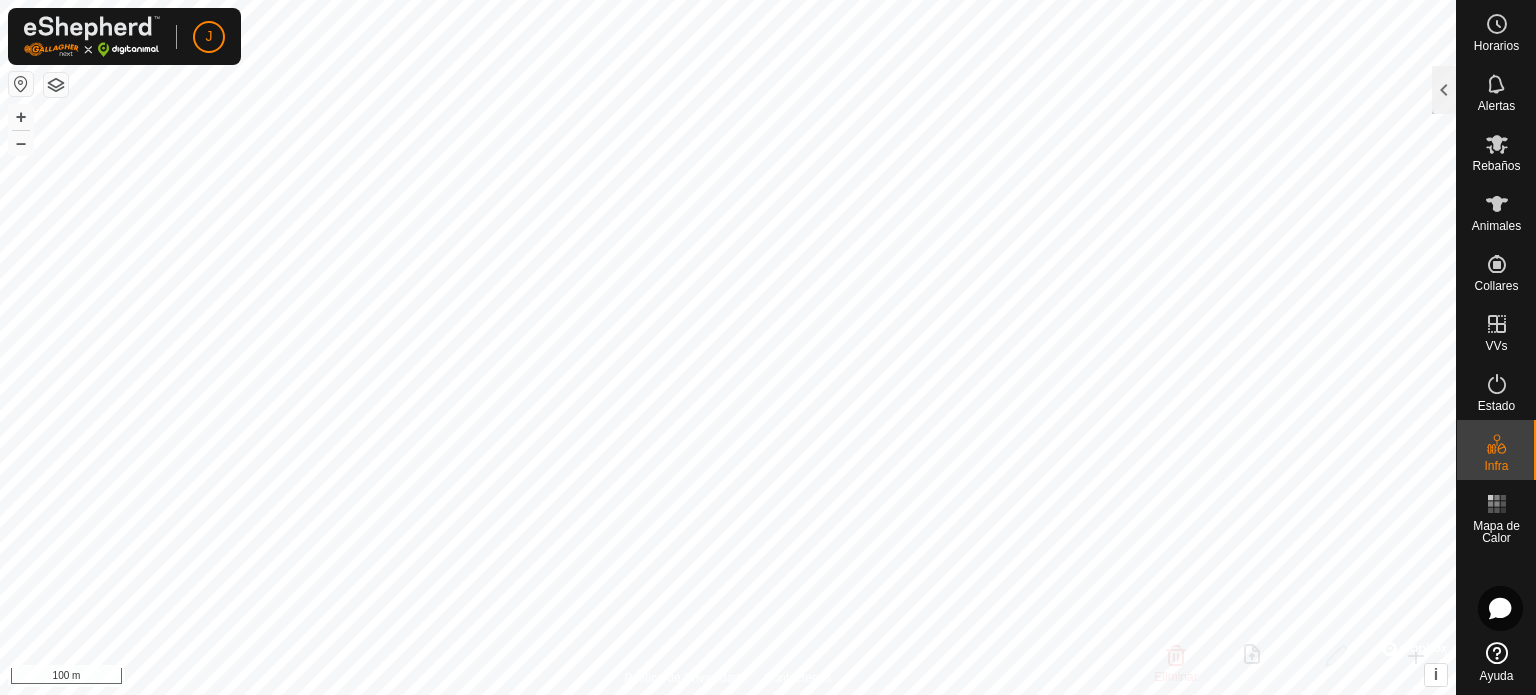 click 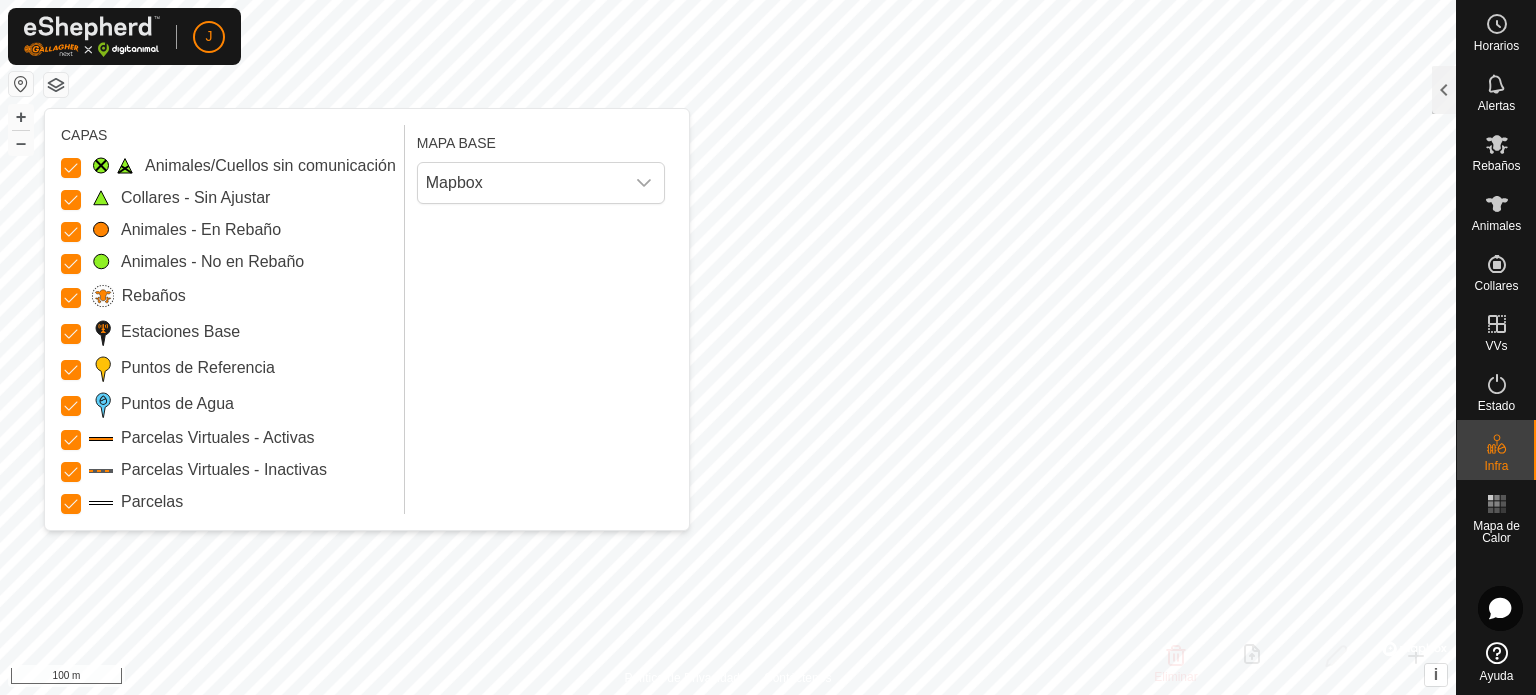 click on "Puntos de Agua" at bounding box center (177, 404) 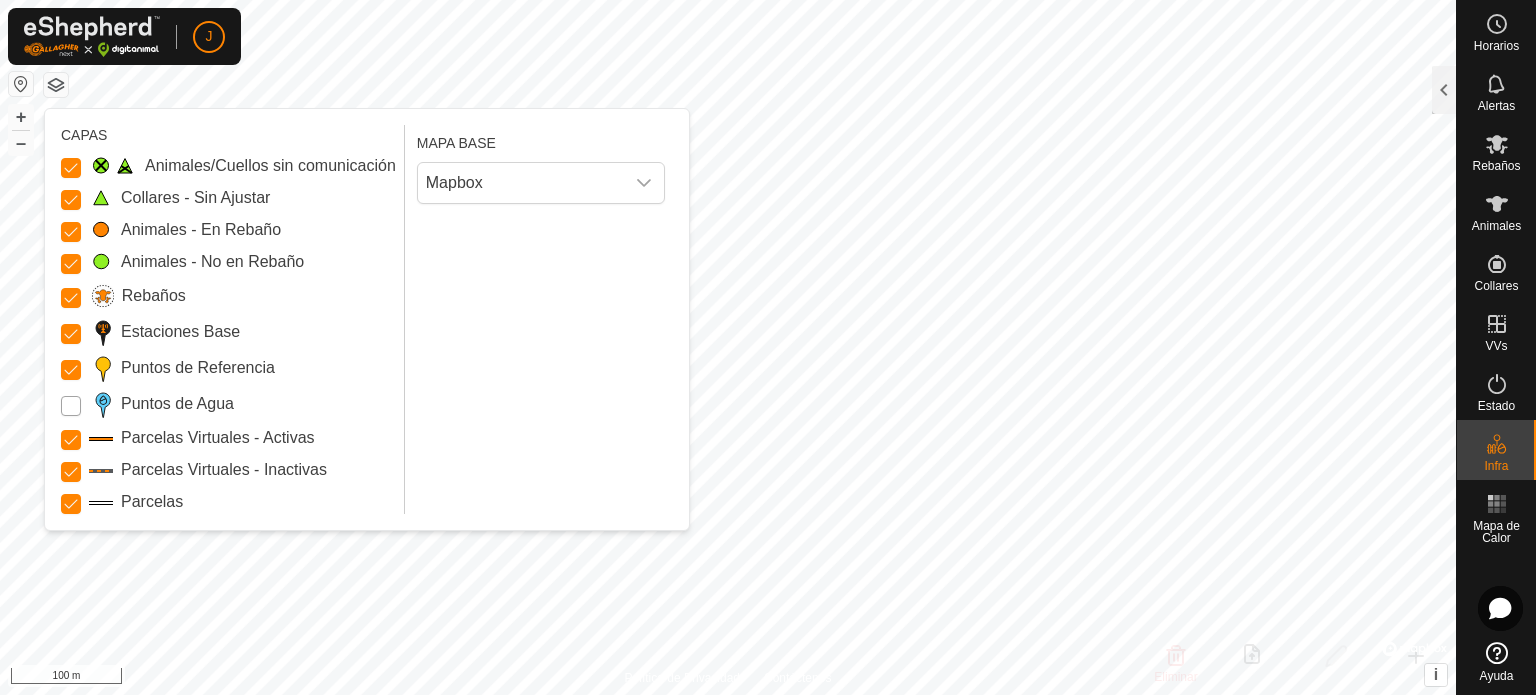 click on "Puntos de Agua" at bounding box center (71, 406) 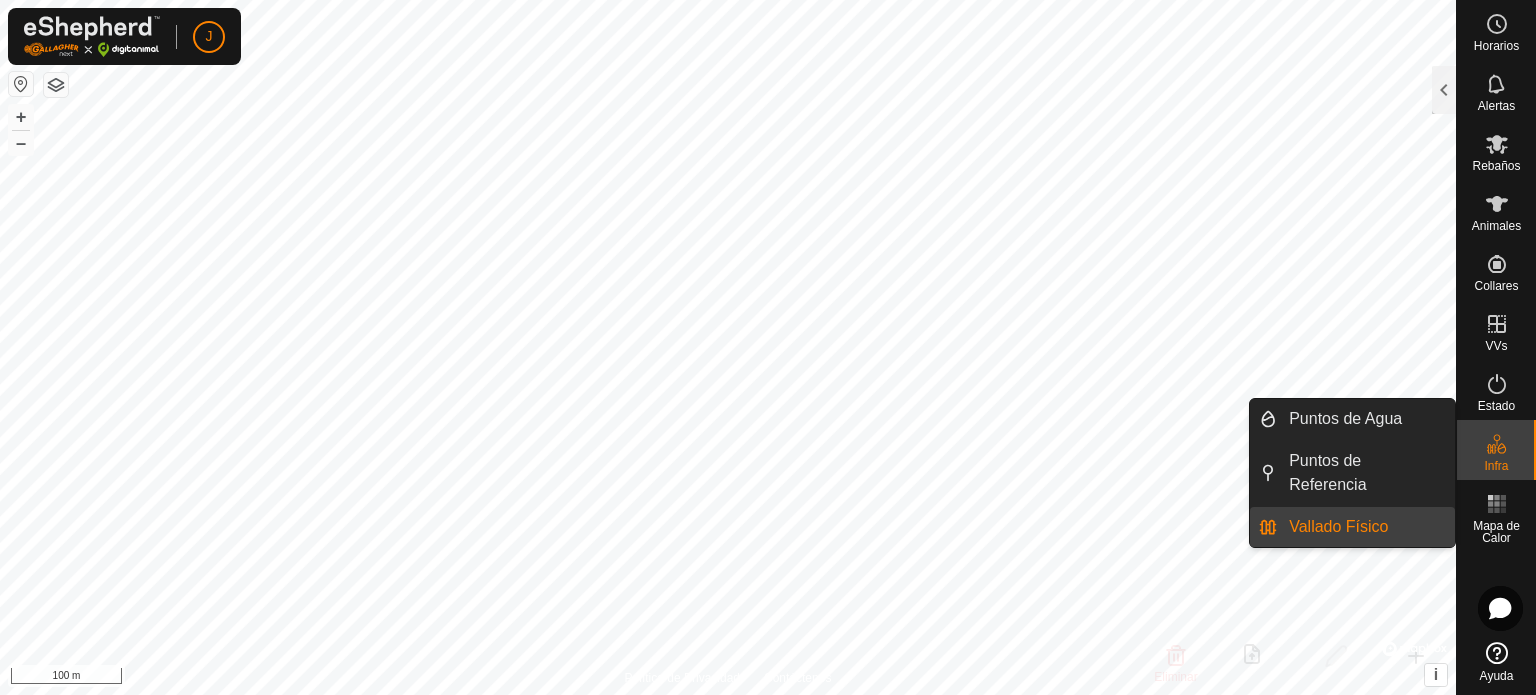 click on "Vallado Físico" at bounding box center [1366, 527] 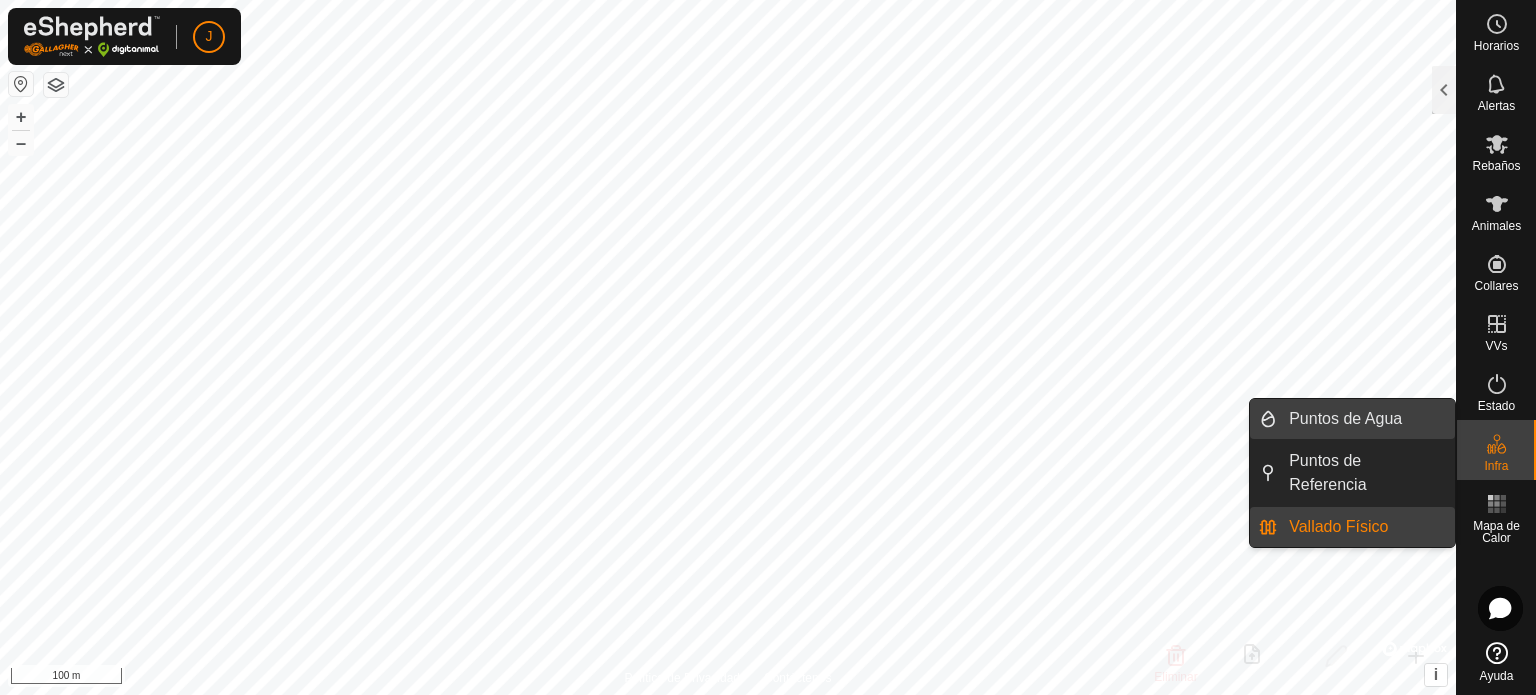 click on "Puntos de Agua" at bounding box center [1366, 419] 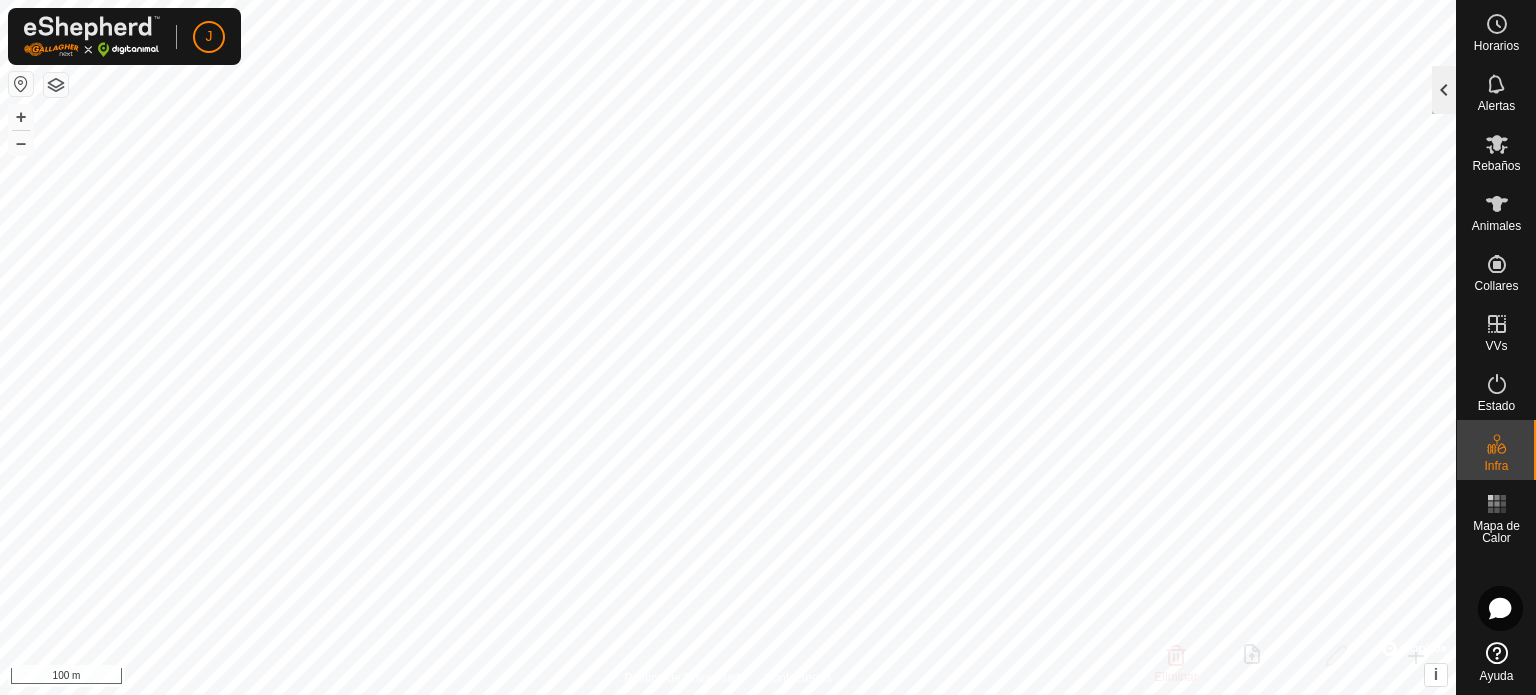 click 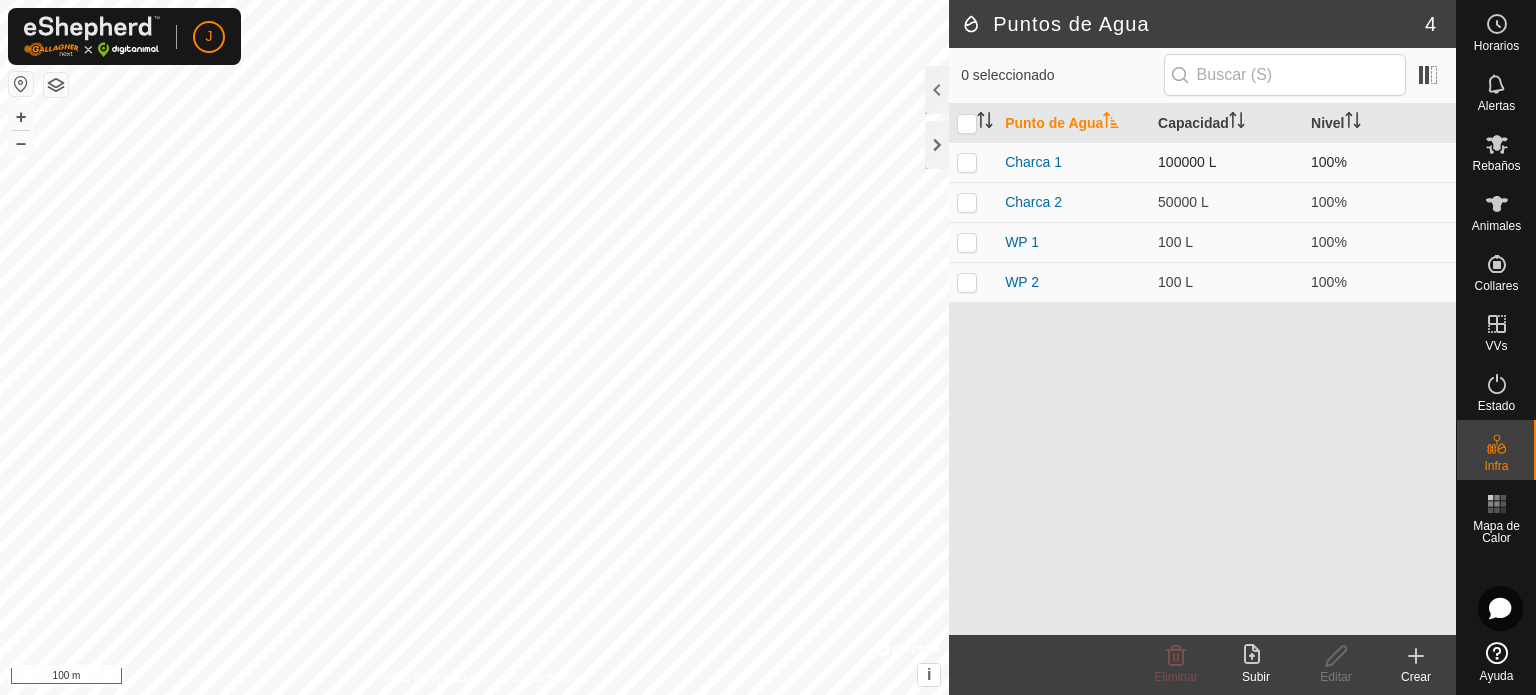 click at bounding box center (967, 162) 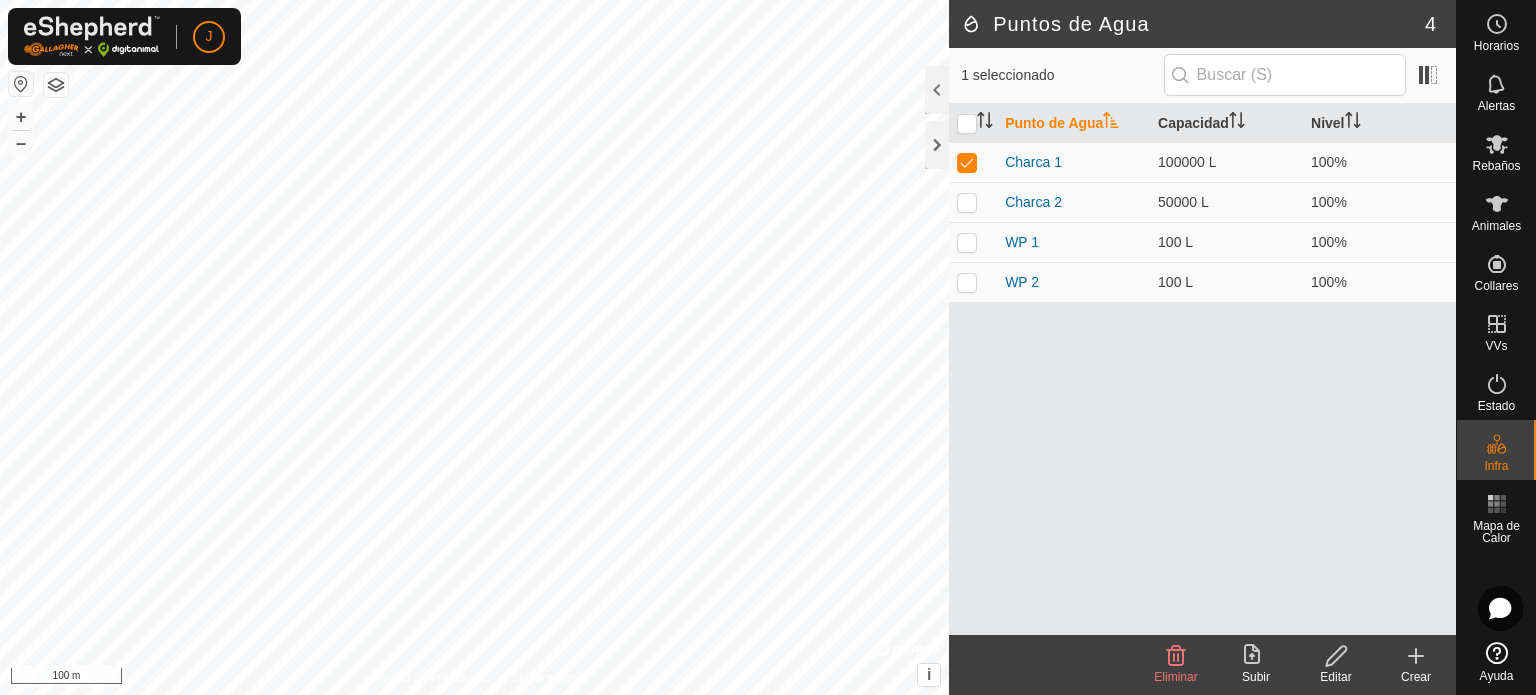 checkbox on "true" 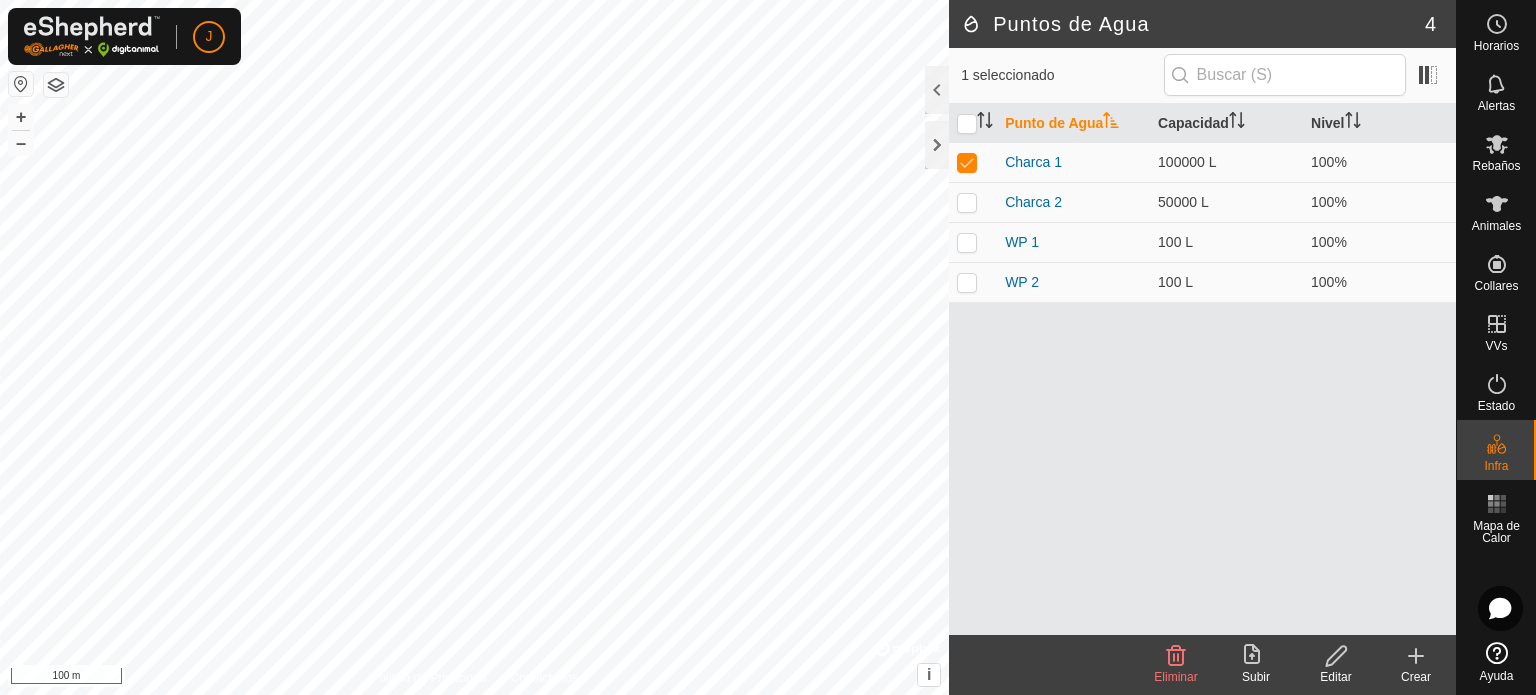 click 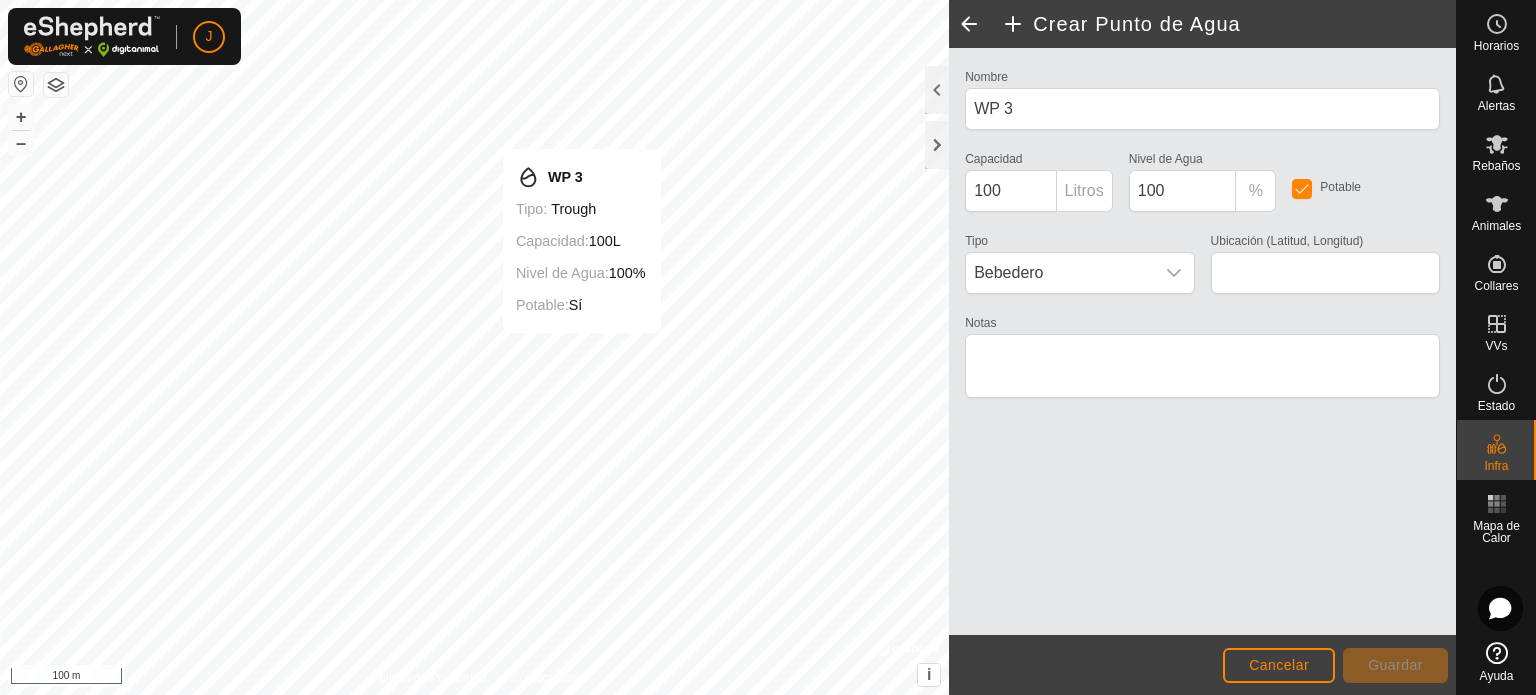 type on "41.278455, -6.035847" 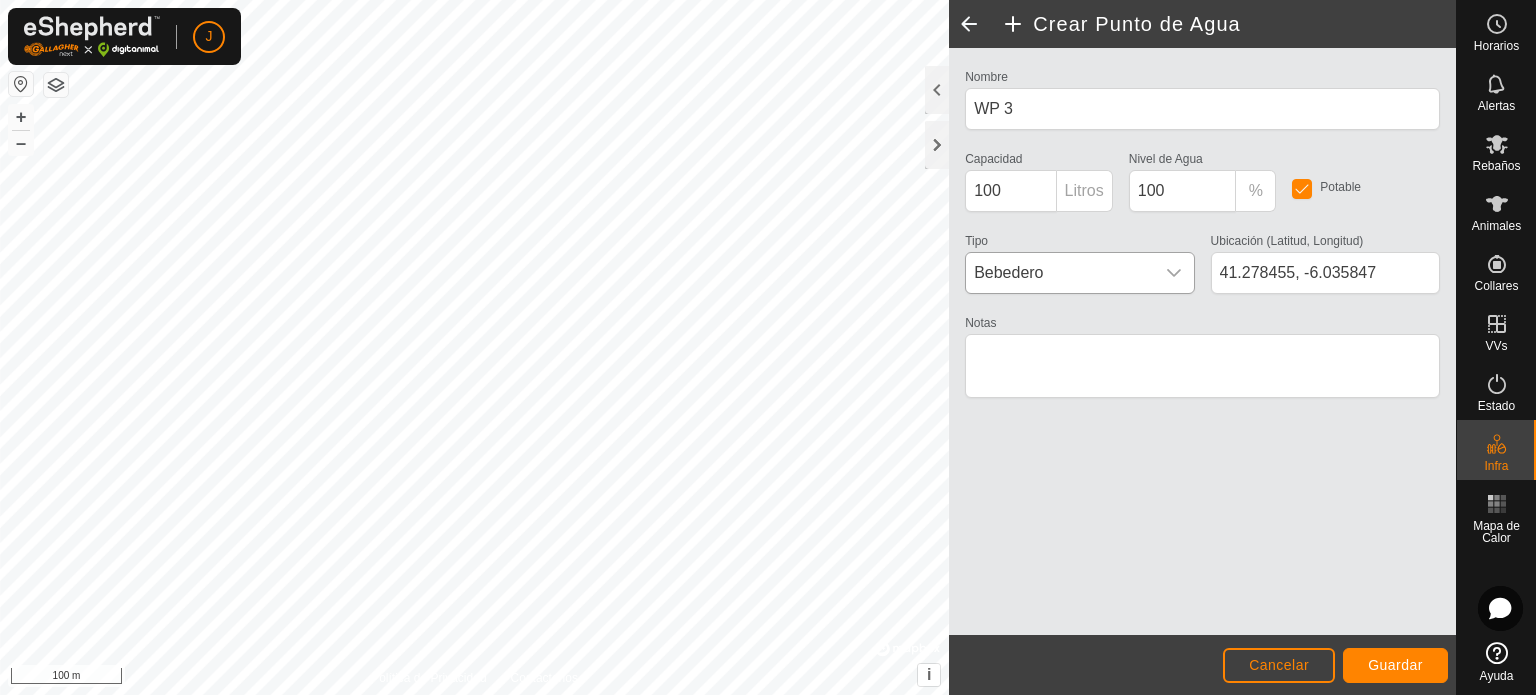 click 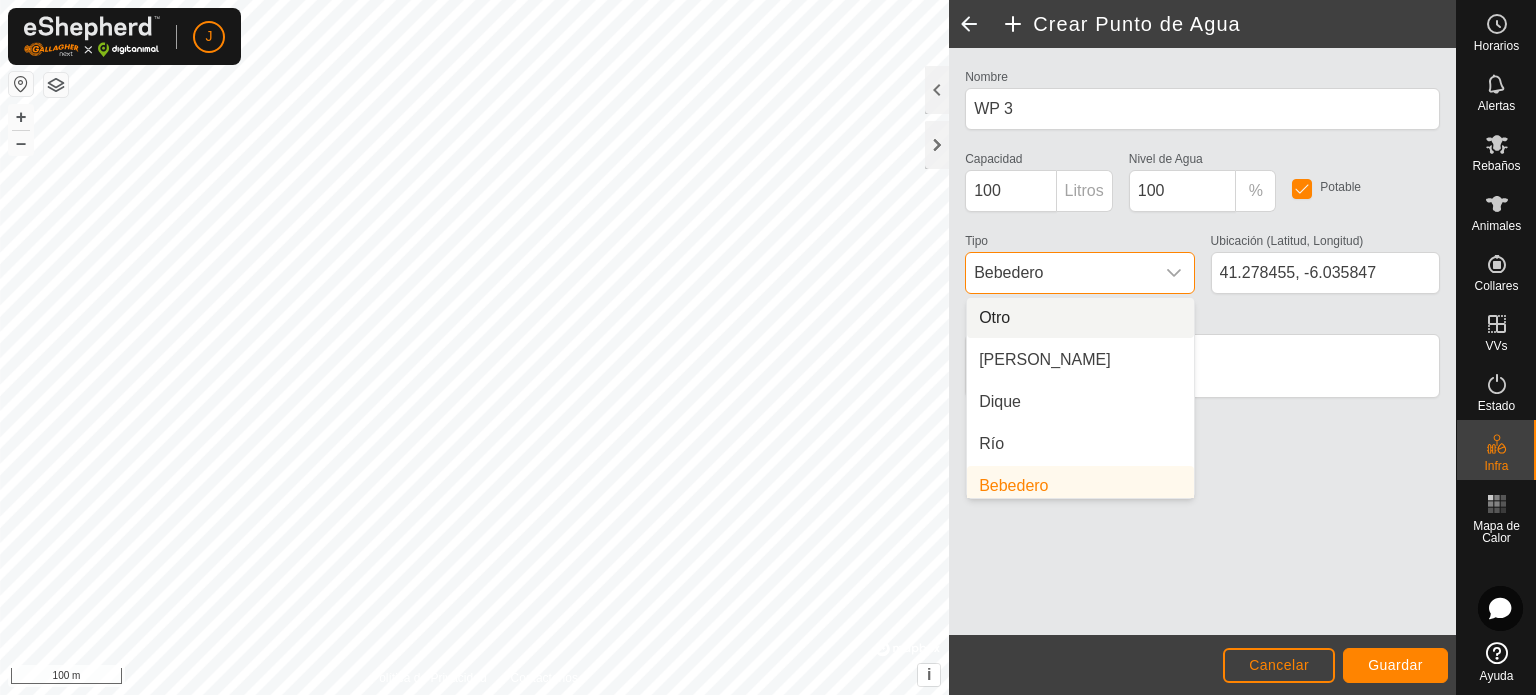 scroll, scrollTop: 8, scrollLeft: 0, axis: vertical 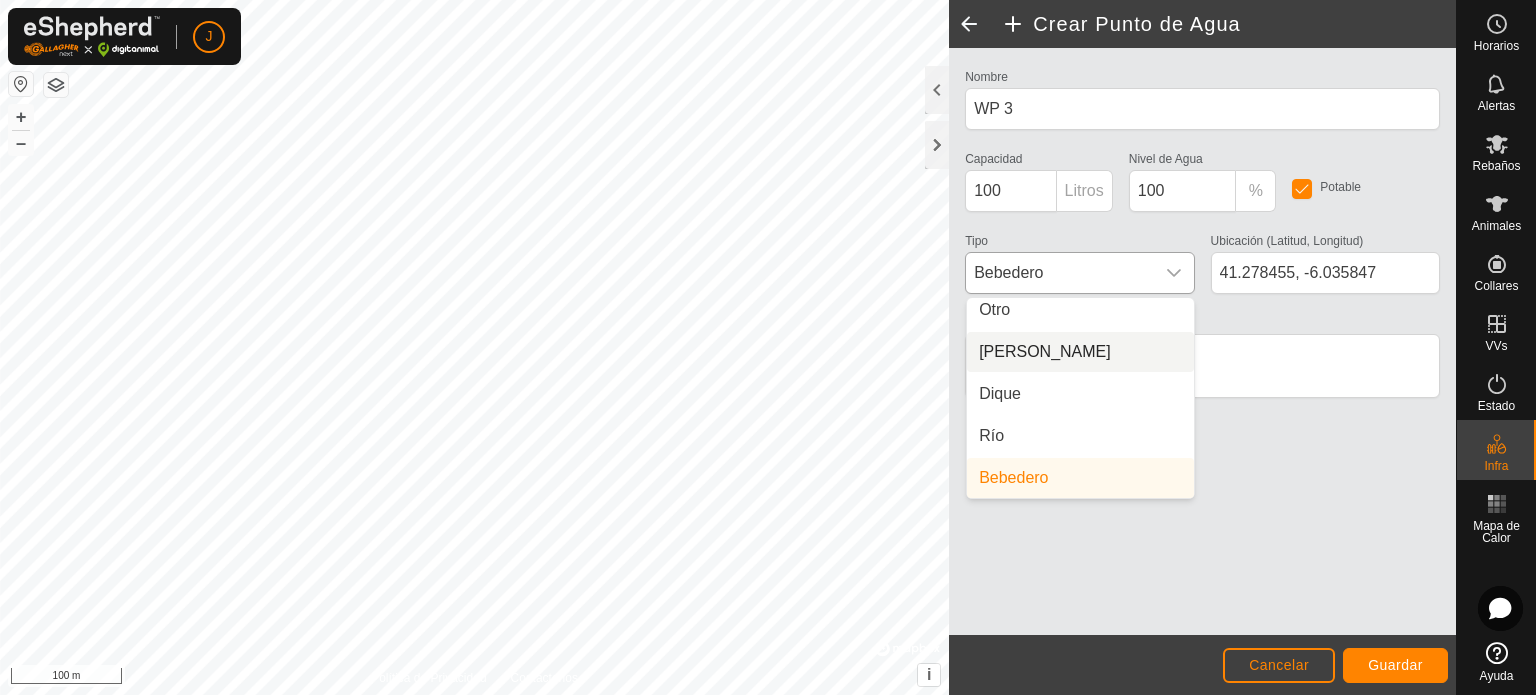 click on "[PERSON_NAME]" at bounding box center [1080, 352] 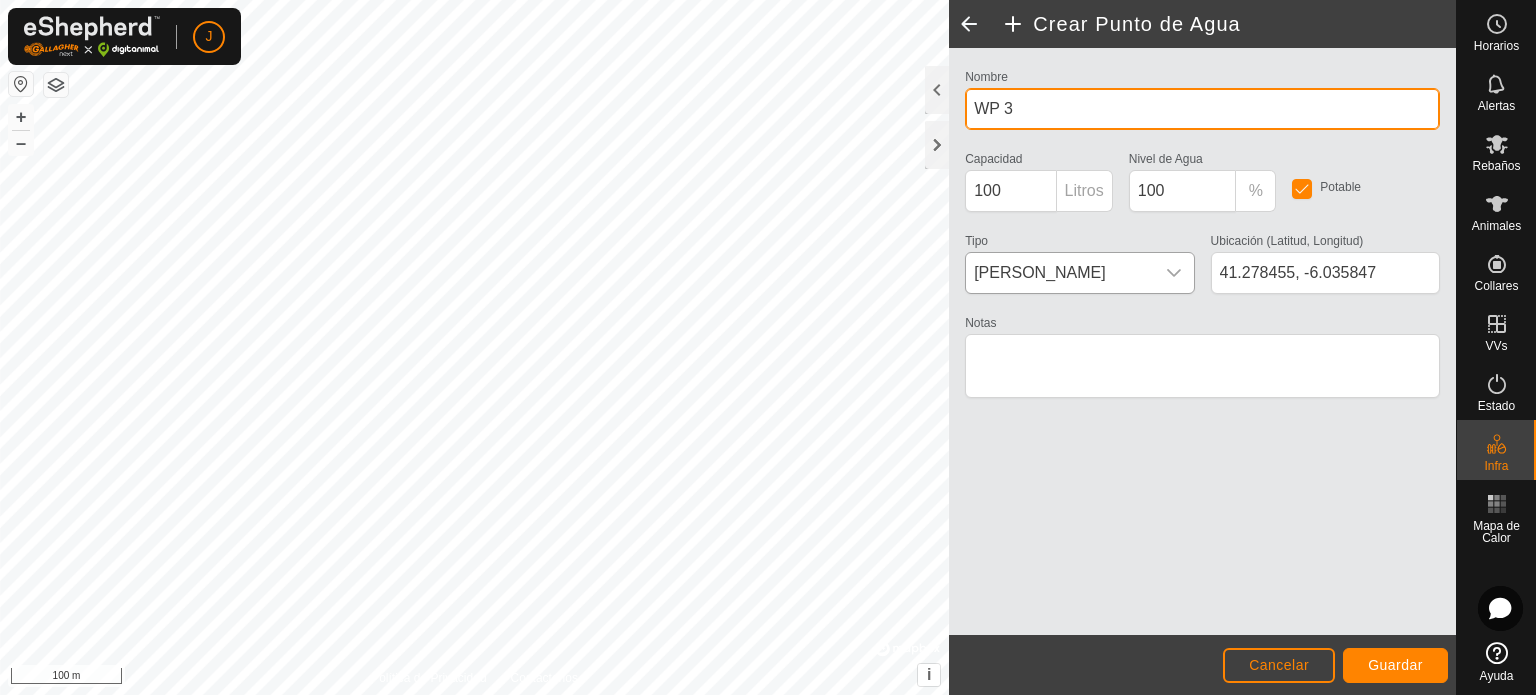 click on "WP 3" at bounding box center (1202, 109) 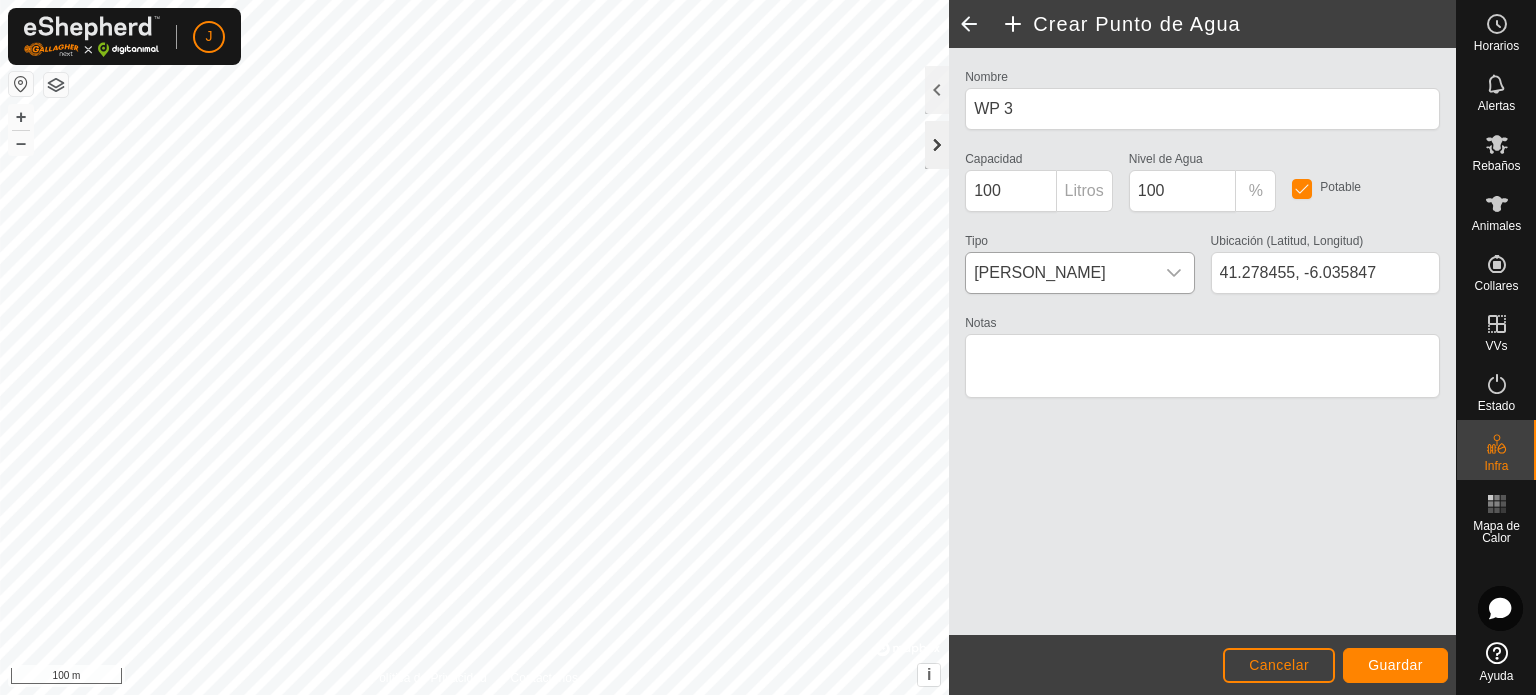 click 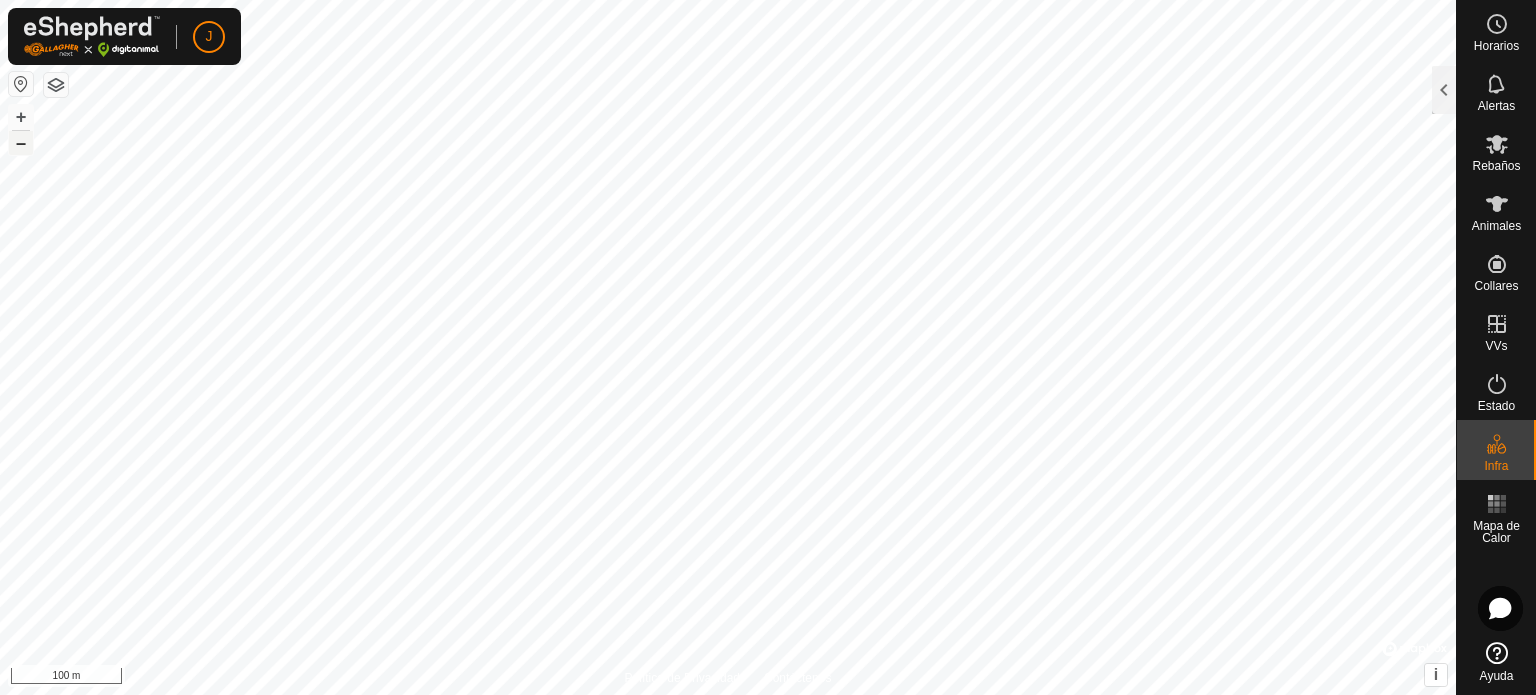click on "–" at bounding box center (21, 143) 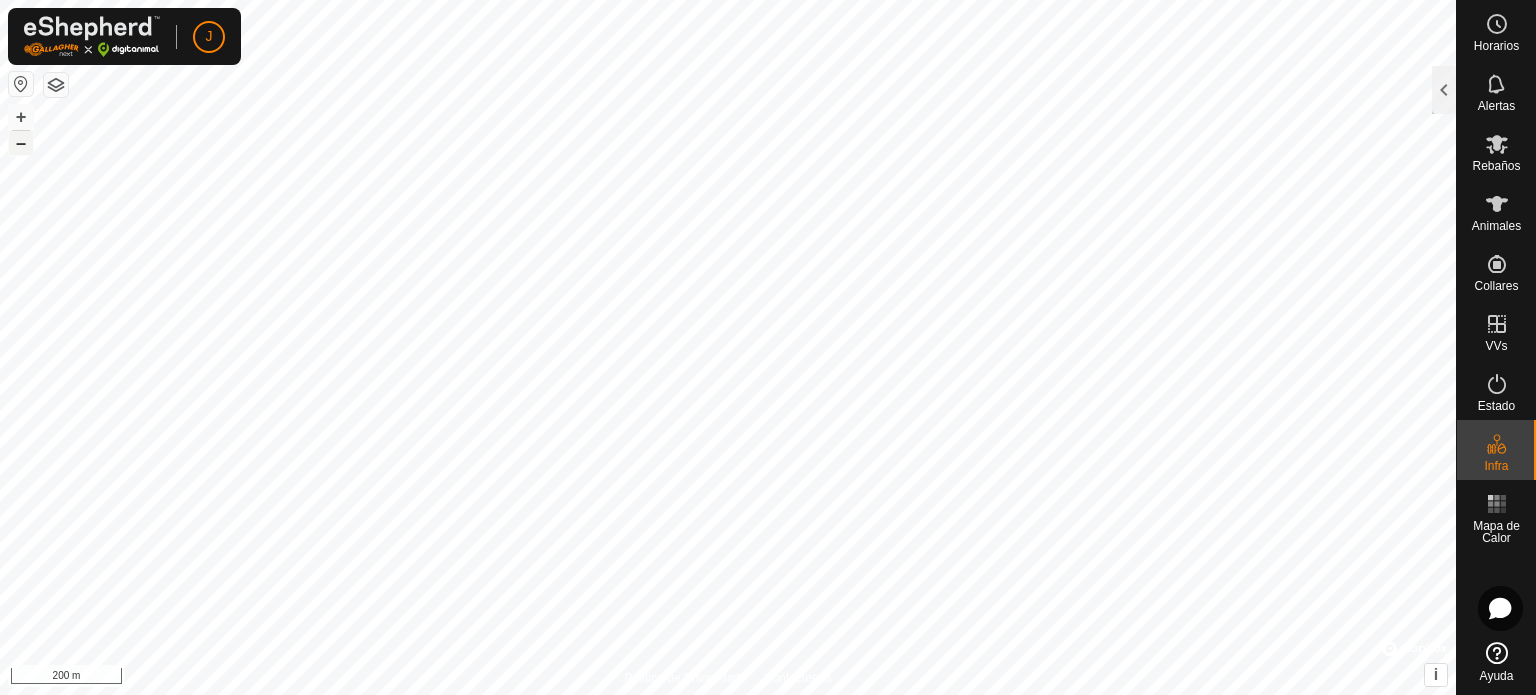 click on "–" at bounding box center [21, 143] 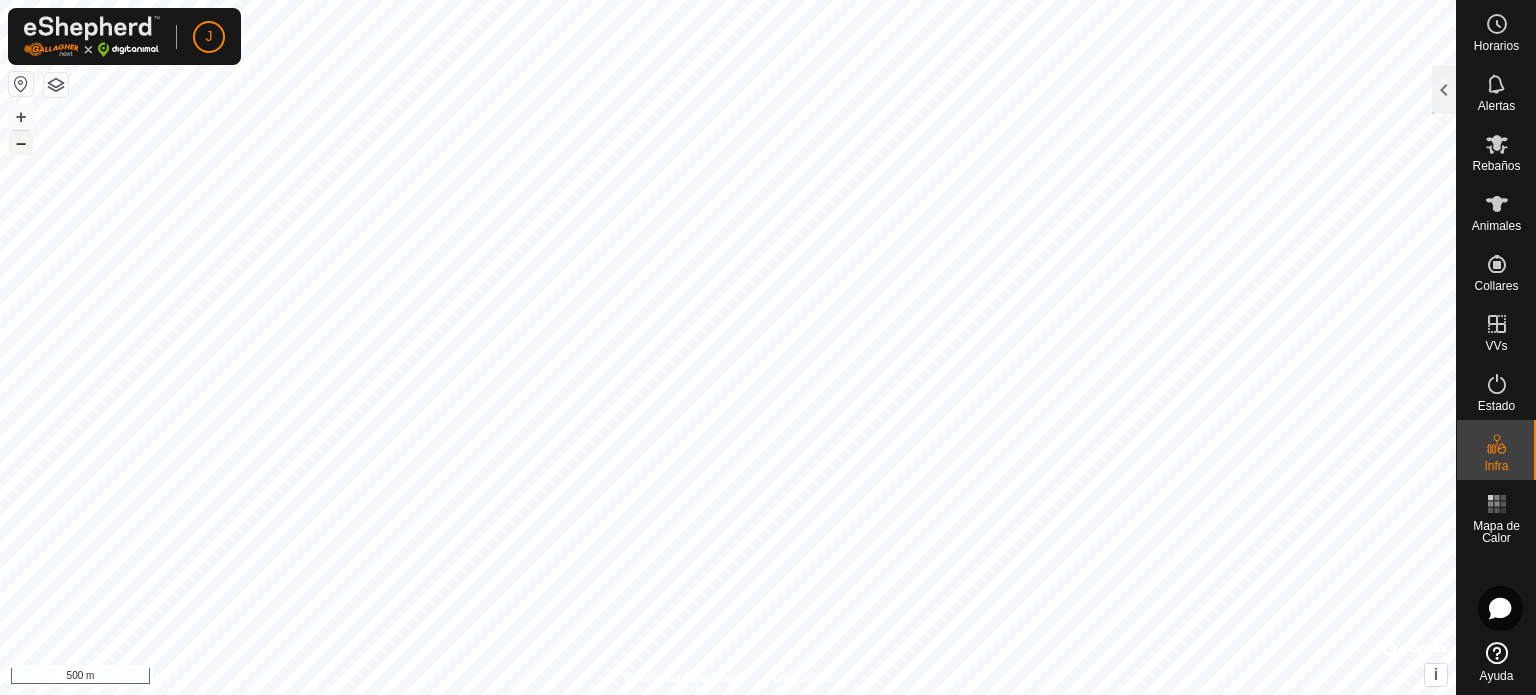 click on "–" at bounding box center (21, 143) 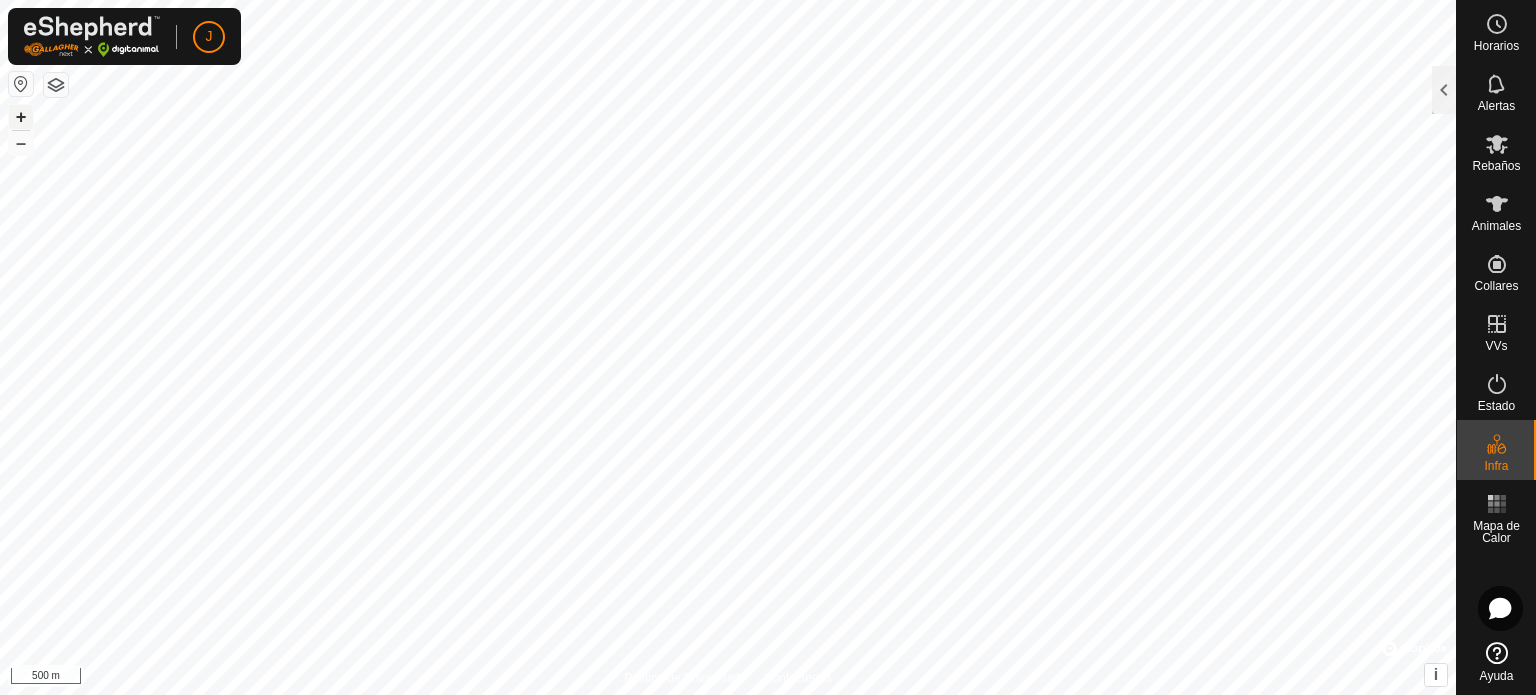 click on "+" at bounding box center [21, 117] 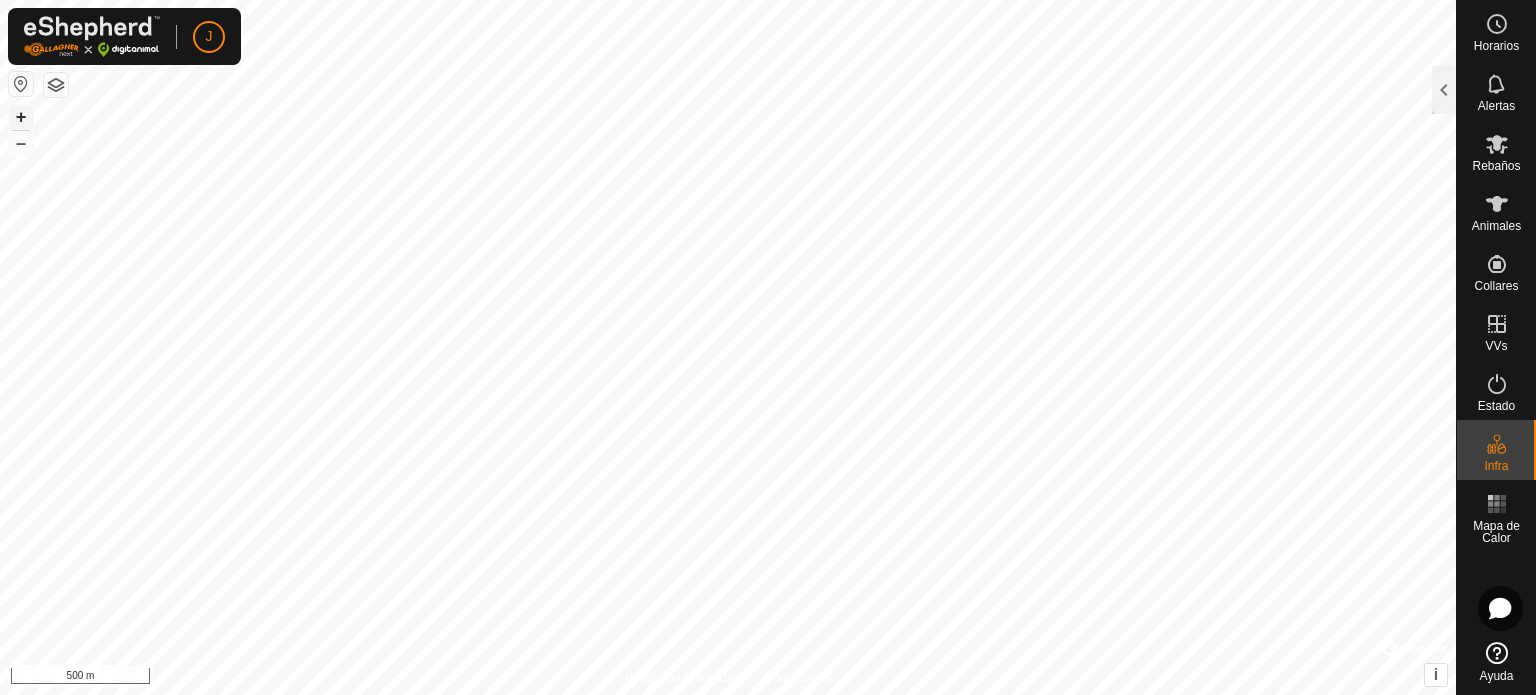 click on "+" at bounding box center (21, 117) 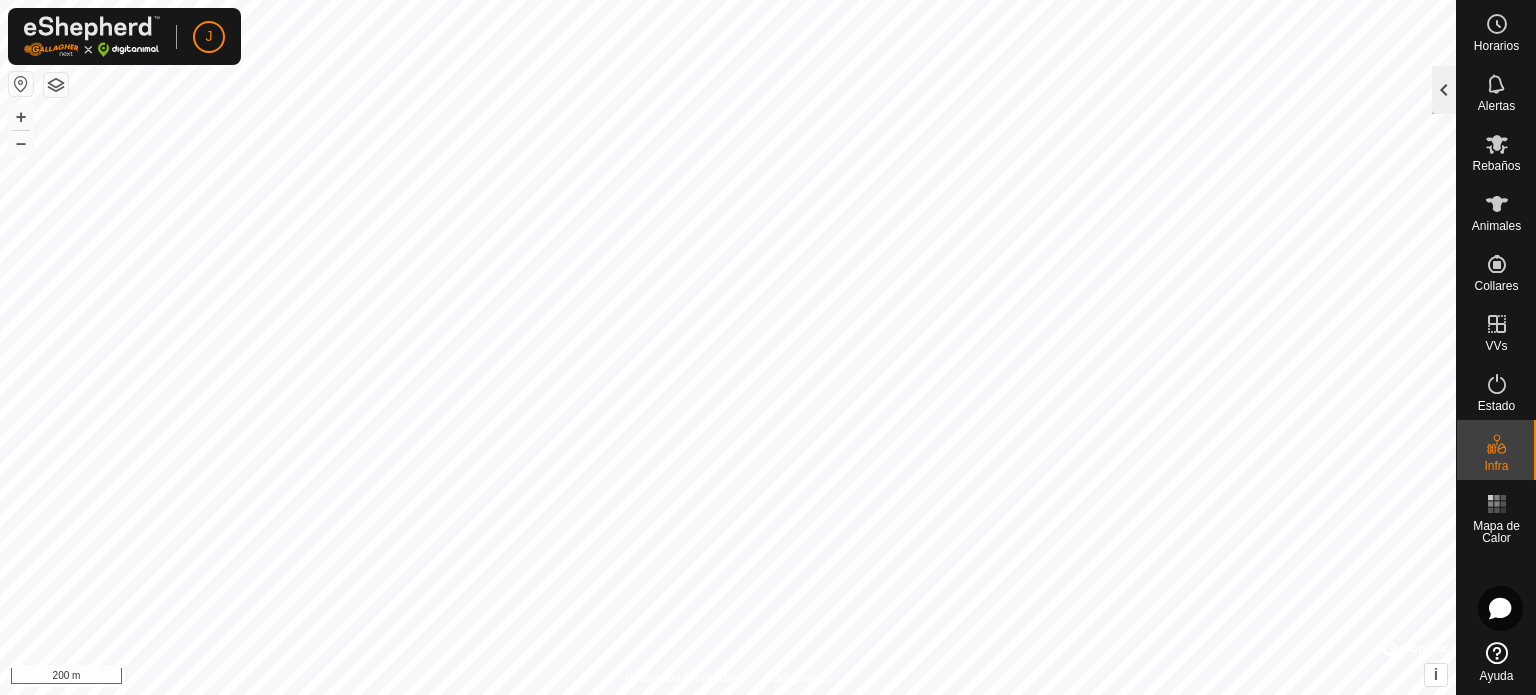 click 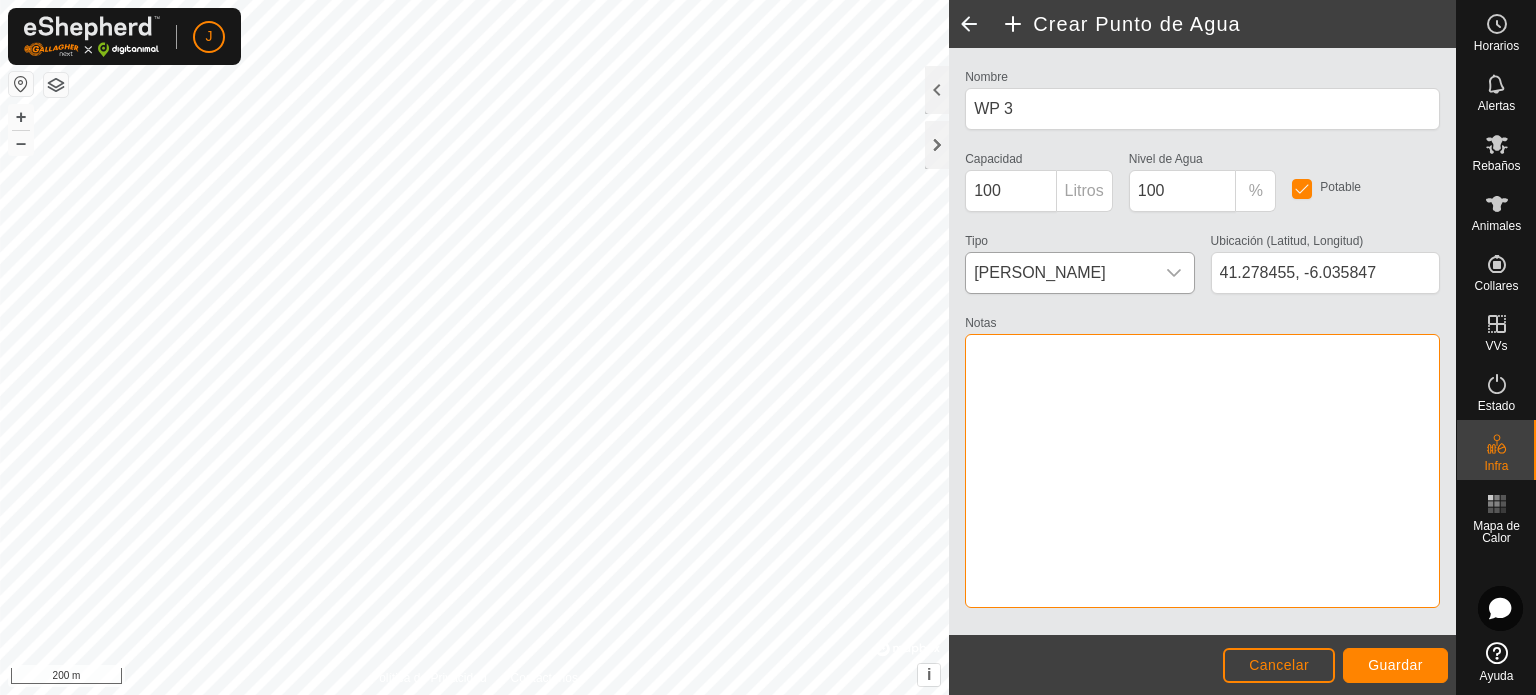 click on "Notas" at bounding box center [1202, 471] 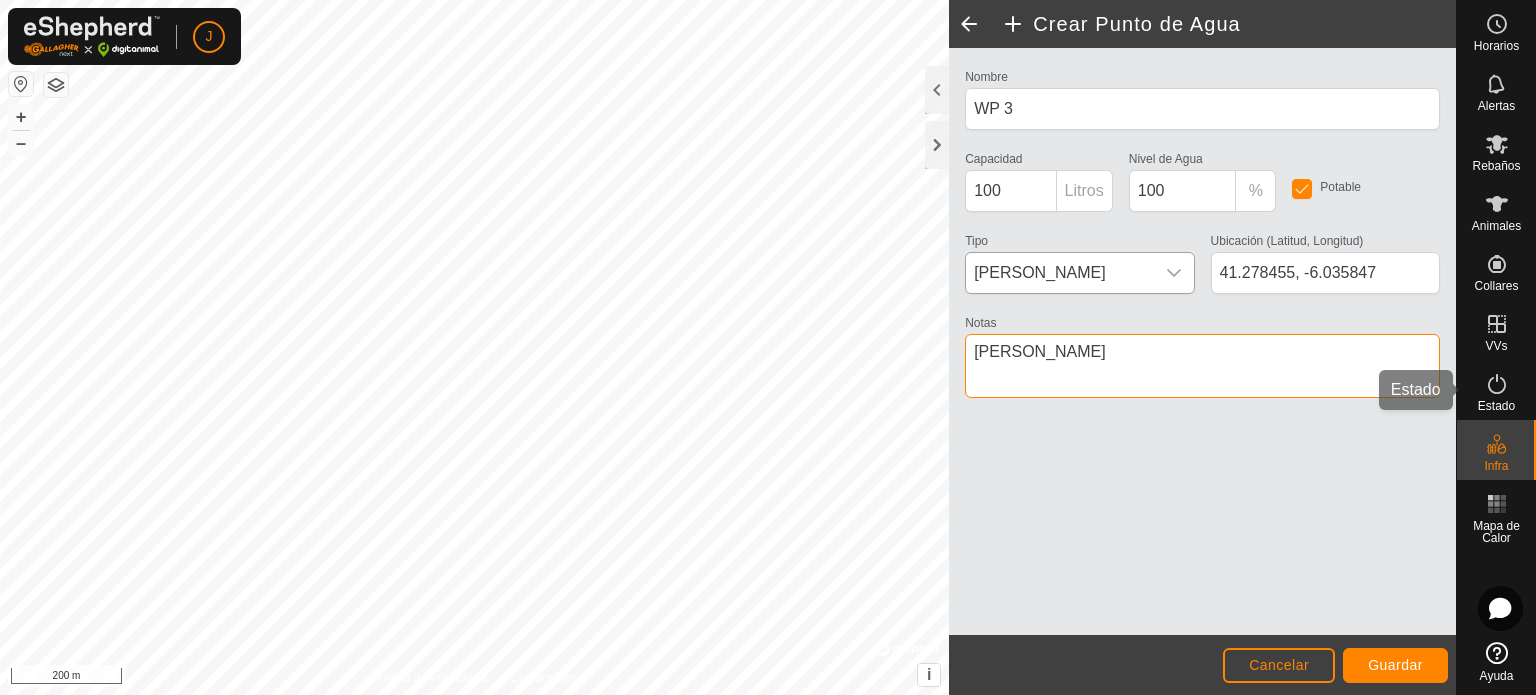 type on "[PERSON_NAME]" 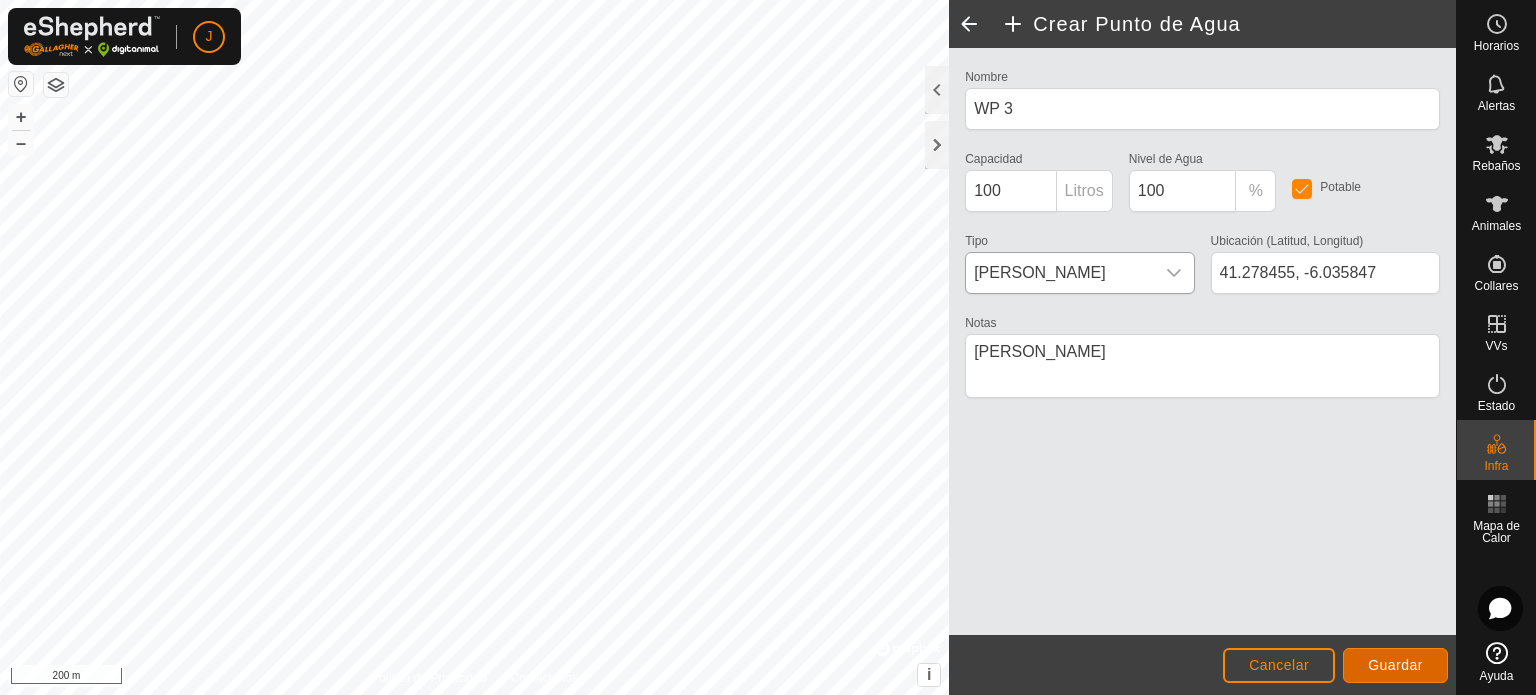 click on "Guardar" 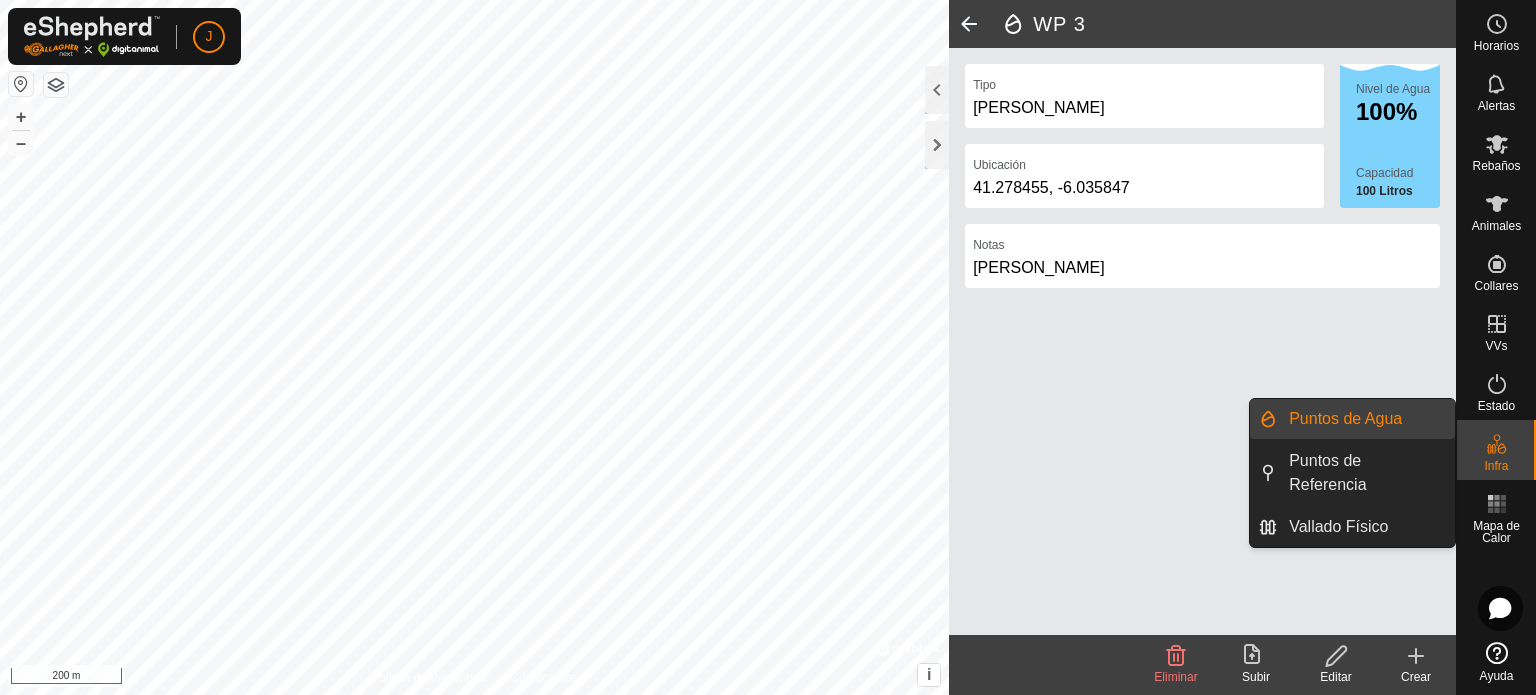click 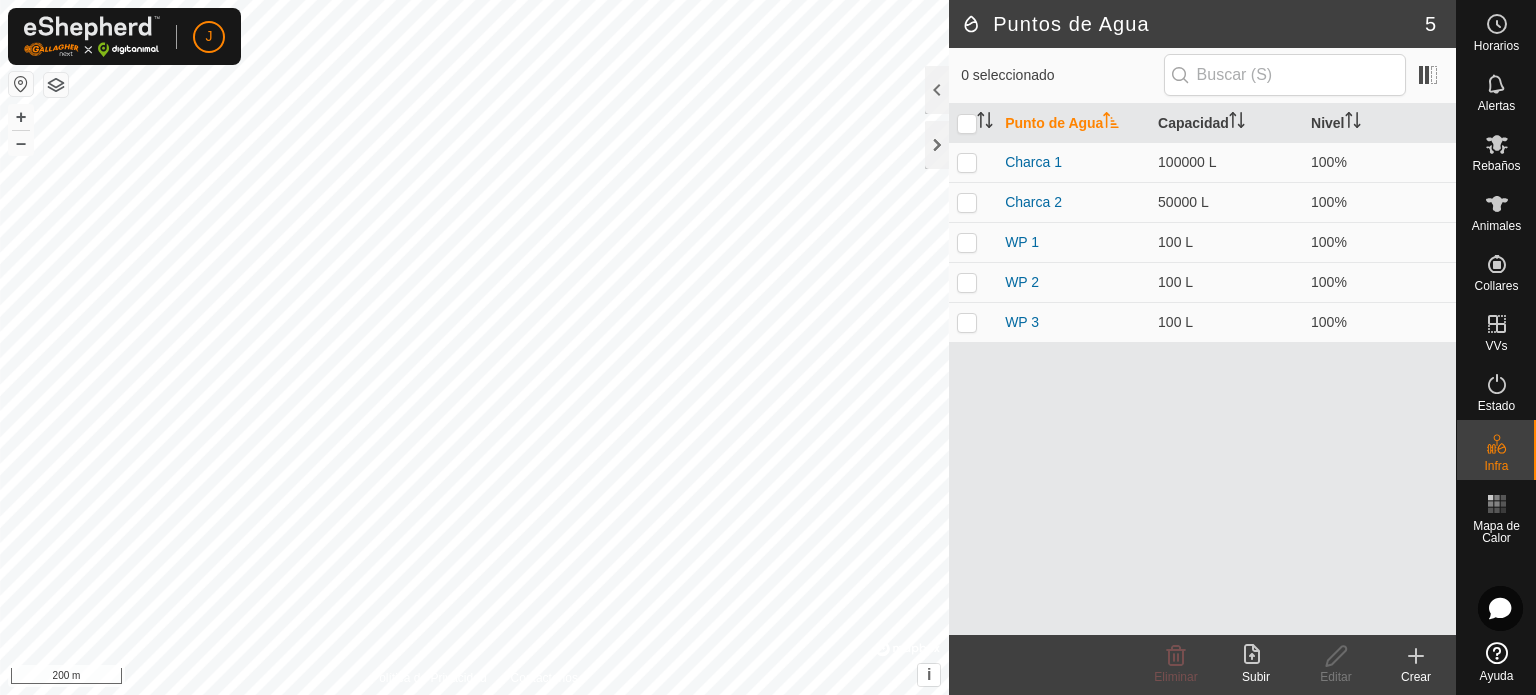 click on "Punto de Agua" at bounding box center (1073, 123) 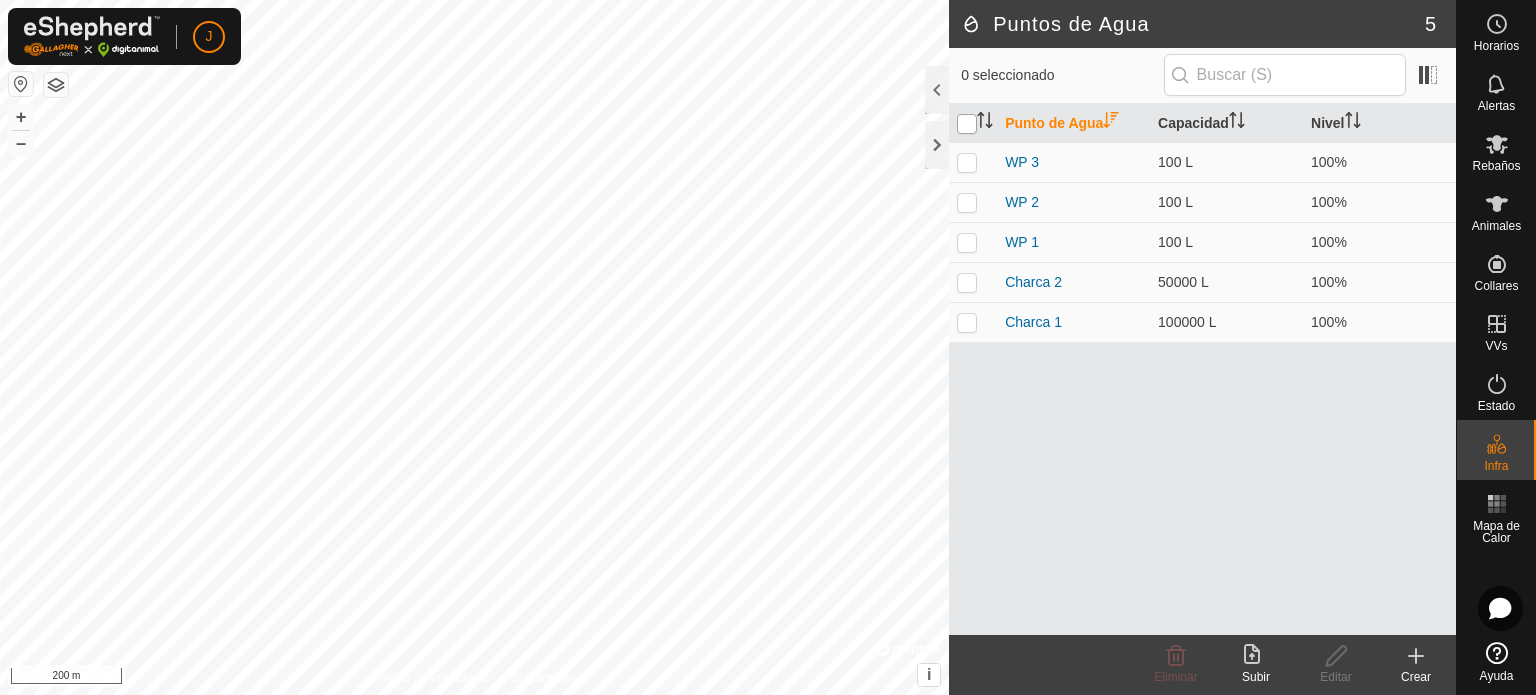 click at bounding box center [967, 124] 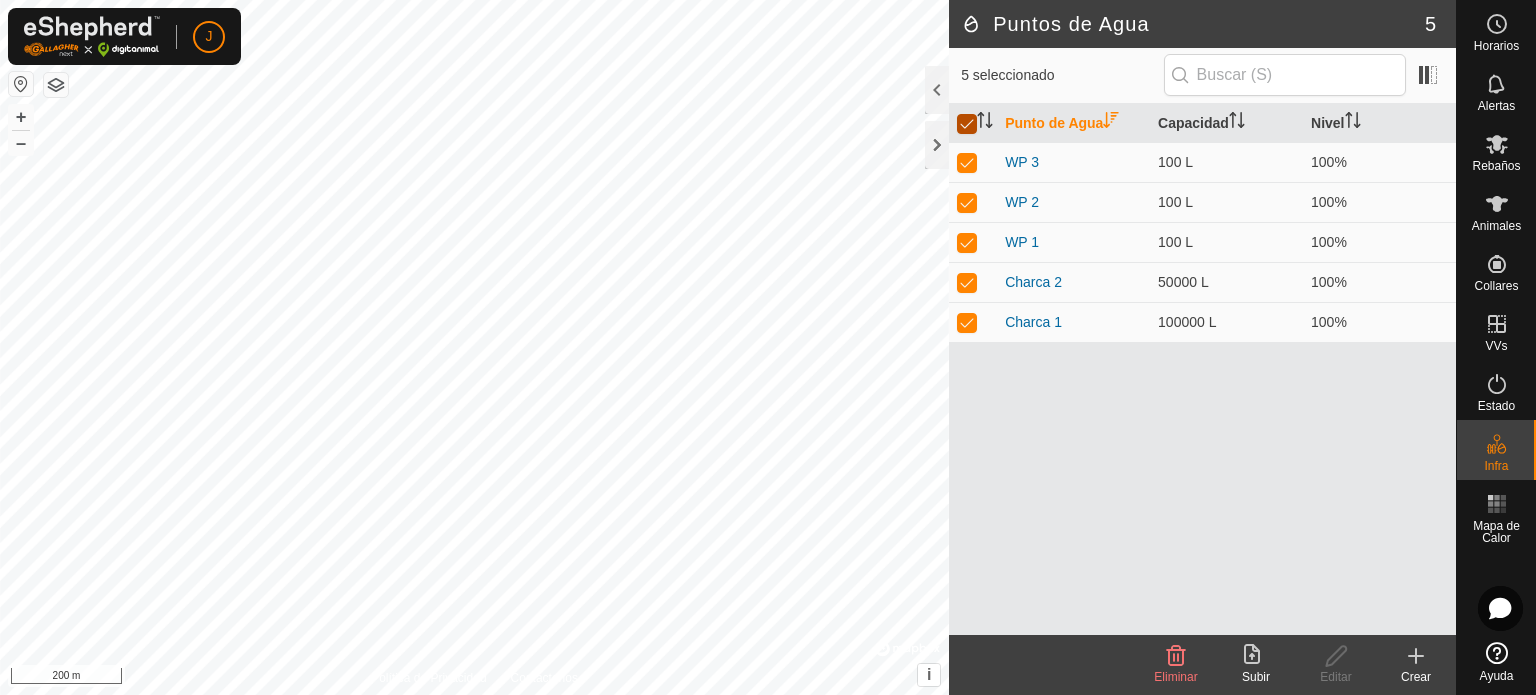 checkbox on "true" 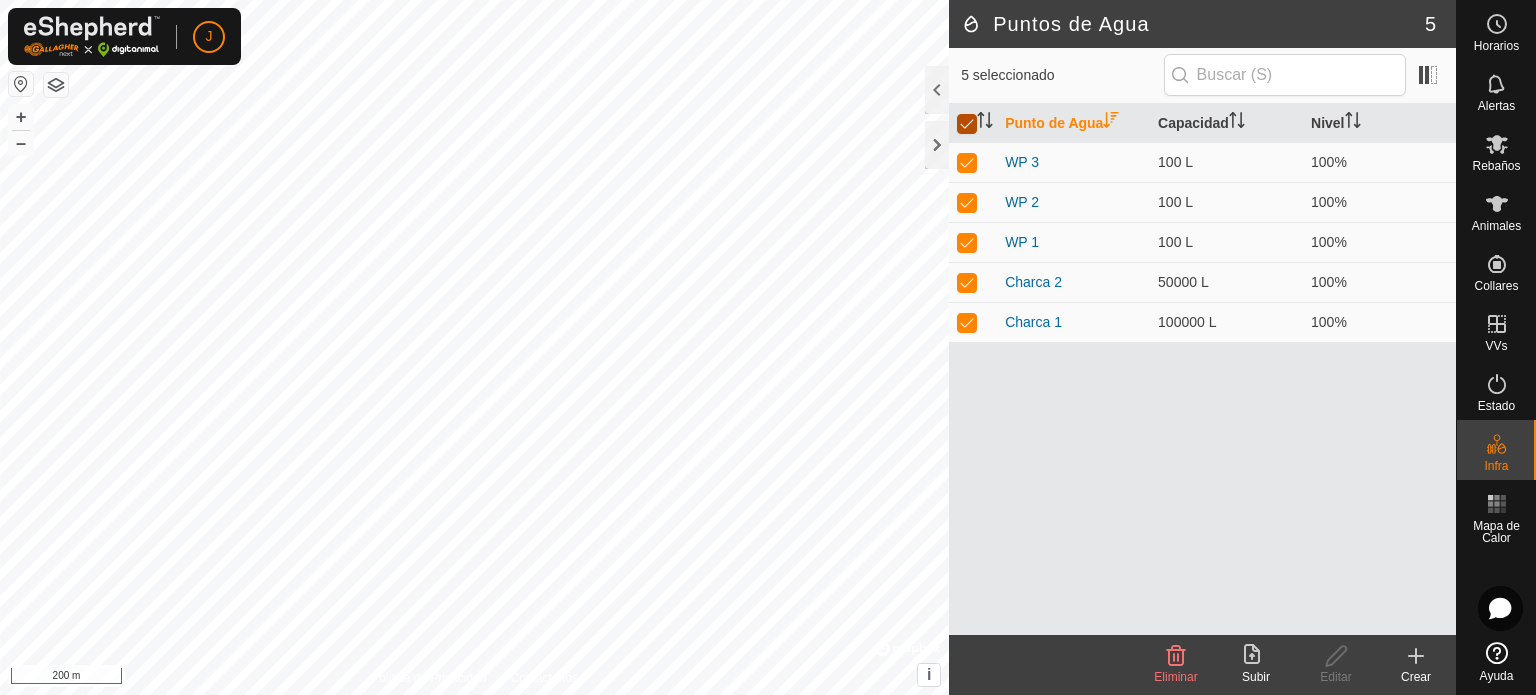 checkbox on "true" 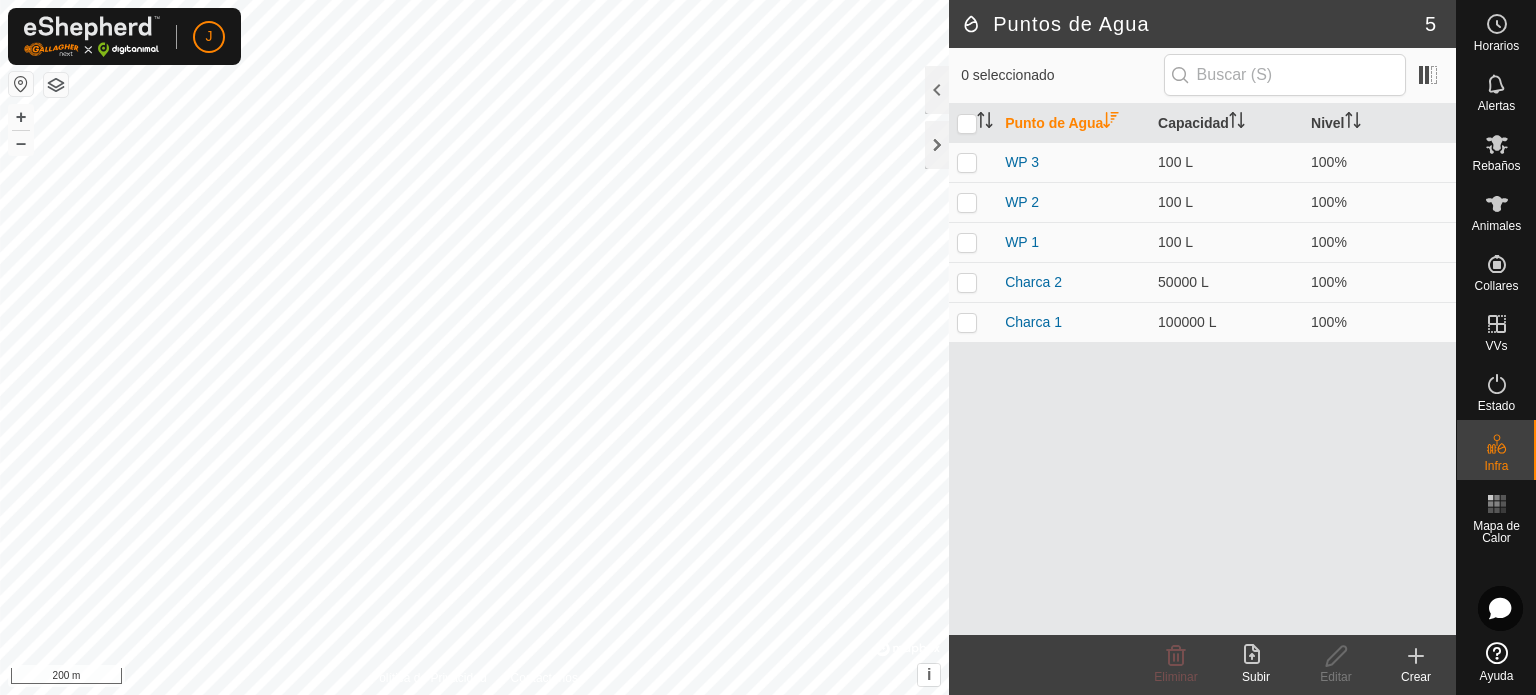 click 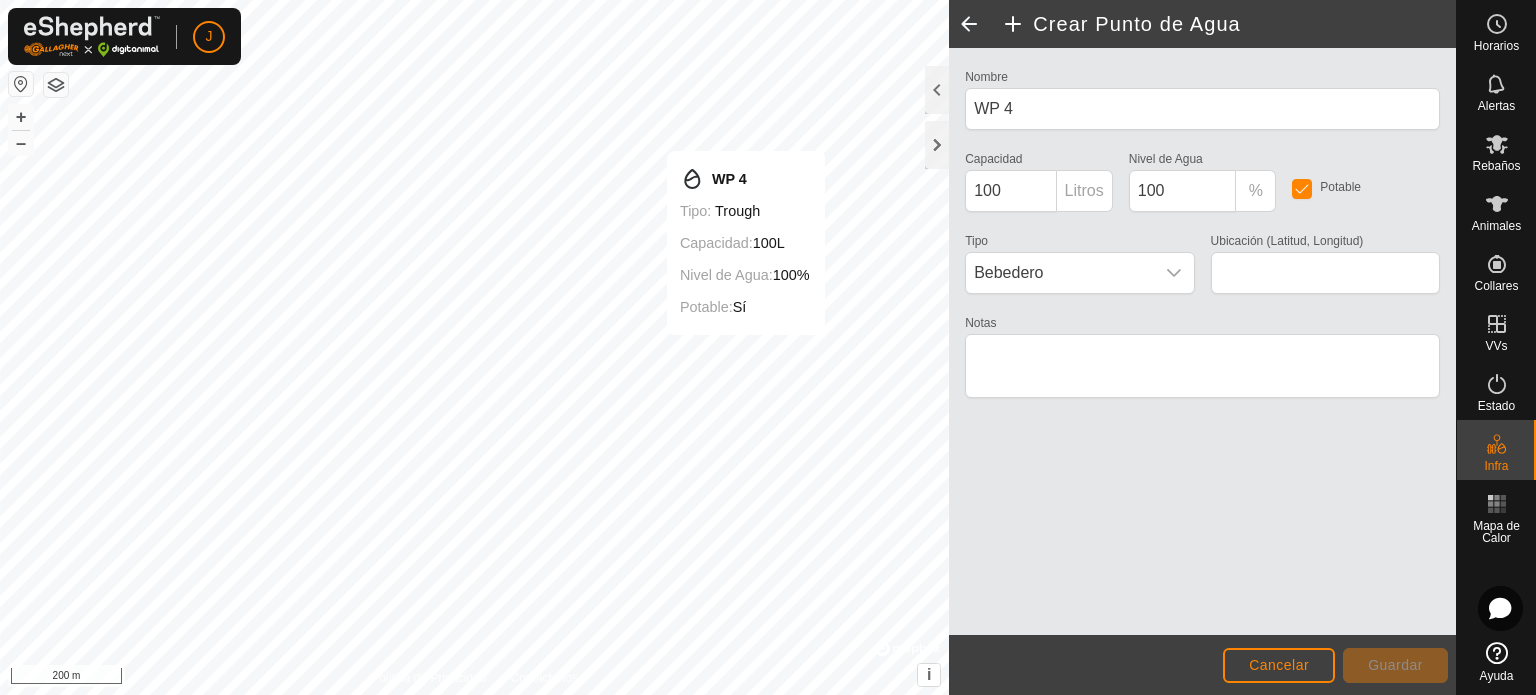 type on "41.276203, -6.024083" 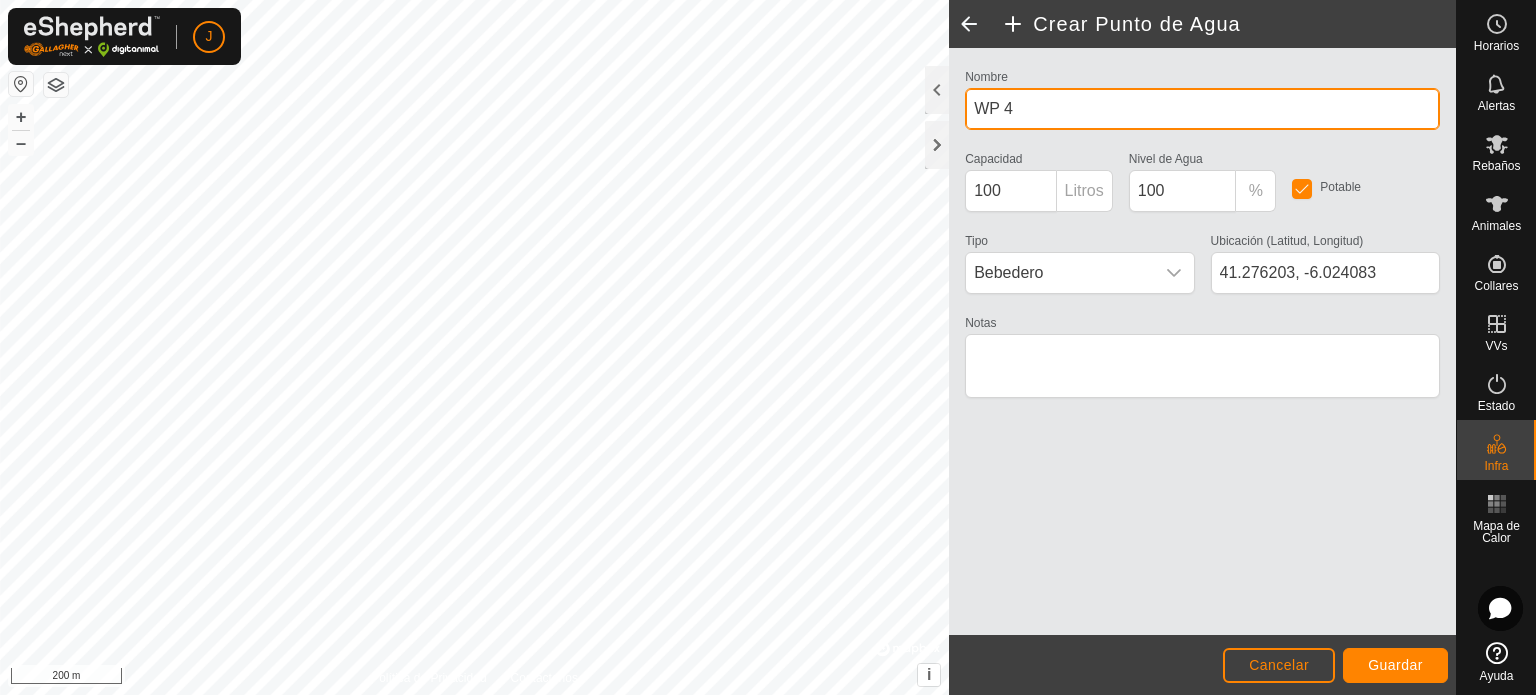click on "WP 4" at bounding box center [1202, 109] 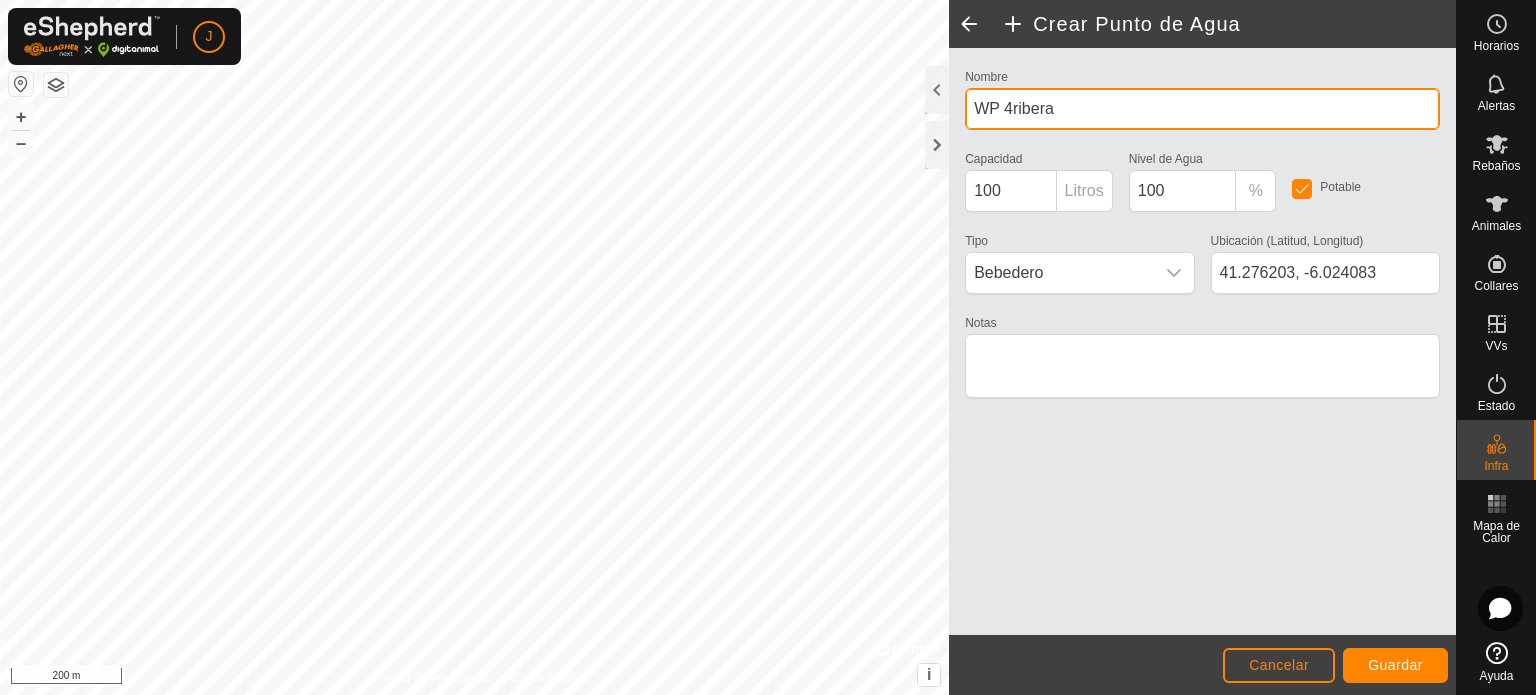 type on "WP 4ribera" 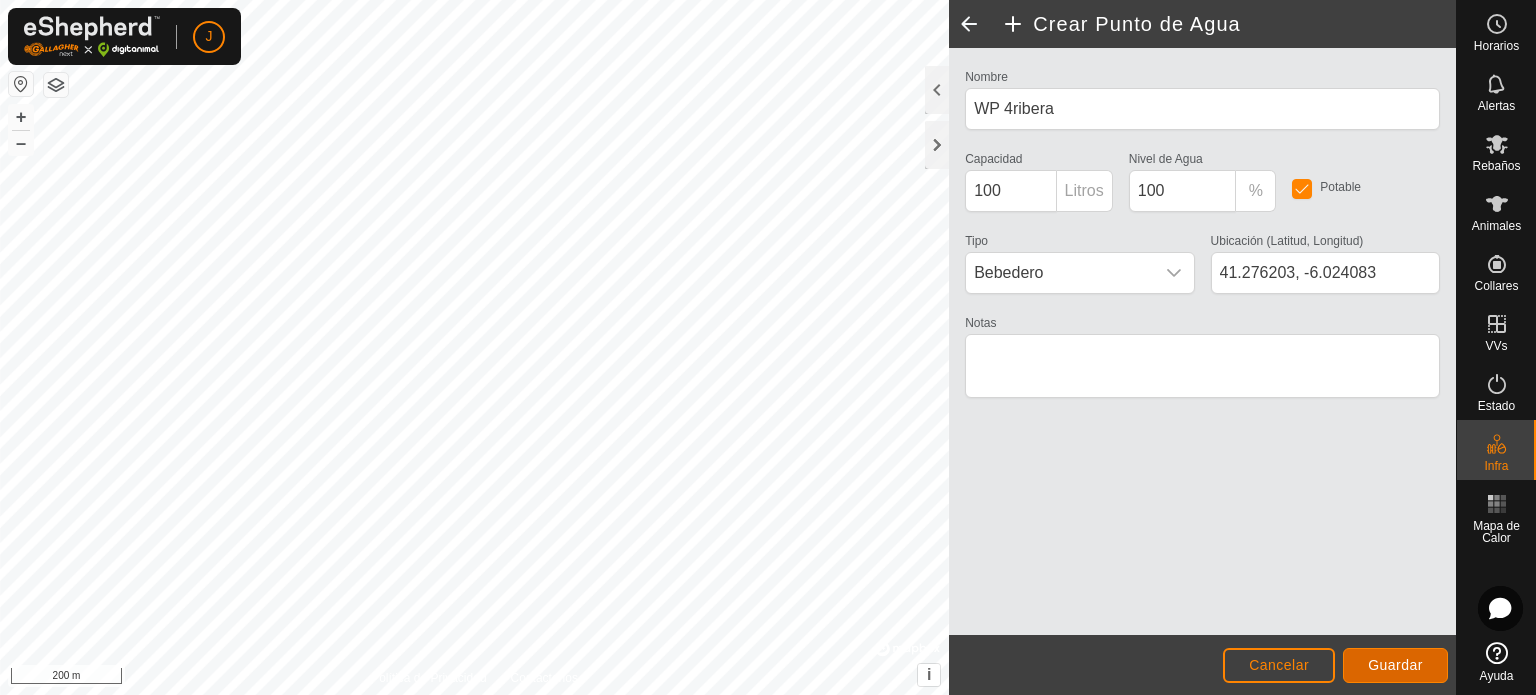 click on "Guardar" 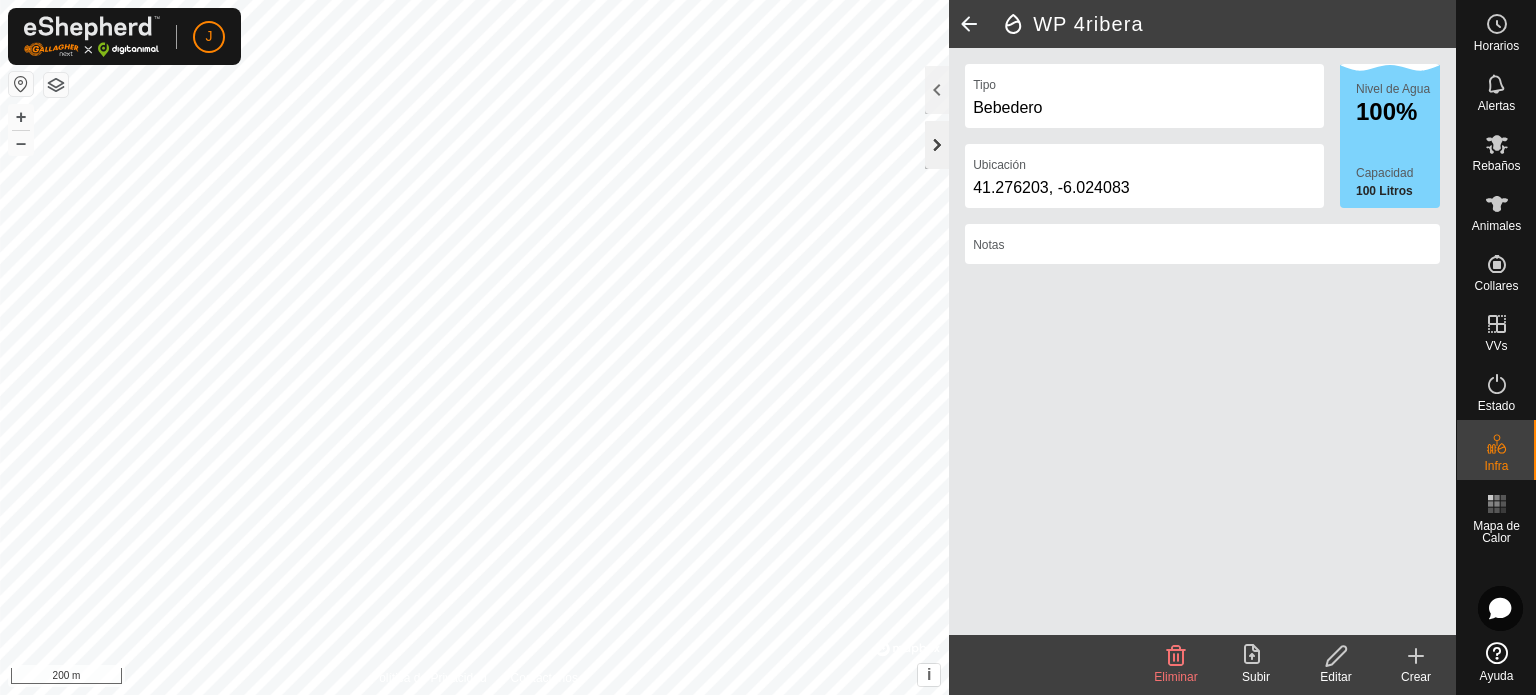 click 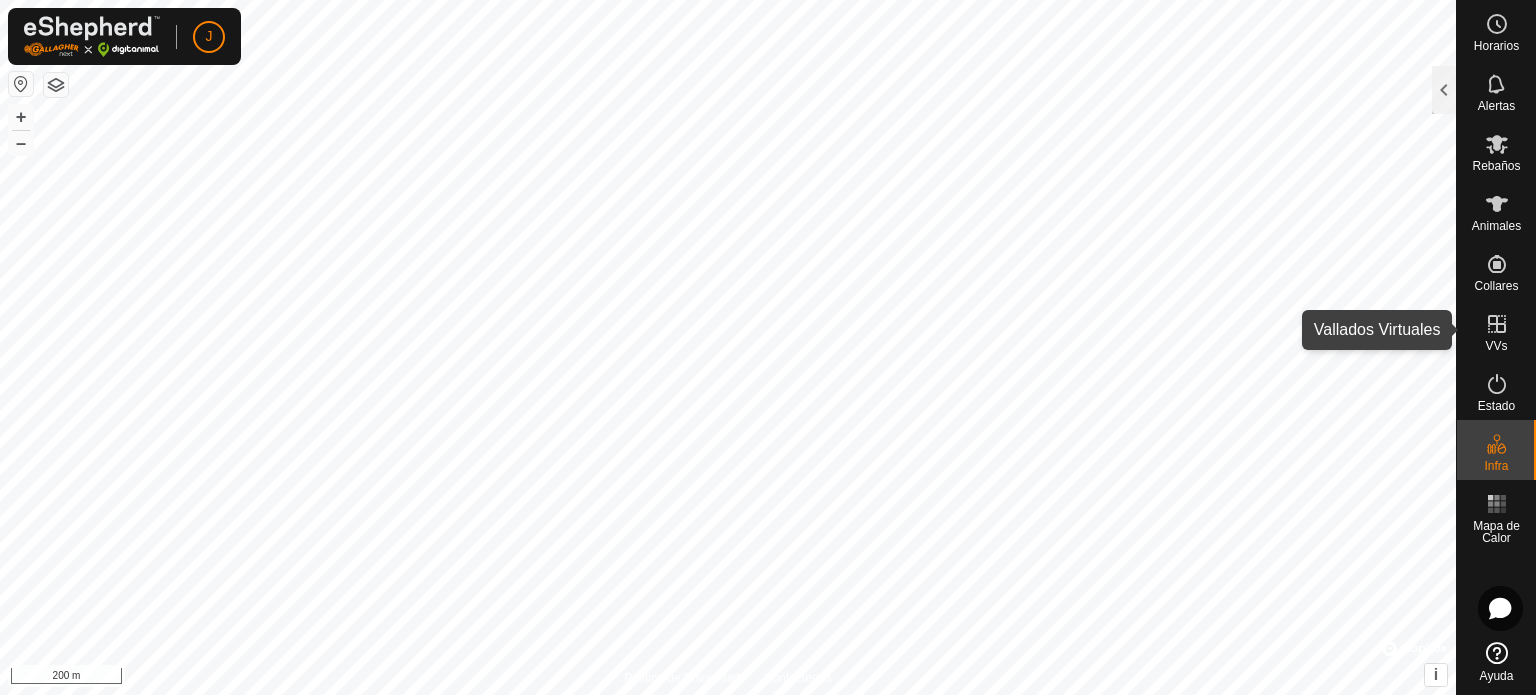 click 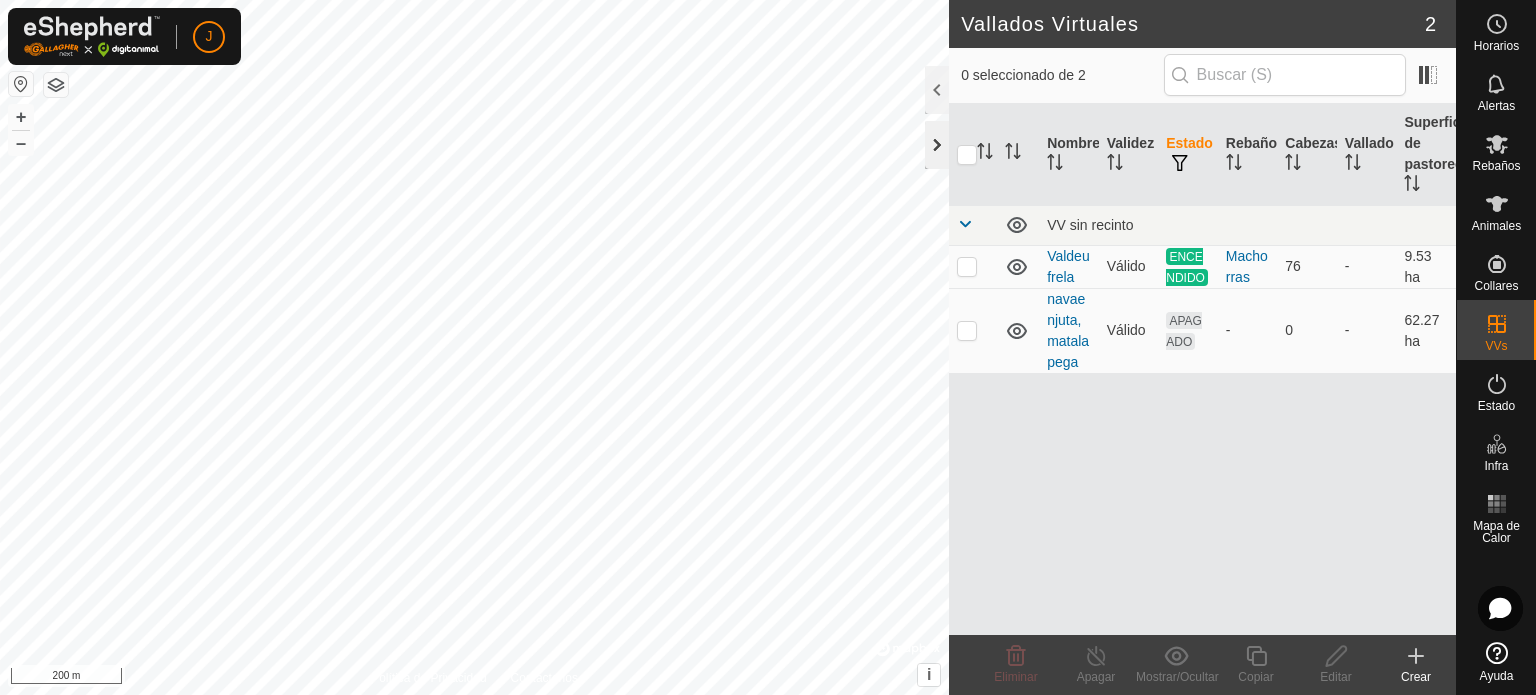 click 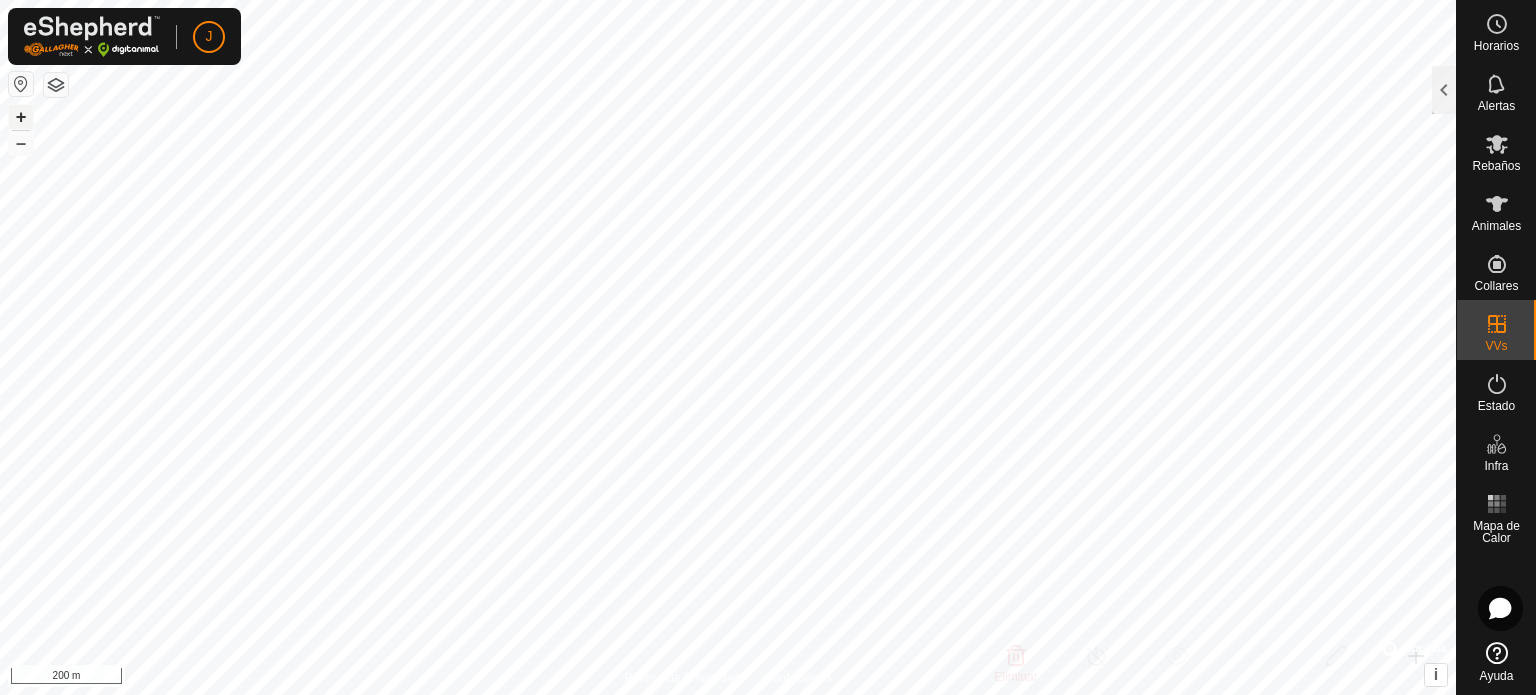 click on "+" at bounding box center [21, 117] 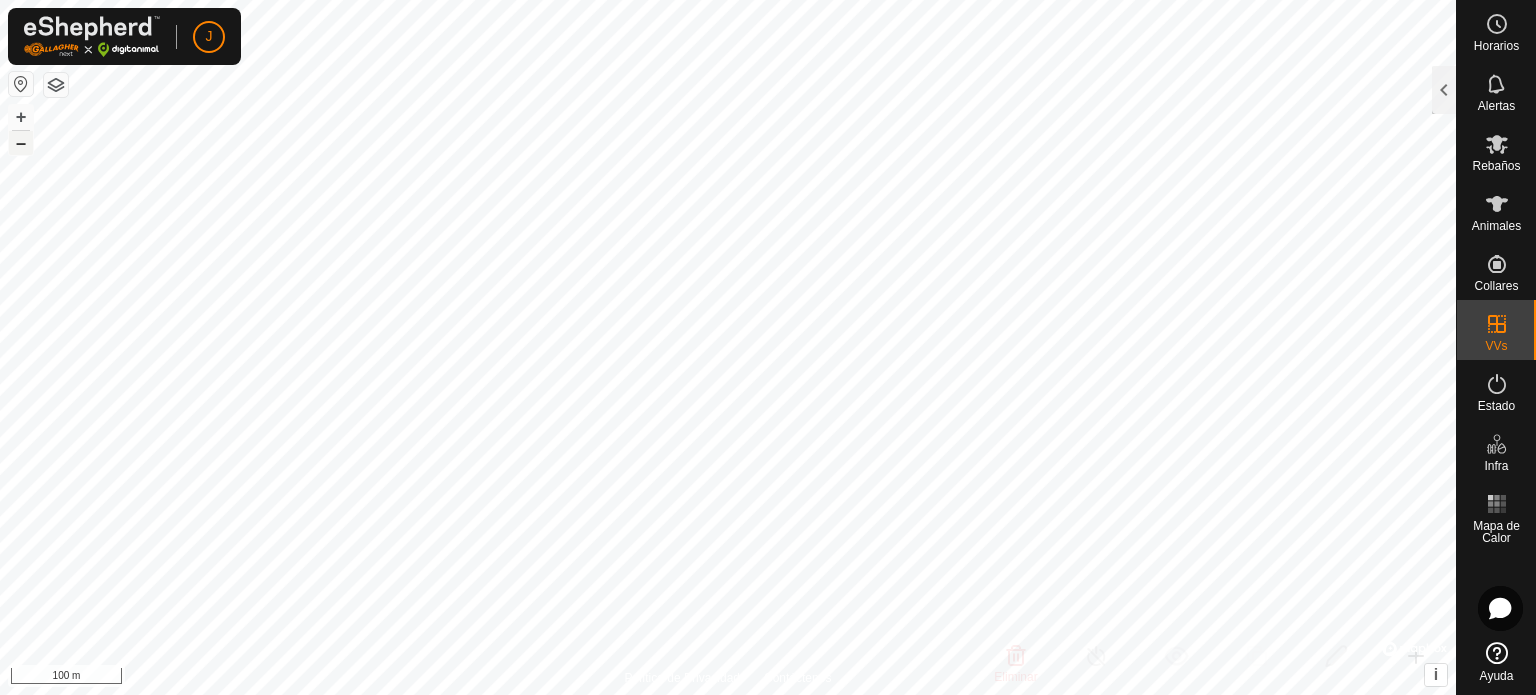 click on "–" at bounding box center (21, 143) 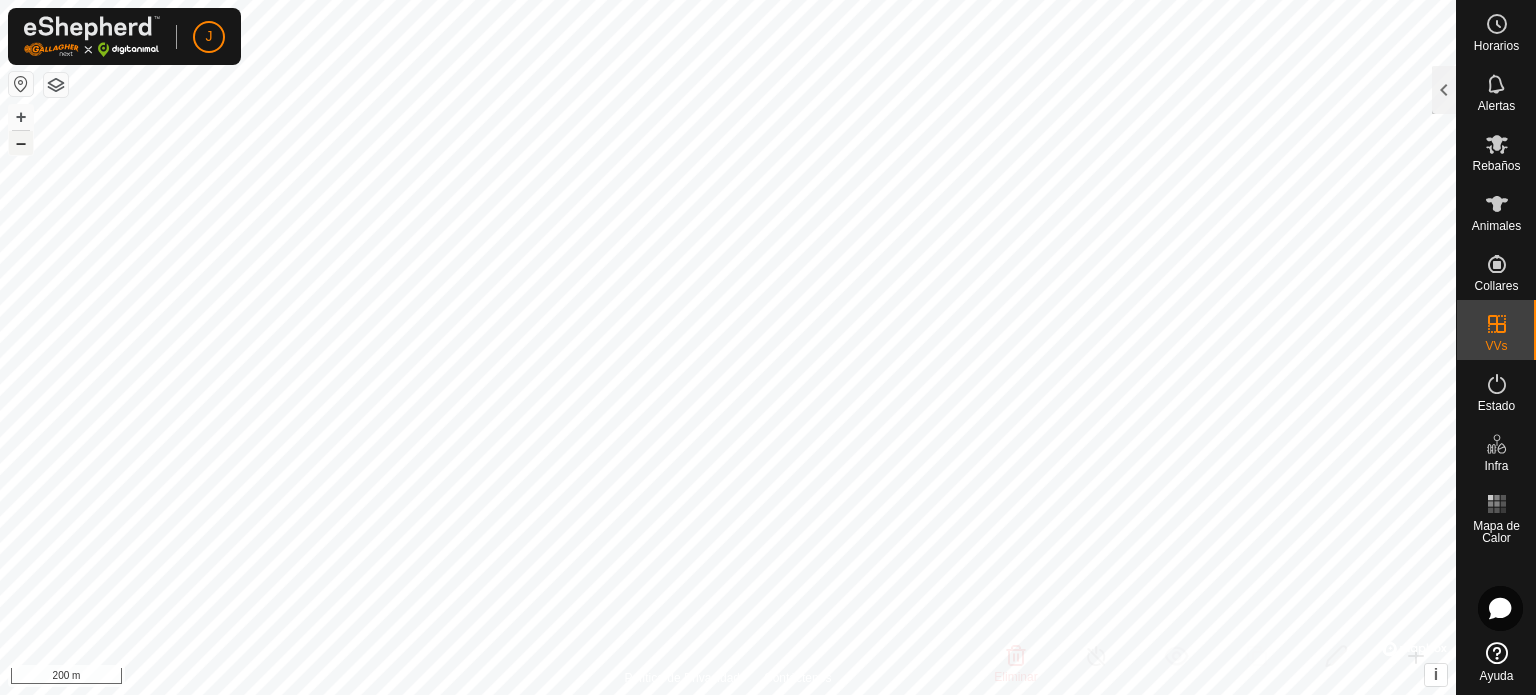 click on "–" at bounding box center [21, 143] 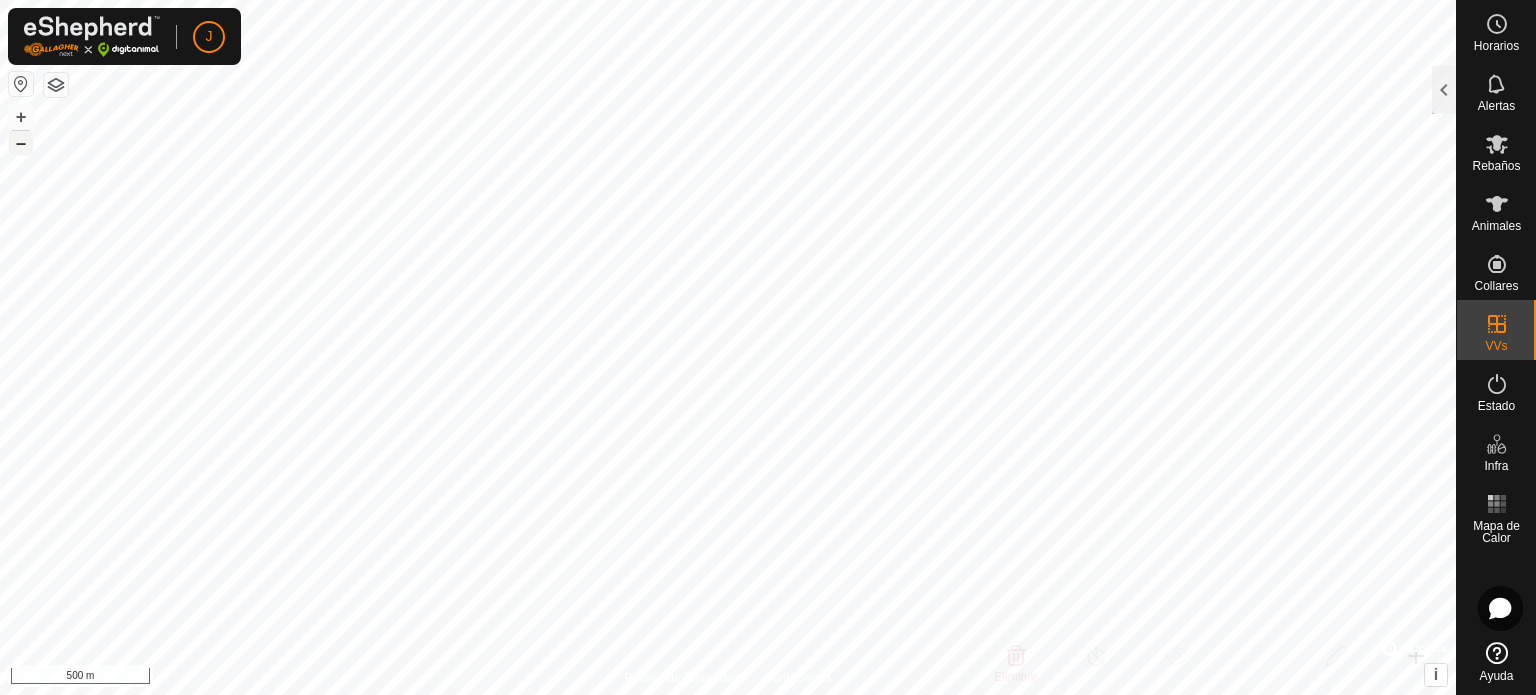 click on "–" at bounding box center [21, 143] 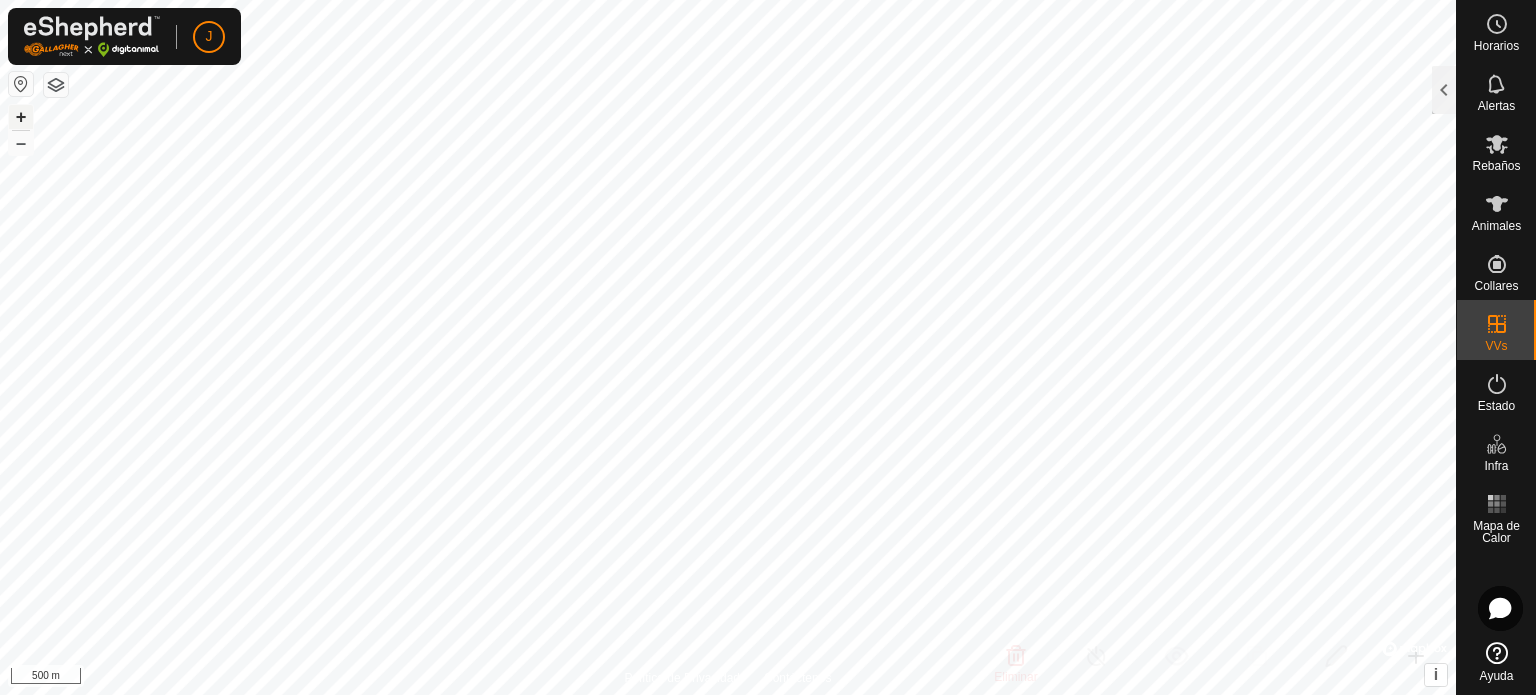click on "+" at bounding box center [21, 117] 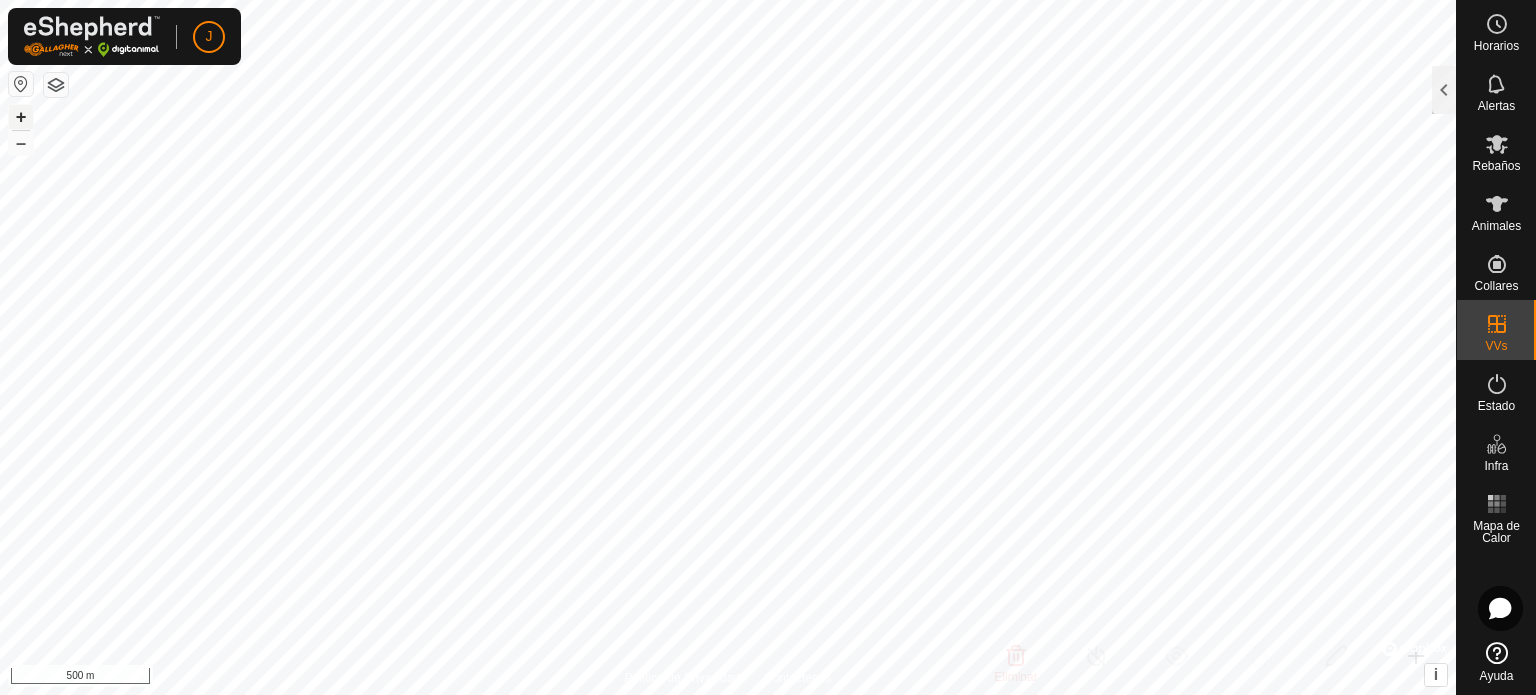 click on "+" at bounding box center (21, 117) 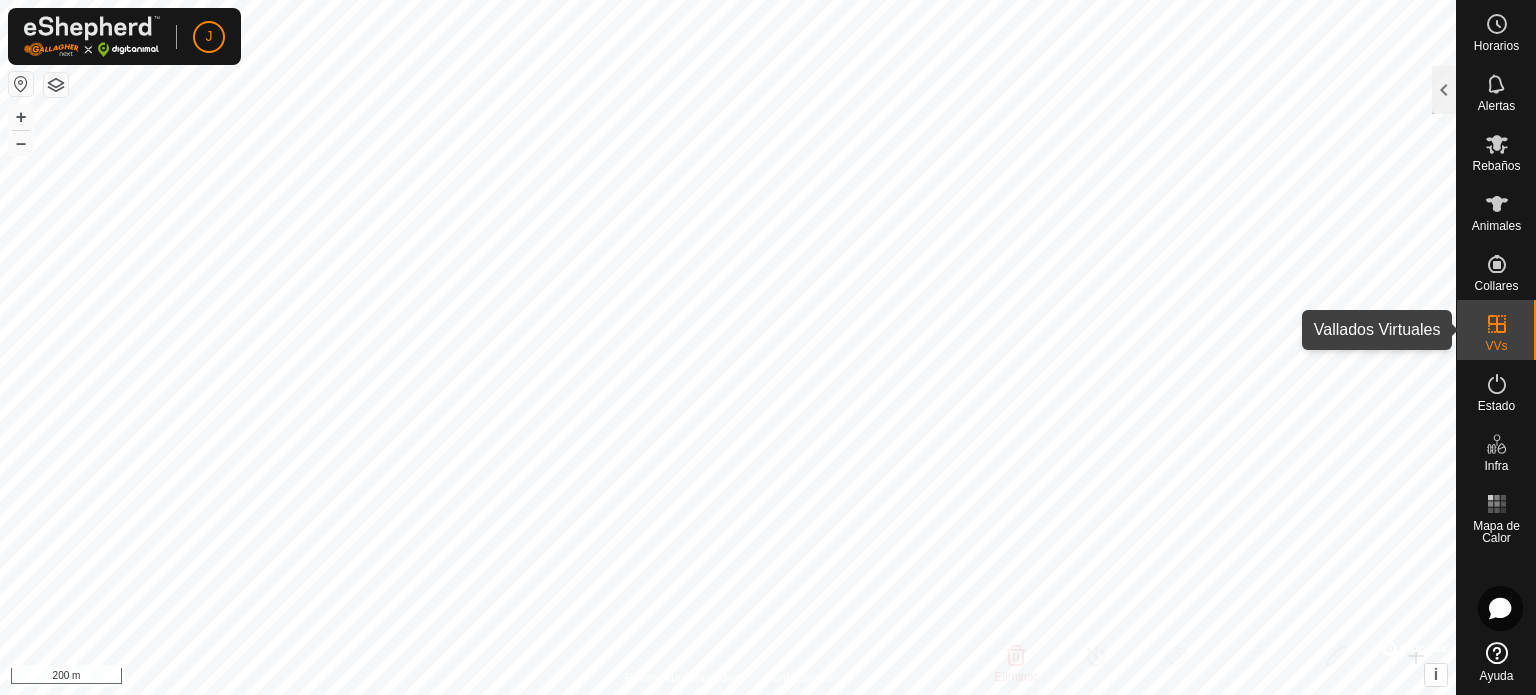 click at bounding box center [1497, 324] 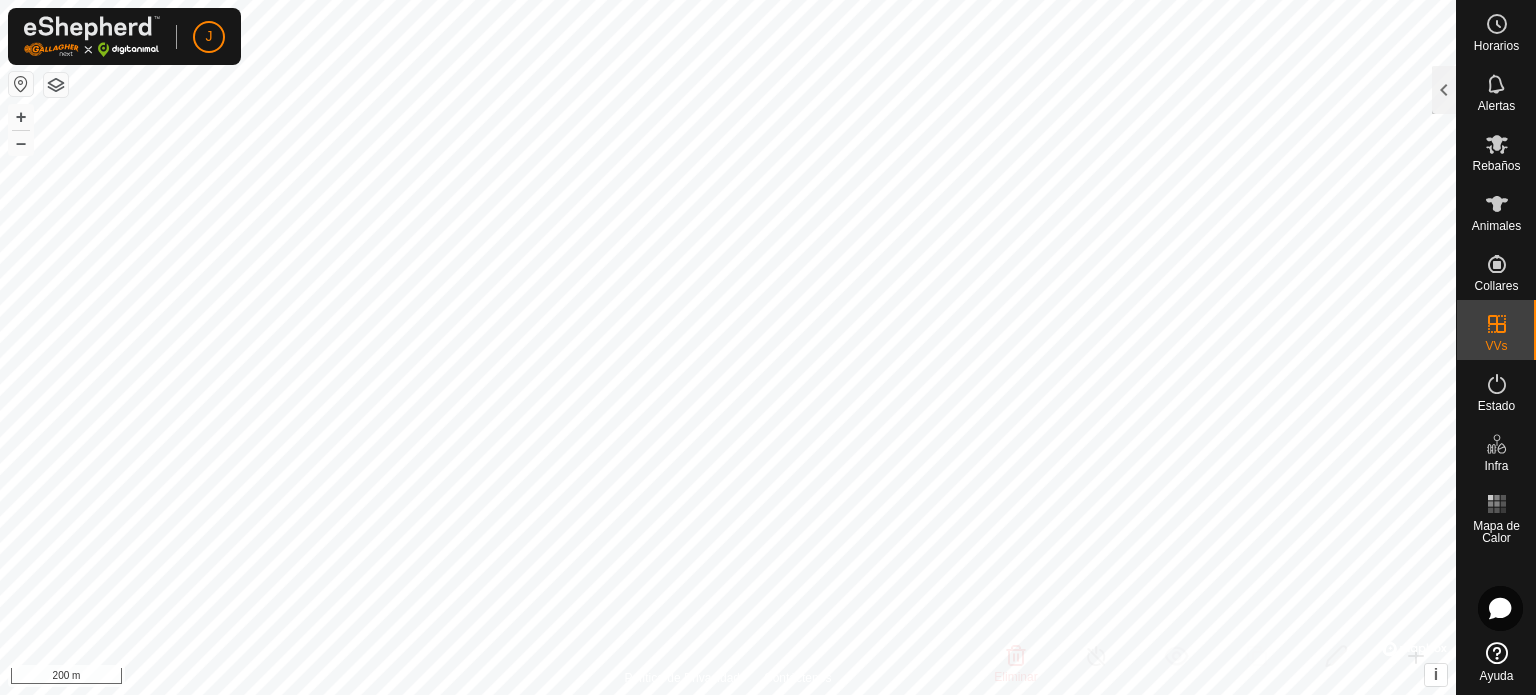 click 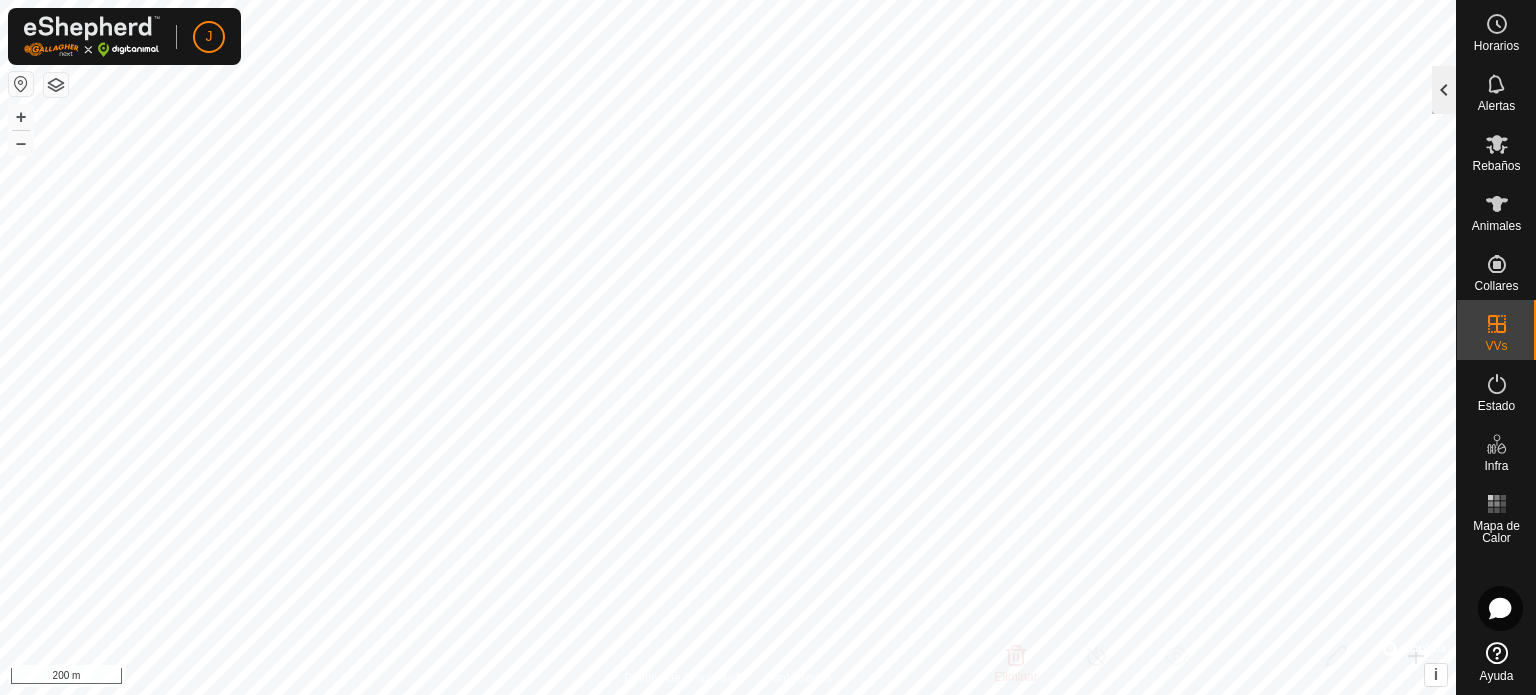 click 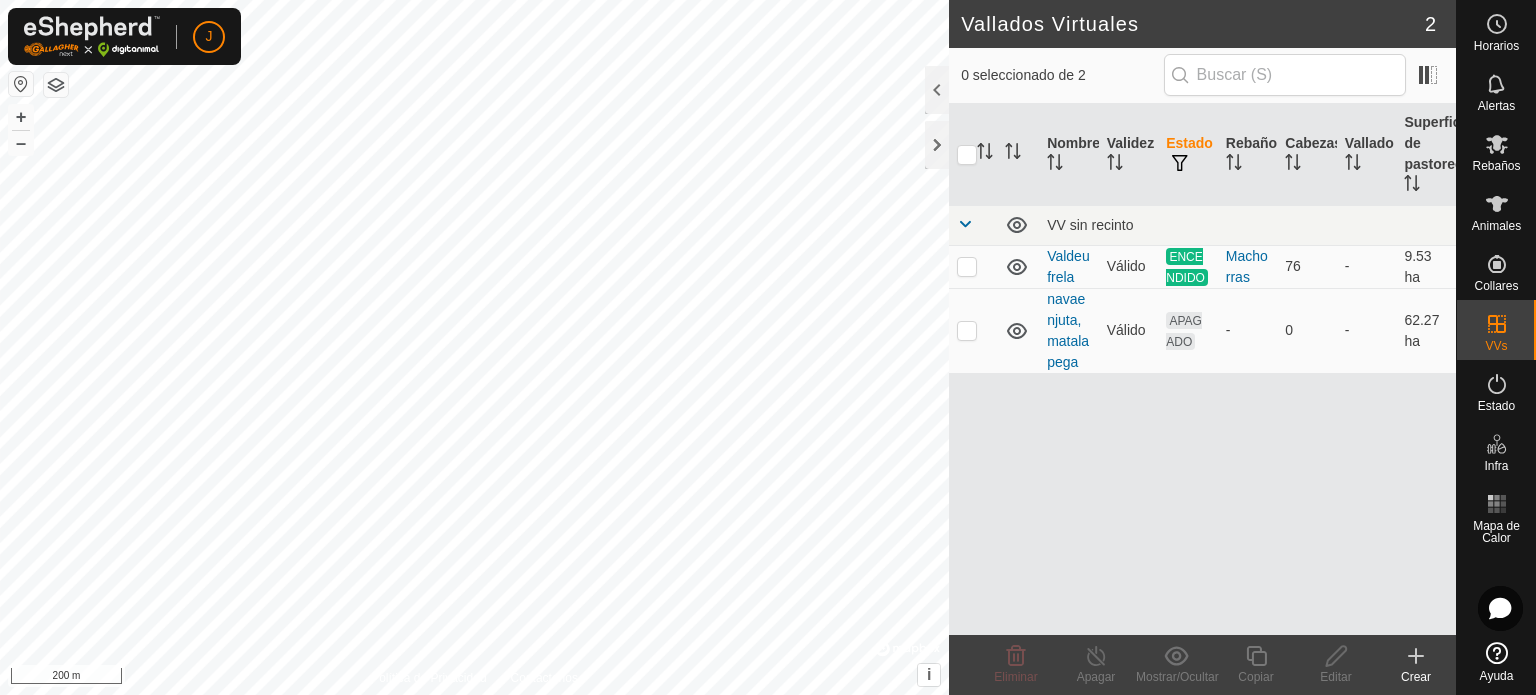 click on "Vallados Virtuales 2 0 seleccionado de 2     Nombre   Validez   Estado   Rebaño   Cabezas   Vallado   Superficie de pastoreo   VV sin recinto  Valdeufrela  Válido  ENCENDIDO  Machorras    76   -   9.53 ha  navaenjuta,matalapega  Válido  APAGADO  -   0   -   62.27 ha  Eliminar  Apagar   Mostrar/Ocultar   Copiar   Editar   Crear  Política de Privacidad Contáctenos
WP 3
Tipo:   creek
Capacidad:  100L
Nivel de Agua:  100%
Potable:  Sí
+ – ⇧ i ©  Mapbox , ©  OpenStreetMap ,  Improve this map 200 m" 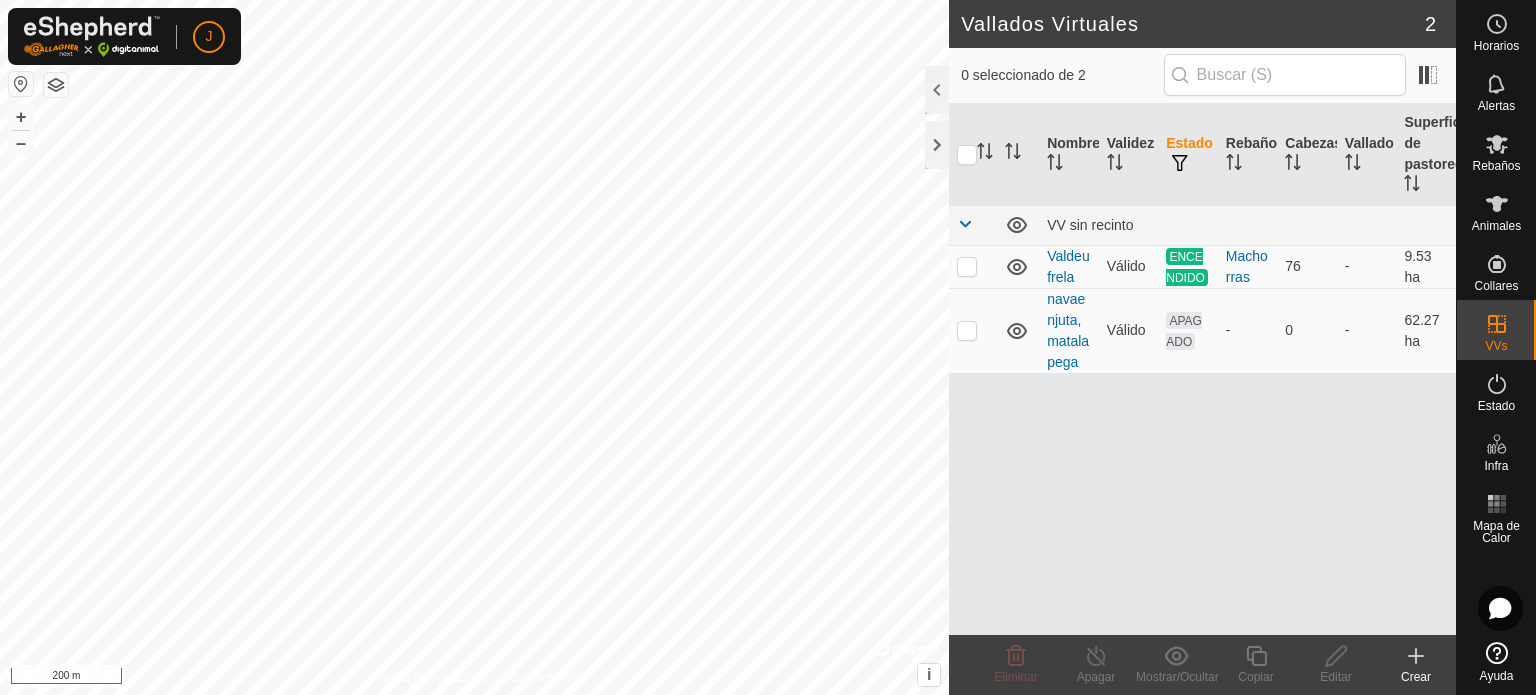 checkbox on "true" 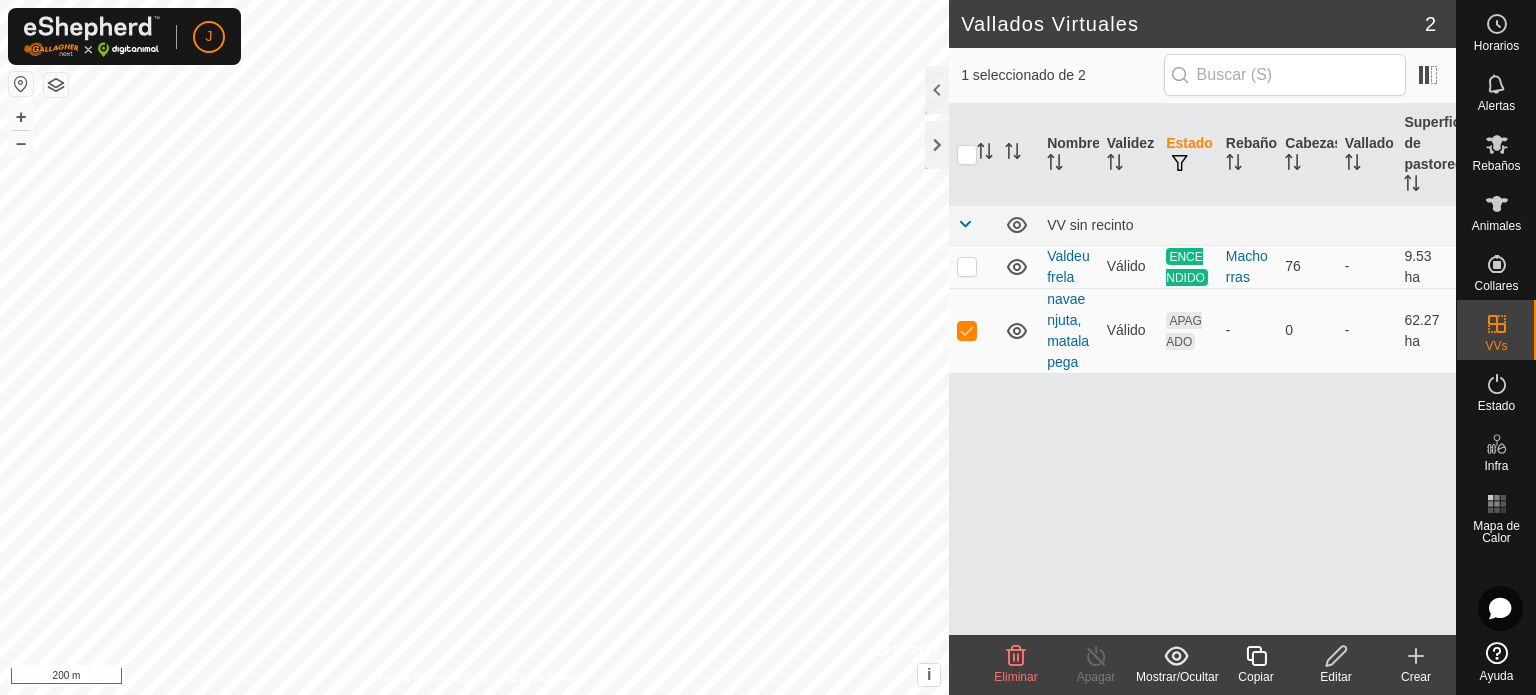 click 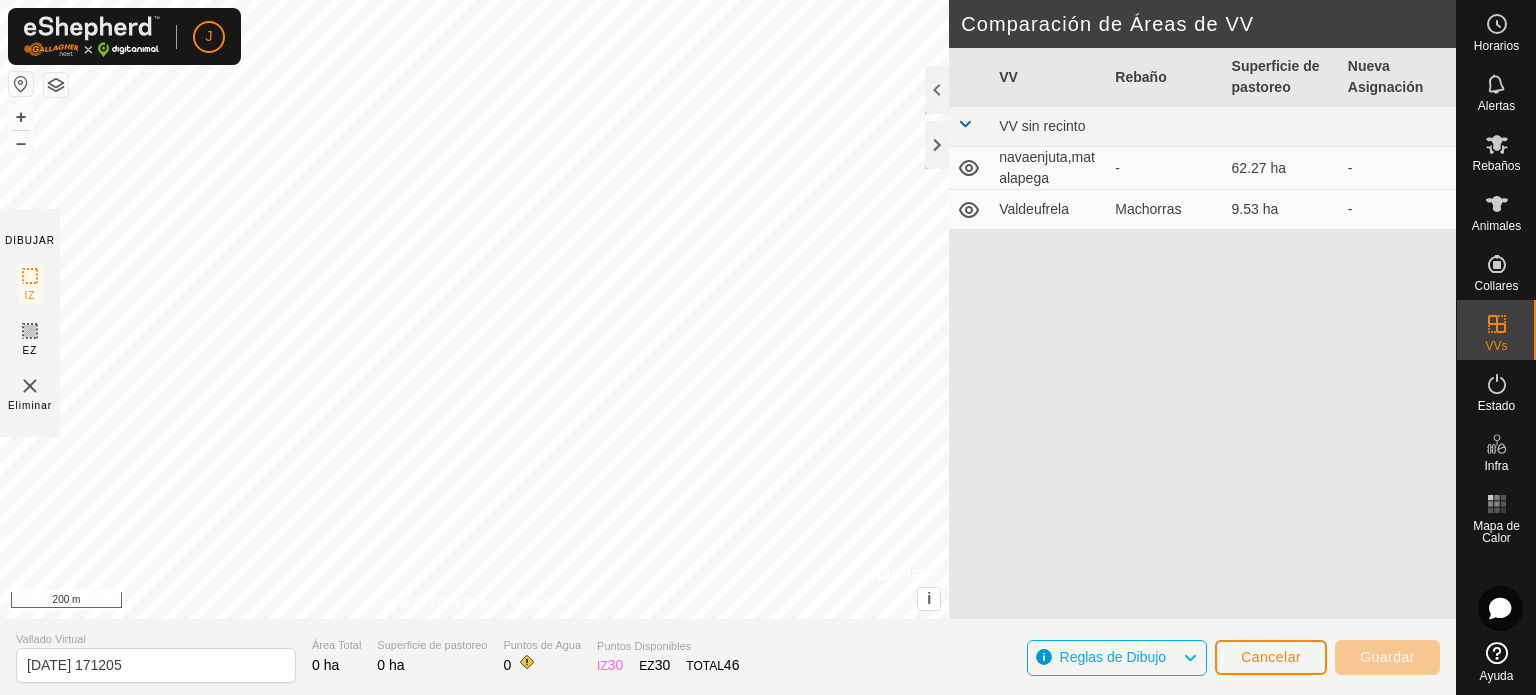click at bounding box center [965, 124] 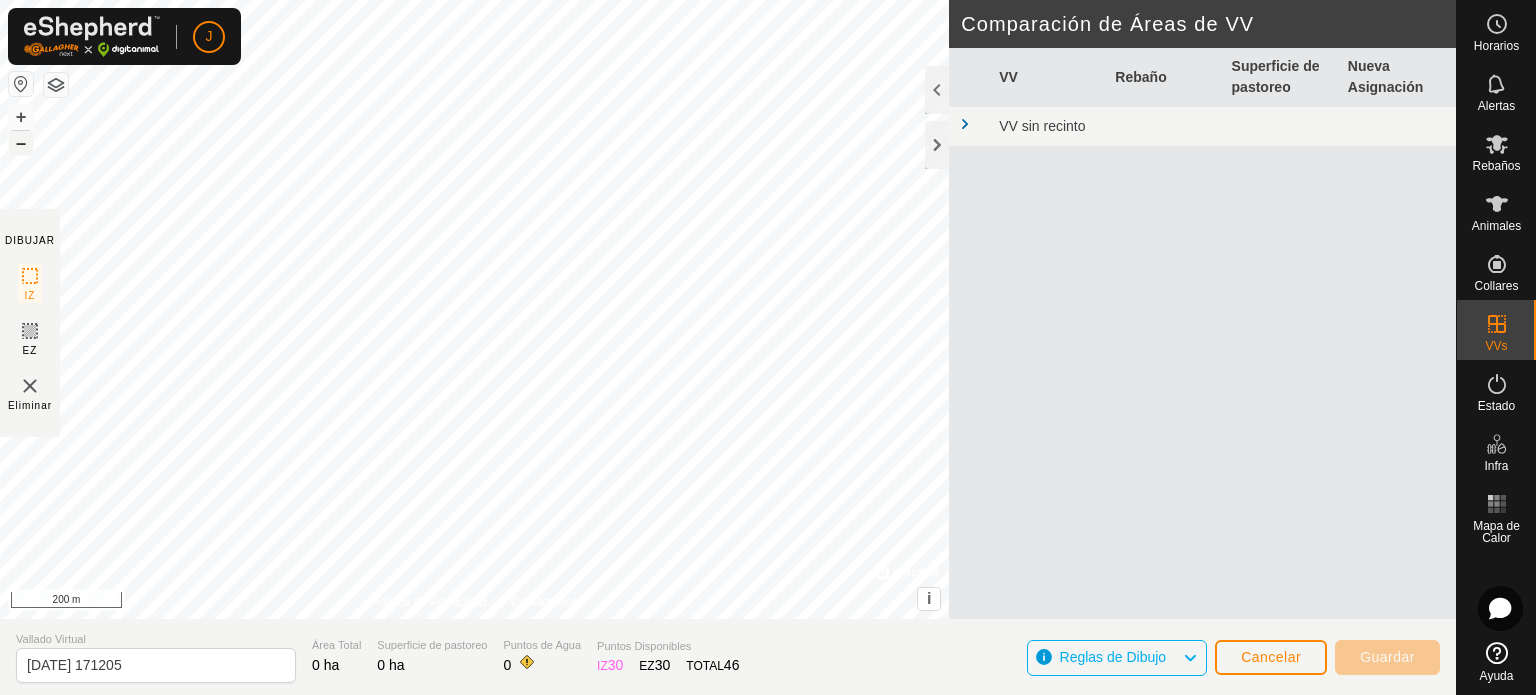click on "–" at bounding box center (21, 143) 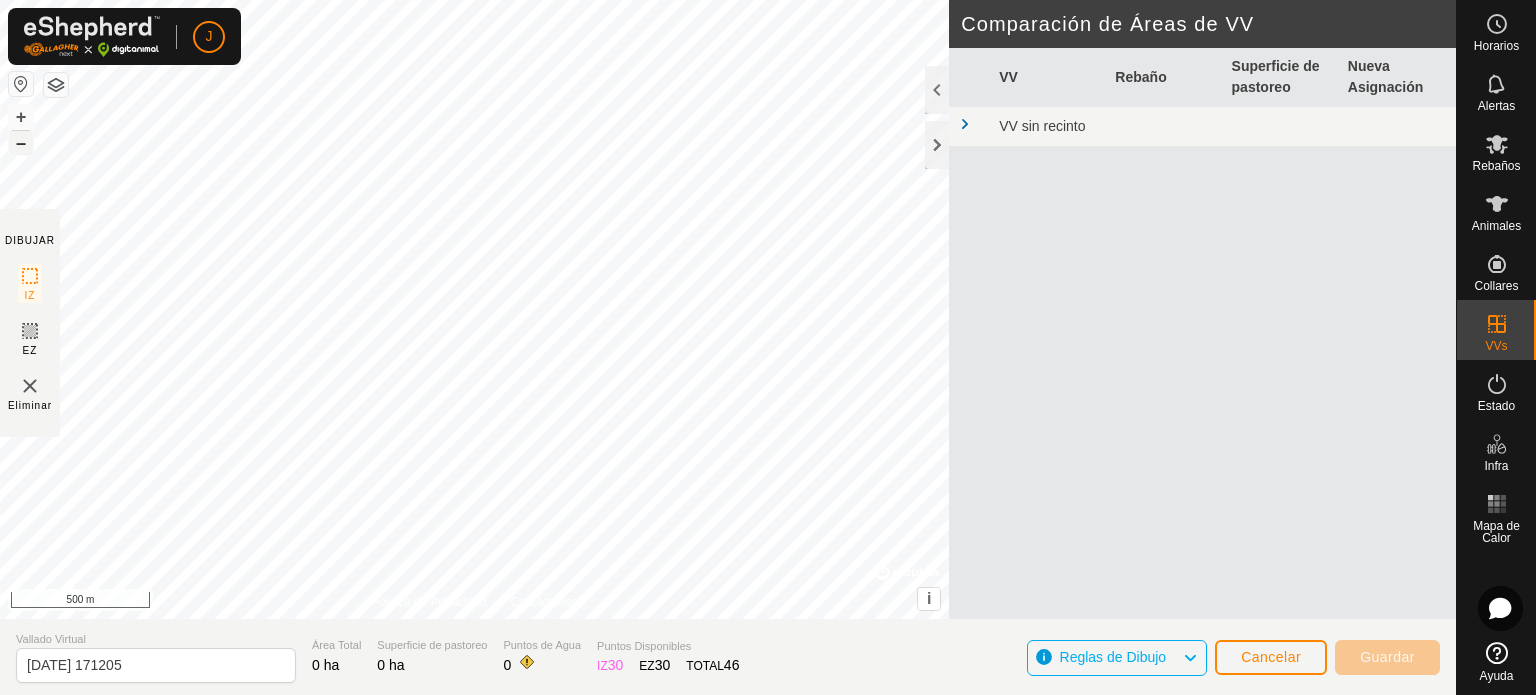 click on "–" at bounding box center [21, 143] 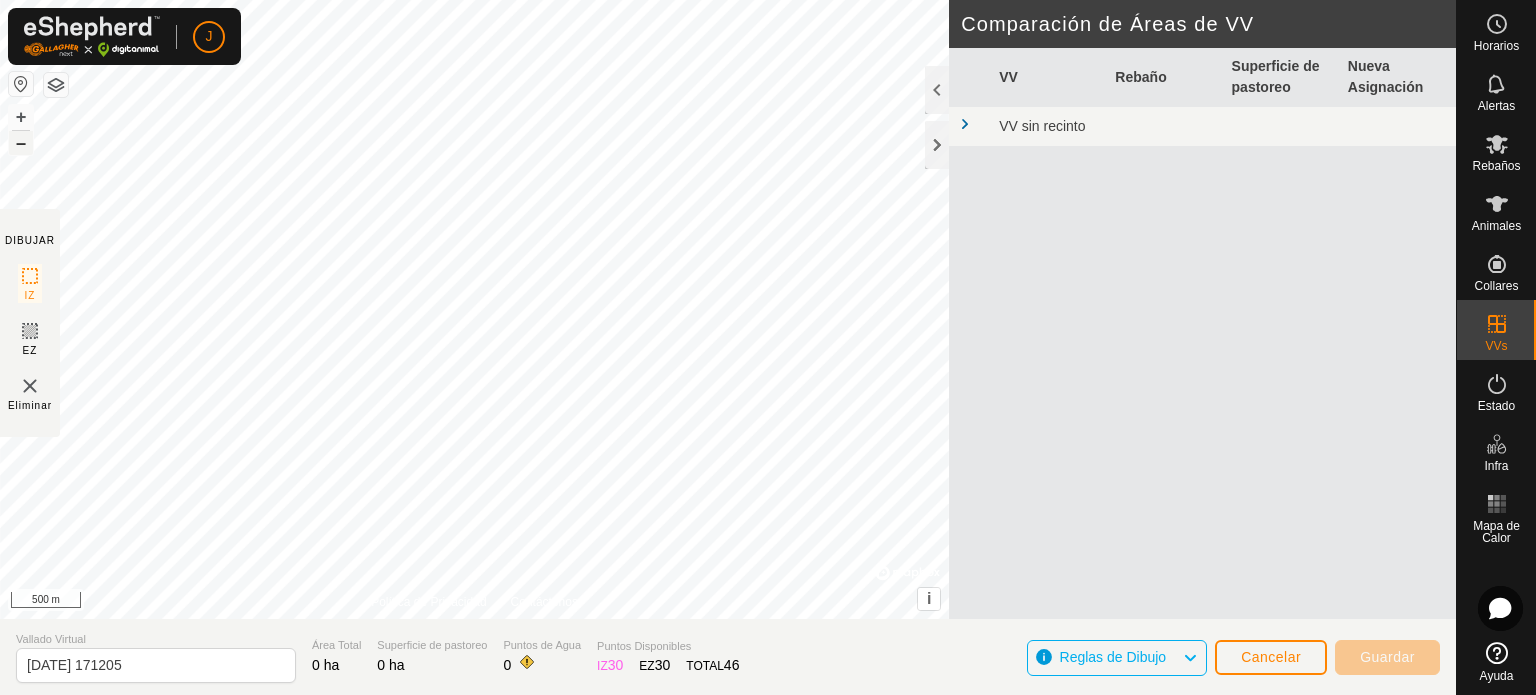click on "–" at bounding box center (21, 143) 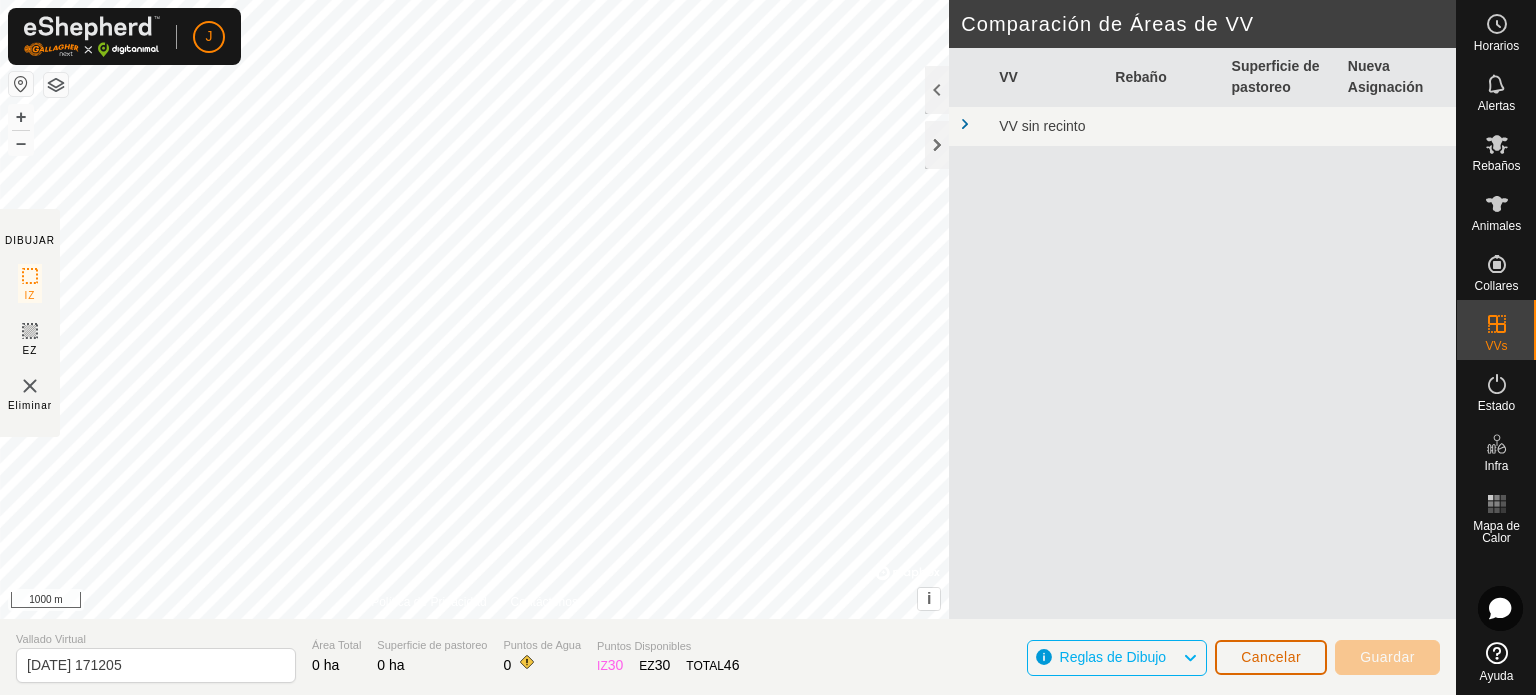 click on "Cancelar" 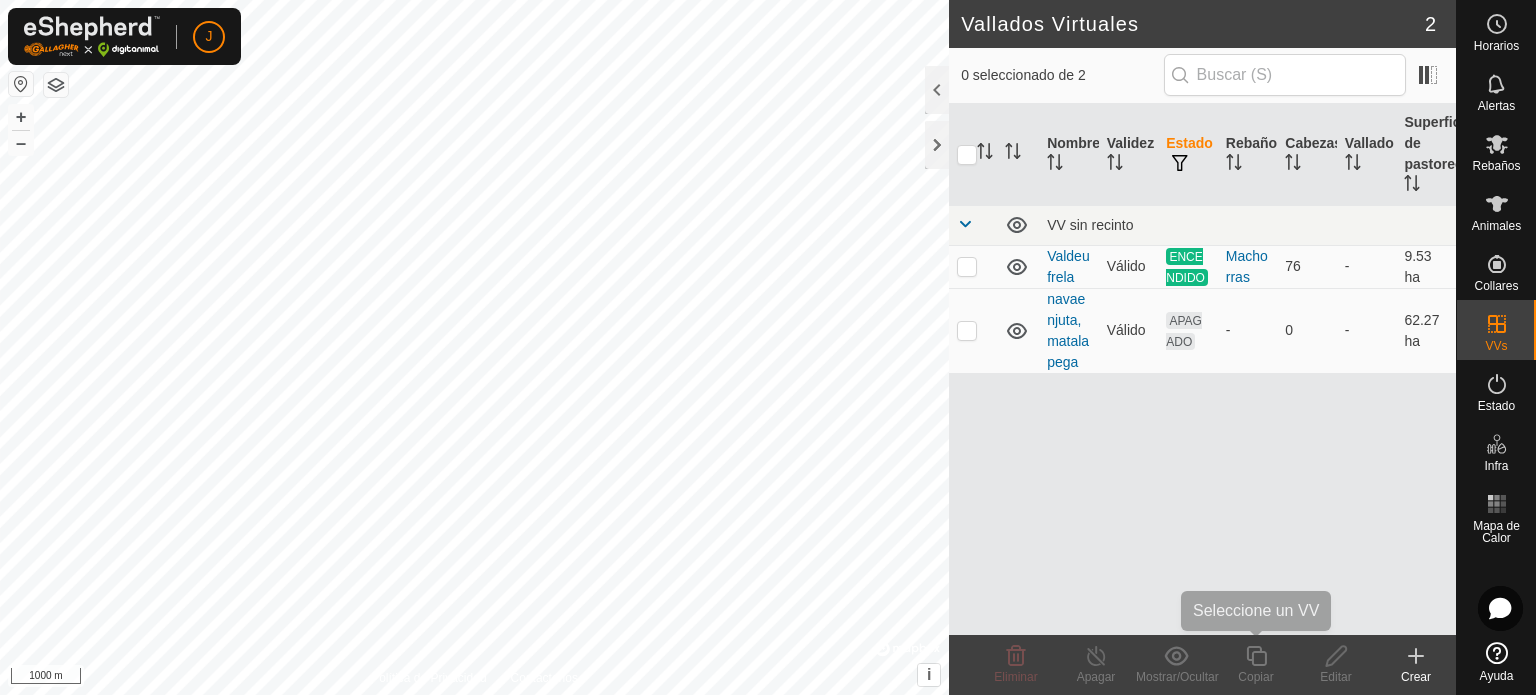 click 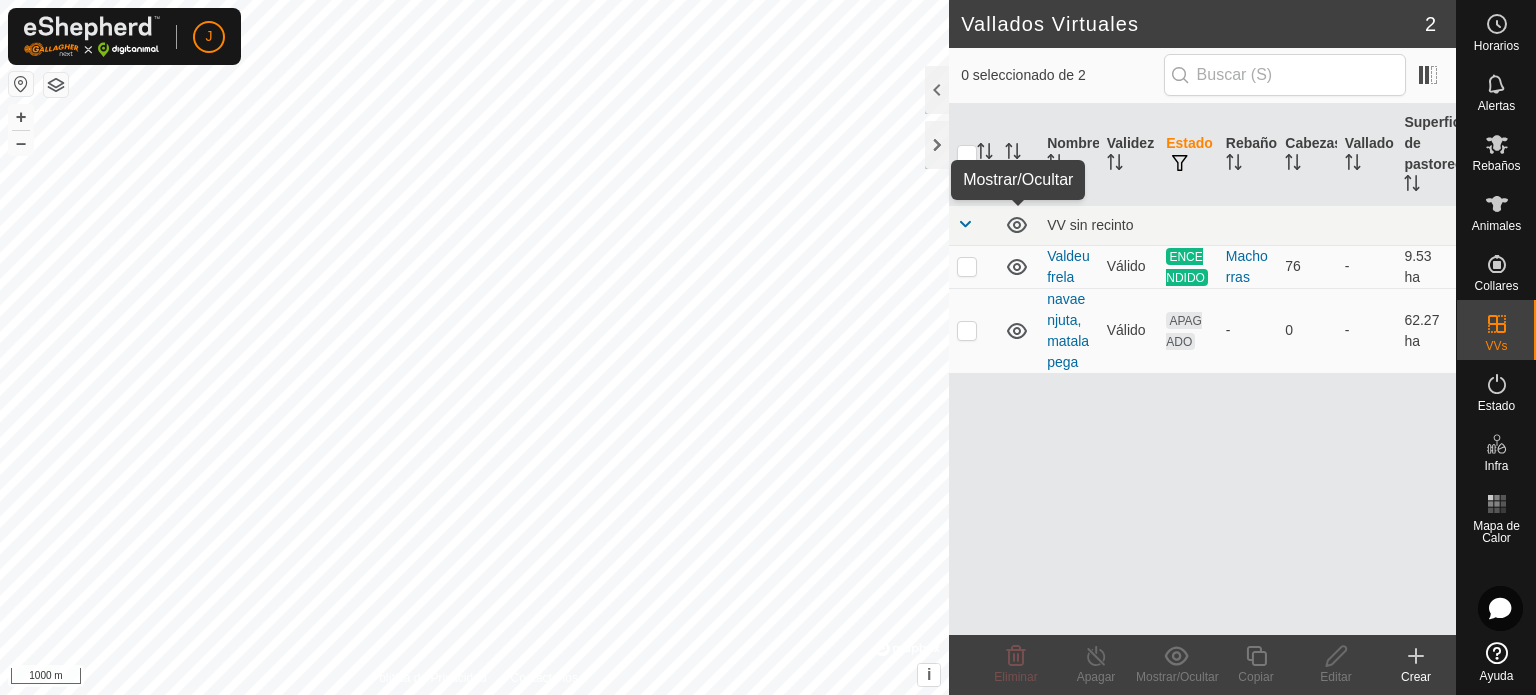 click 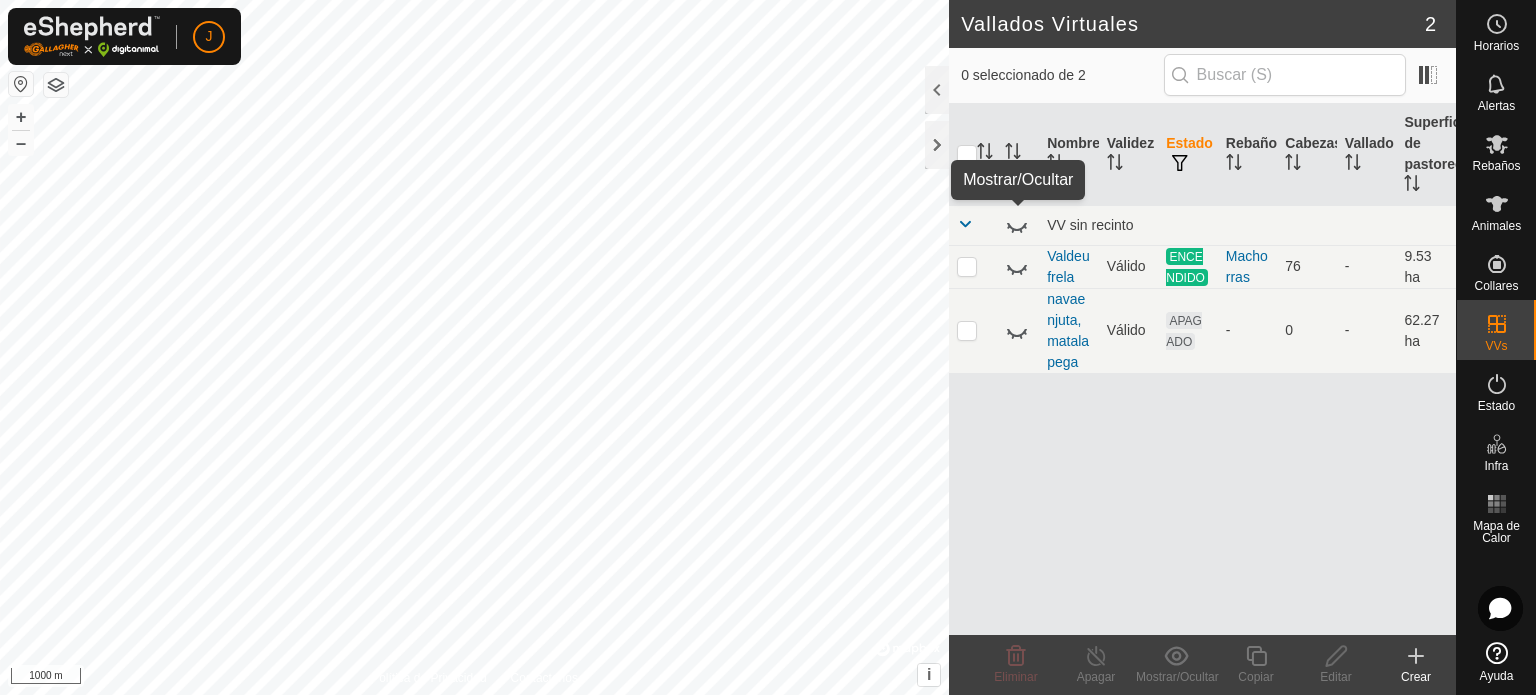click 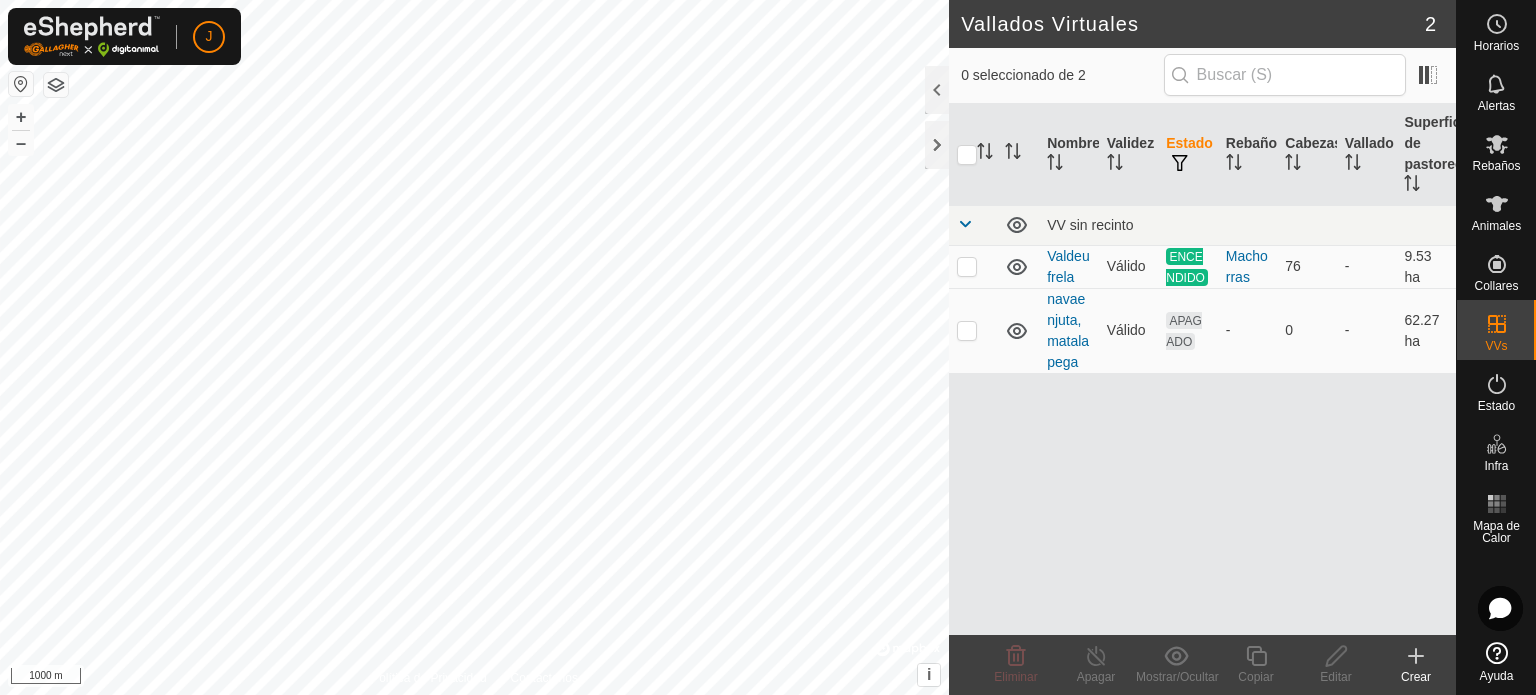 click on "VV sin recinto" at bounding box center (1247, 225) 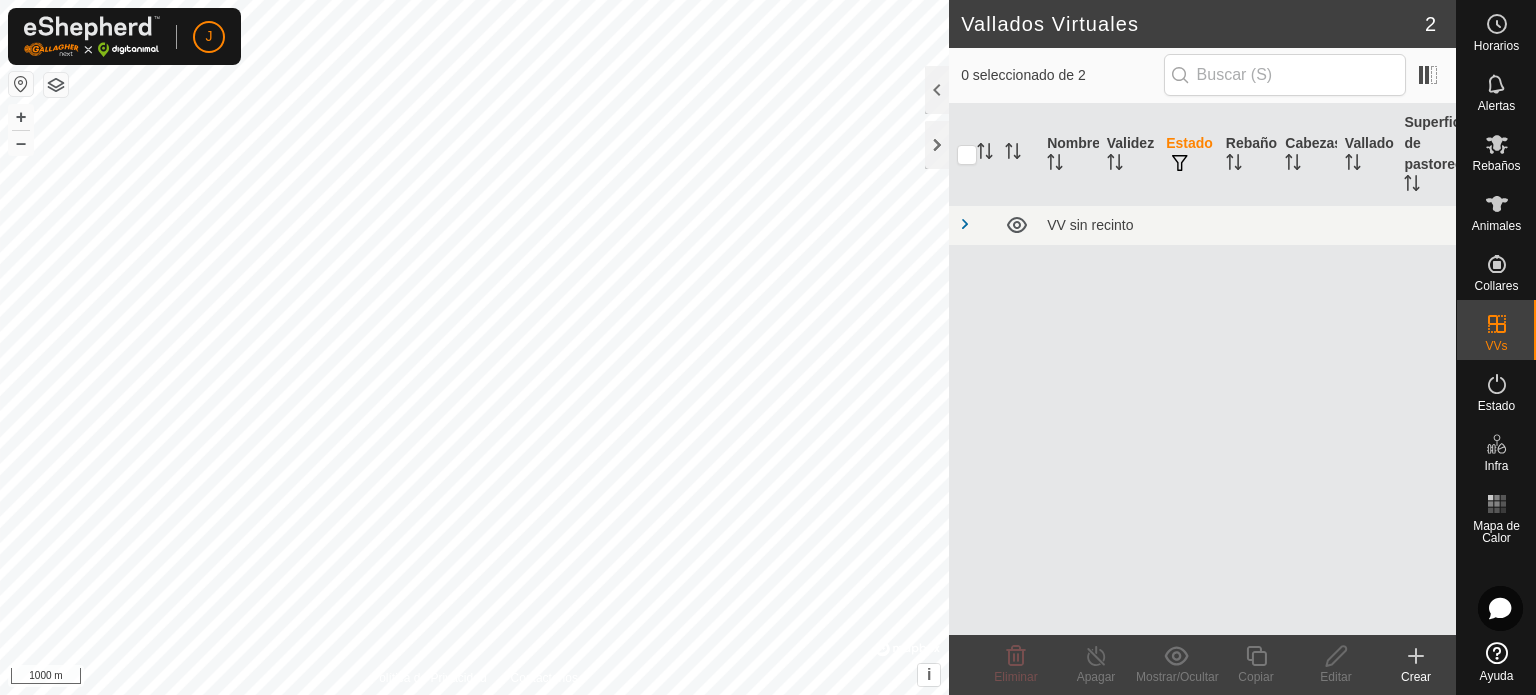 click on "VV sin recinto" at bounding box center [1247, 225] 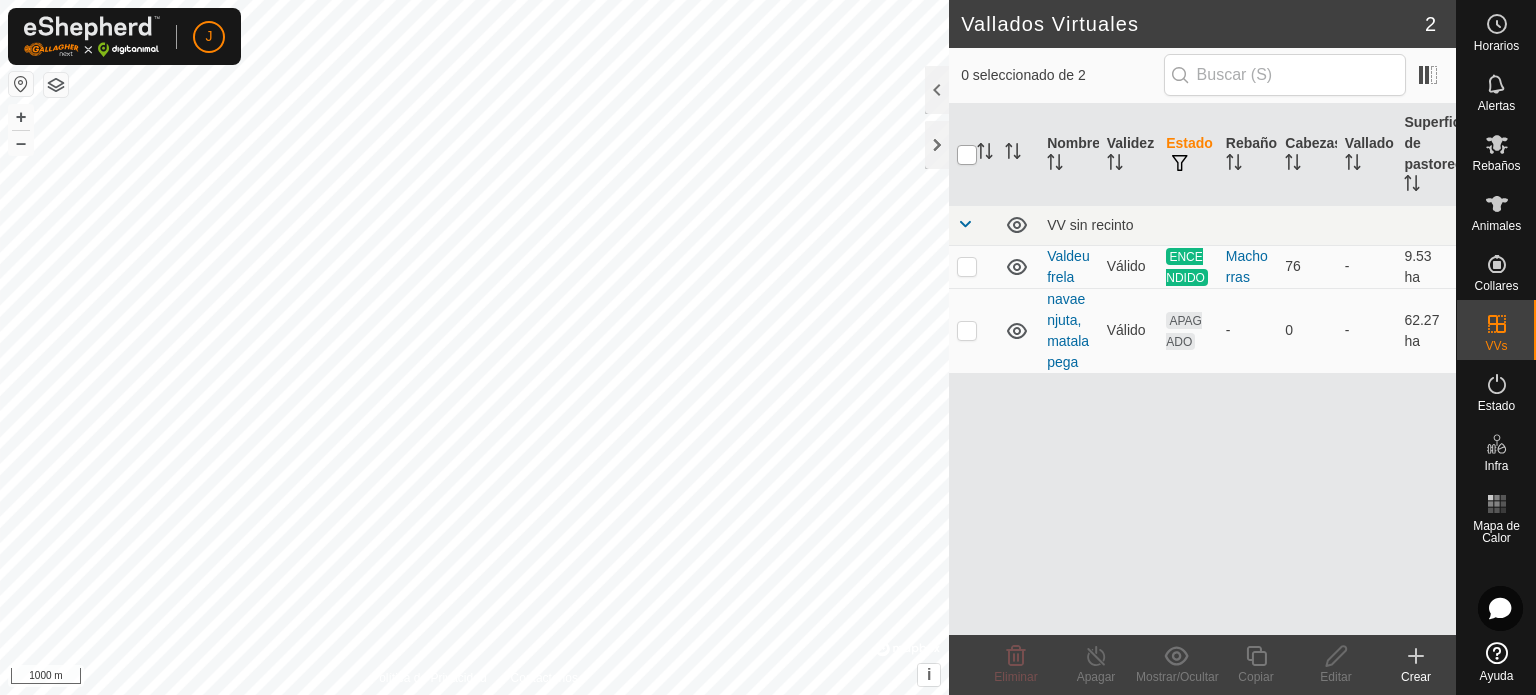 click at bounding box center (967, 155) 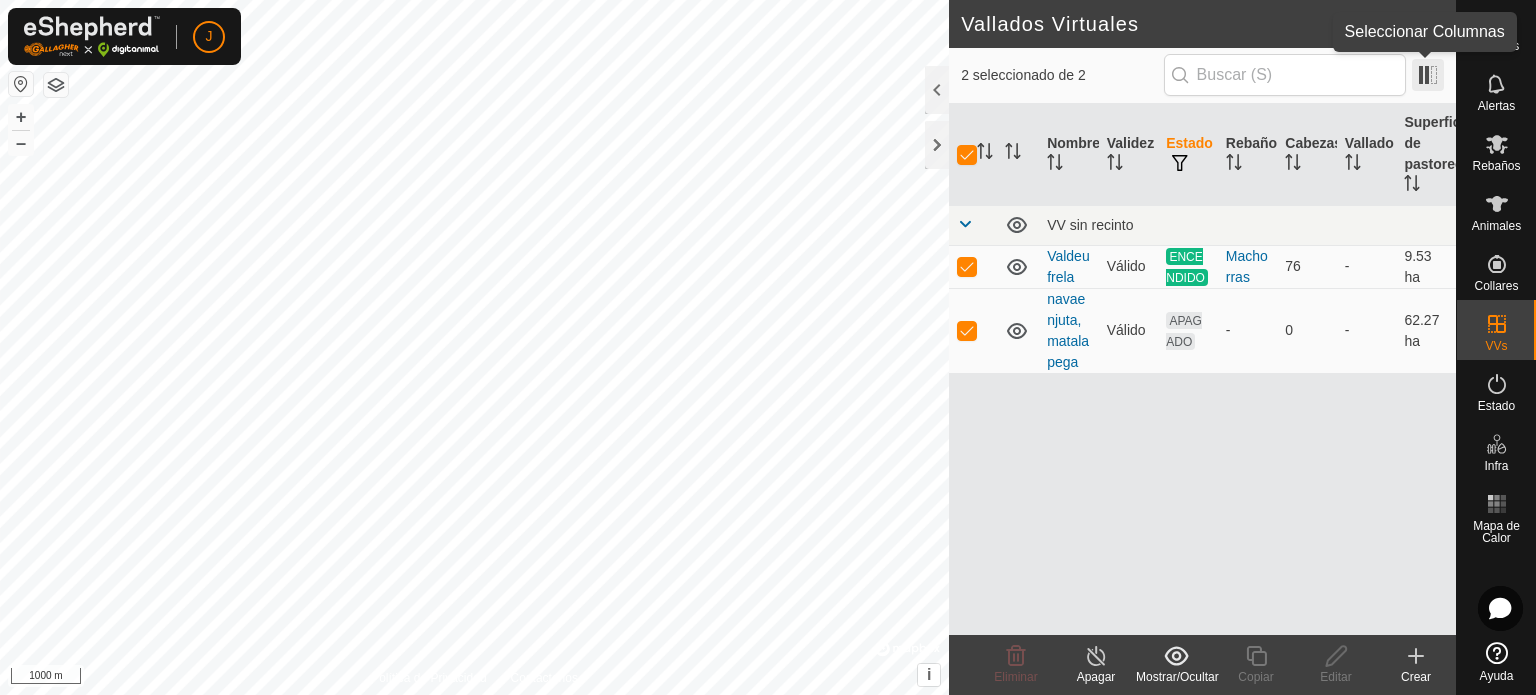 click at bounding box center (1428, 75) 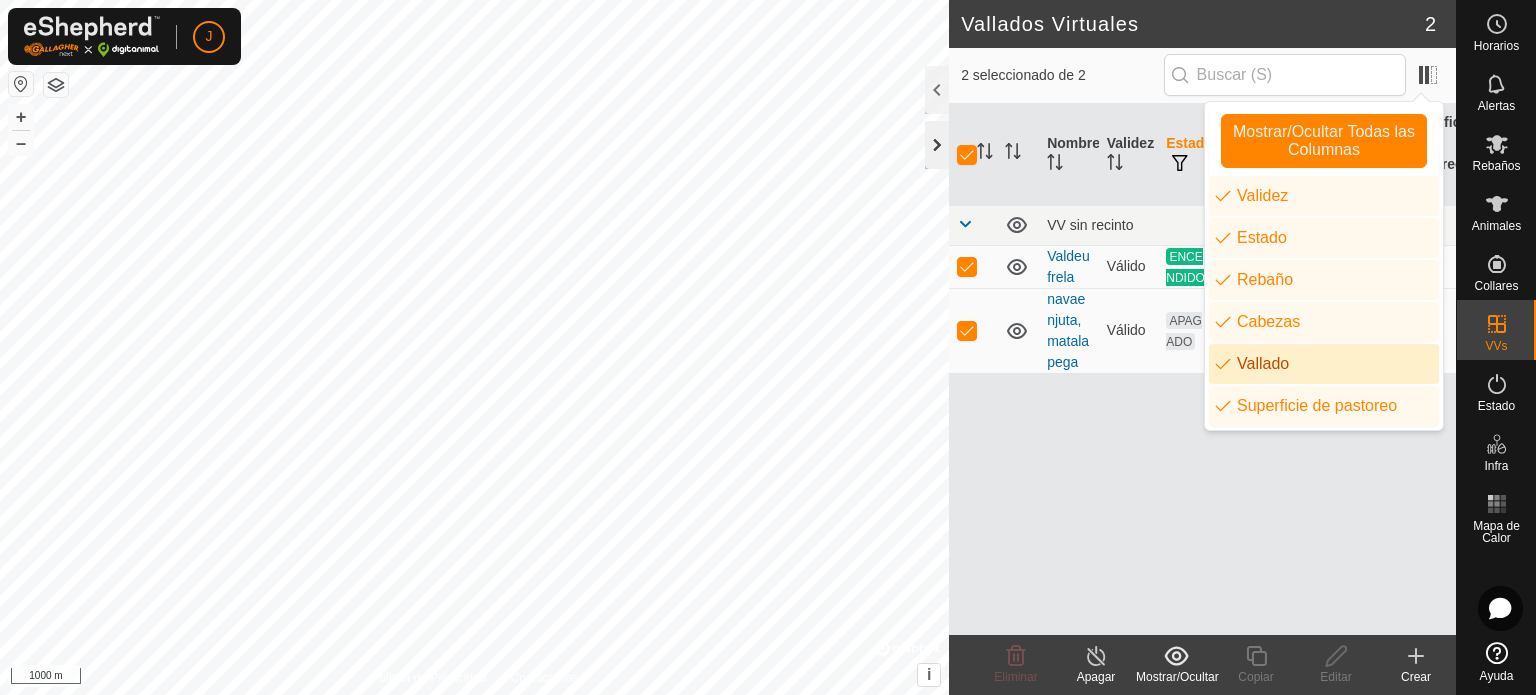 click 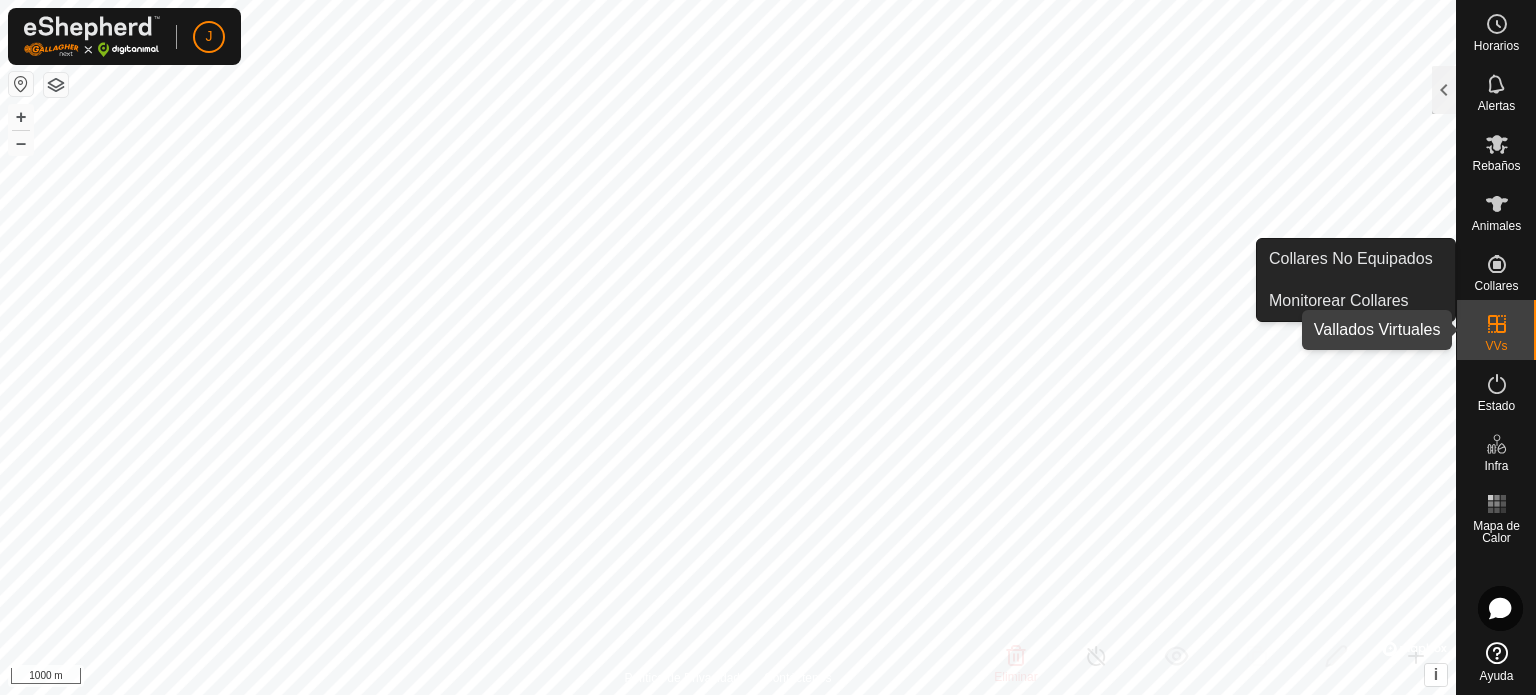 click on "VVs" at bounding box center [1496, 346] 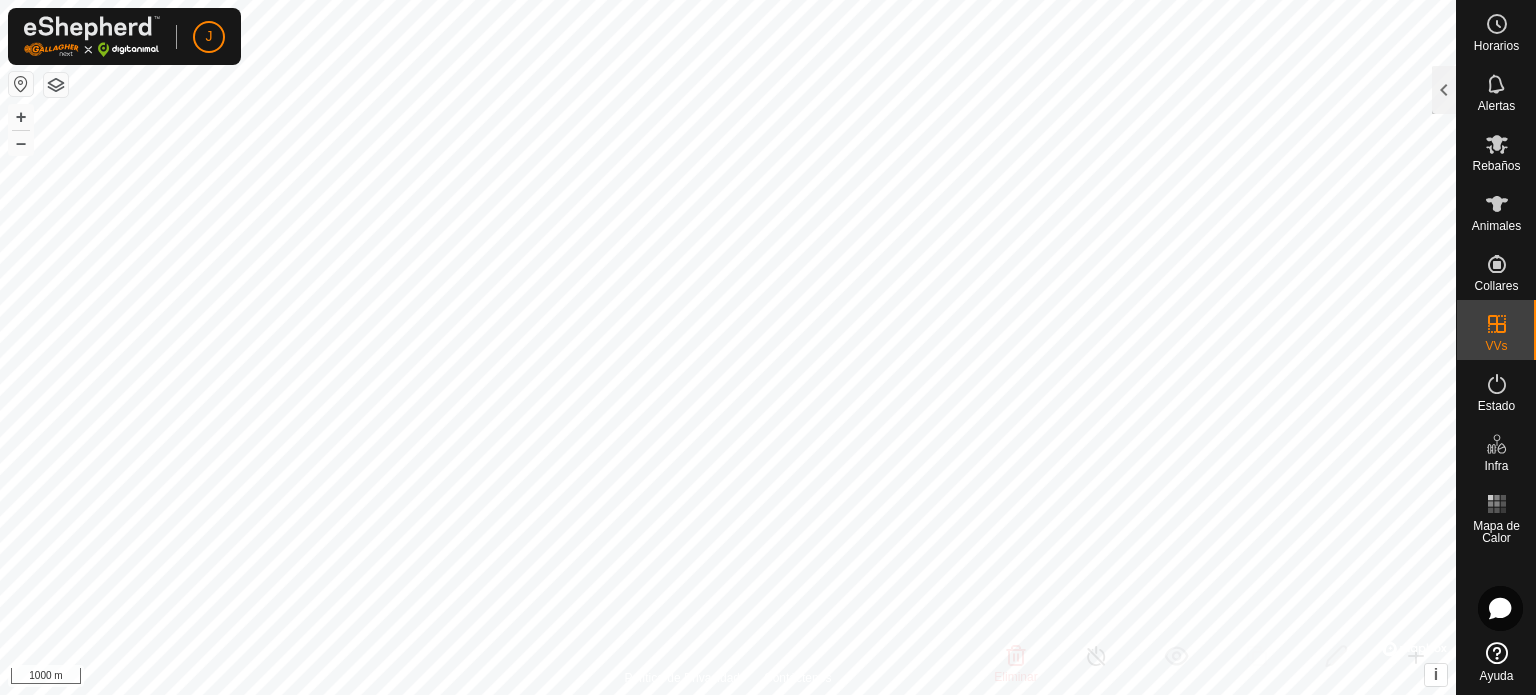 click 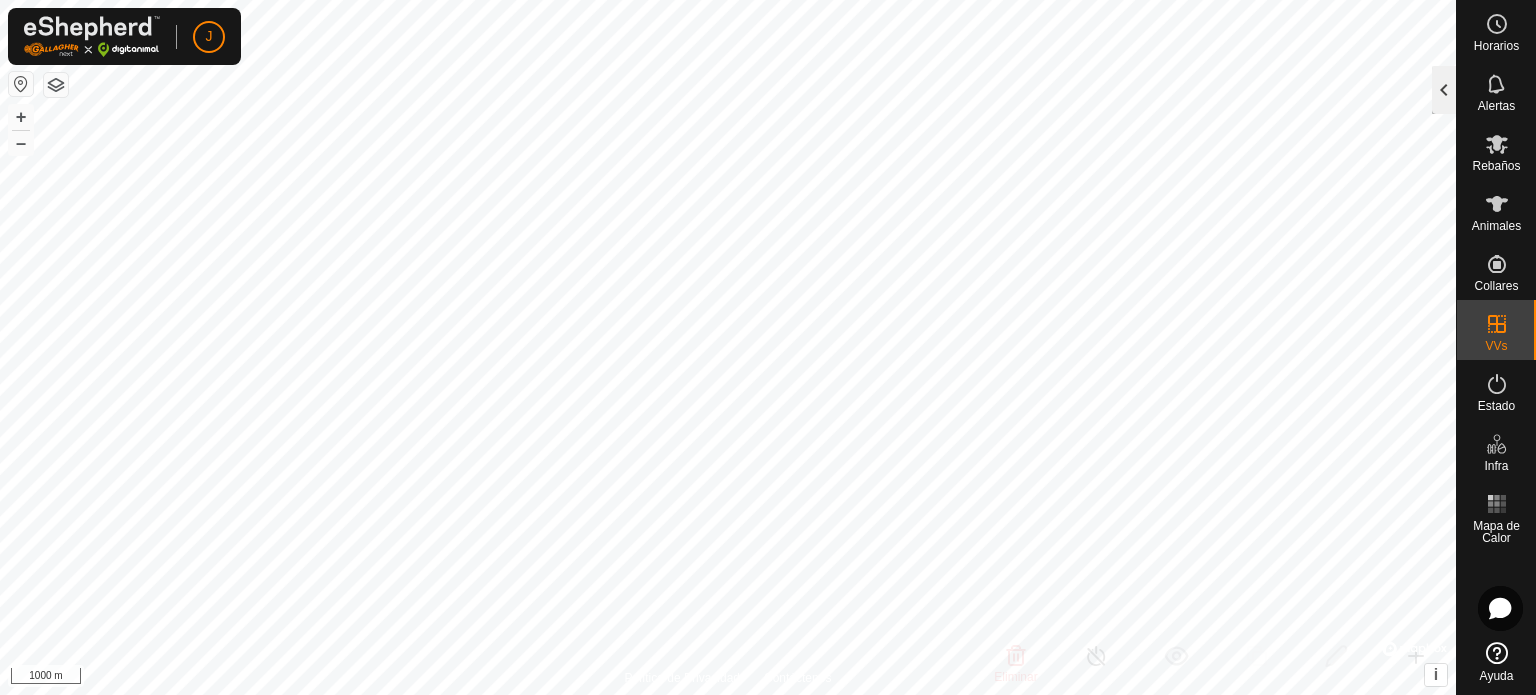click 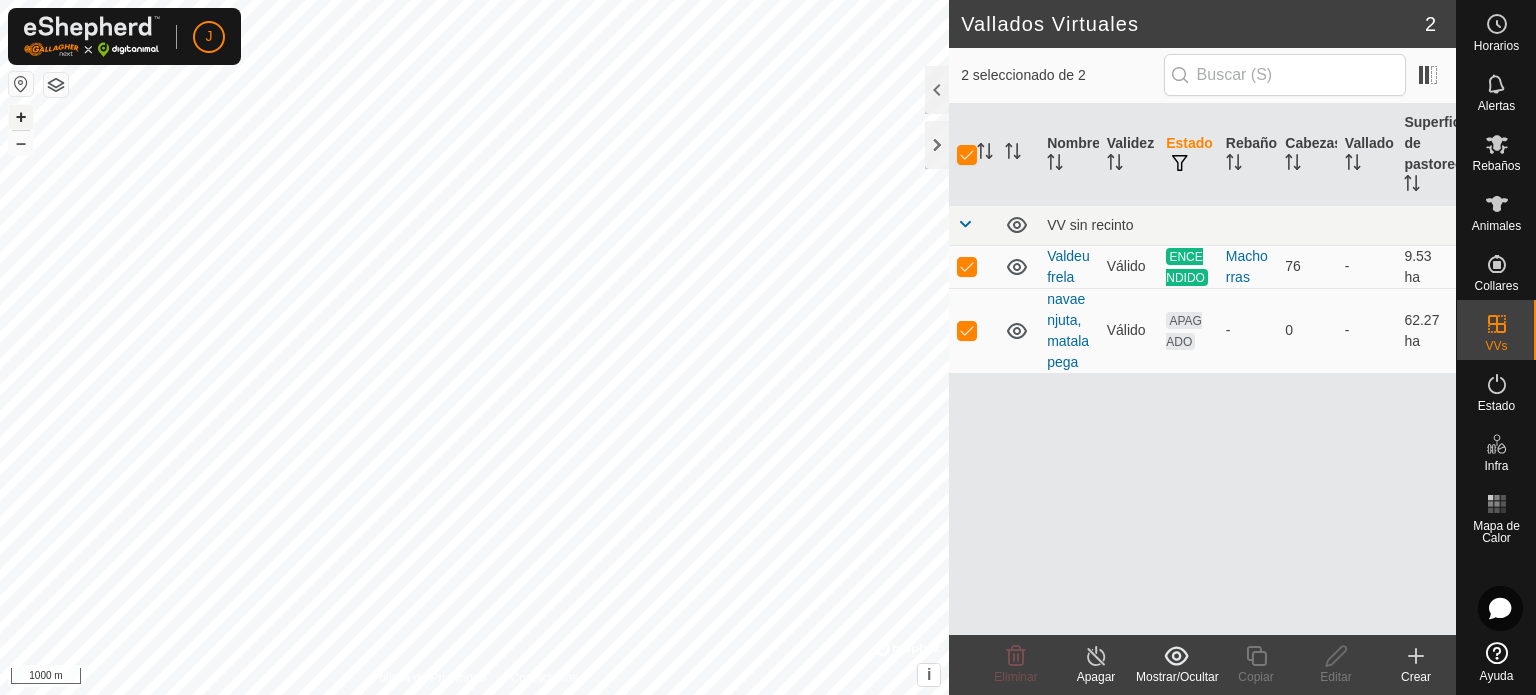 click on "+" at bounding box center [21, 117] 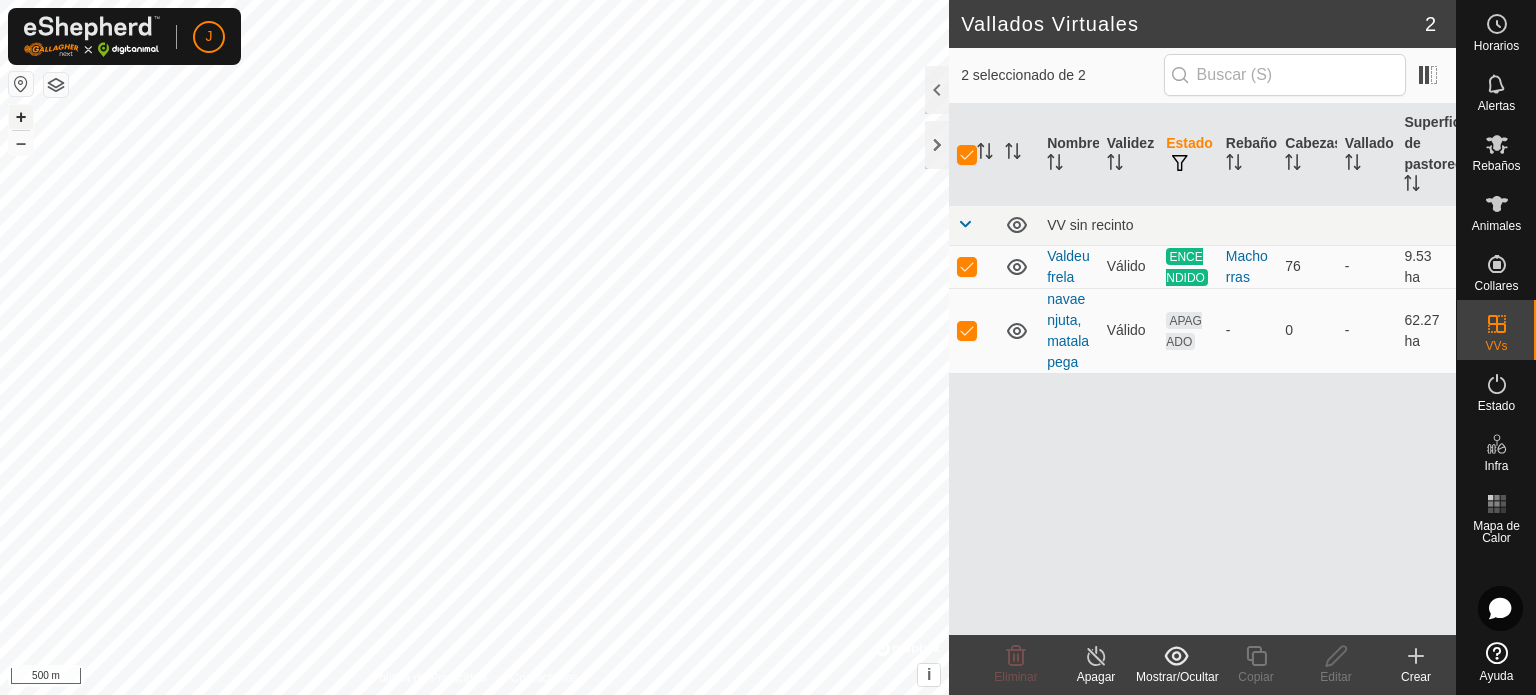 click on "+" at bounding box center (21, 117) 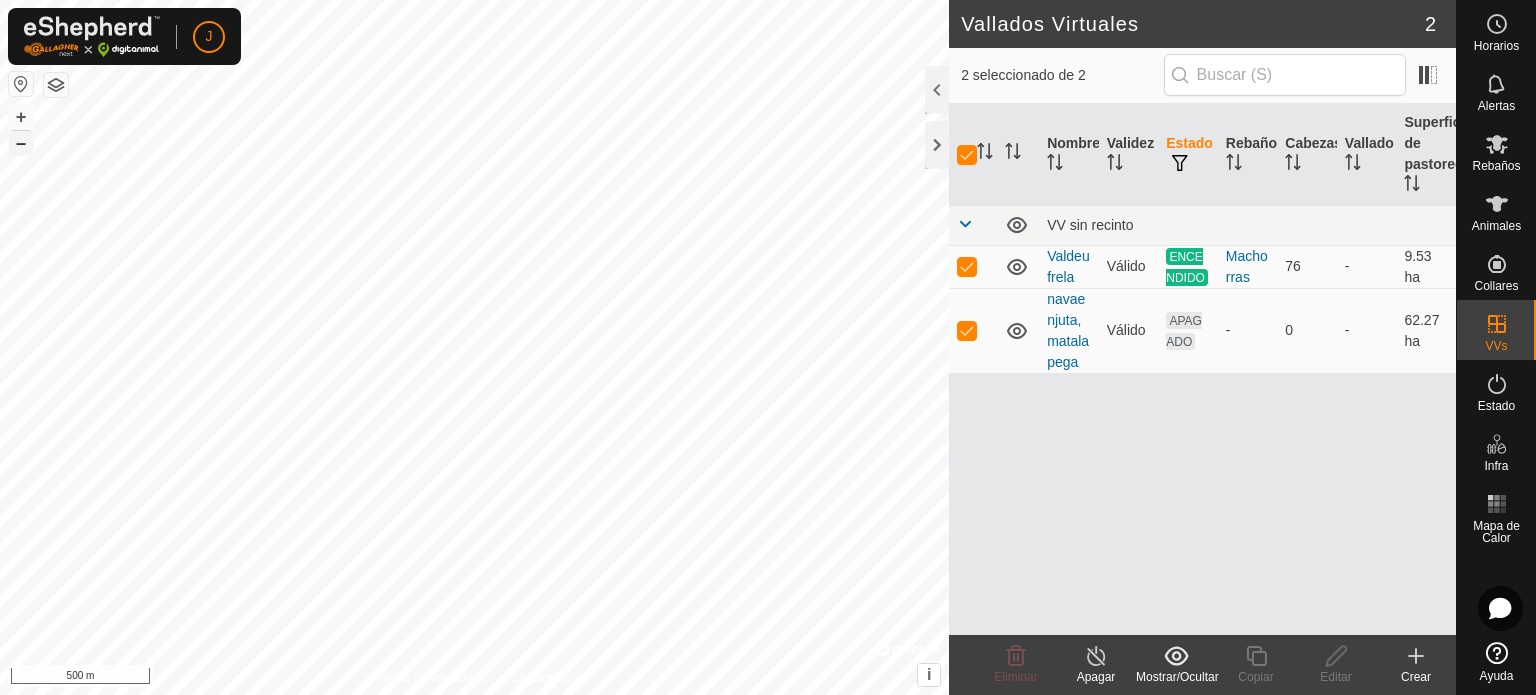 click on "–" at bounding box center (21, 143) 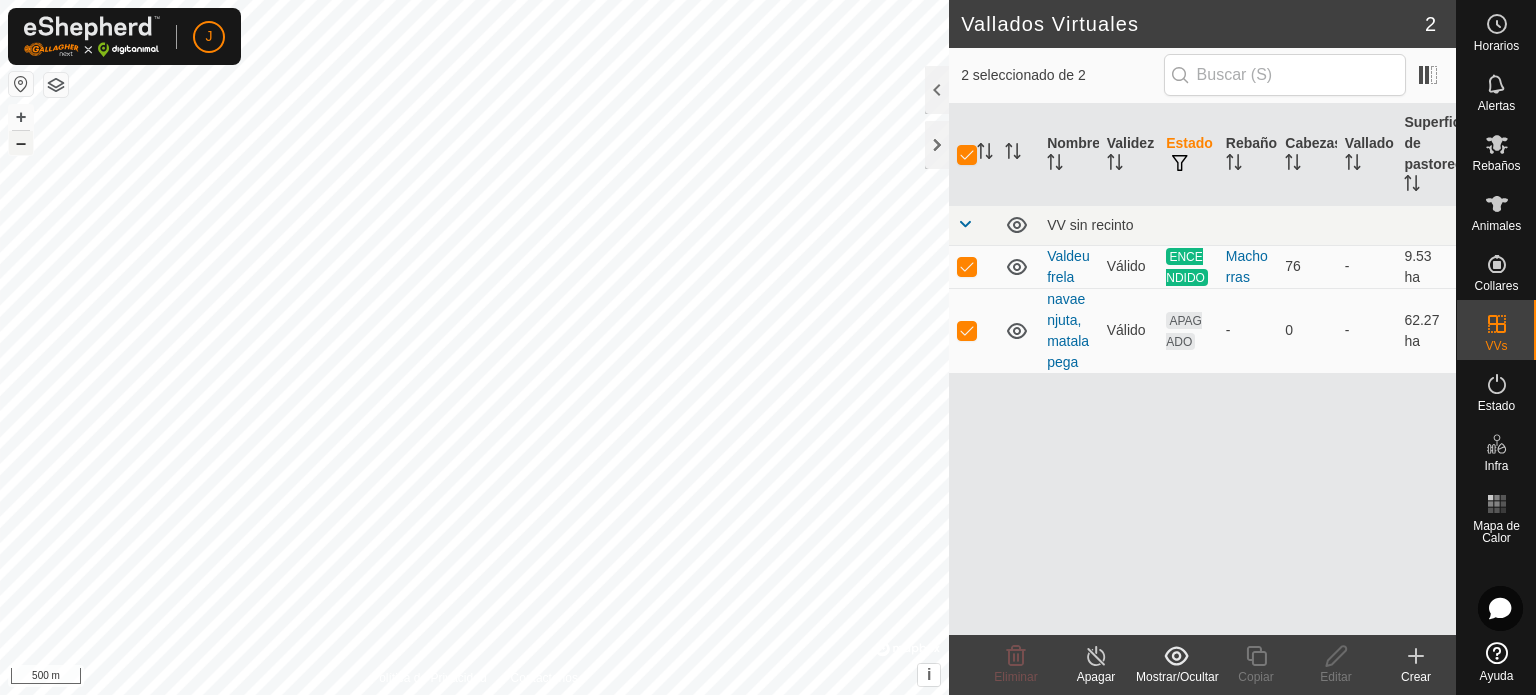 click on "–" at bounding box center (21, 143) 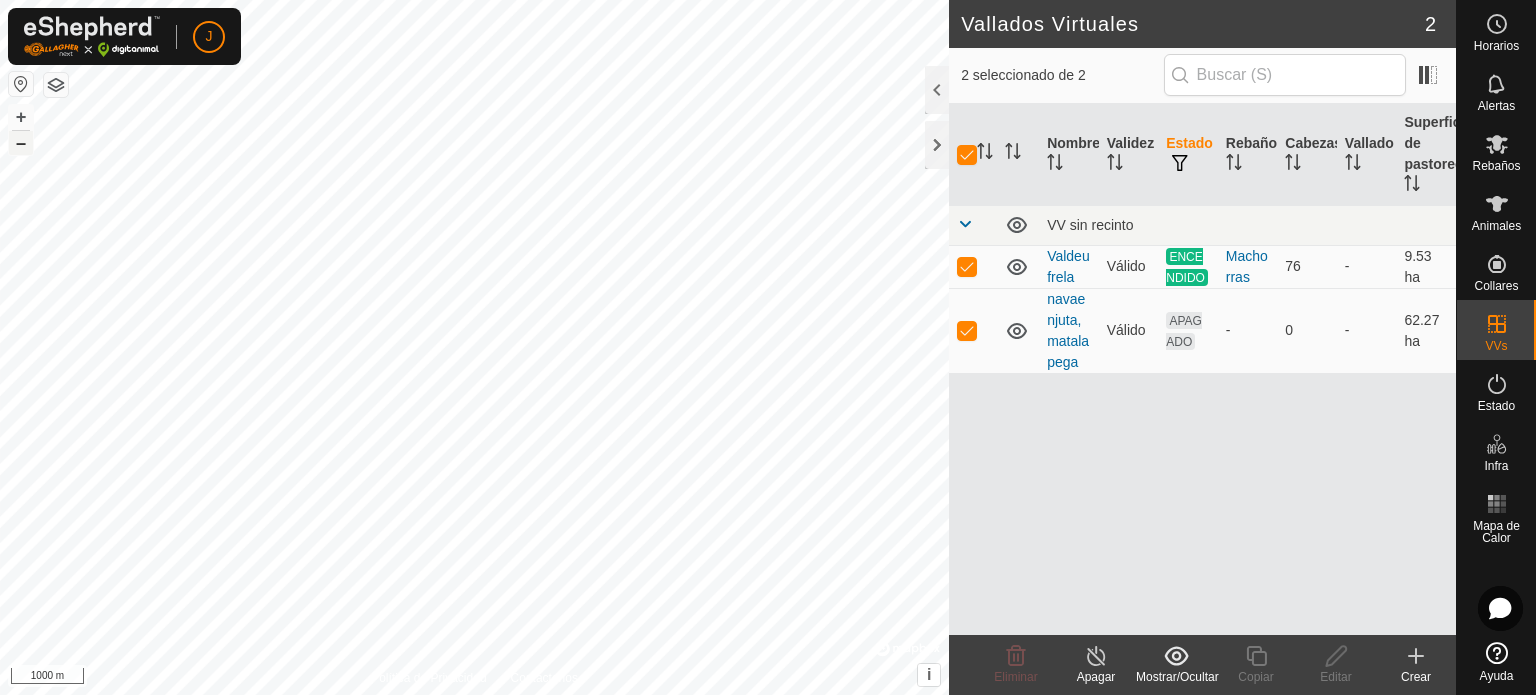 click on "–" at bounding box center [21, 143] 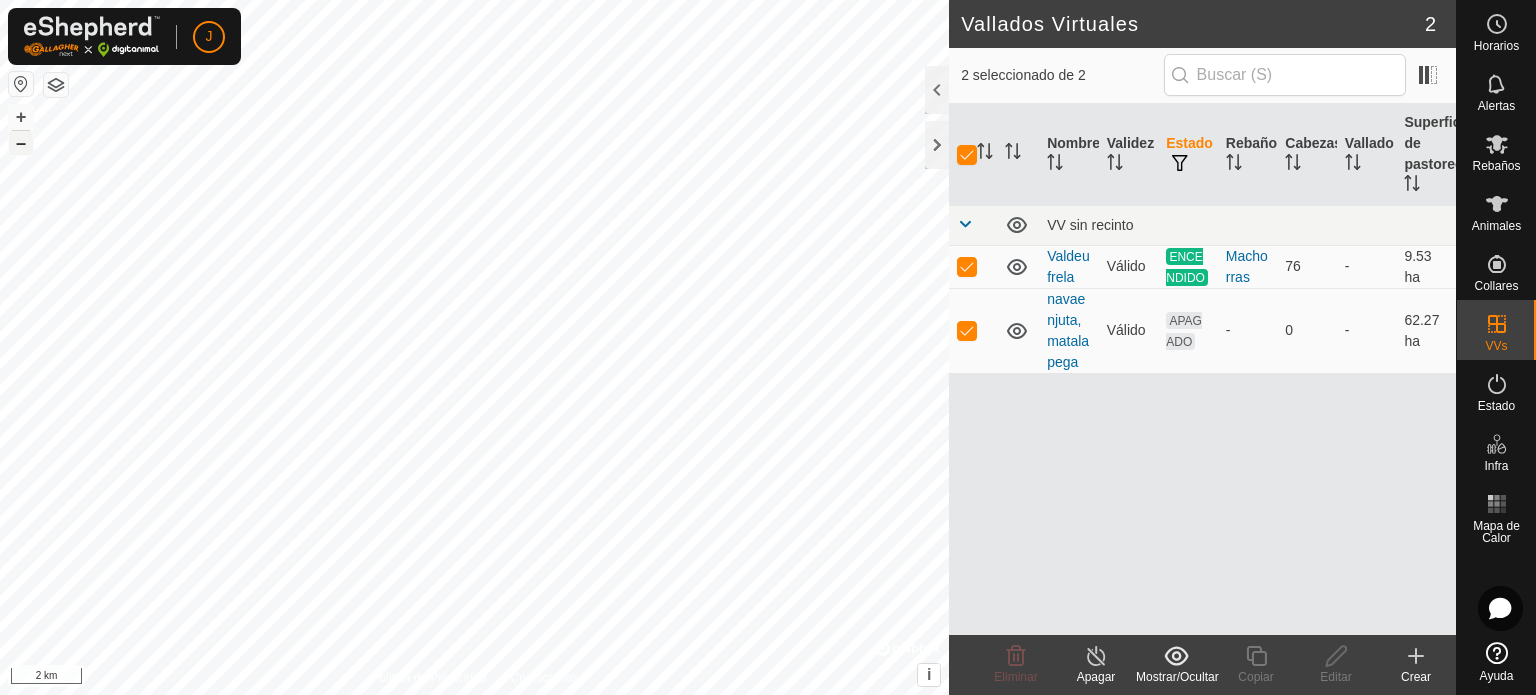click on "–" at bounding box center [21, 143] 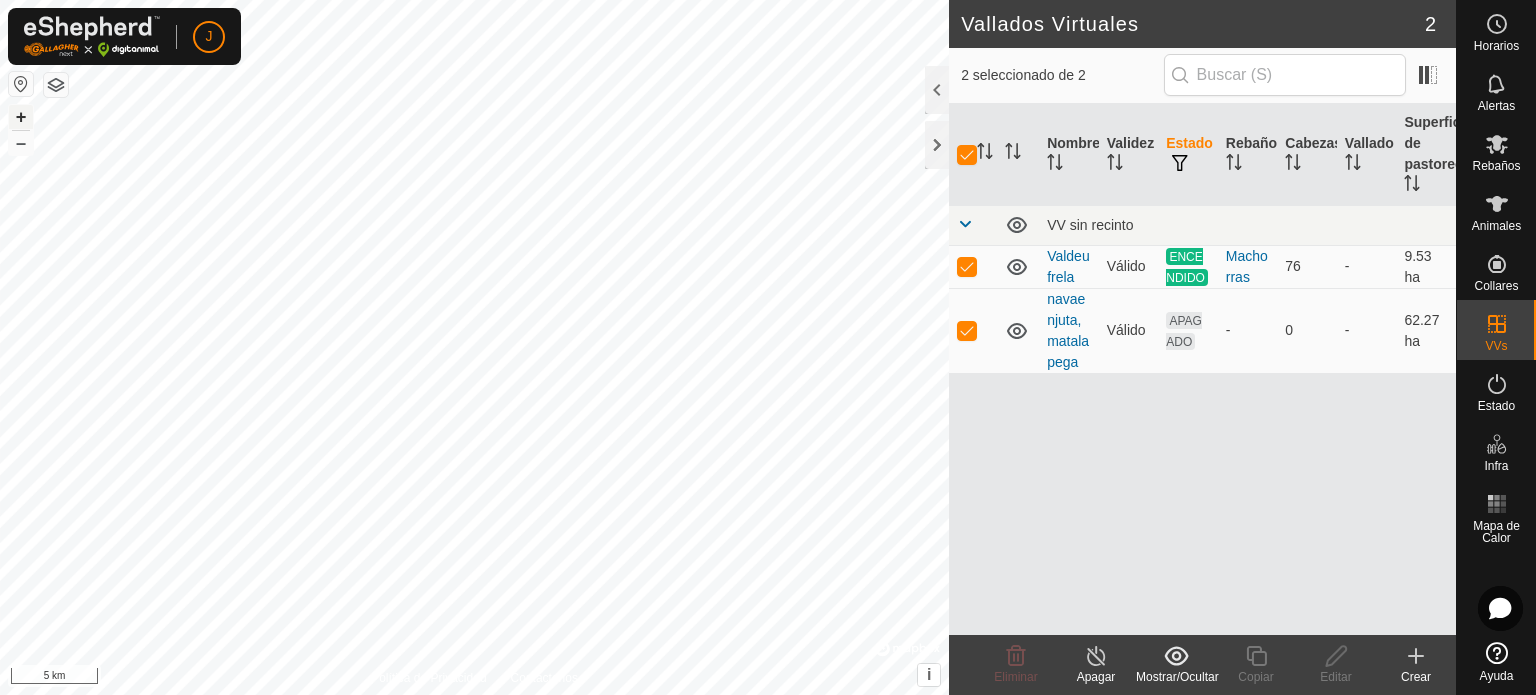 click on "+" at bounding box center [21, 117] 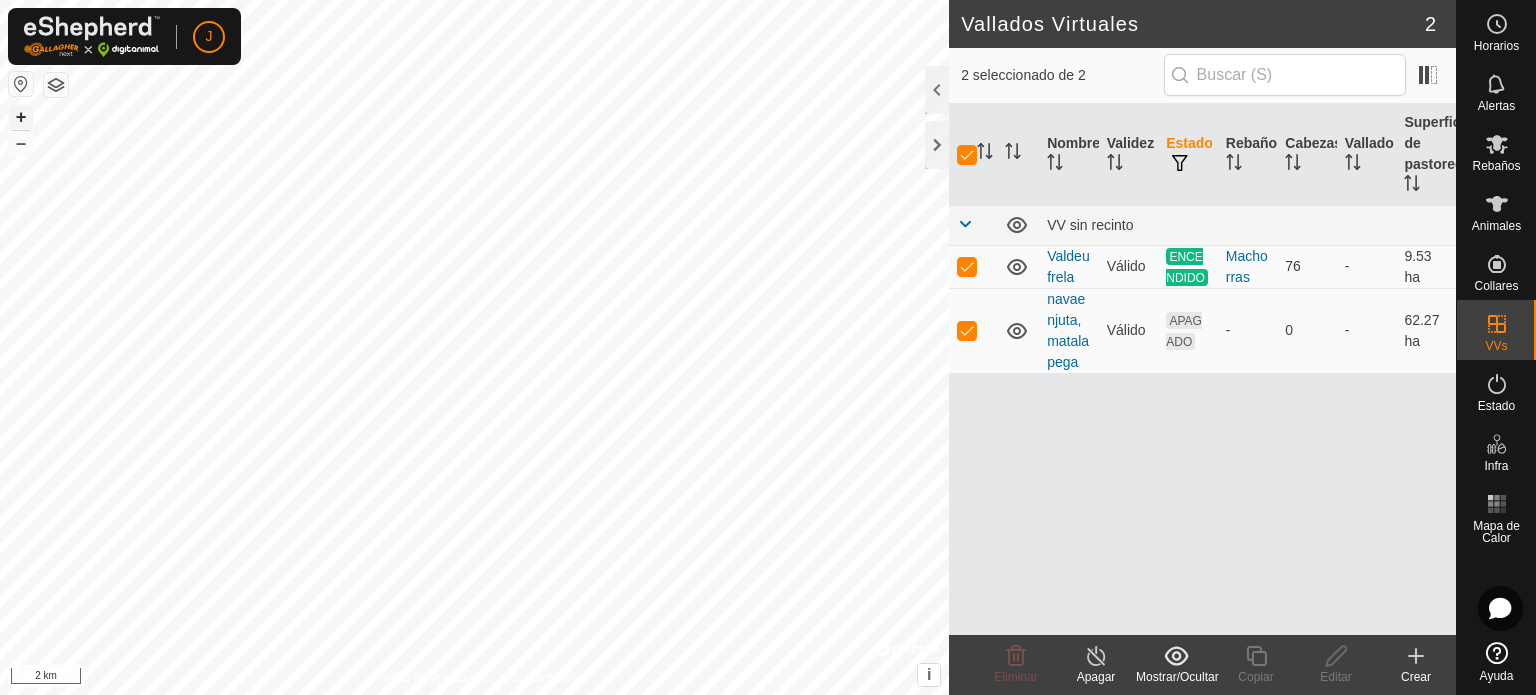 click on "+" at bounding box center (21, 117) 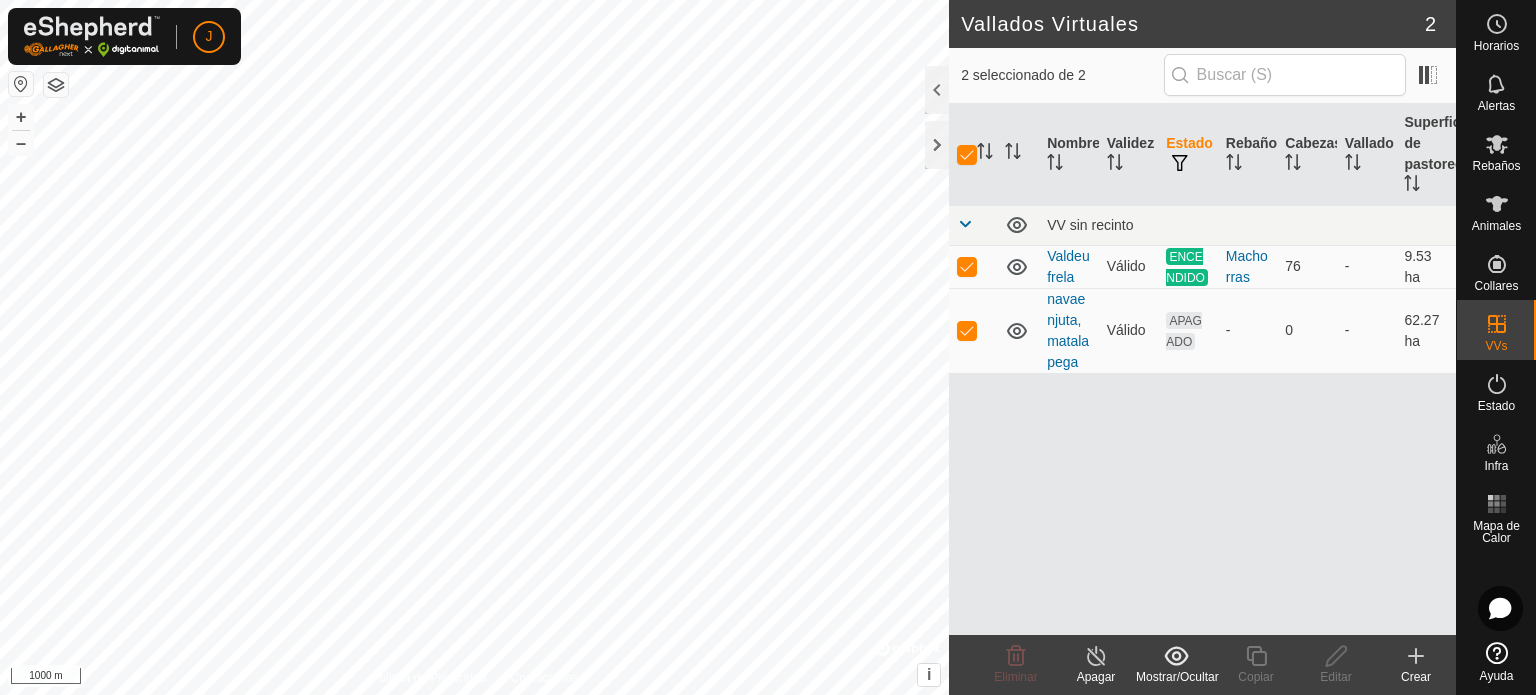 click on "Crear" 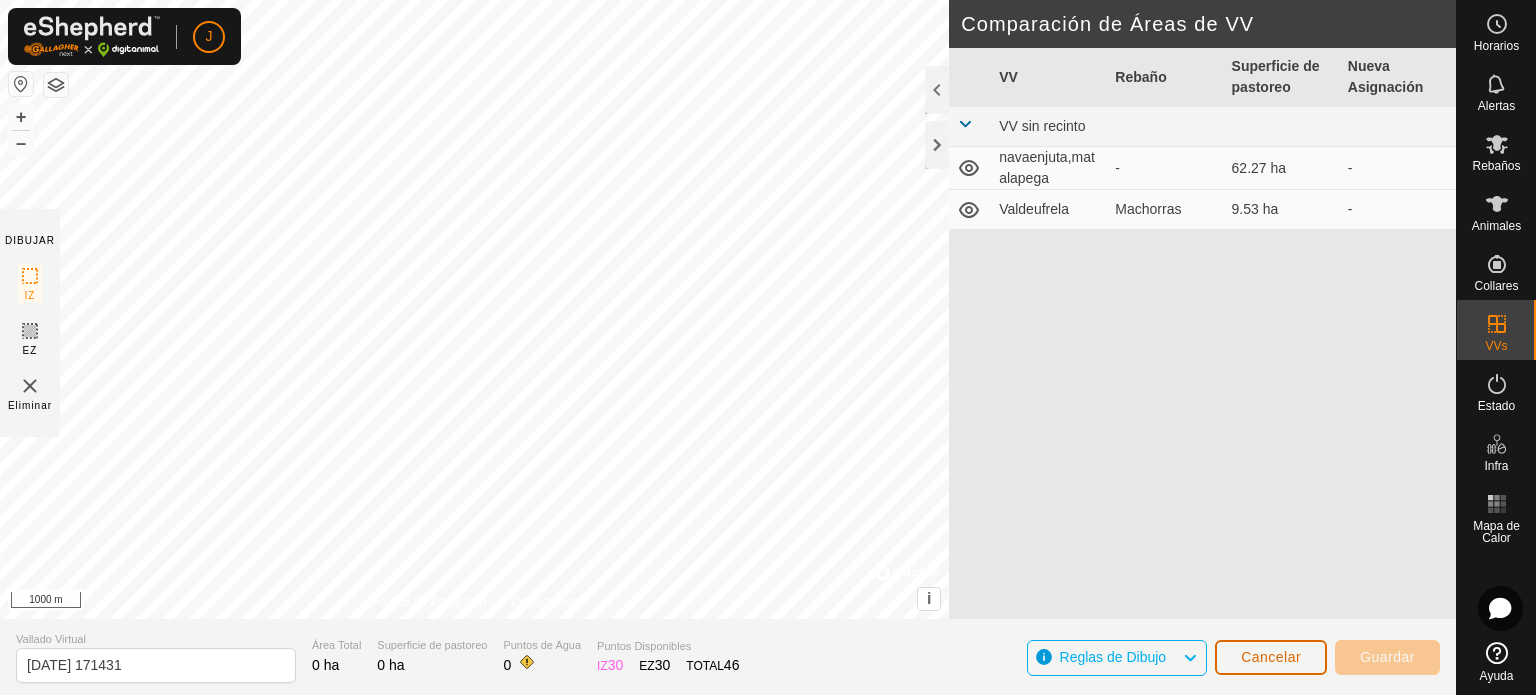 click on "Cancelar" 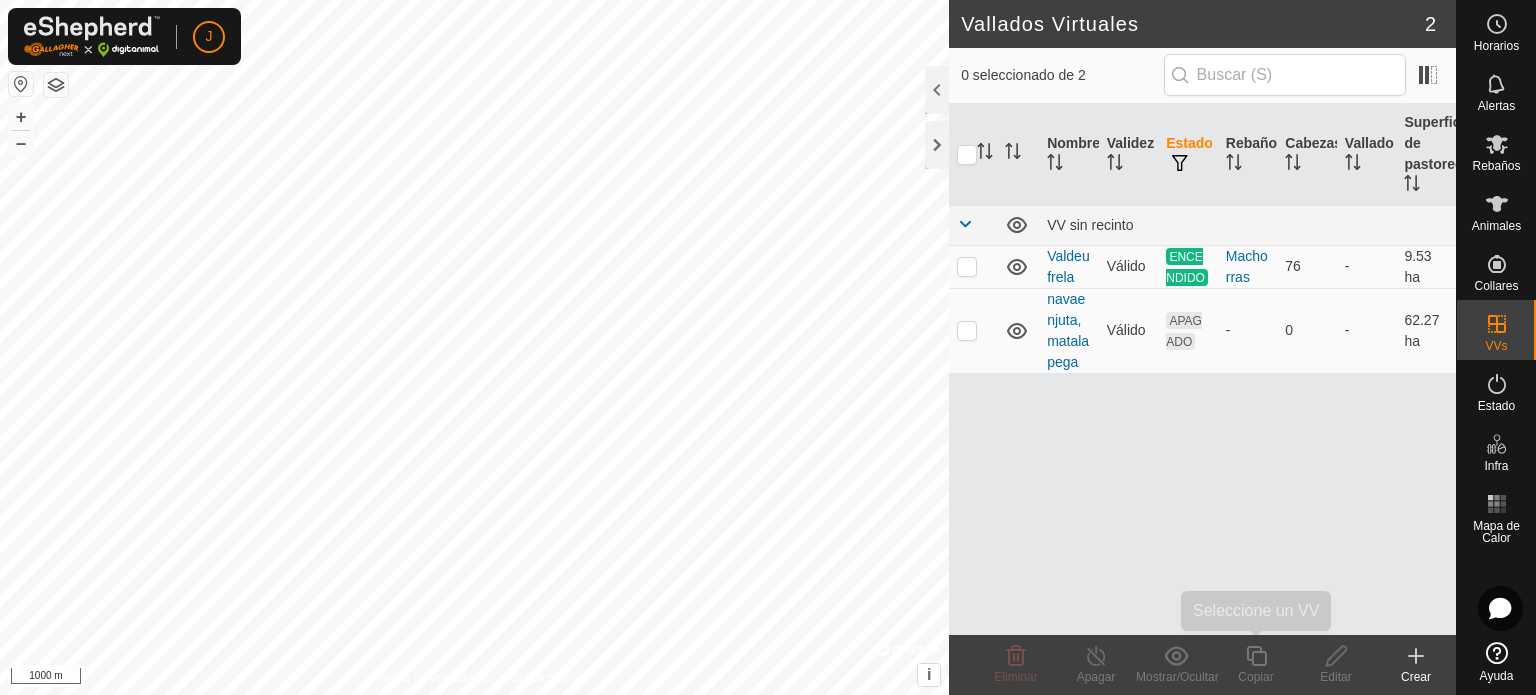 click 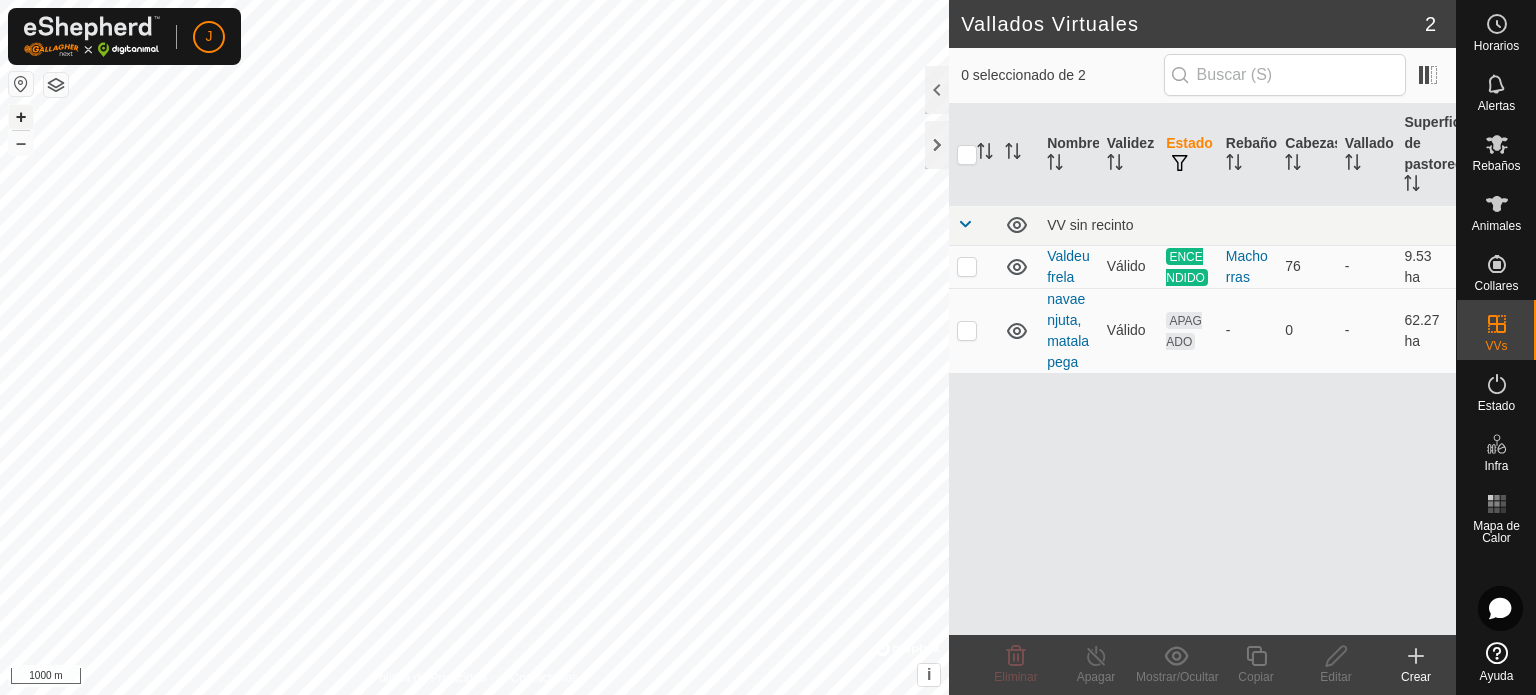 click on "+" at bounding box center [21, 117] 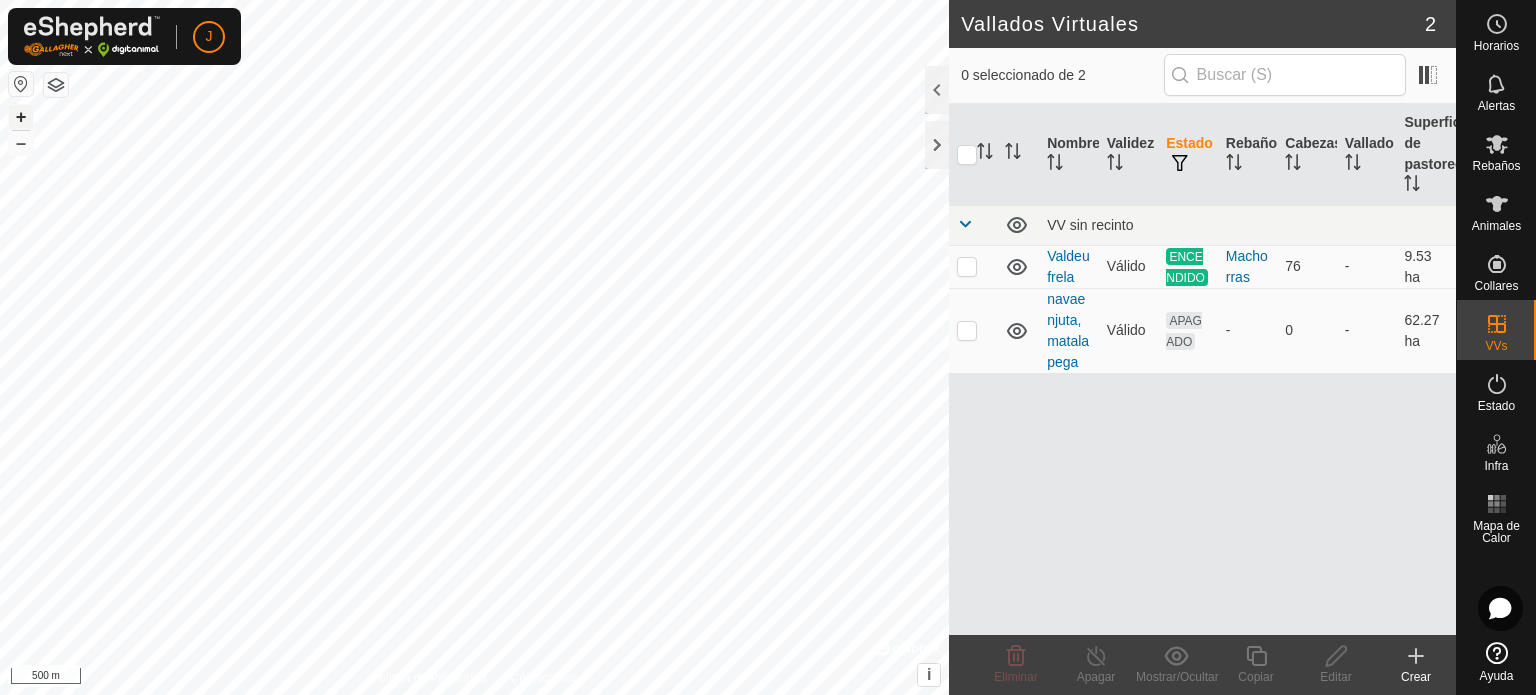 click on "+" at bounding box center [21, 117] 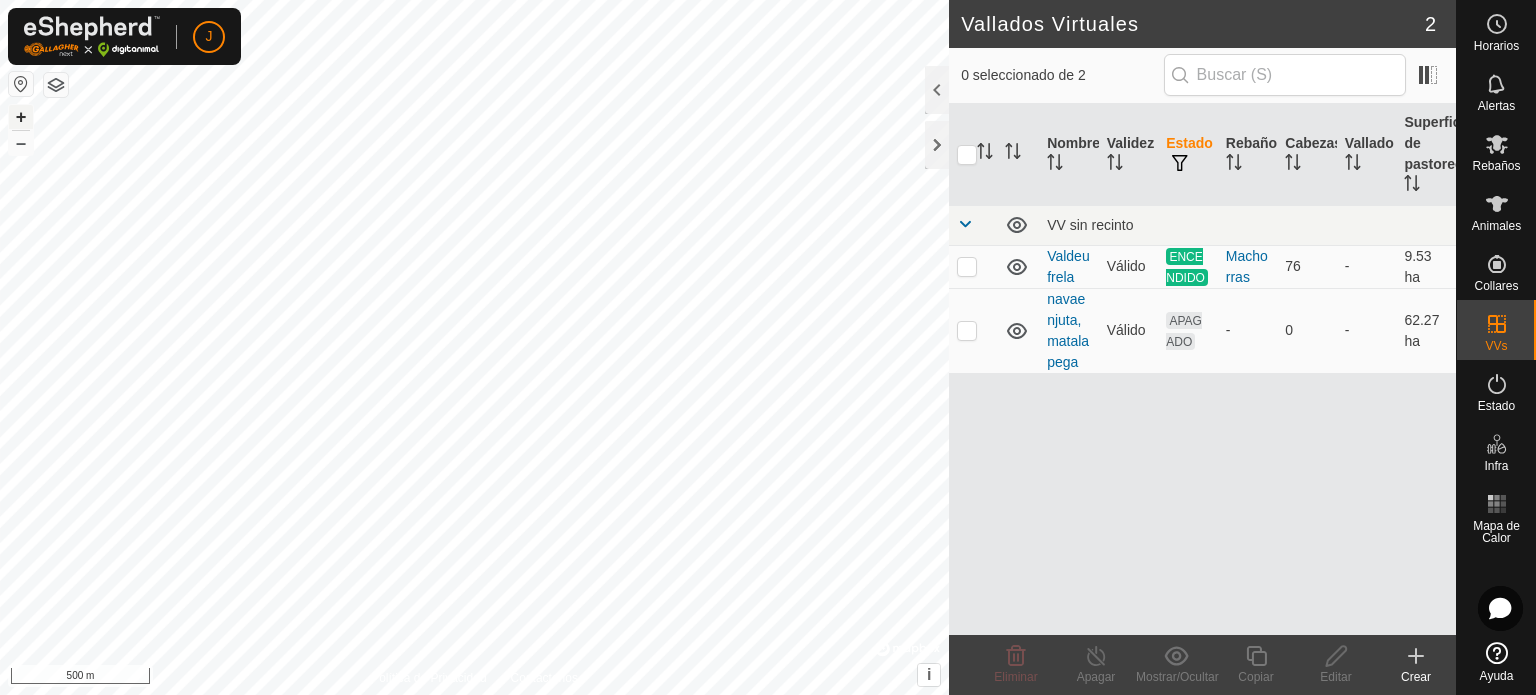 click on "+" at bounding box center [21, 117] 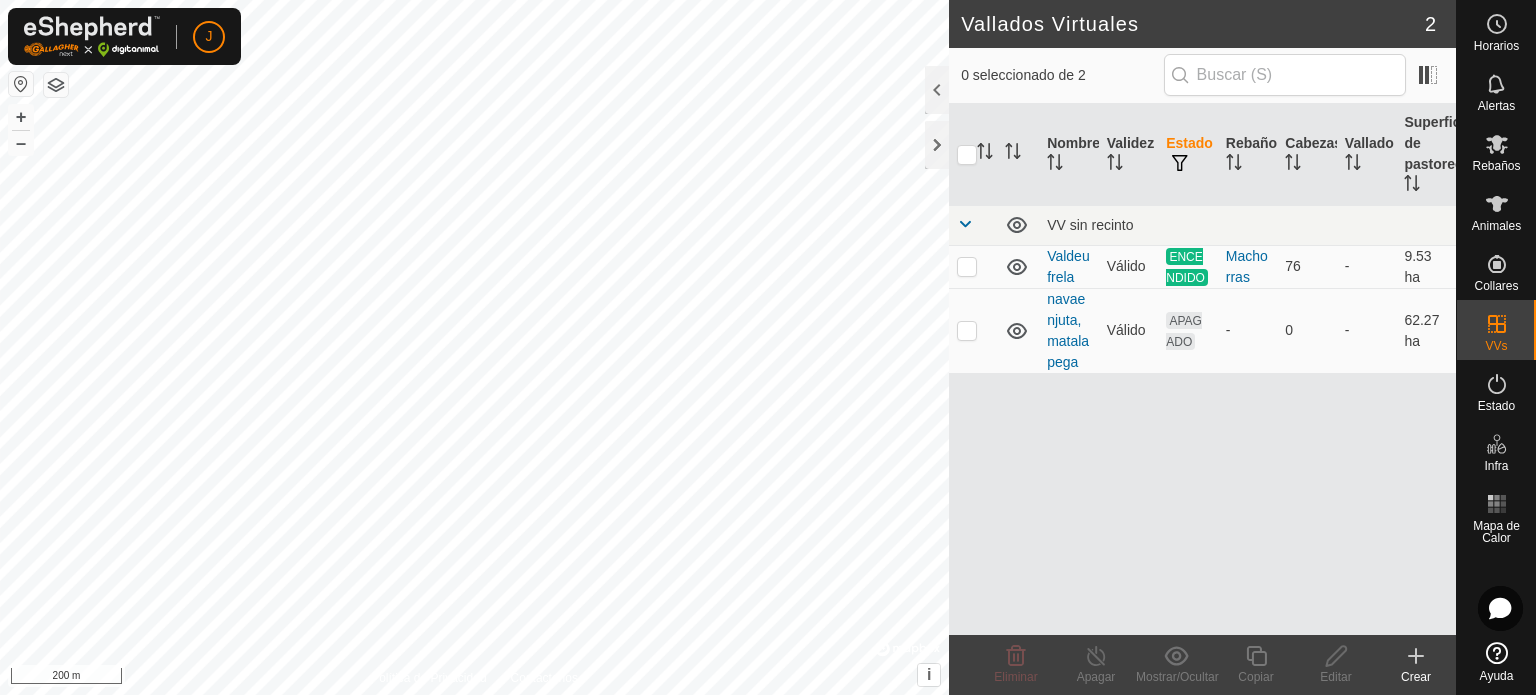 click 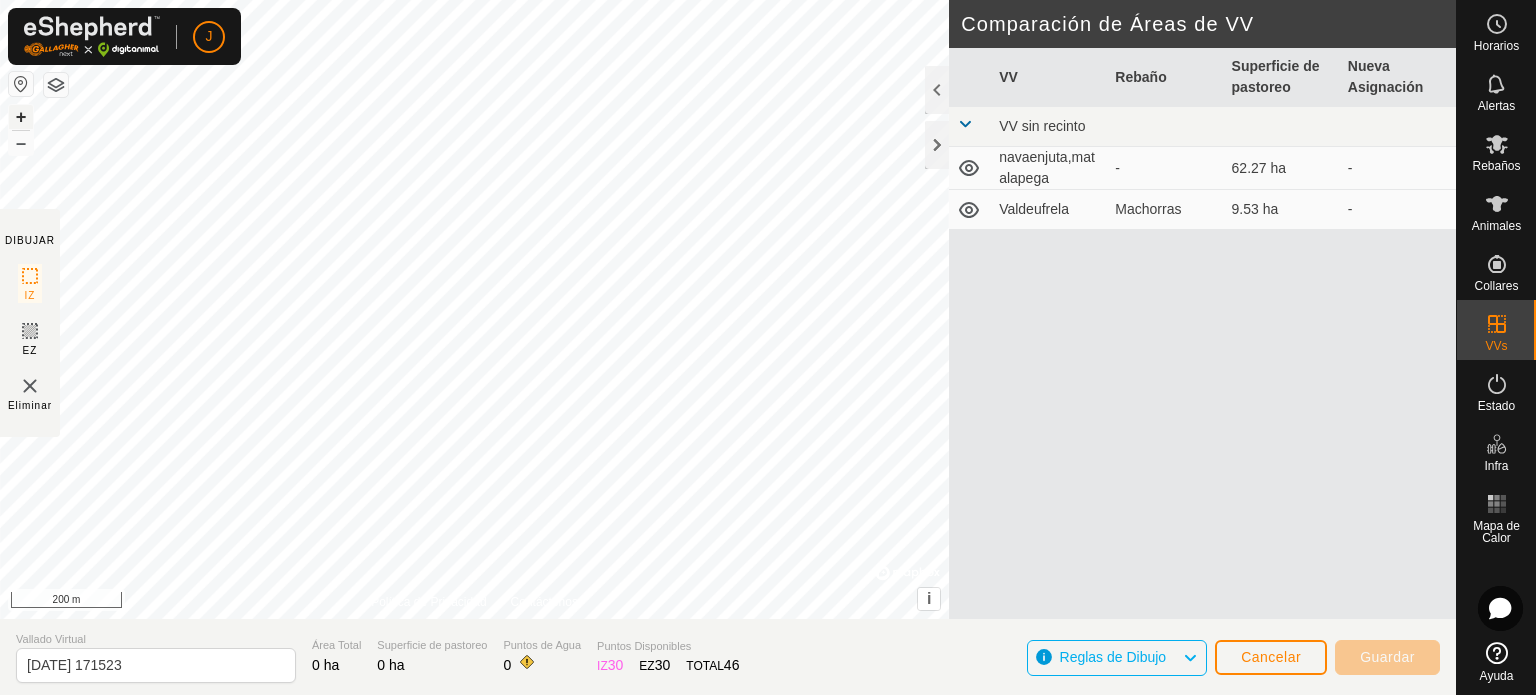 click on "+" at bounding box center (21, 117) 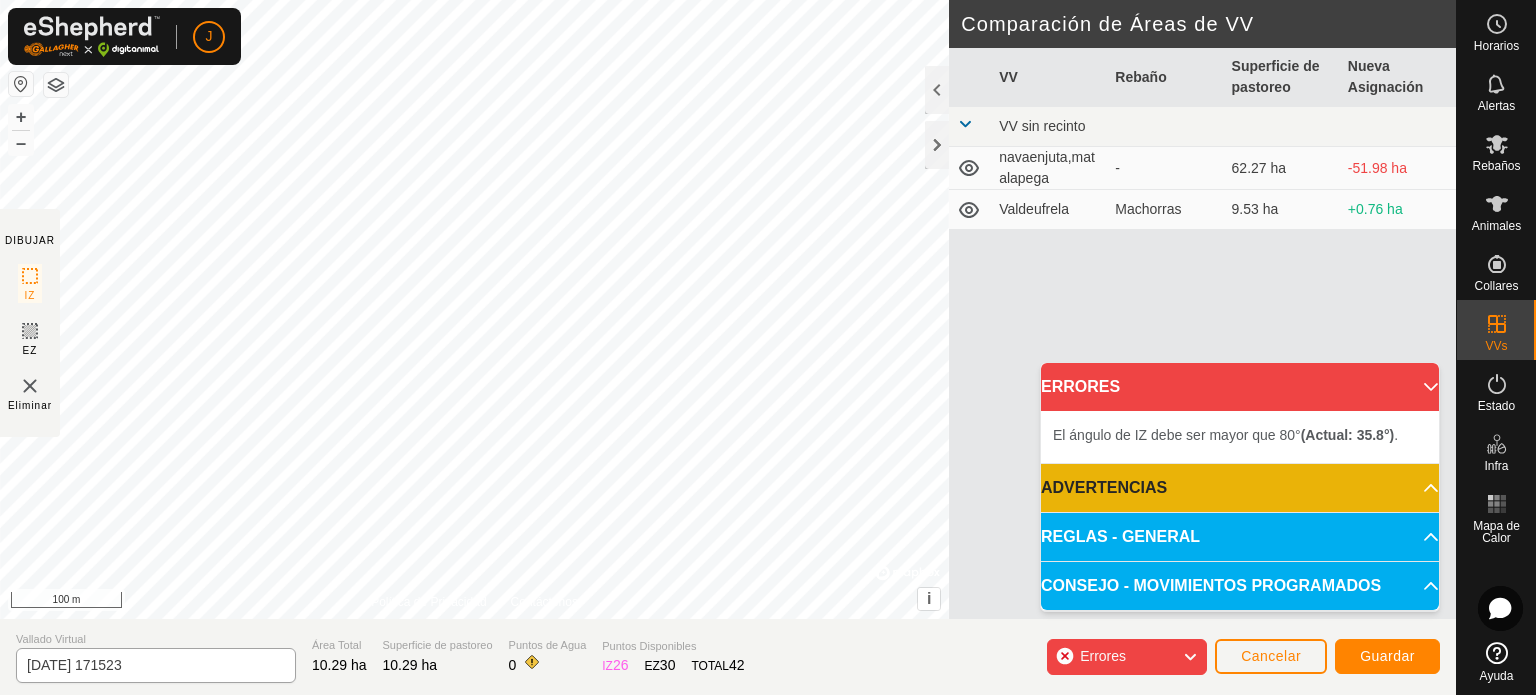 click on "DIBUJAR IZ EZ Eliminar Política de Privacidad Contáctenos El ángulo de IZ debe ser mayor que 80°  (Actual: 63.1°) . + – ⇧ i ©  Mapbox , ©  OpenStreetMap ,  Improve this map 100 m Comparación de Áreas de VV     VV   Rebaño   Superficie de pastoreo   Nueva Asignación  VV sin recinto  navaenjuta,matalapega  -  62.27 ha  -51.98 ha  Valdeufrela   Machorras    9.53 ha  +0.76 ha Vallado Virtual [DATE] 171523 Área Total 10.29 ha Superficie de pastoreo 10.29 ha Puntos de Agua 0 Puntos Disponibles  IZ   26  EZ  30  TOTAL   42 Errores Cancelar Guardar" 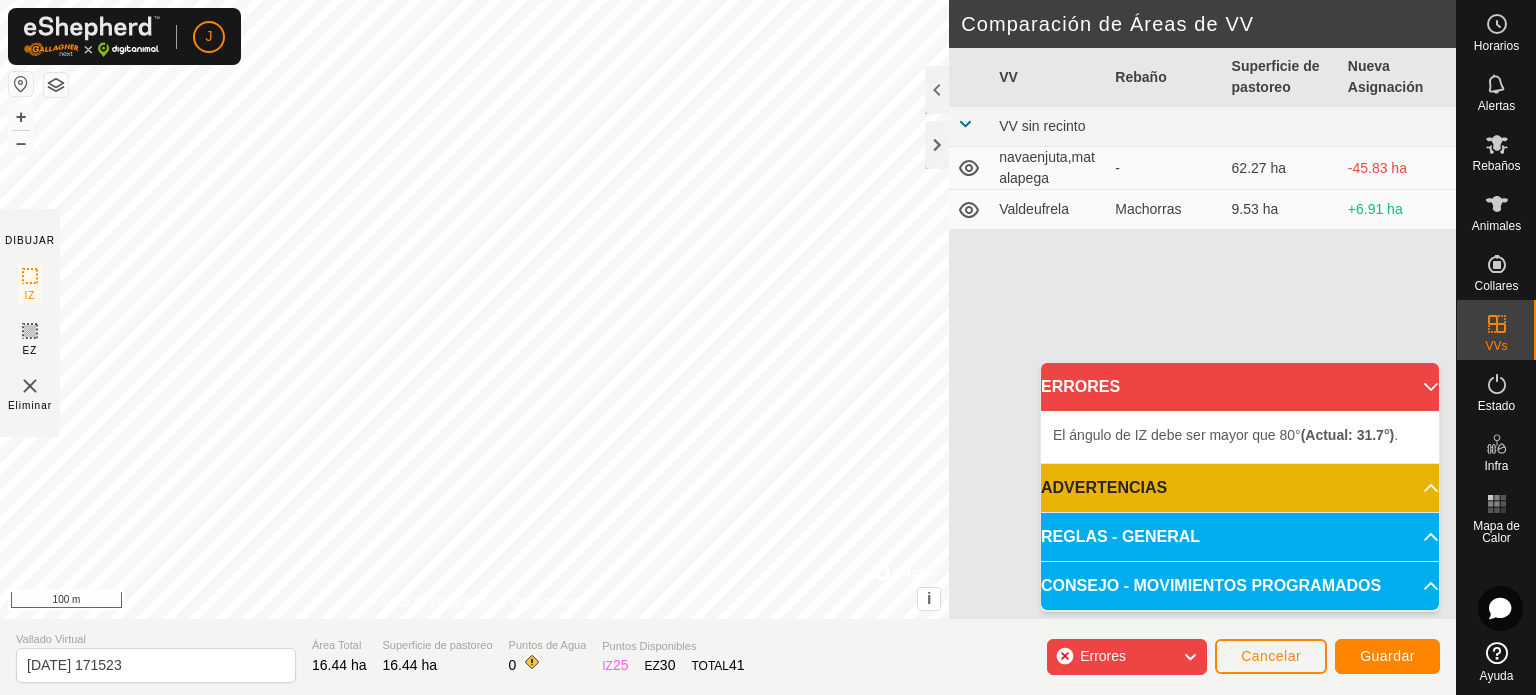 click on "DIBUJAR IZ EZ Eliminar Política de Privacidad Contáctenos El ángulo de IZ debe ser mayor que 80°  (Actual: 35.8°) . + – ⇧ i ©  Mapbox , ©  OpenStreetMap ,  Improve this map 100 m Comparación de Áreas de VV     VV   Rebaño   Superficie de pastoreo   Nueva Asignación  VV sin recinto  navaenjuta,matalapega  -  62.27 ha  -45.83 ha  Valdeufrela   Machorras    9.53 ha  +6.91 ha Vallado Virtual [DATE] 171523 Área Total 16.44 ha Superficie de pastoreo 16.44 ha Puntos de Agua 0 Puntos Disponibles  IZ   25  EZ  30  TOTAL   41 Errores Cancelar Guardar" 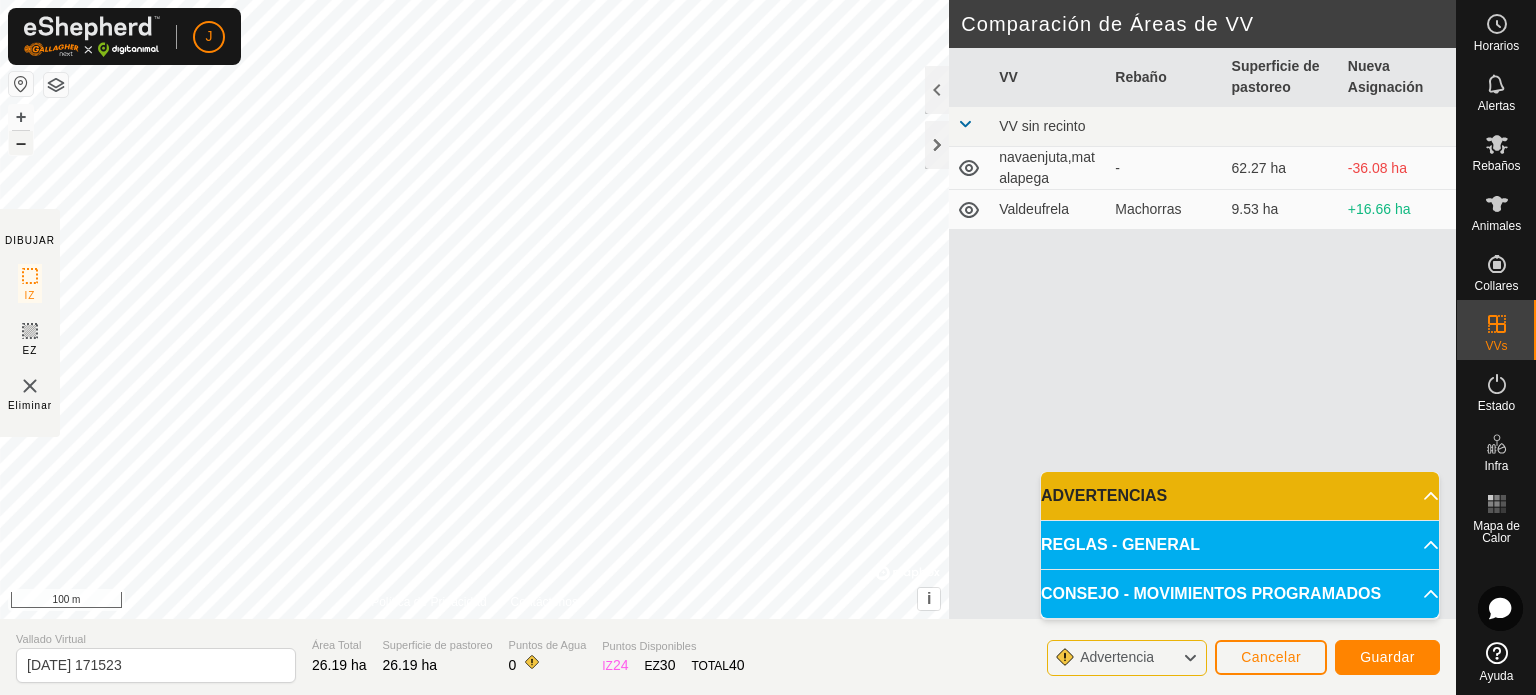 click on "–" at bounding box center [21, 143] 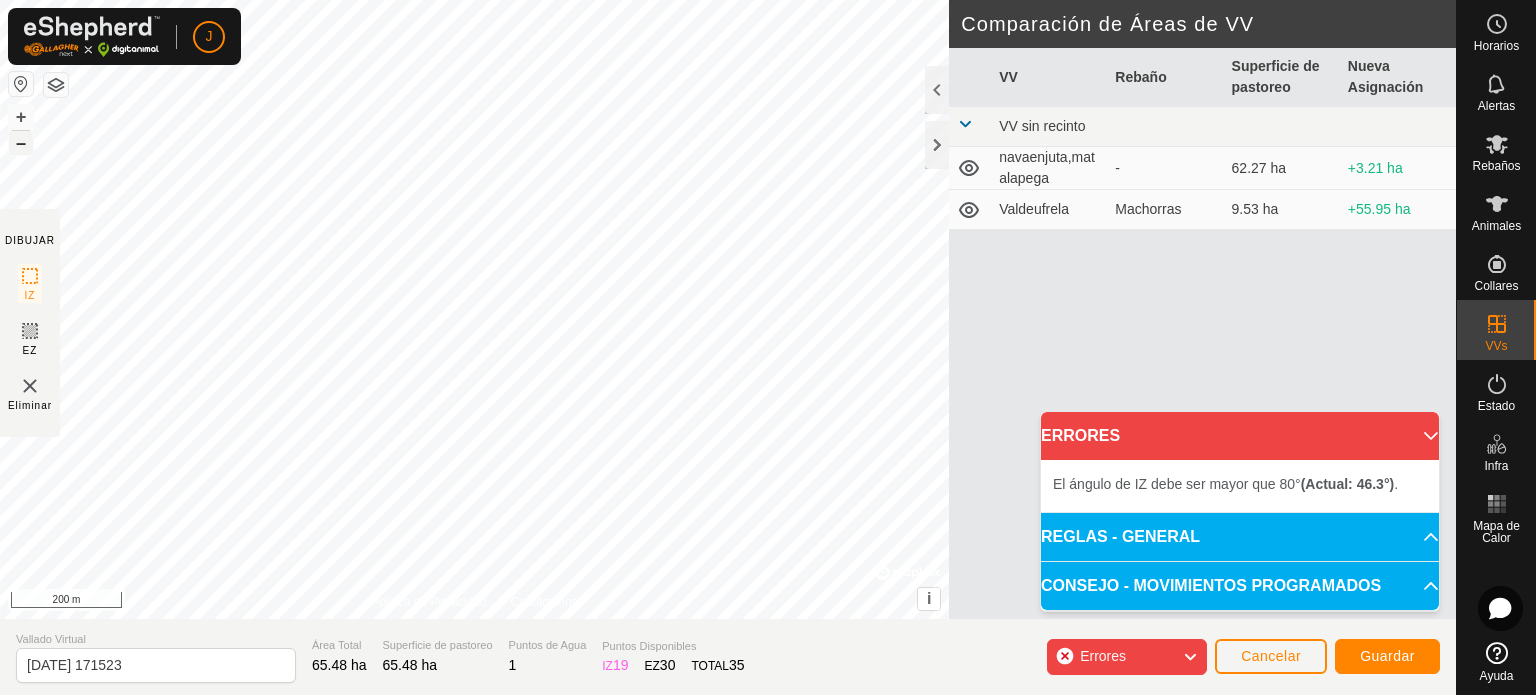click on "–" at bounding box center (21, 143) 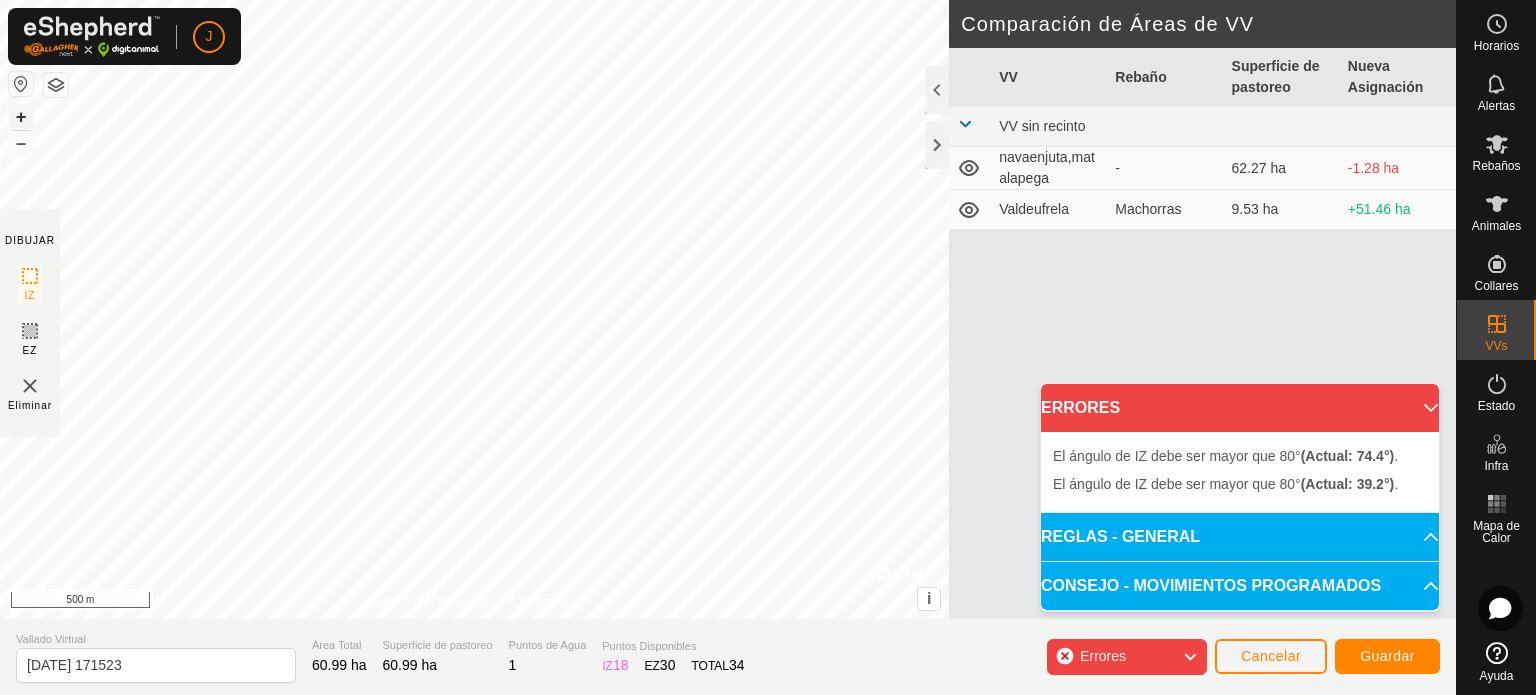 click on "+" at bounding box center (21, 117) 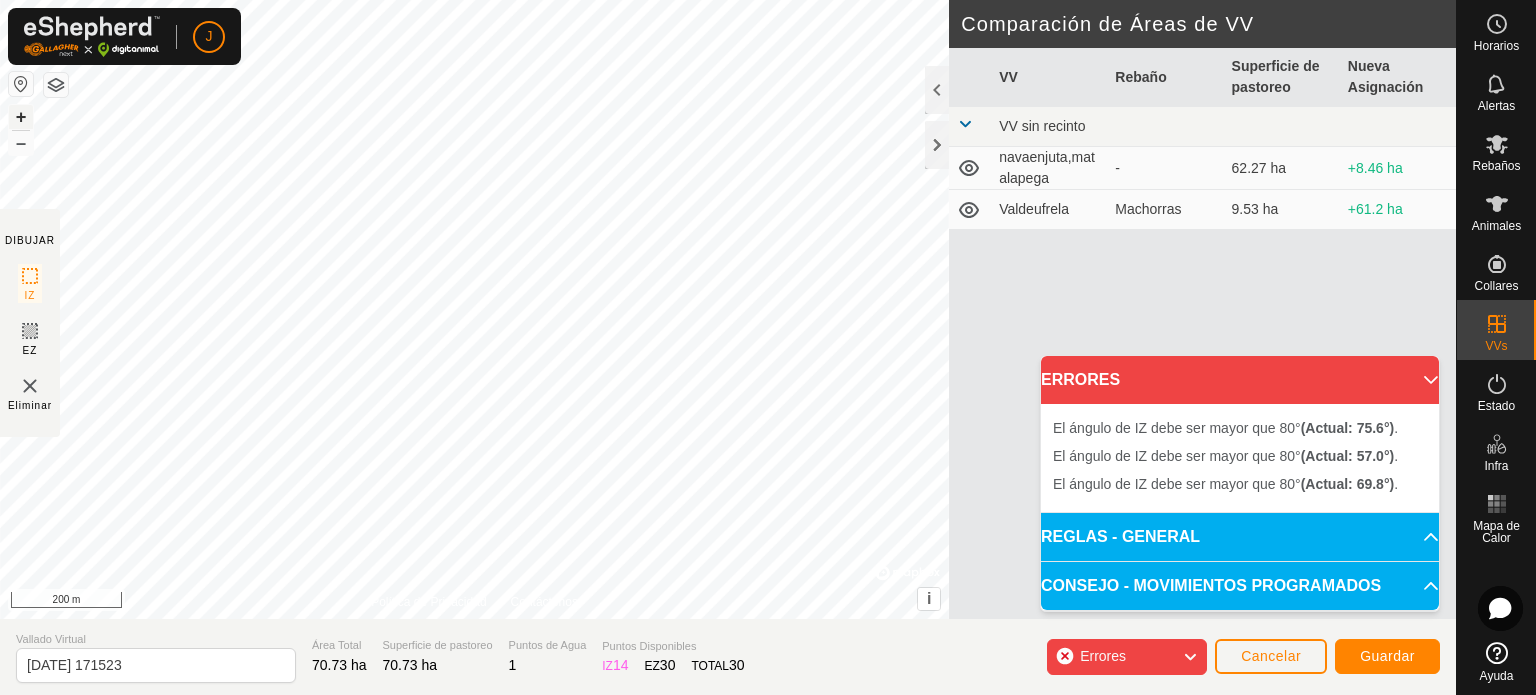 click on "+" at bounding box center (21, 117) 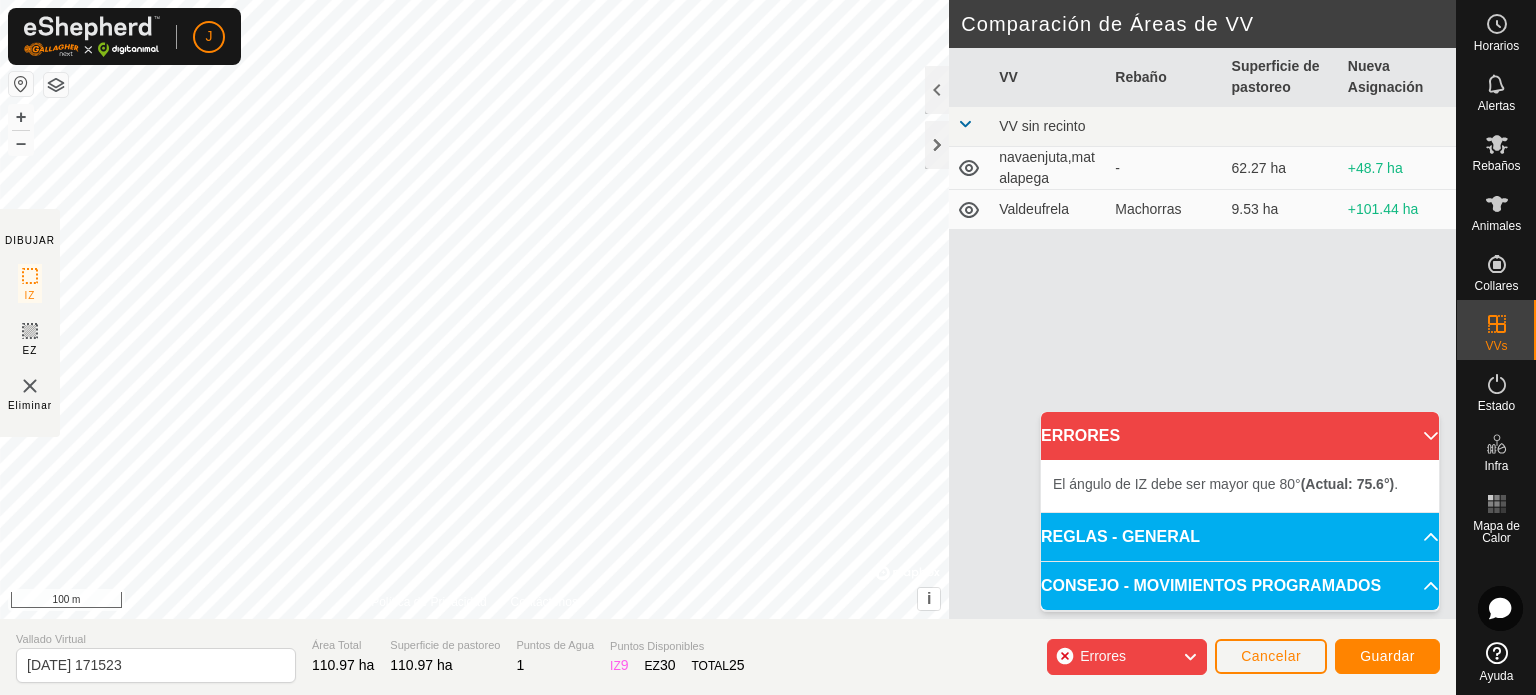 click on "J  Horarios Alertas Rebaños Animales Collares VVs Estado Infra Mapa de Calor Ayuda DIBUJAR IZ EZ Eliminar Política de Privacidad Contáctenos El ángulo de IZ debe ser mayor que 80°  (Actual: 20.7°) . + – ⇧ i ©  Mapbox , ©  OpenStreetMap ,  Improve this map 100 m Comparación de Áreas de VV     VV   Rebaño   Superficie de pastoreo   Nueva Asignación  VV sin recinto  navaenjuta,matalapega  -  62.27 ha  +48.7 ha  Valdeufrela   Machorras    9.53 ha  +101.44 ha Vallado Virtual [DATE] 171523 Área Total 110.97 ha Superficie de pastoreo 110.97 ha Puntos de Agua 1 Puntos Disponibles  IZ   9  EZ  30  TOTAL   25 Errores Cancelar Guardar
Texto original Valora esta traducción Tu opinión servirá para ayudar a mejorar el Traductor de Google
ERRORES El ángulo de IZ debe ser mayor que 80°  (Actual: 75.6°) . REGLAS - GENERAL Para activar un VV, debe cumplir con los siguientes requisitos: No esquinas pronunciadas: Cada ángulo del  IZ  debe ser mayor de 80° – Utilice al menos  . EZ" at bounding box center (768, 347) 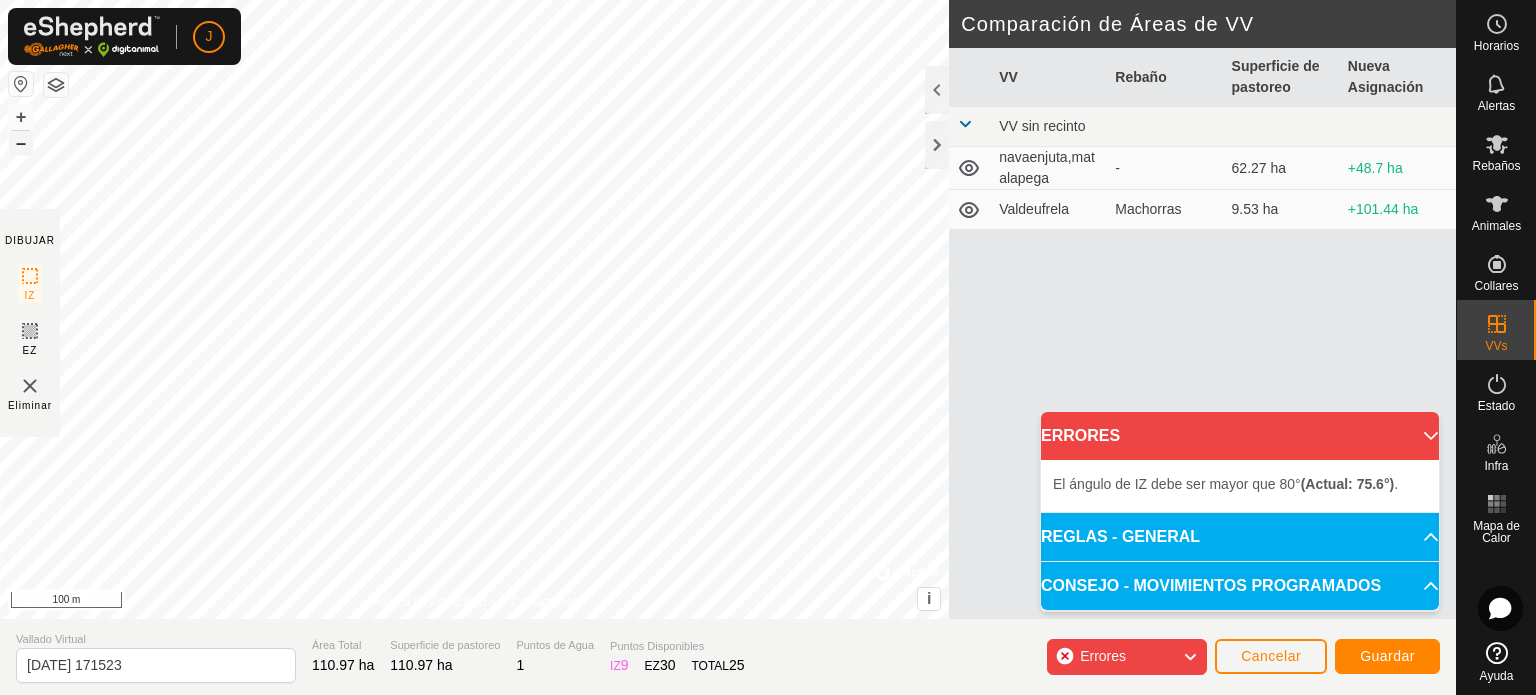 click on "–" at bounding box center [21, 143] 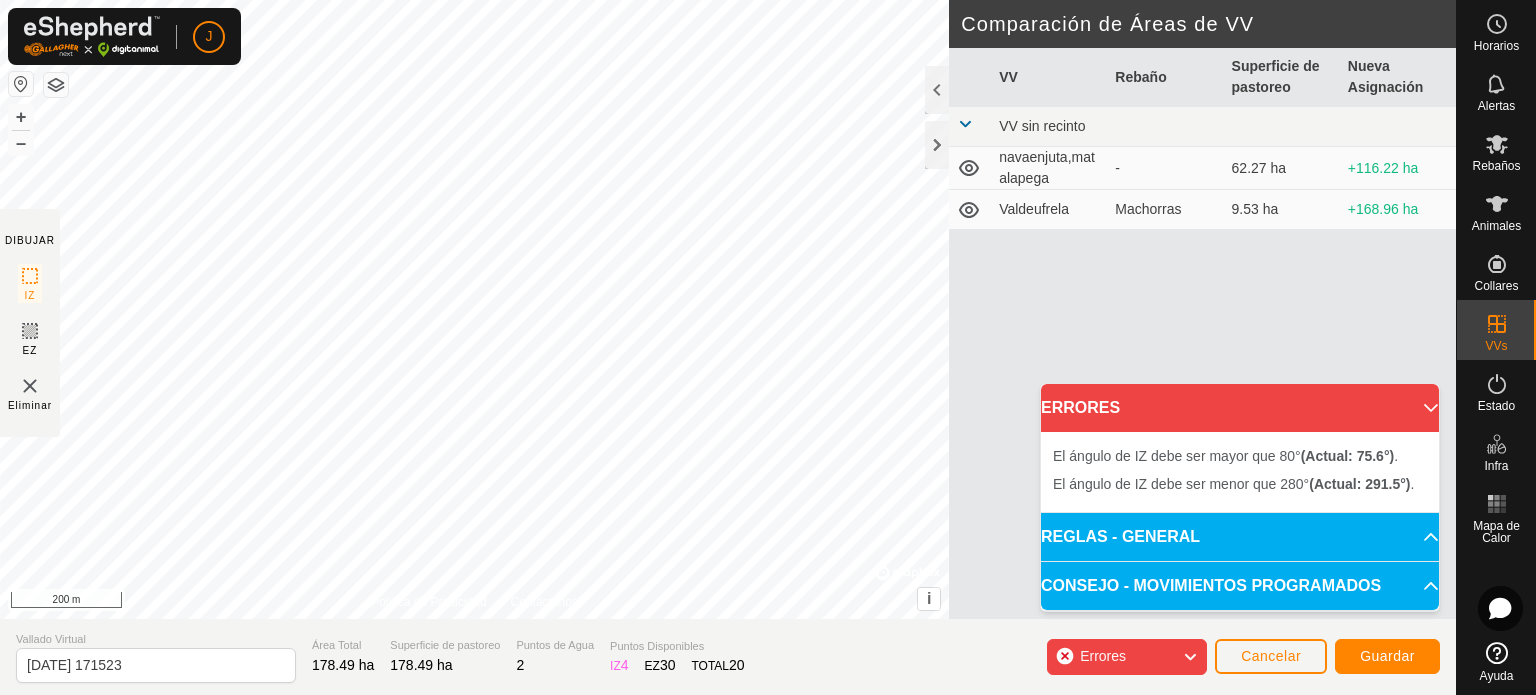 click on "El ángulo de IZ debe ser menor que 280°  (Actual: 291.5°) . + – ⇧ i ©  Mapbox , ©  OpenStreetMap ,  Improve this map 200 m" at bounding box center (474, 309) 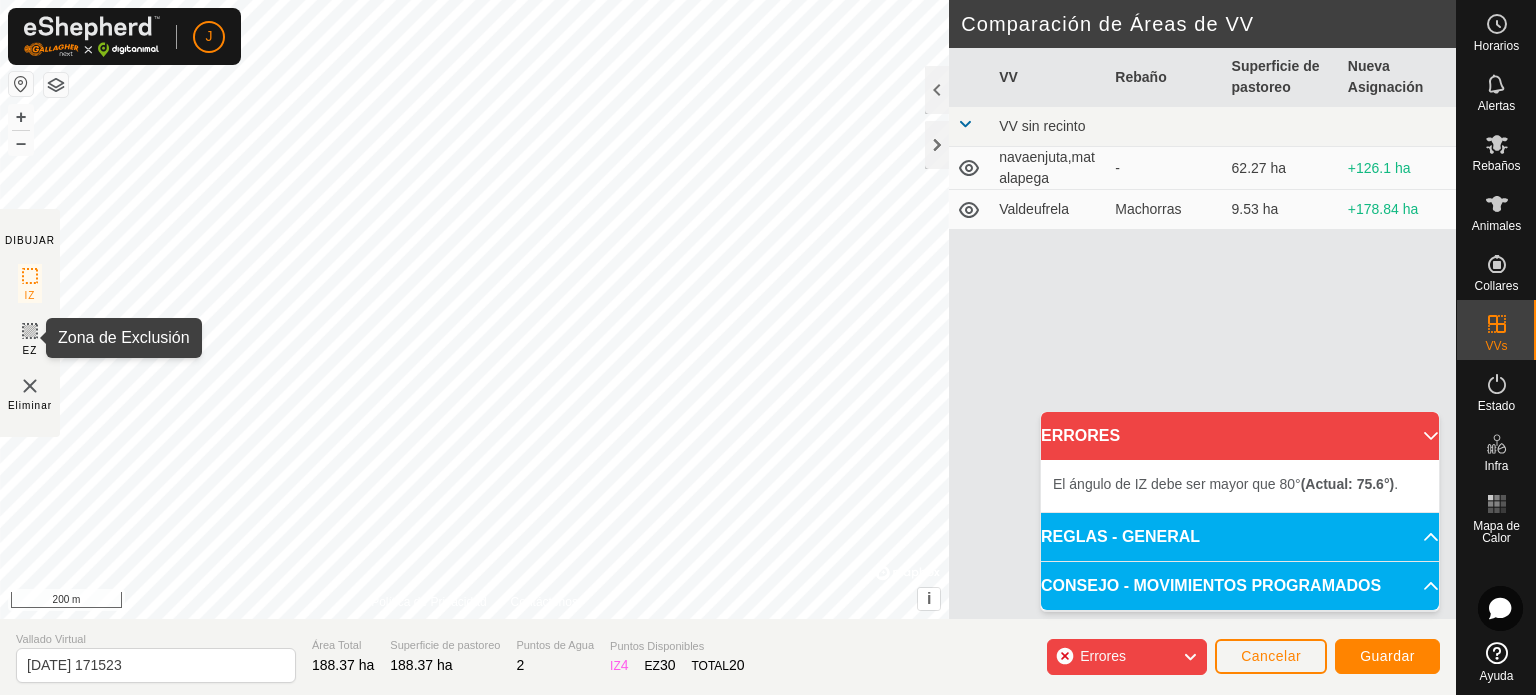 click 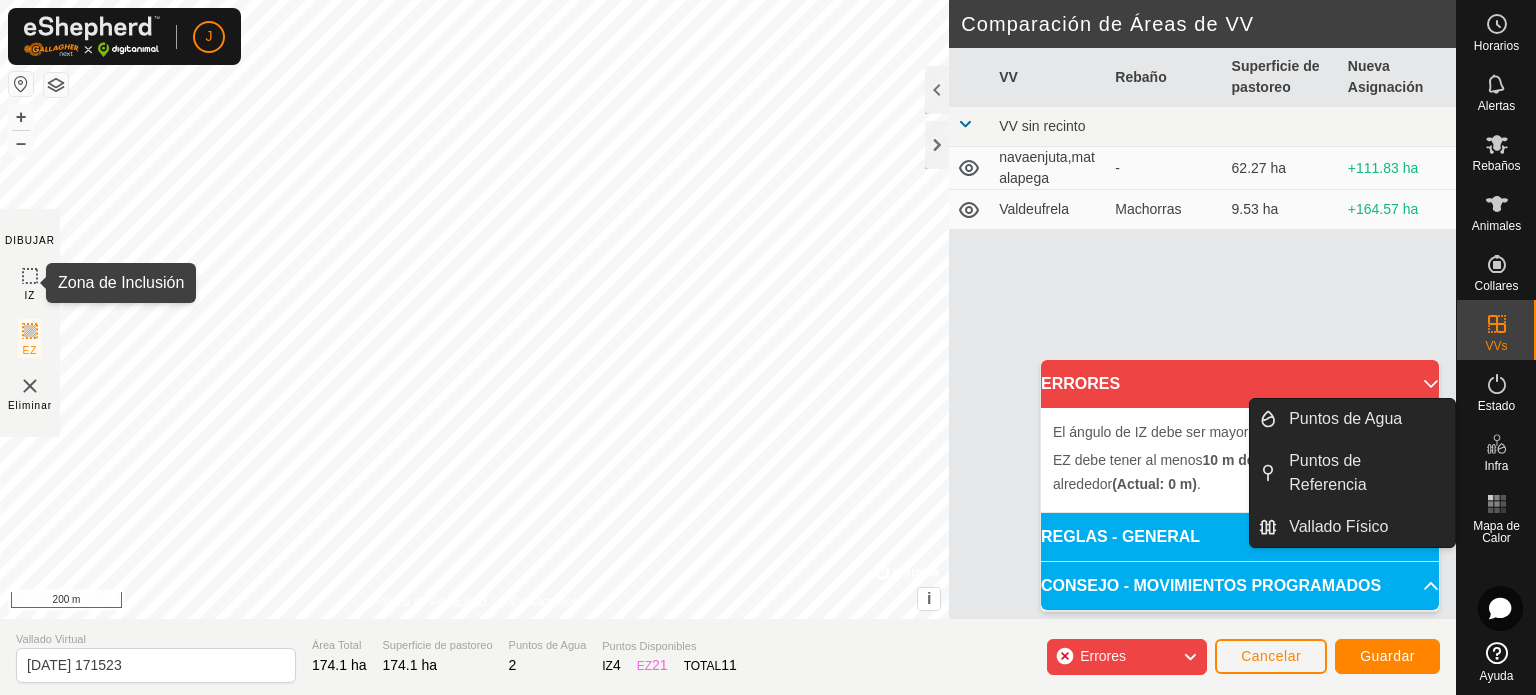 click 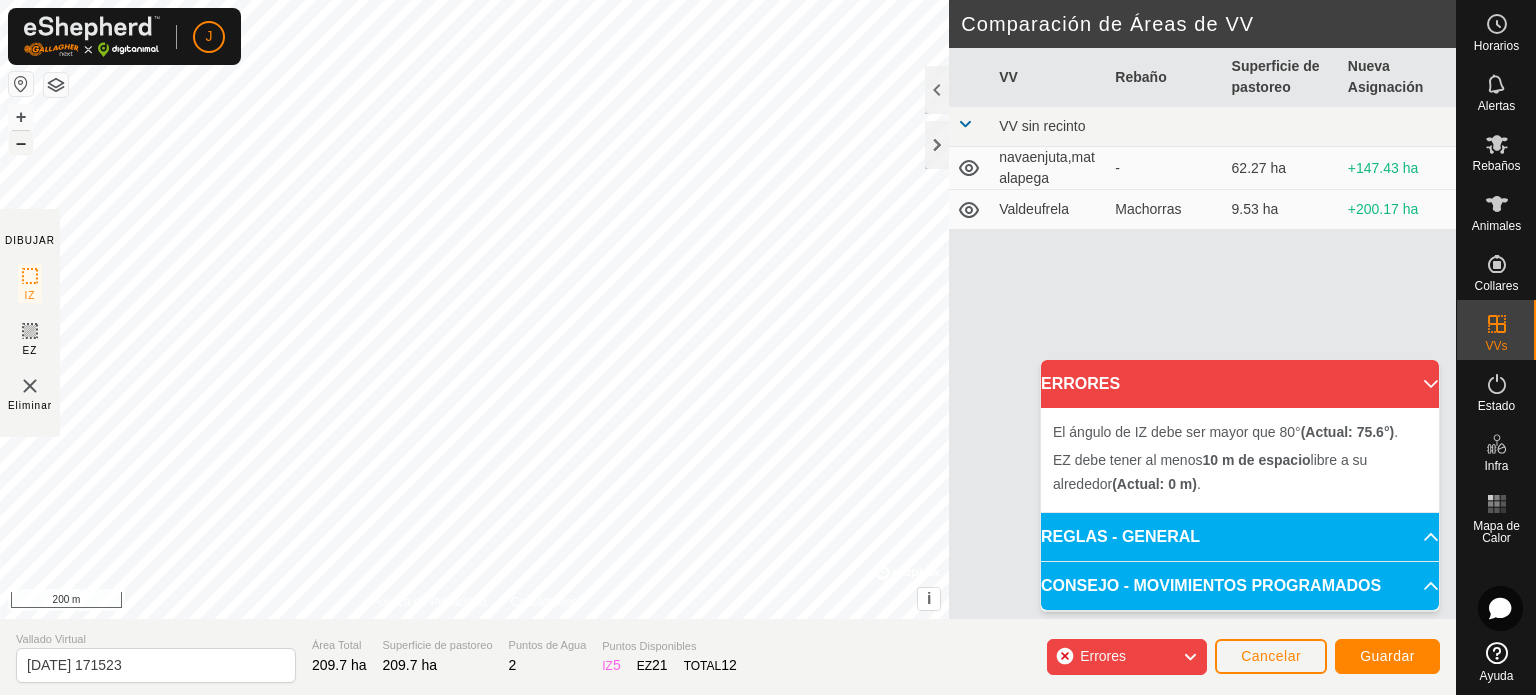click on "–" at bounding box center [21, 143] 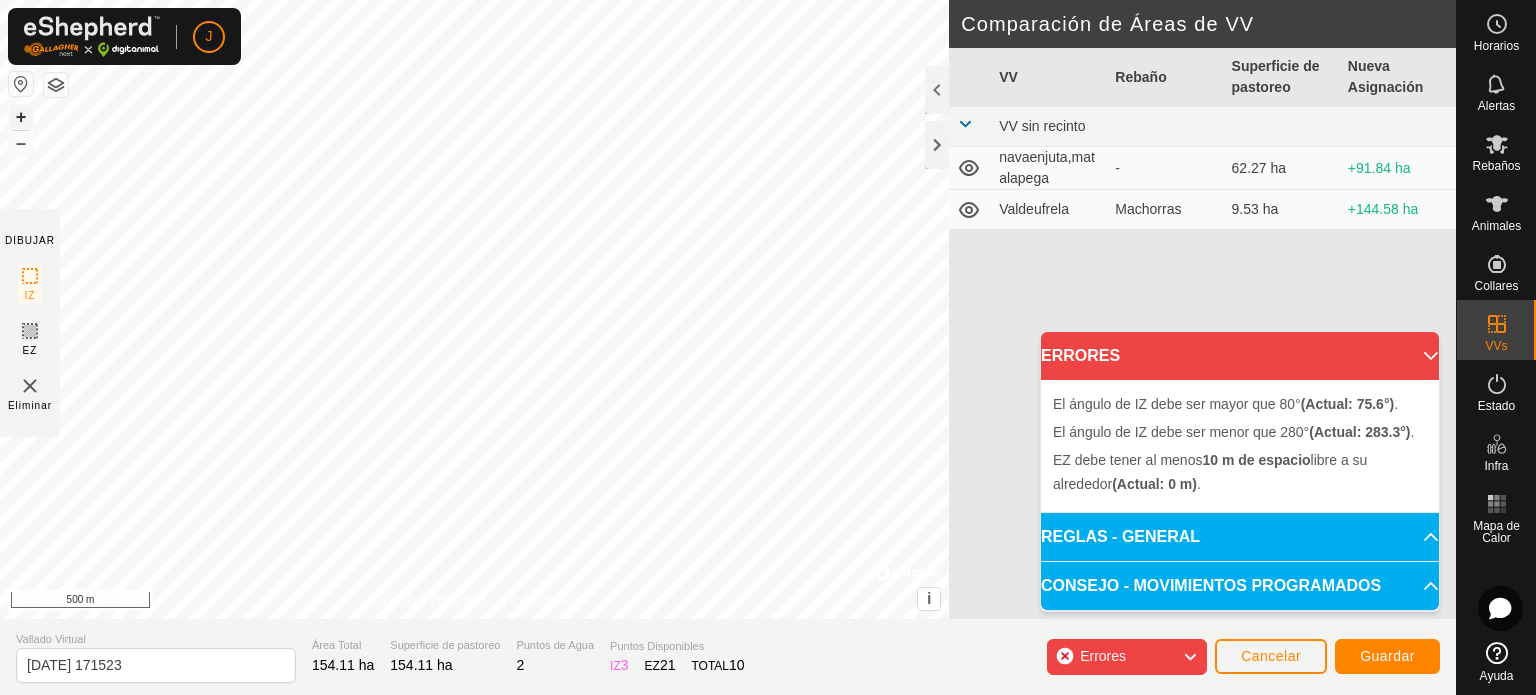 click on "+" at bounding box center (21, 117) 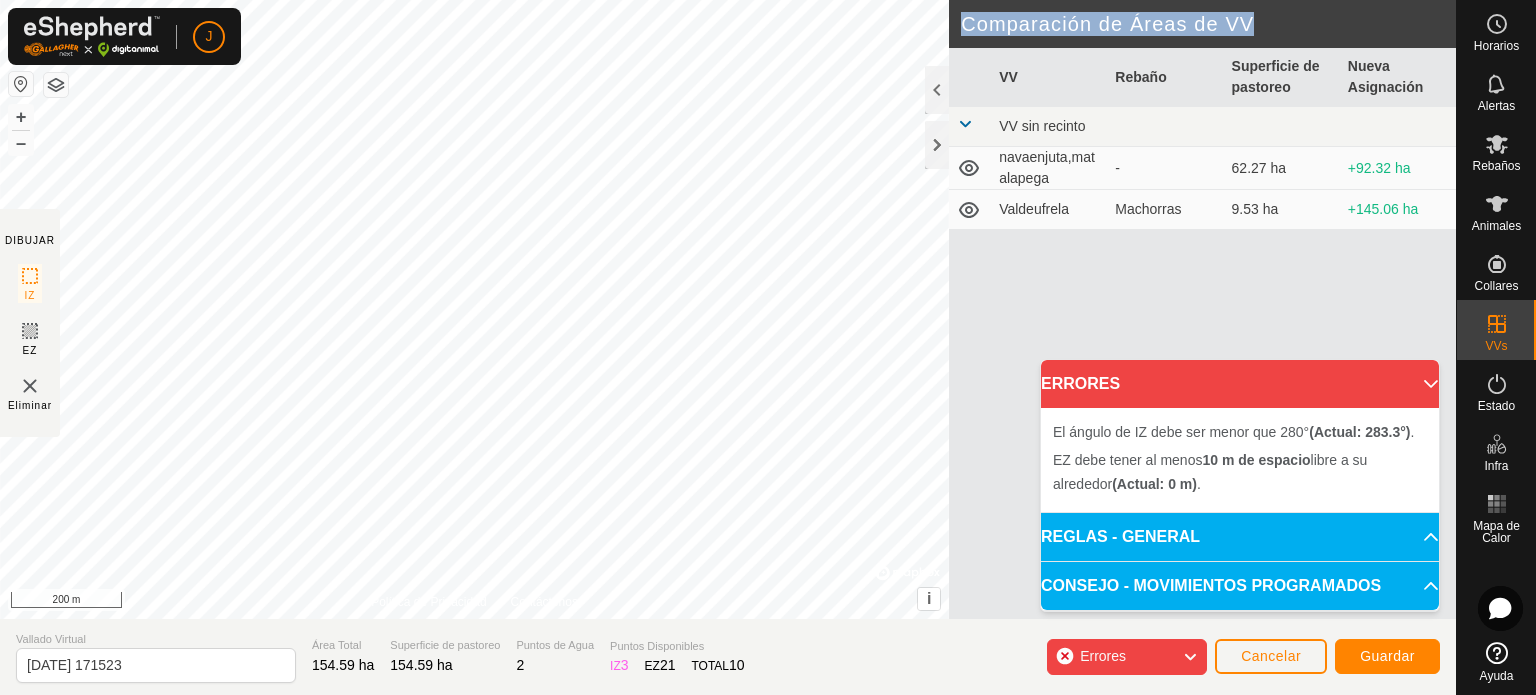 click on "DIBUJAR IZ EZ Eliminar Política de Privacidad Contáctenos El ángulo de IZ debe ser menor que 280°  (Actual: 302.9°) . + – ⇧ i ©  Mapbox , ©  OpenStreetMap ,  Improve this map 200 m Comparación de Áreas de VV     VV   Rebaño   Superficie de pastoreo   Nueva Asignación  VV sin recinto  navaenjuta,matalapega  -  62.27 ha  +92.32 ha  Valdeufrela   Machorras    9.53 ha  +145.06 ha" 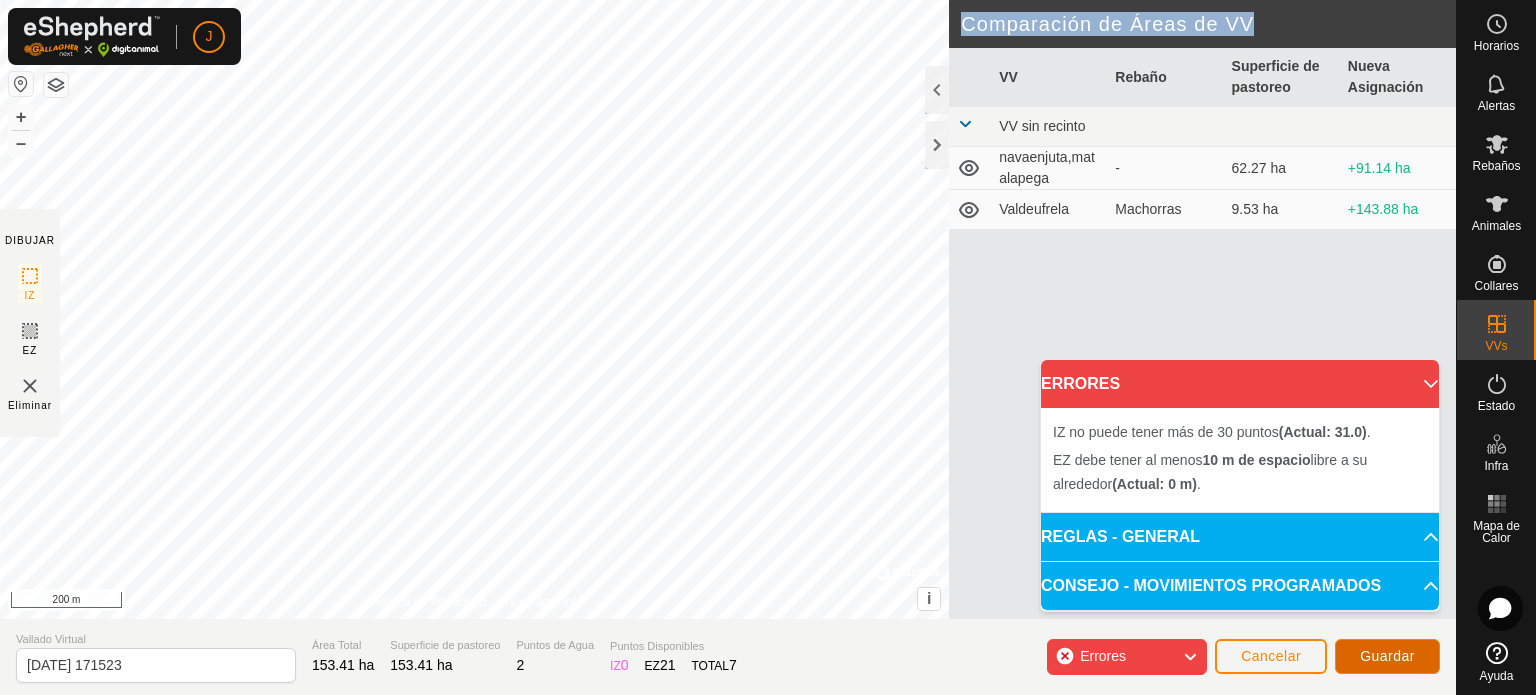 drag, startPoint x: 1389, startPoint y: 659, endPoint x: 1352, endPoint y: 667, distance: 37.85499 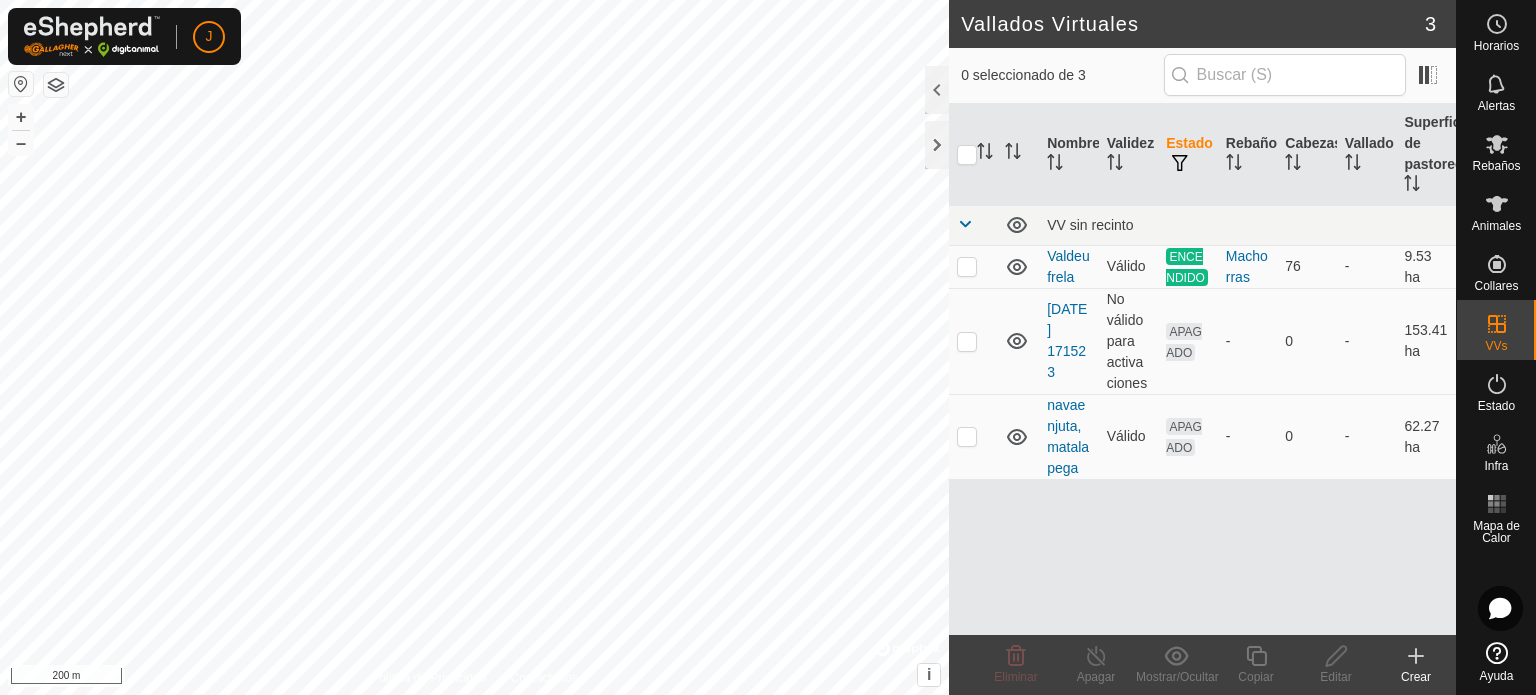 click on "No válido para activaciones" at bounding box center [1129, 341] 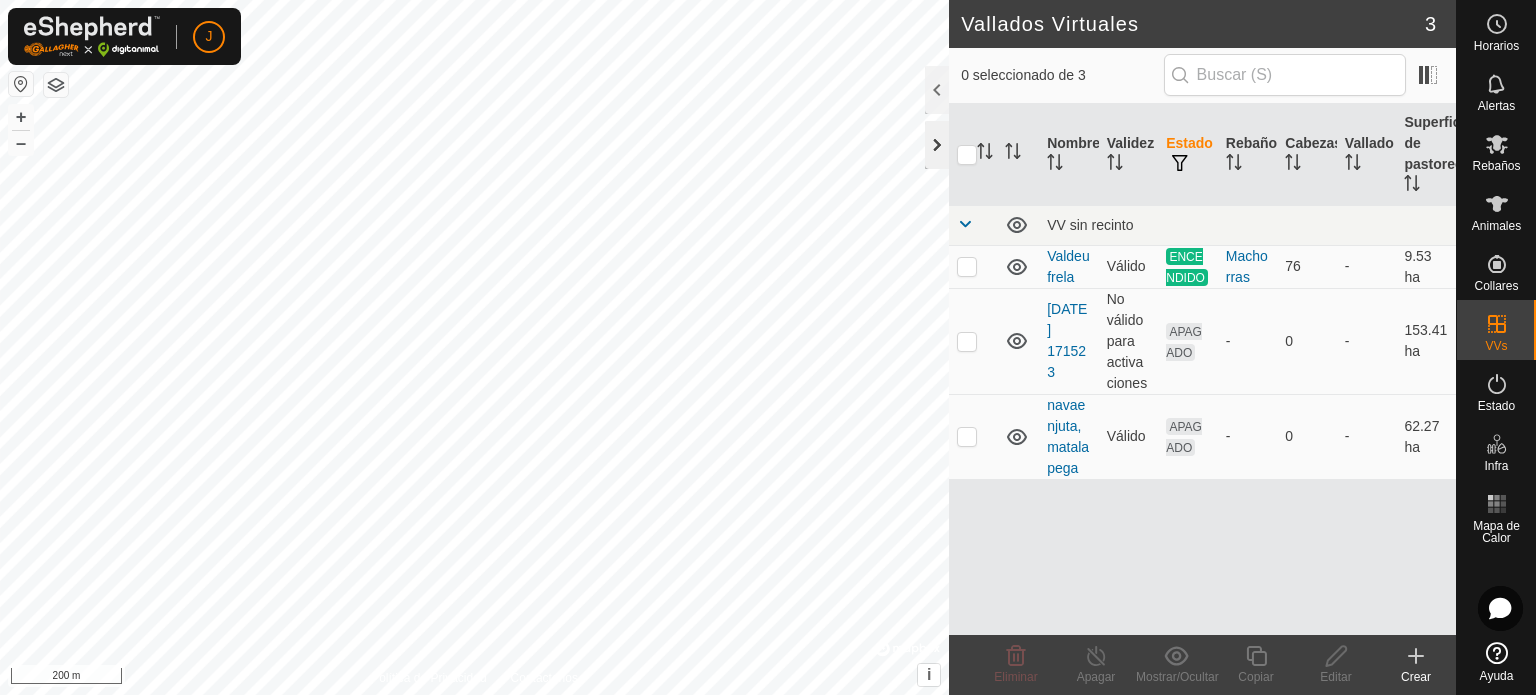 click 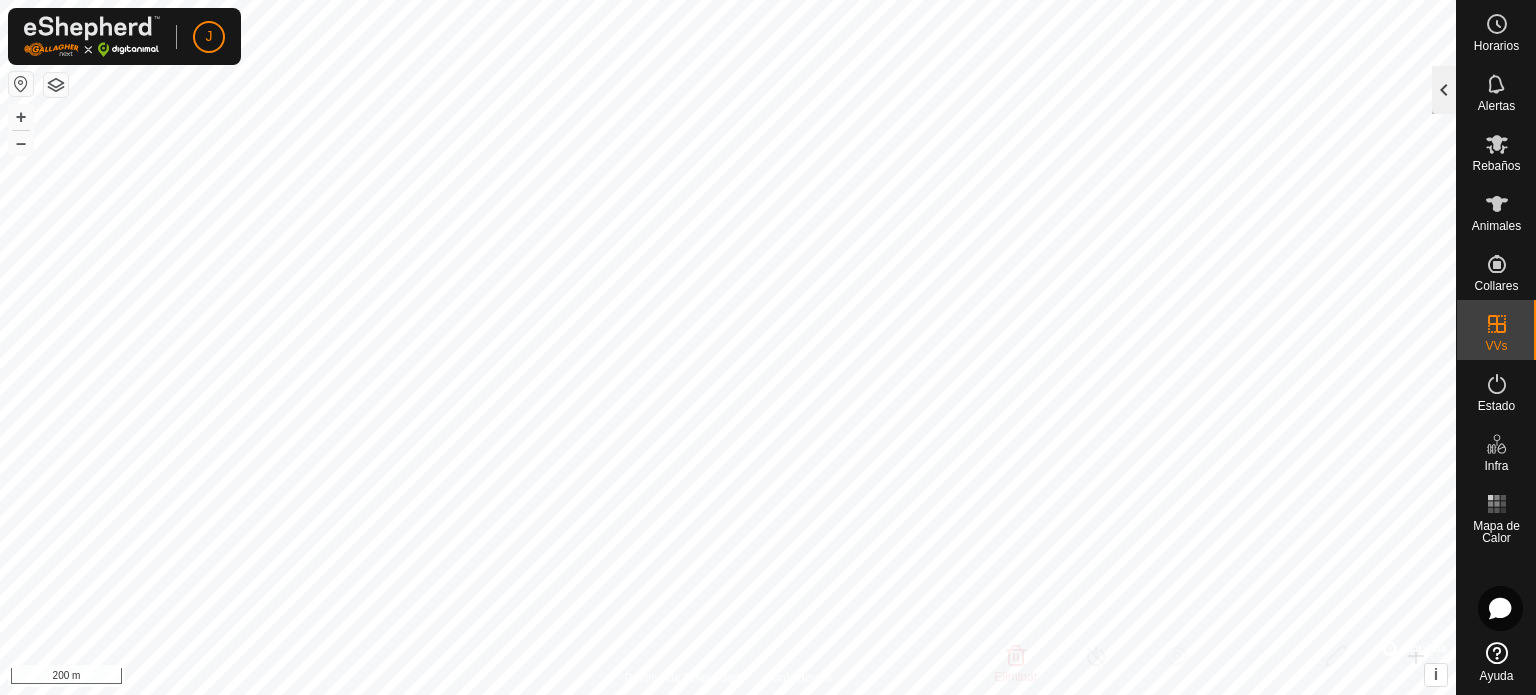 click 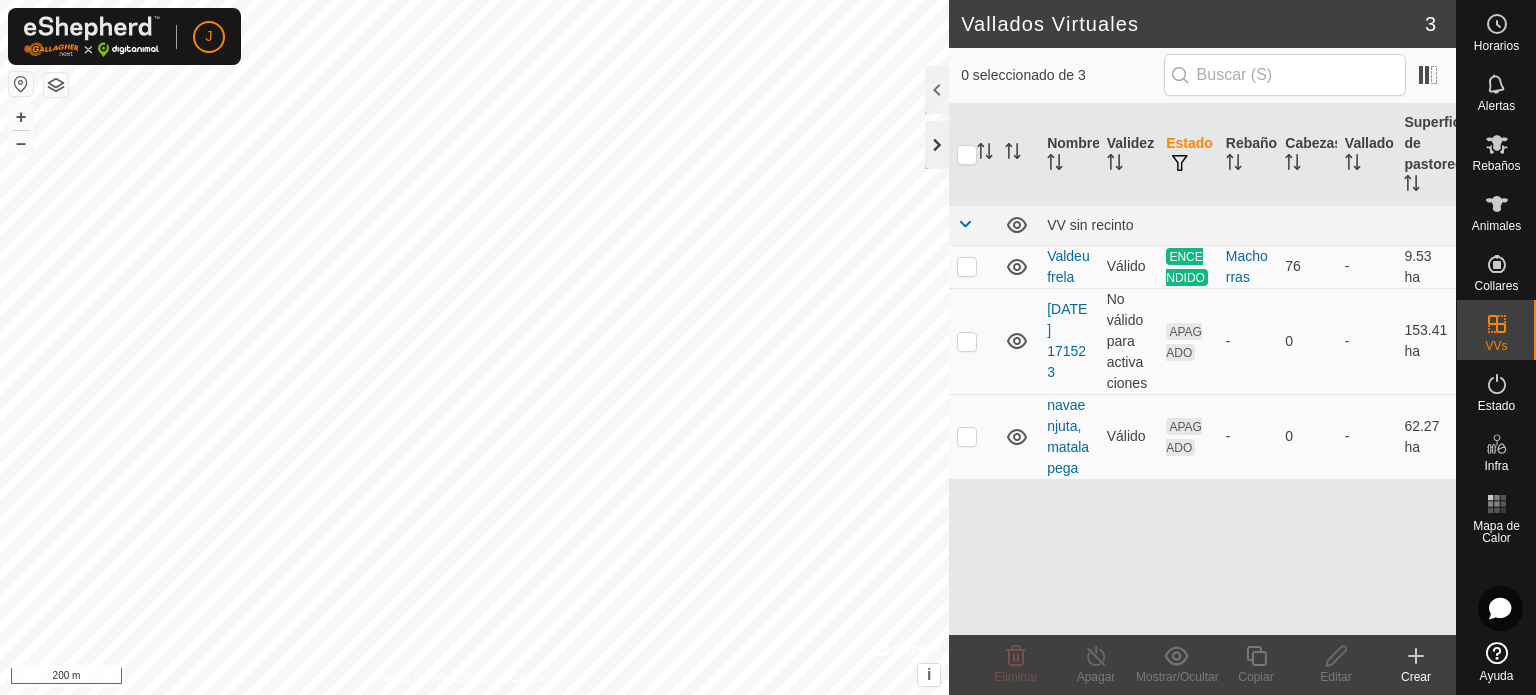 click 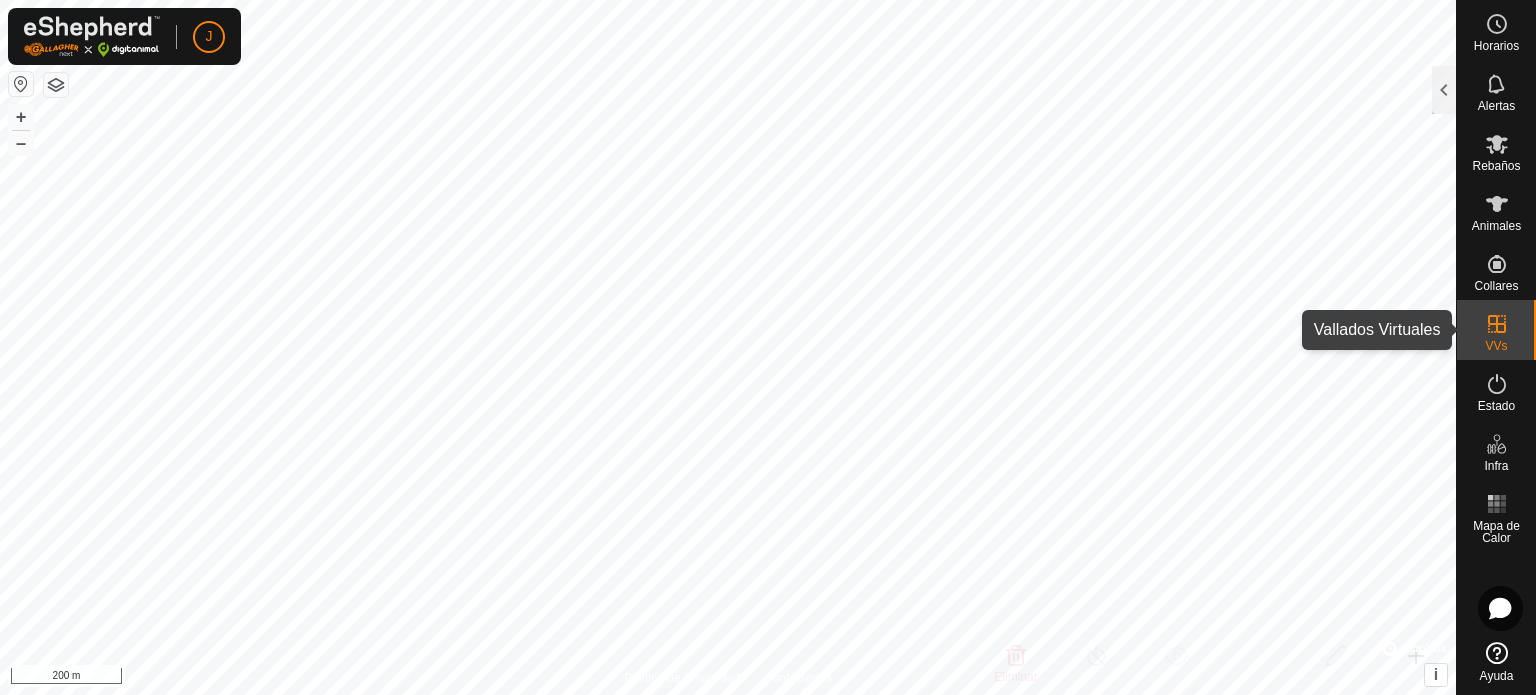 click 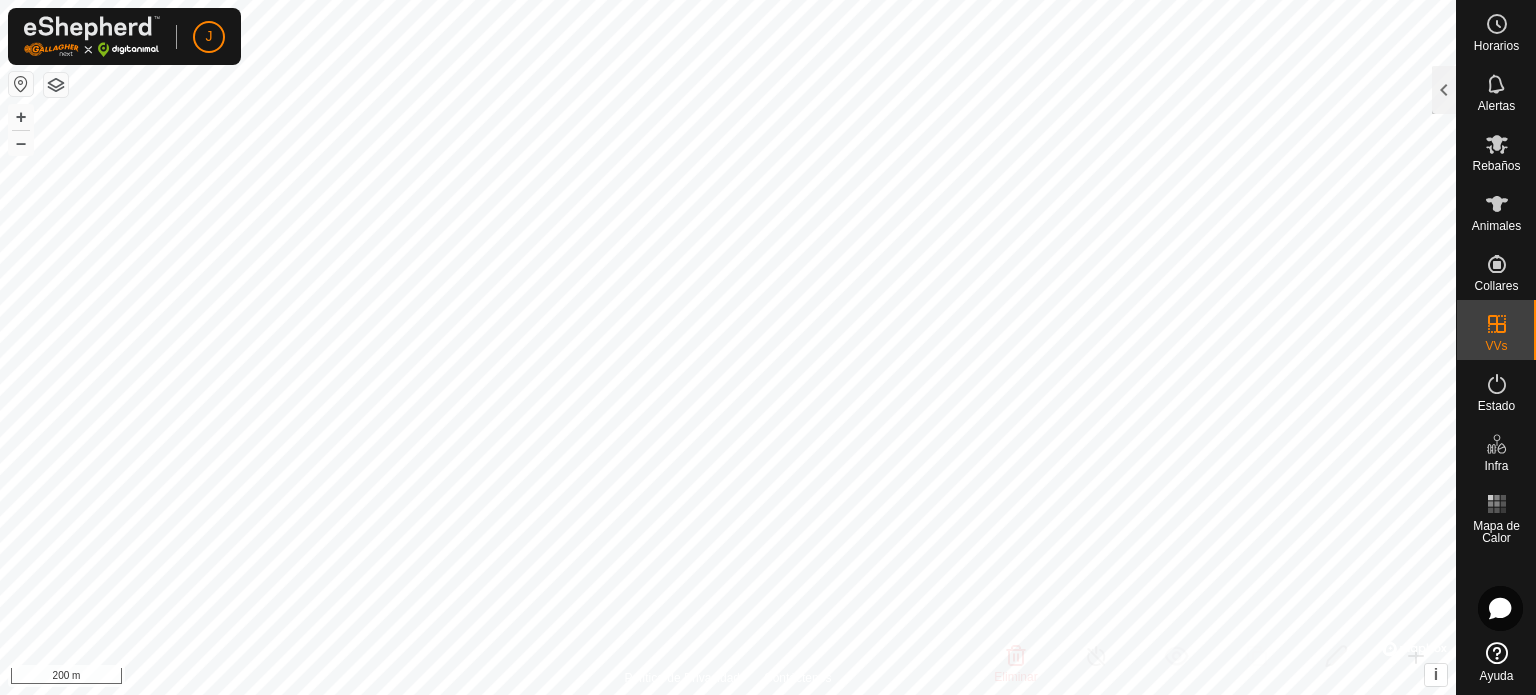 click 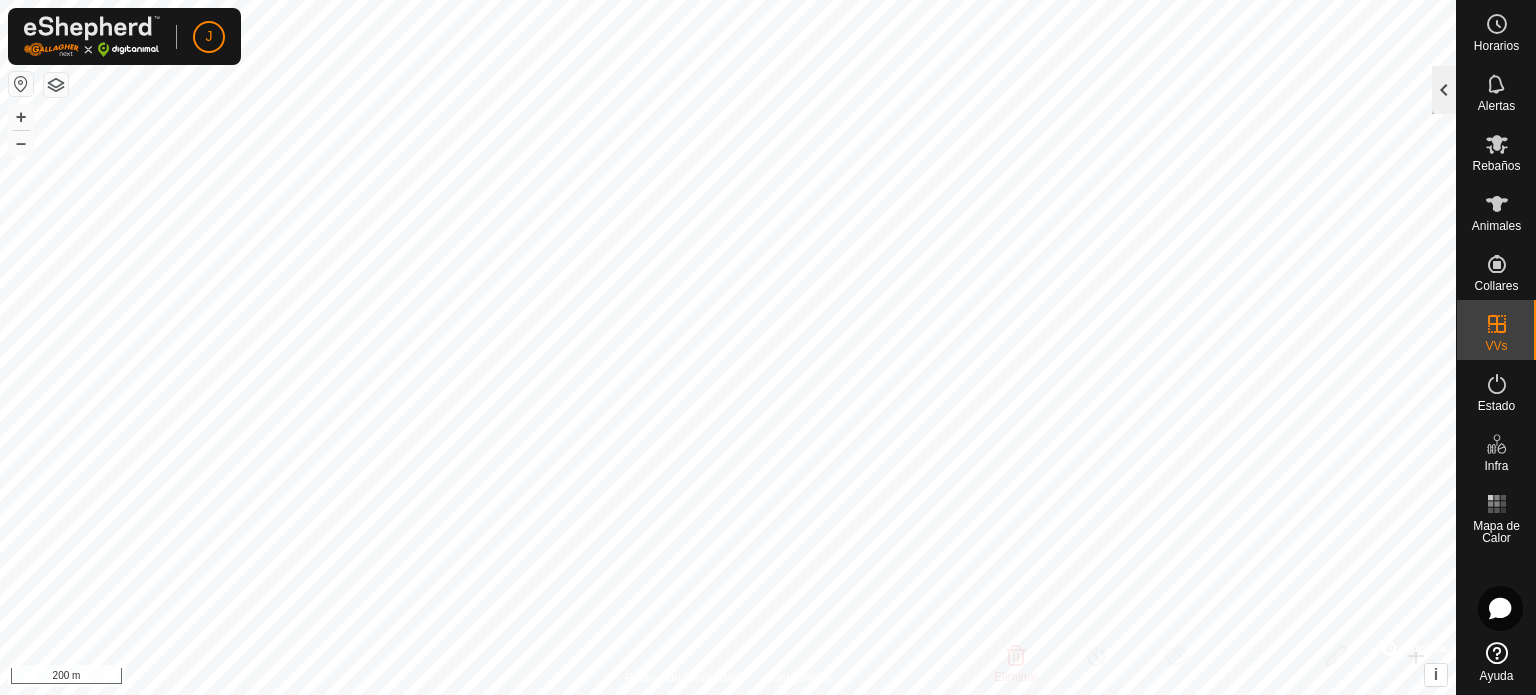 click 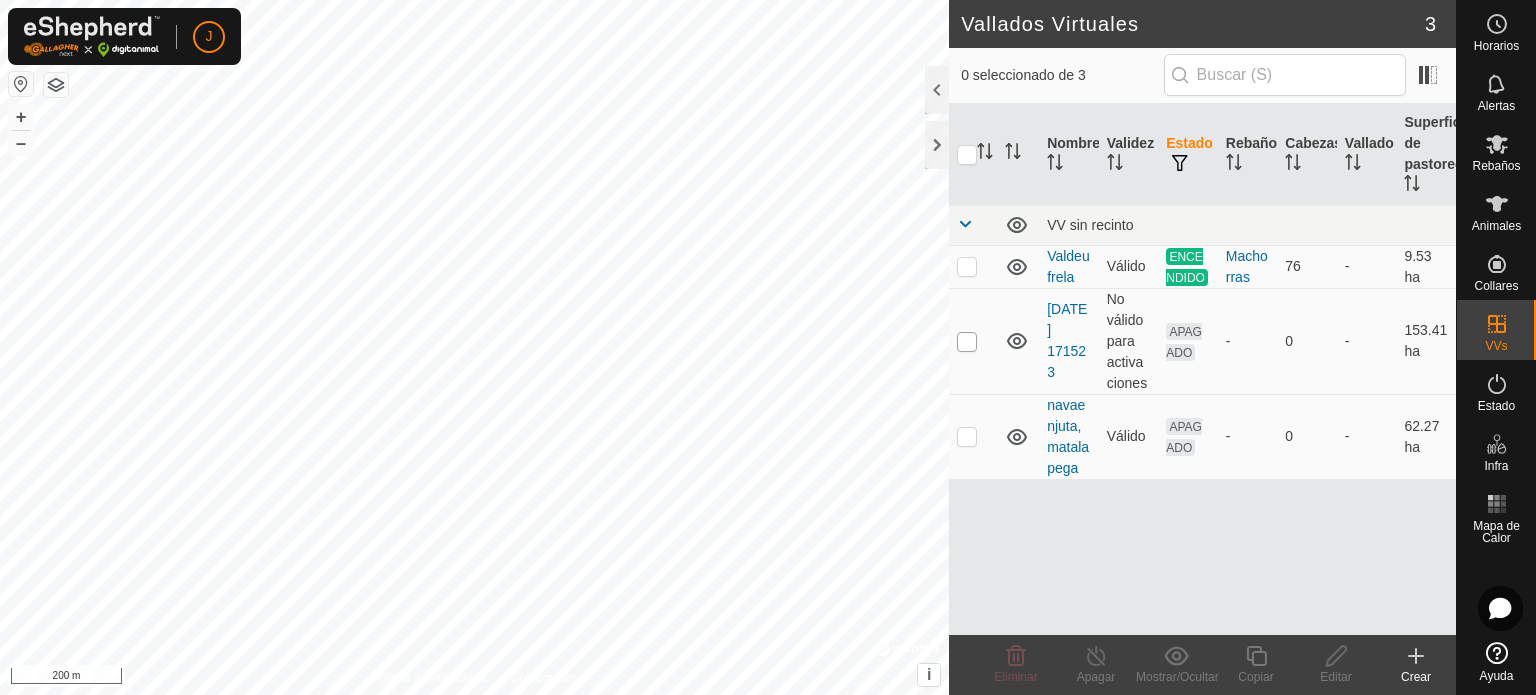 click at bounding box center (967, 342) 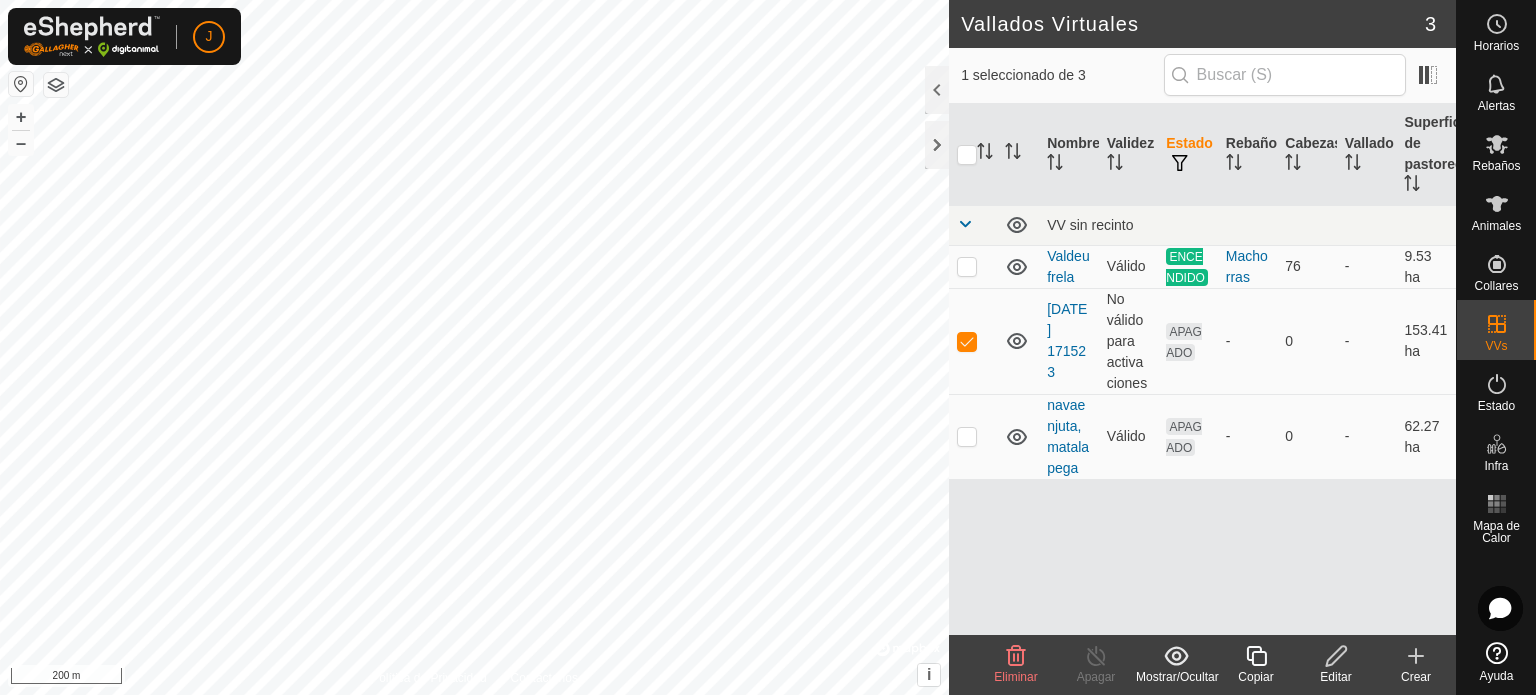 click on "Vallados Virtuales 3 1 seleccionado de 3     Nombre   Validez   Estado   Rebaño   Cabezas   Vallado   Superficie de pastoreo   VV sin recinto  Valdeufrela  Válido  ENCENDIDO  Machorras    76   -   9.53 ha  [DATE] 171523  No válido para activaciones  APAGADO  -   0   -   153.41 ha  navaenjuta,matalapega  Válido  APAGADO  -   0   -   62.27 ha  Eliminar  Apagar   Mostrar/Ocultar   Copiar   Editar   Crear  Política de Privacidad Contáctenos
[DATE] 171523 Estado:  APAGADO Tipo:  Zona de Exclusión + – ⇧ i ©  Mapbox , ©  OpenStreetMap ,  Improve this map 200 m" 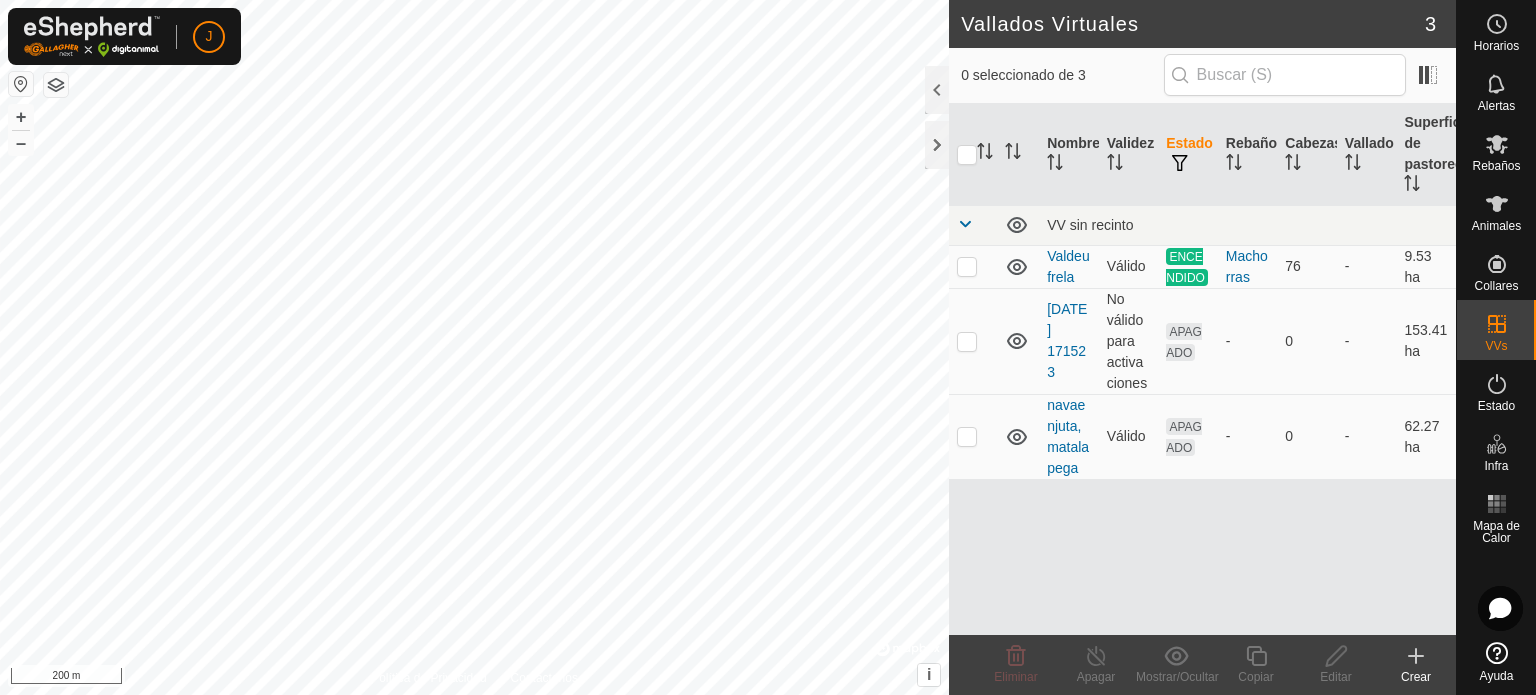 checkbox on "false" 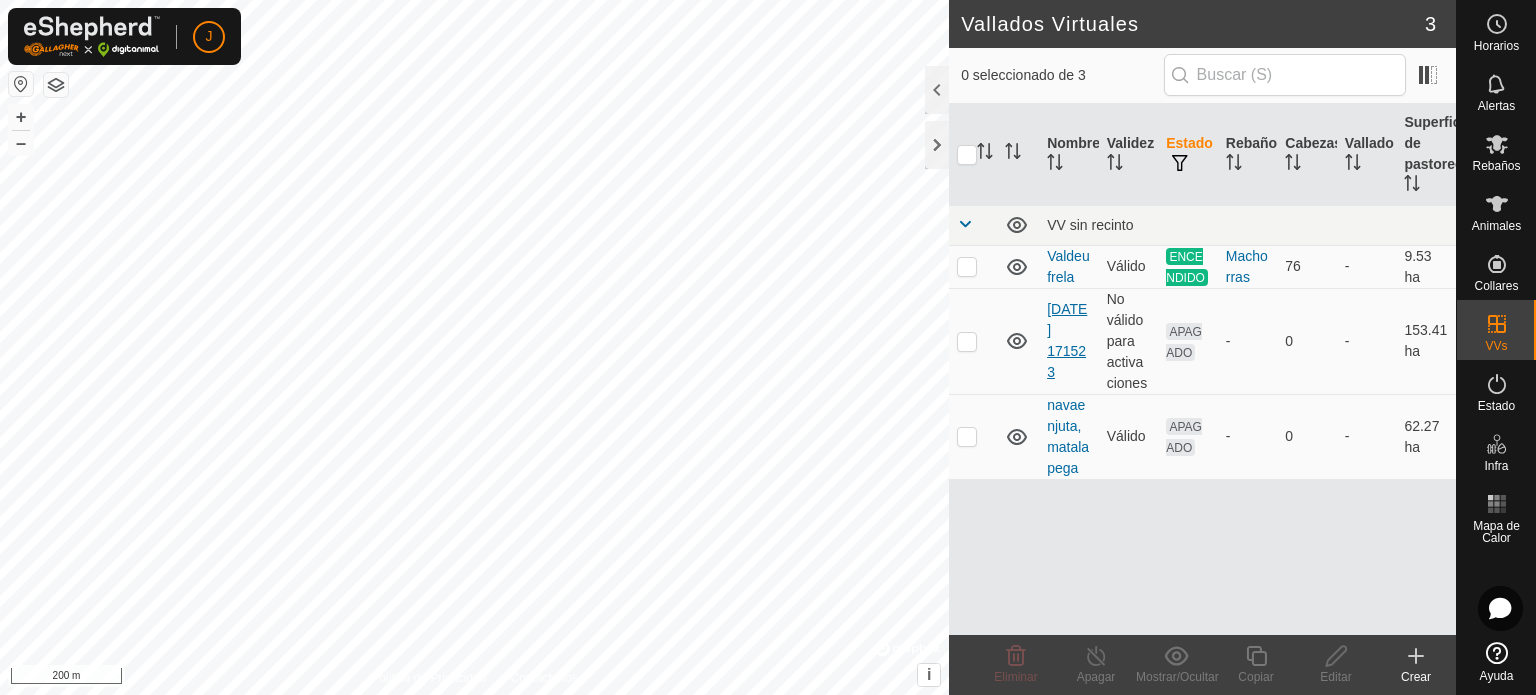 click on "[DATE] 171523" at bounding box center (1067, 340) 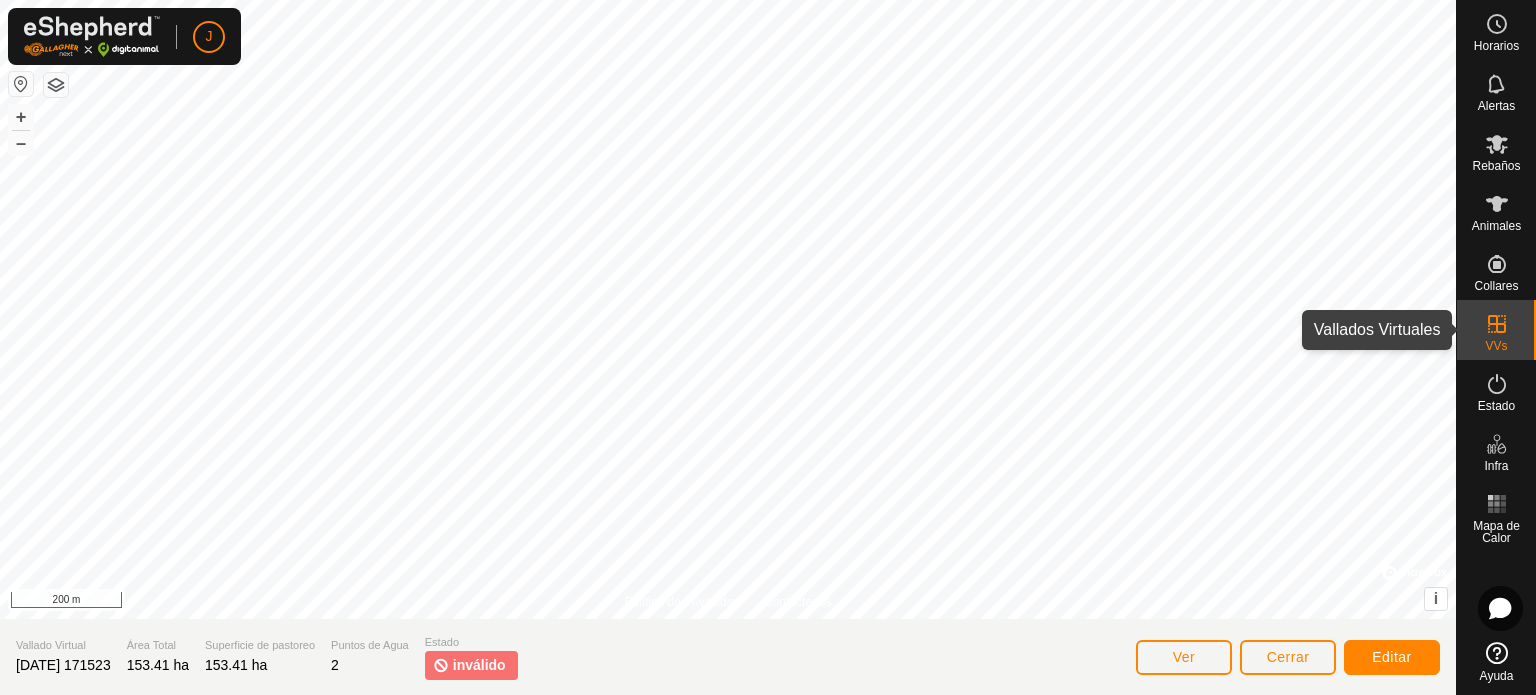 click on "VVs" at bounding box center (1496, 330) 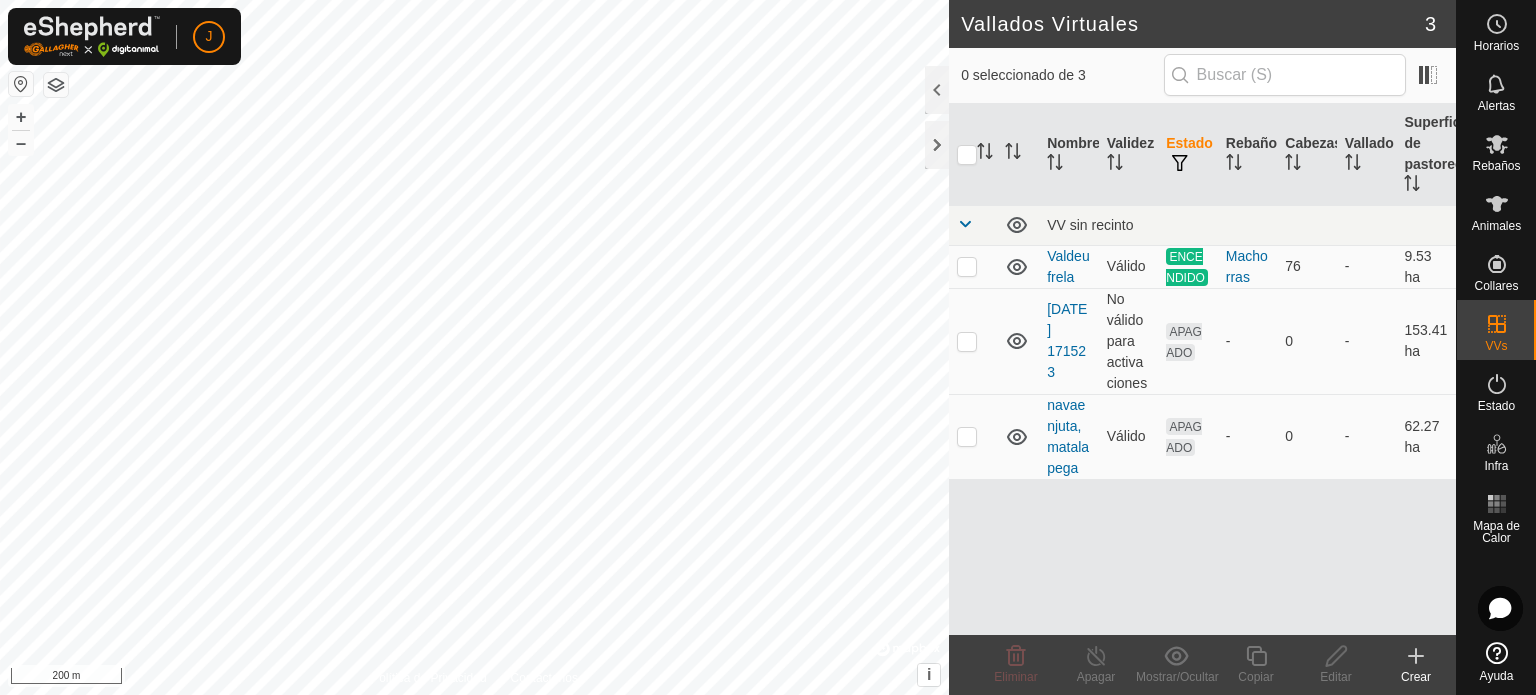 click on "No válido para activaciones" at bounding box center [1129, 341] 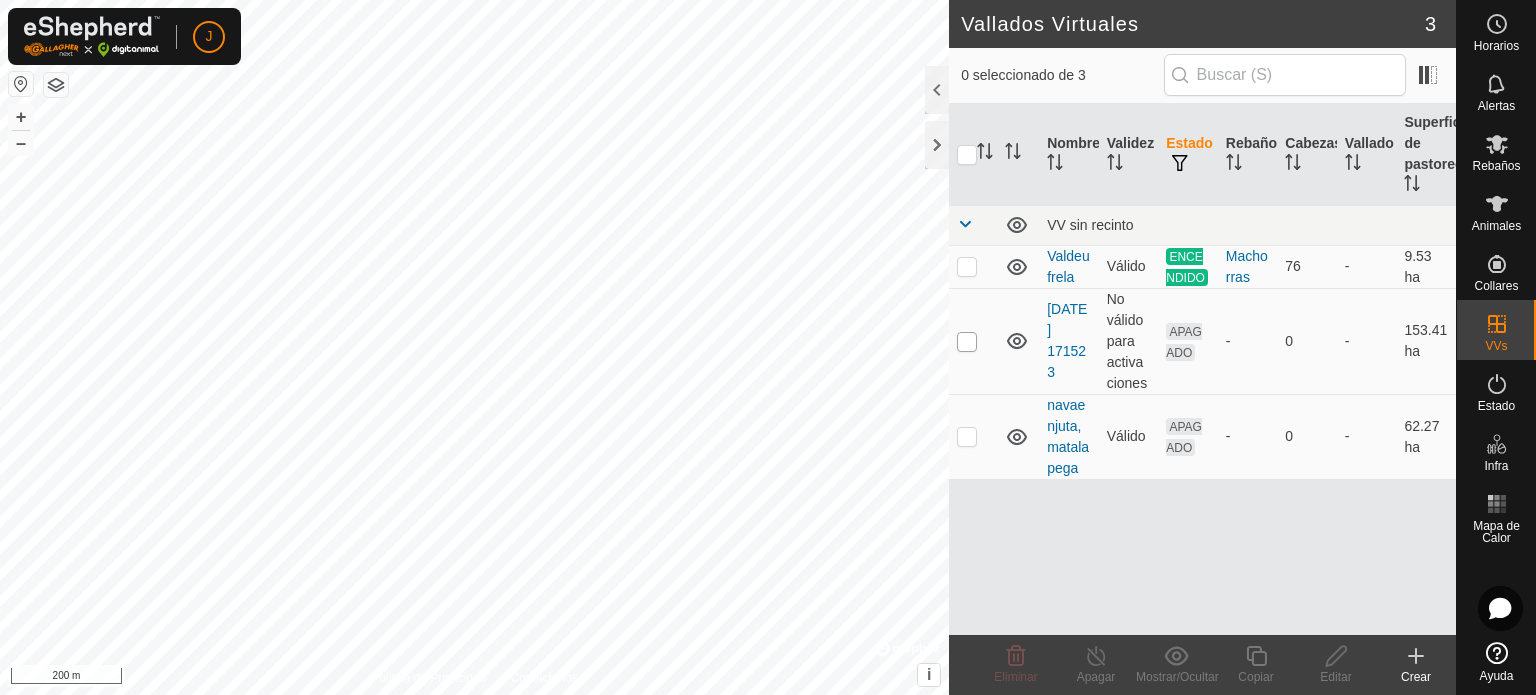 click at bounding box center [967, 342] 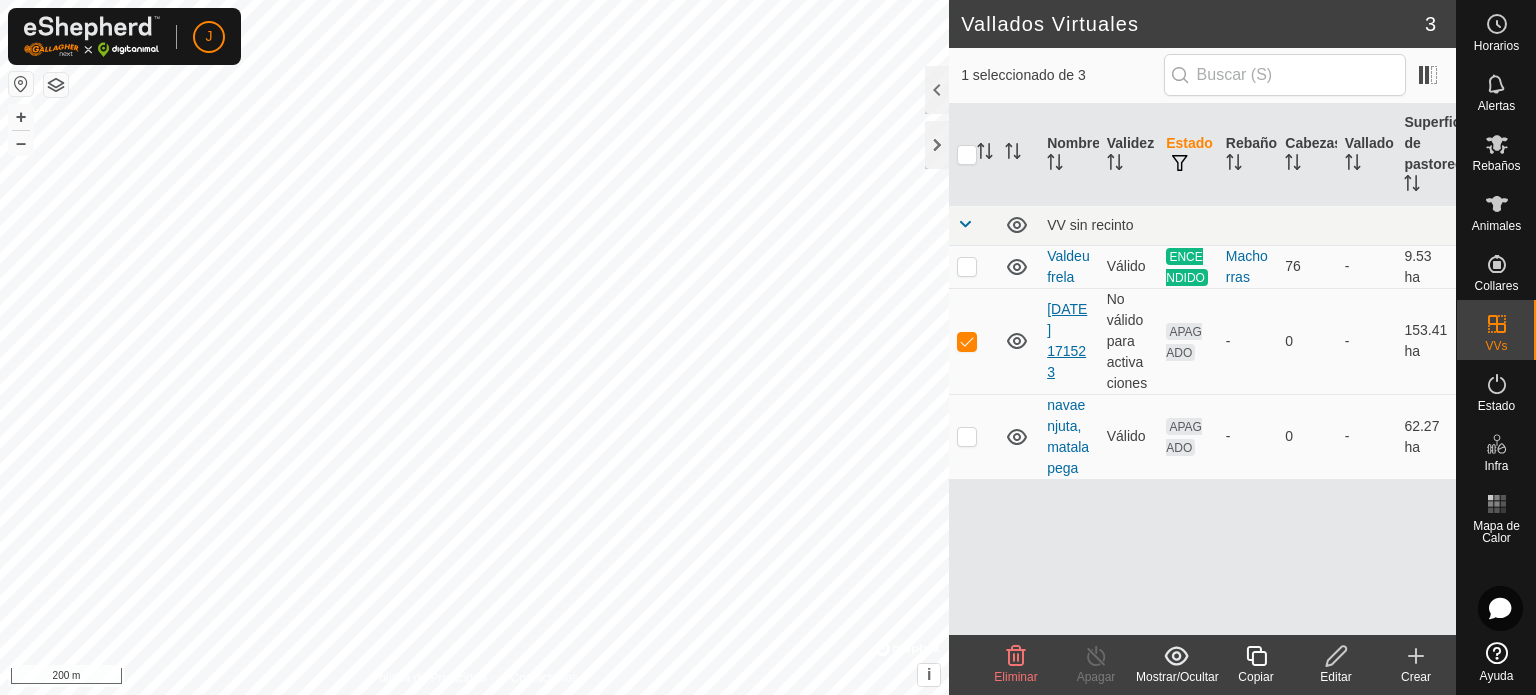 click on "[DATE] 171523" at bounding box center (1067, 340) 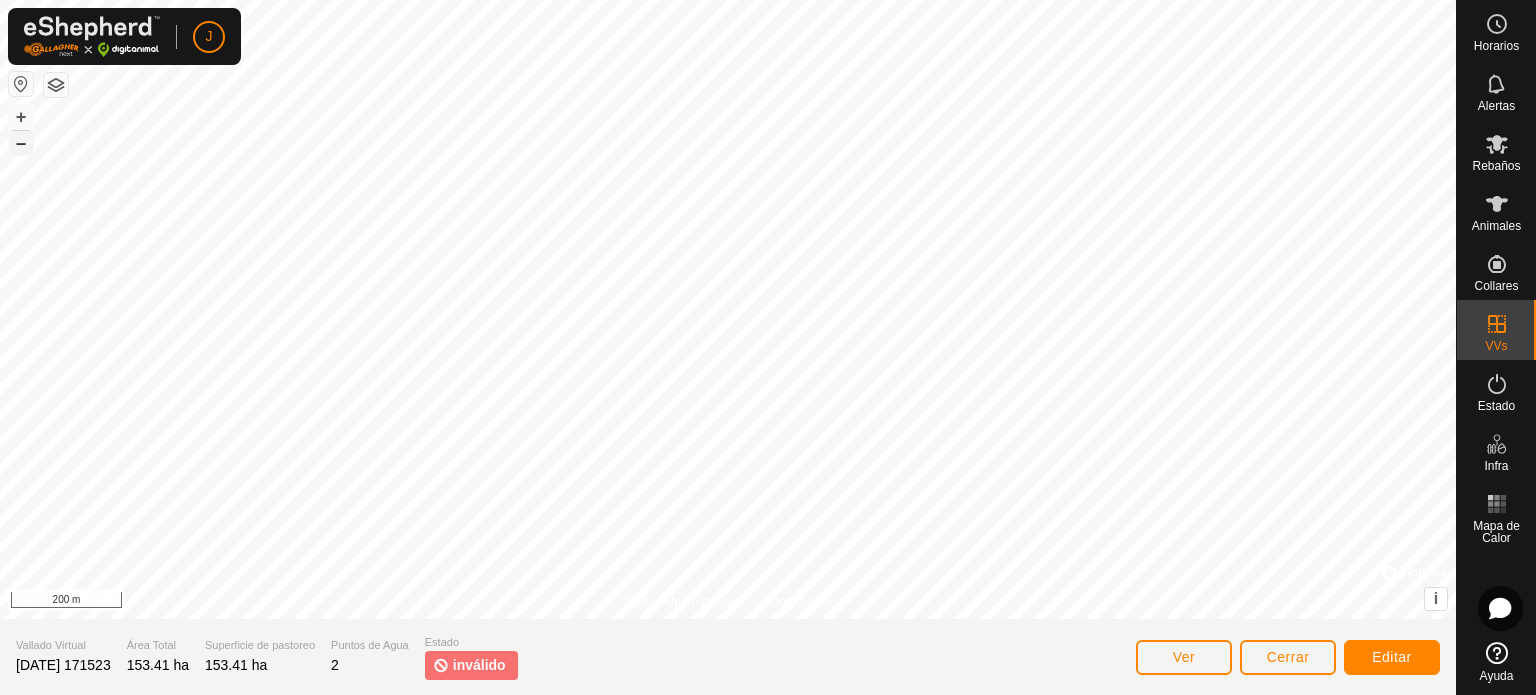 click on "–" at bounding box center [21, 143] 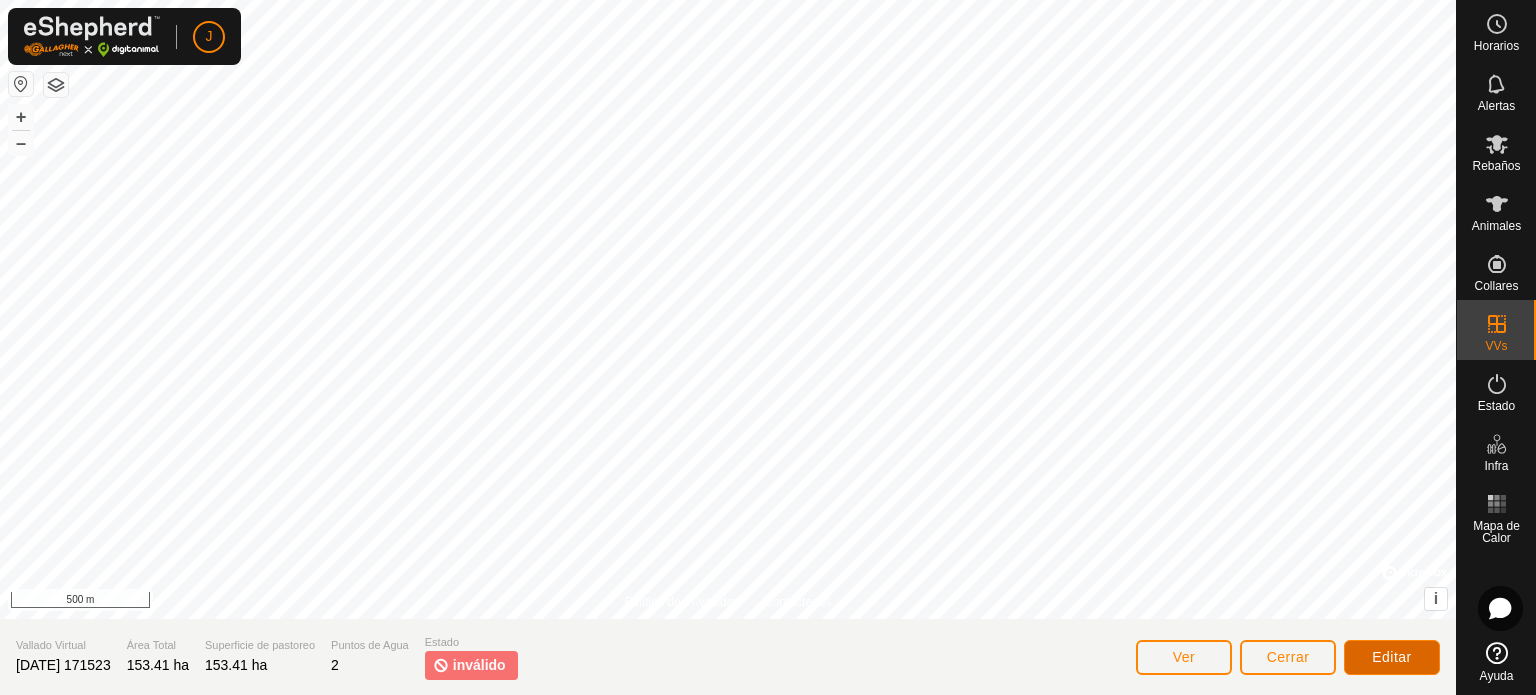 click on "Editar" 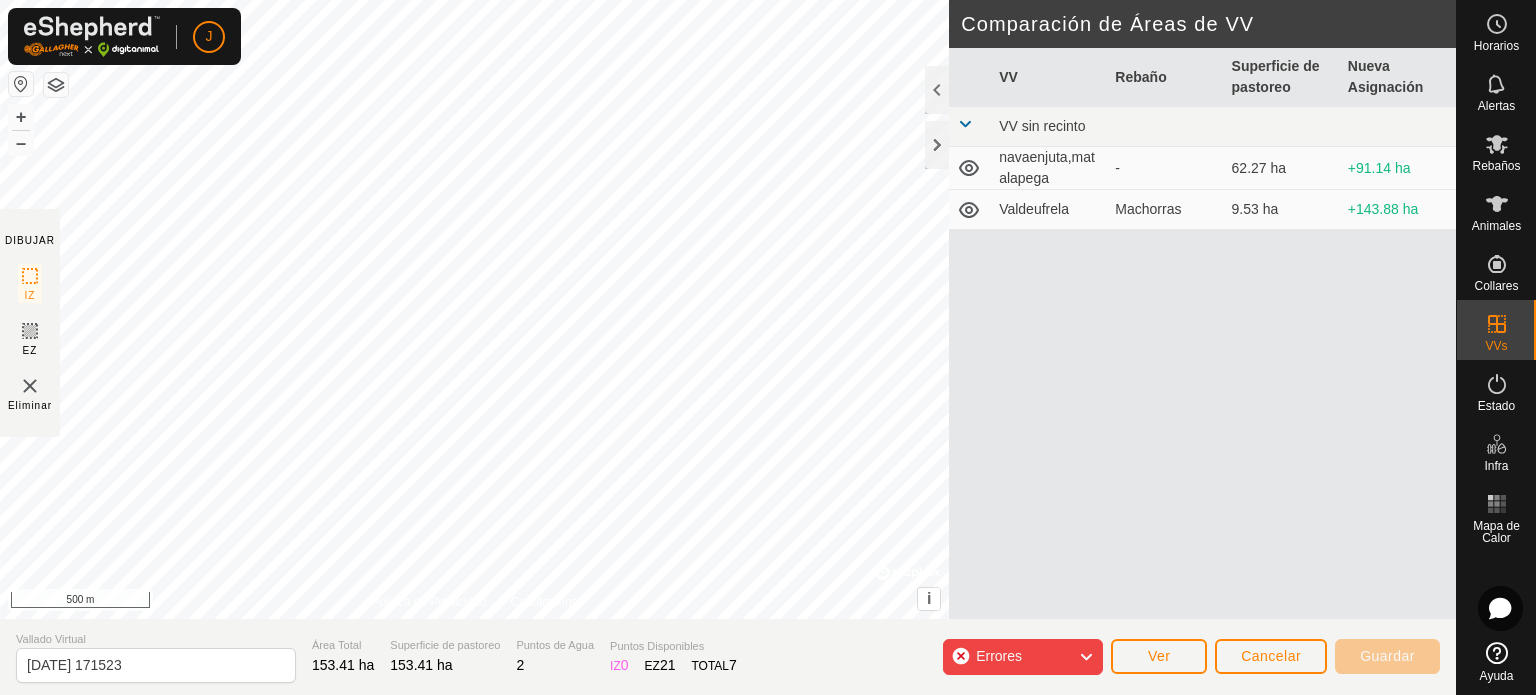 click 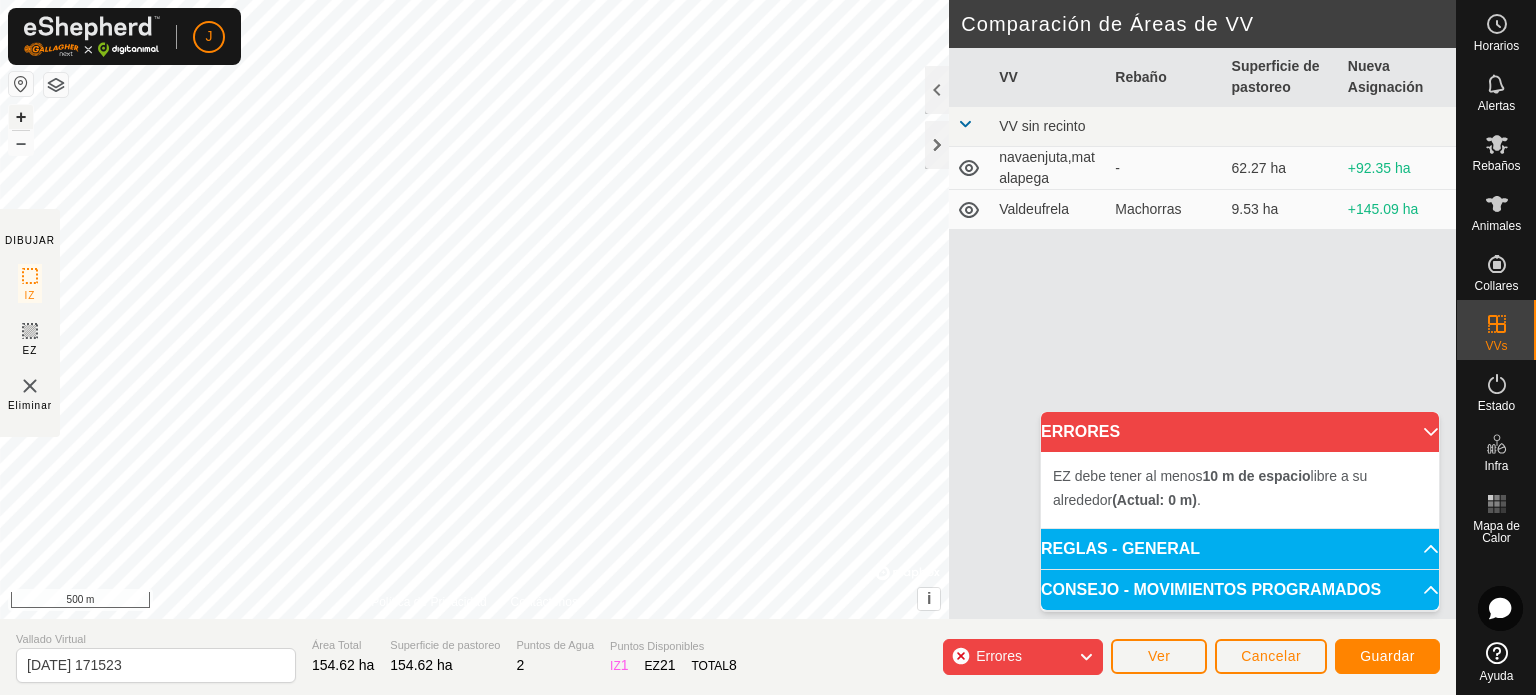 click on "+" at bounding box center [21, 117] 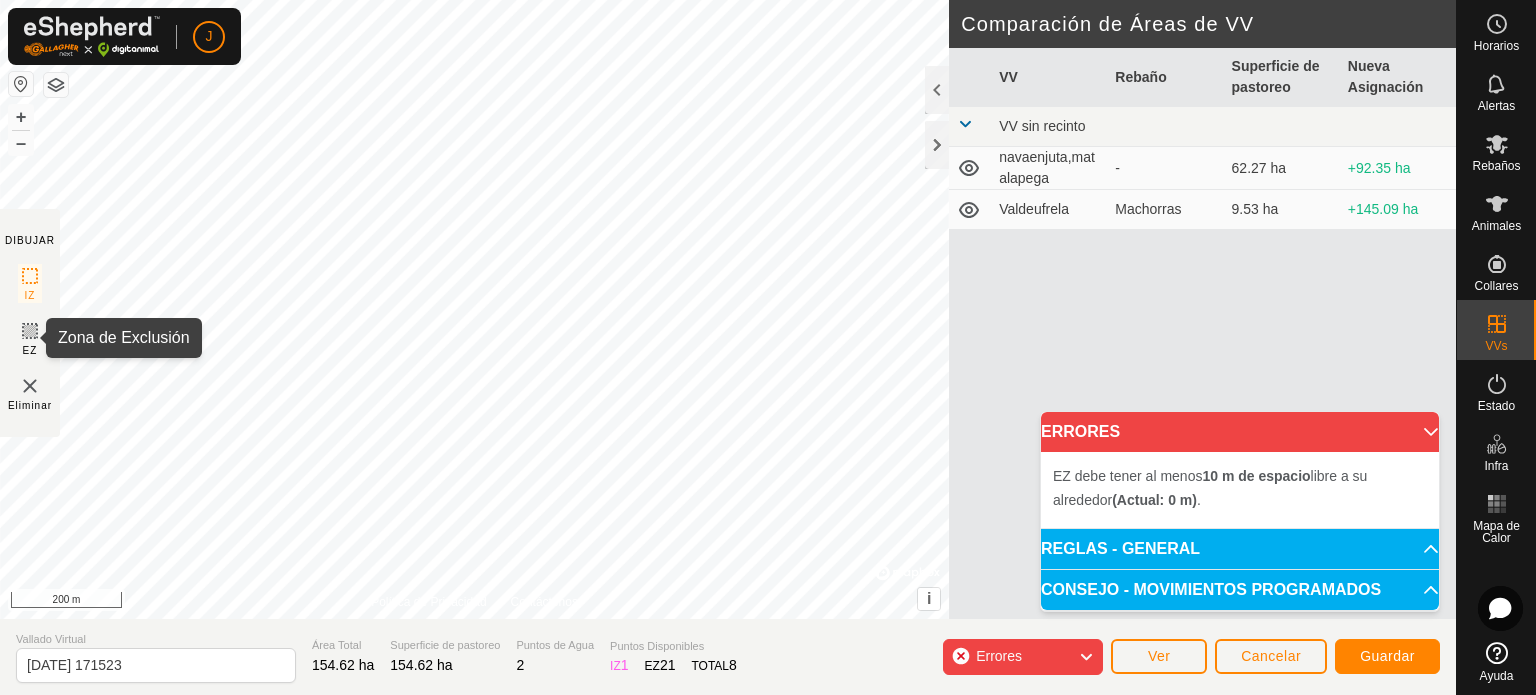 click 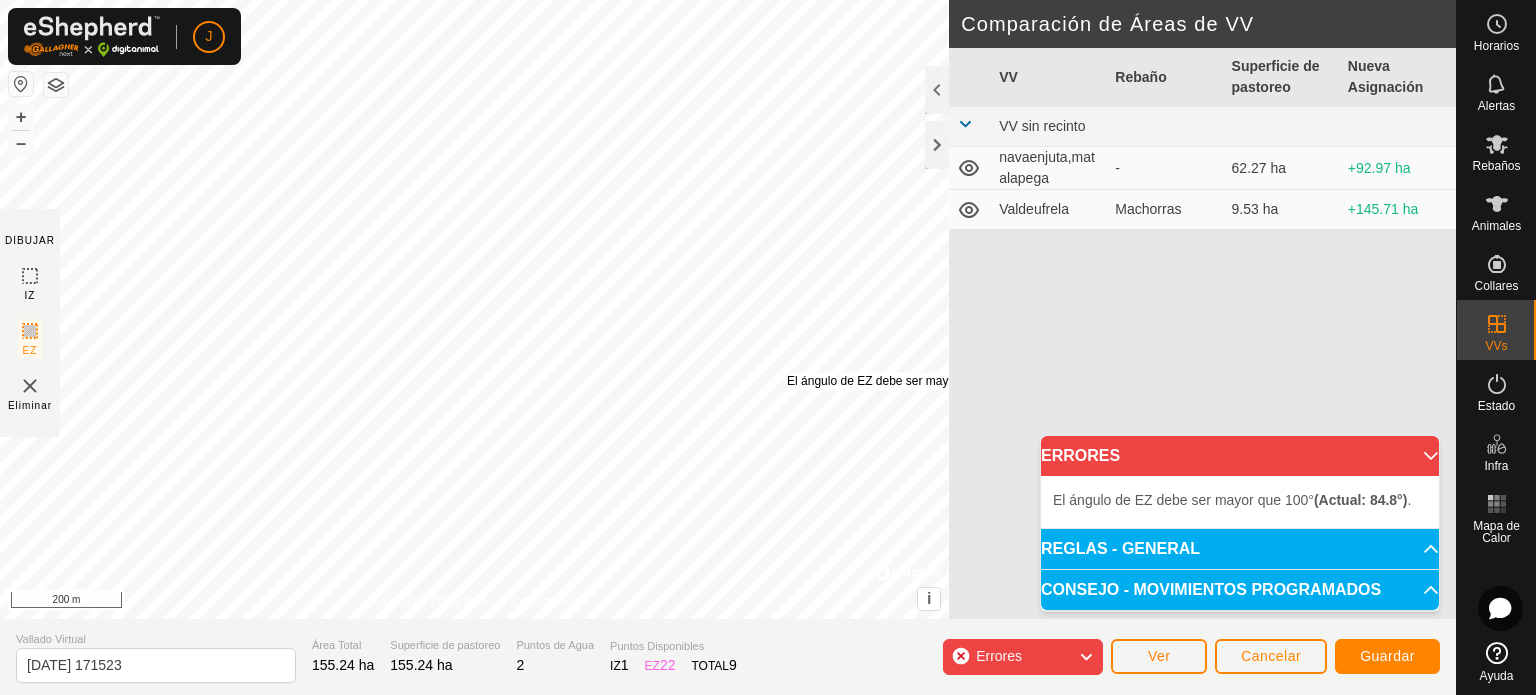 click on "El ángulo de EZ debe ser mayor que 100°  (Actual: 84.8°) . + – ⇧ i ©  Mapbox , ©  OpenStreetMap ,  Improve this map 200 m" at bounding box center (474, 309) 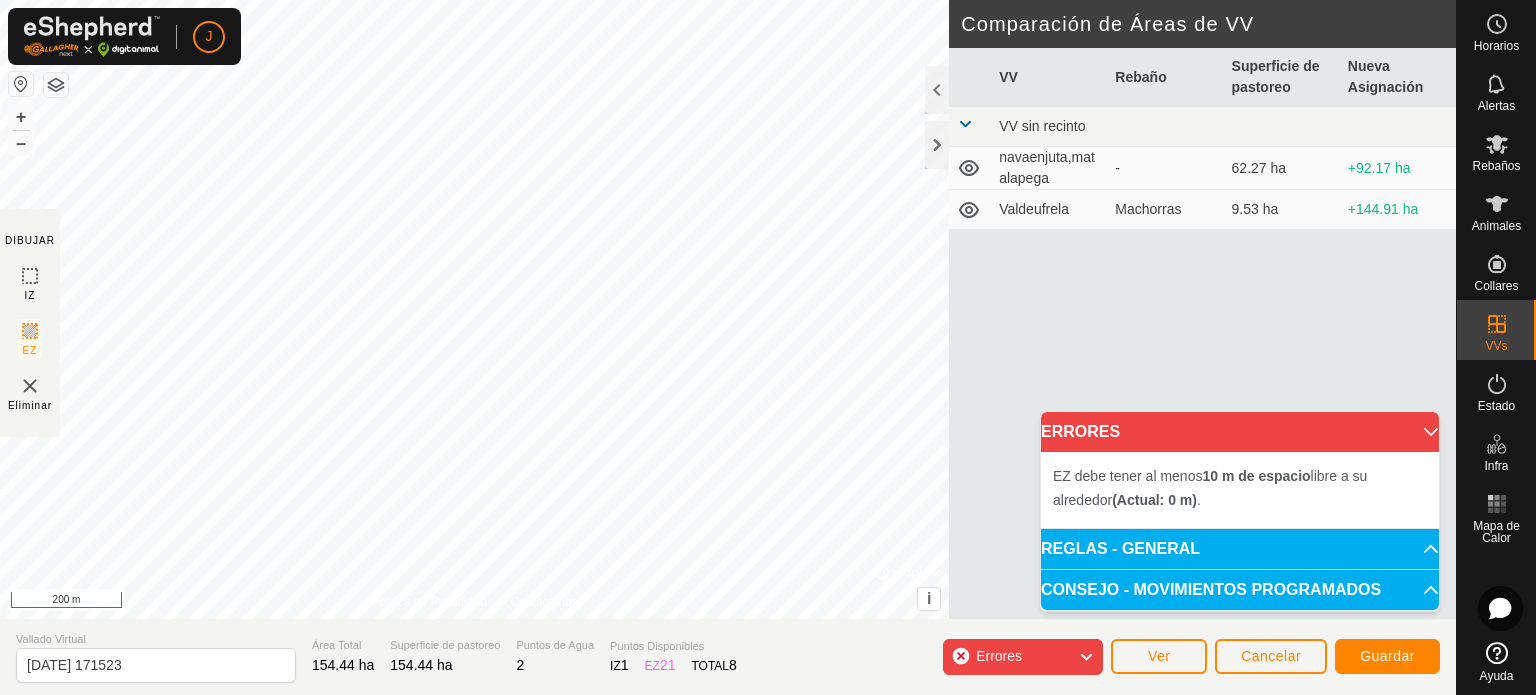 click 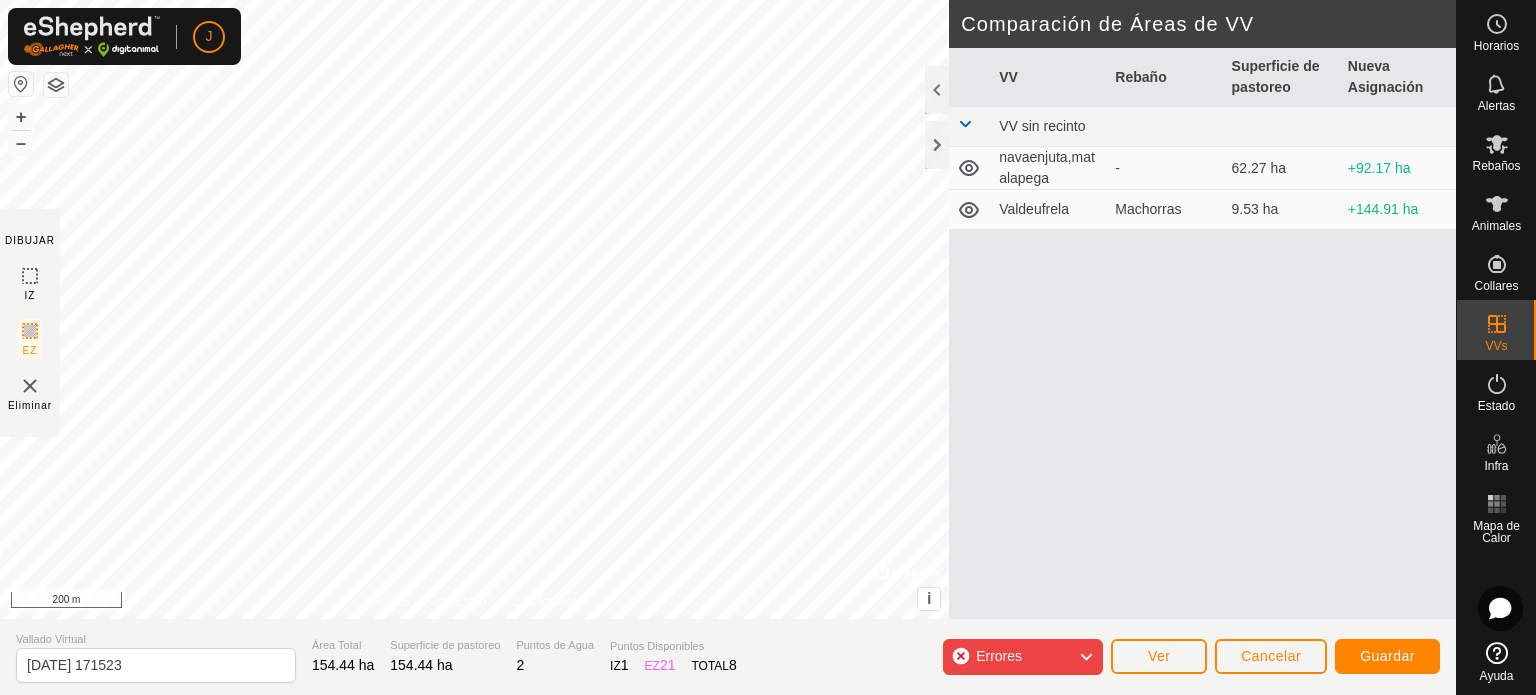 click on "Errores" 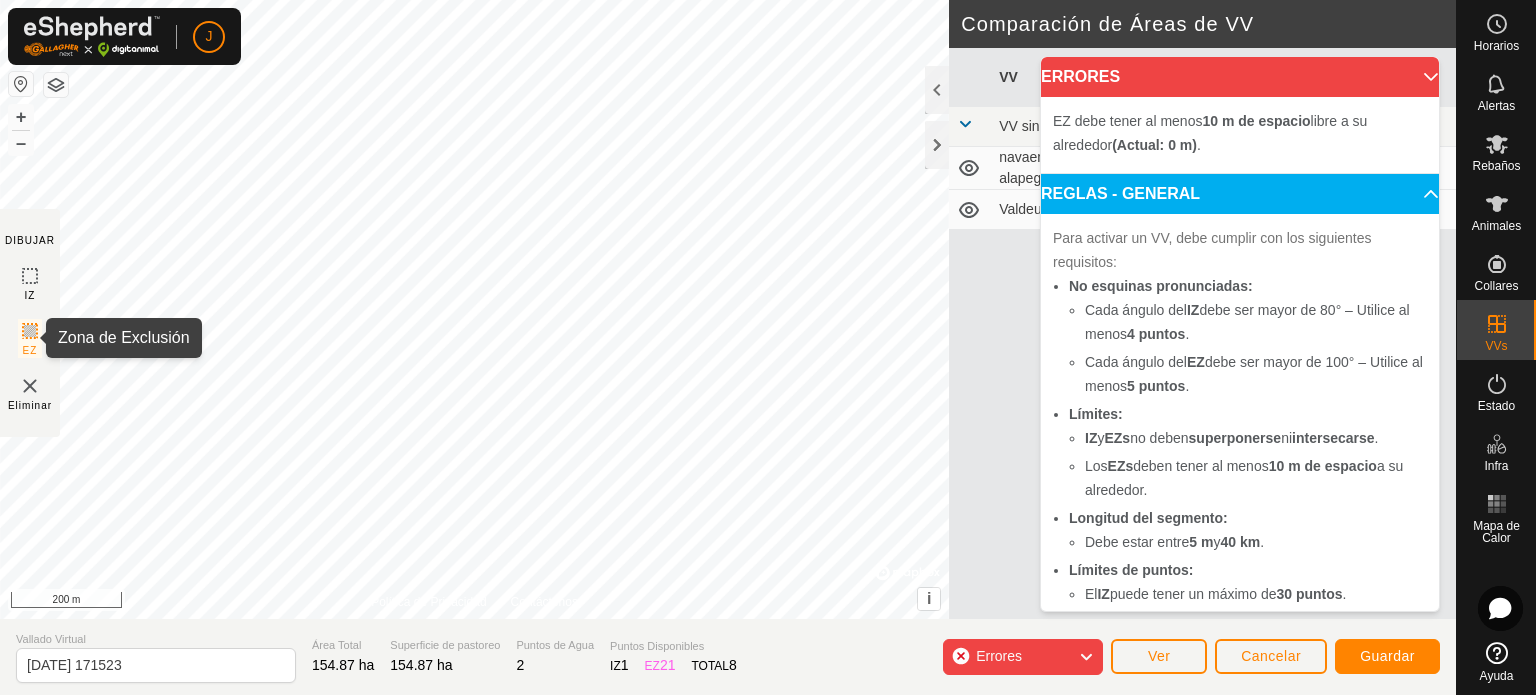 click 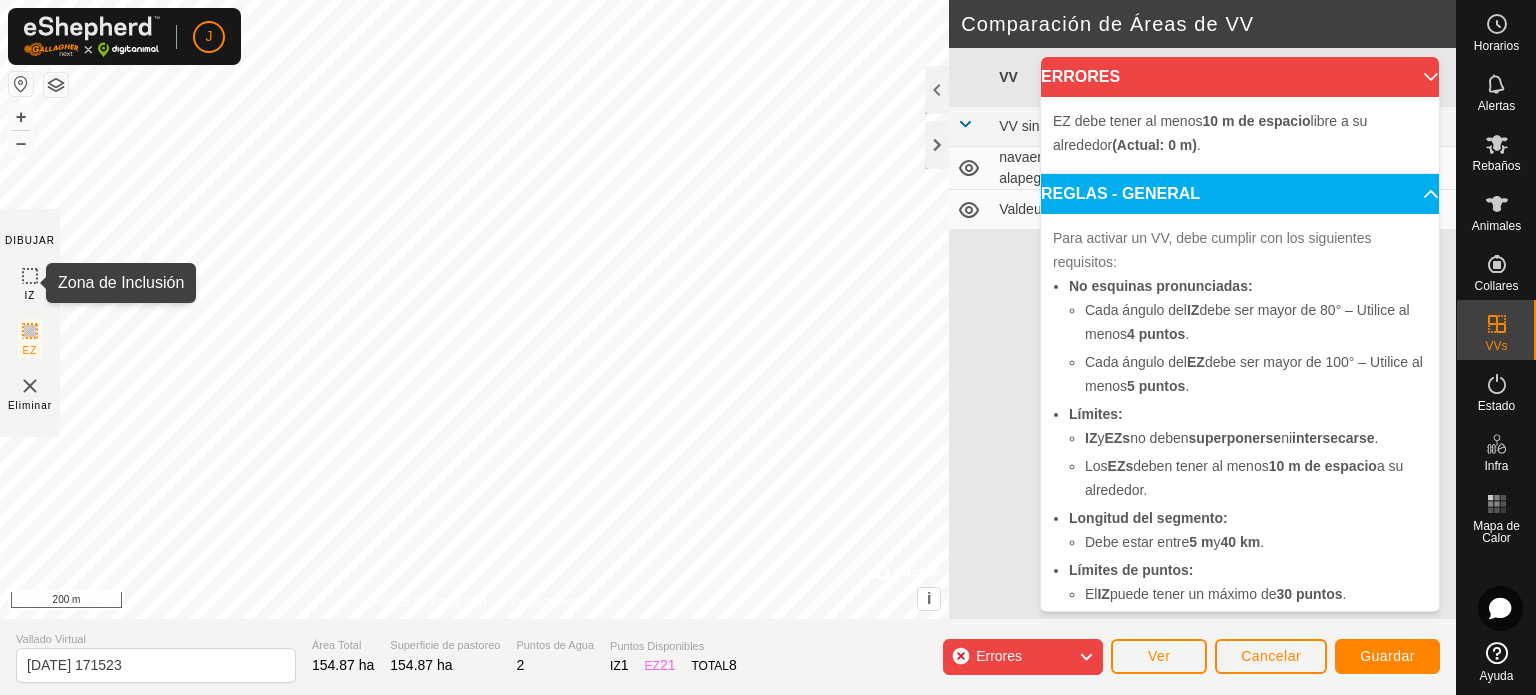 click 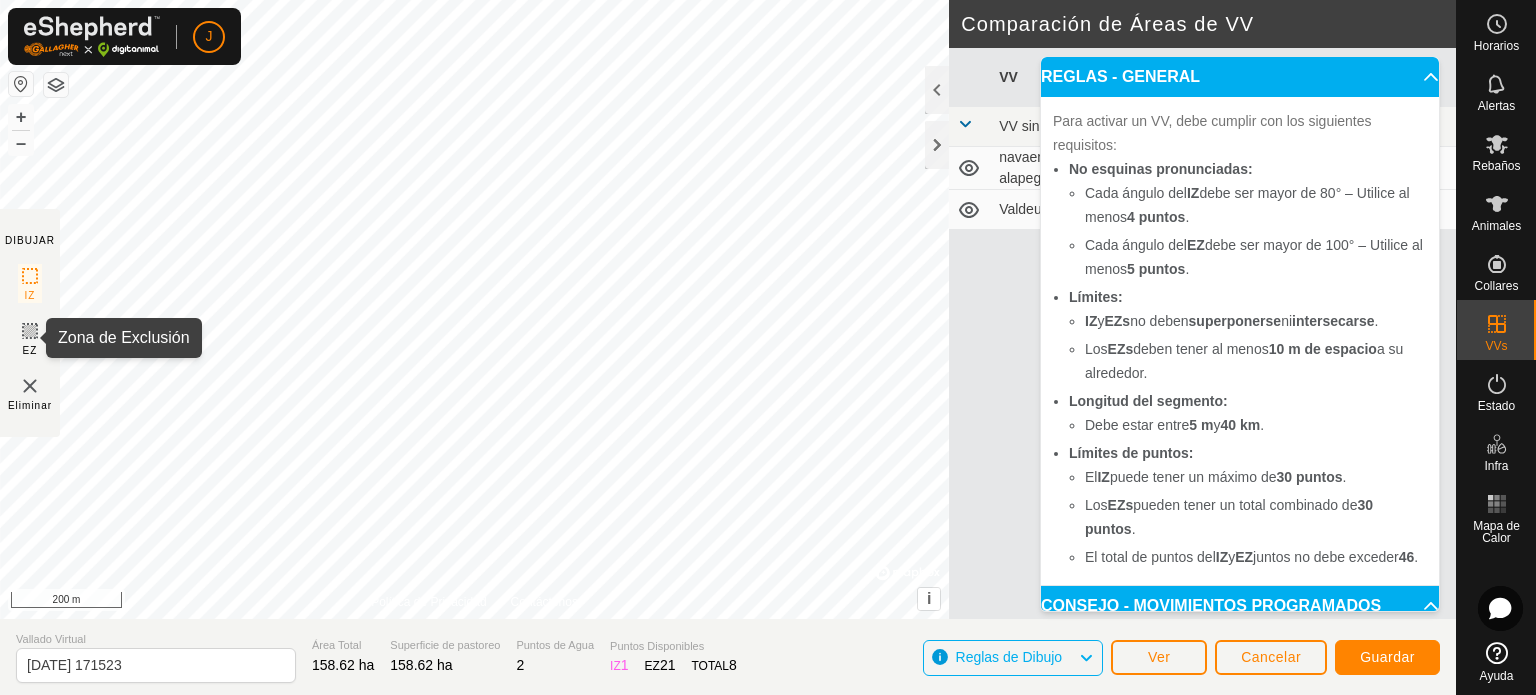 click 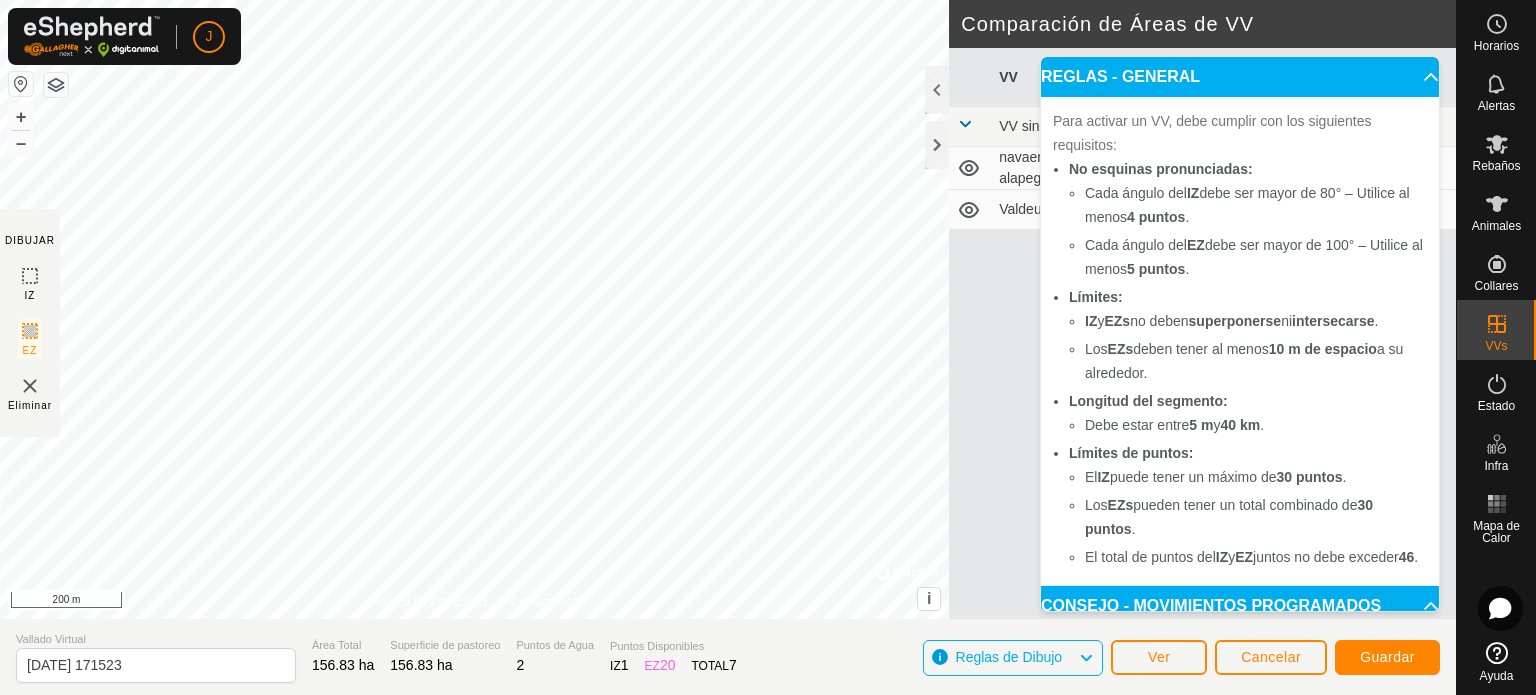 click 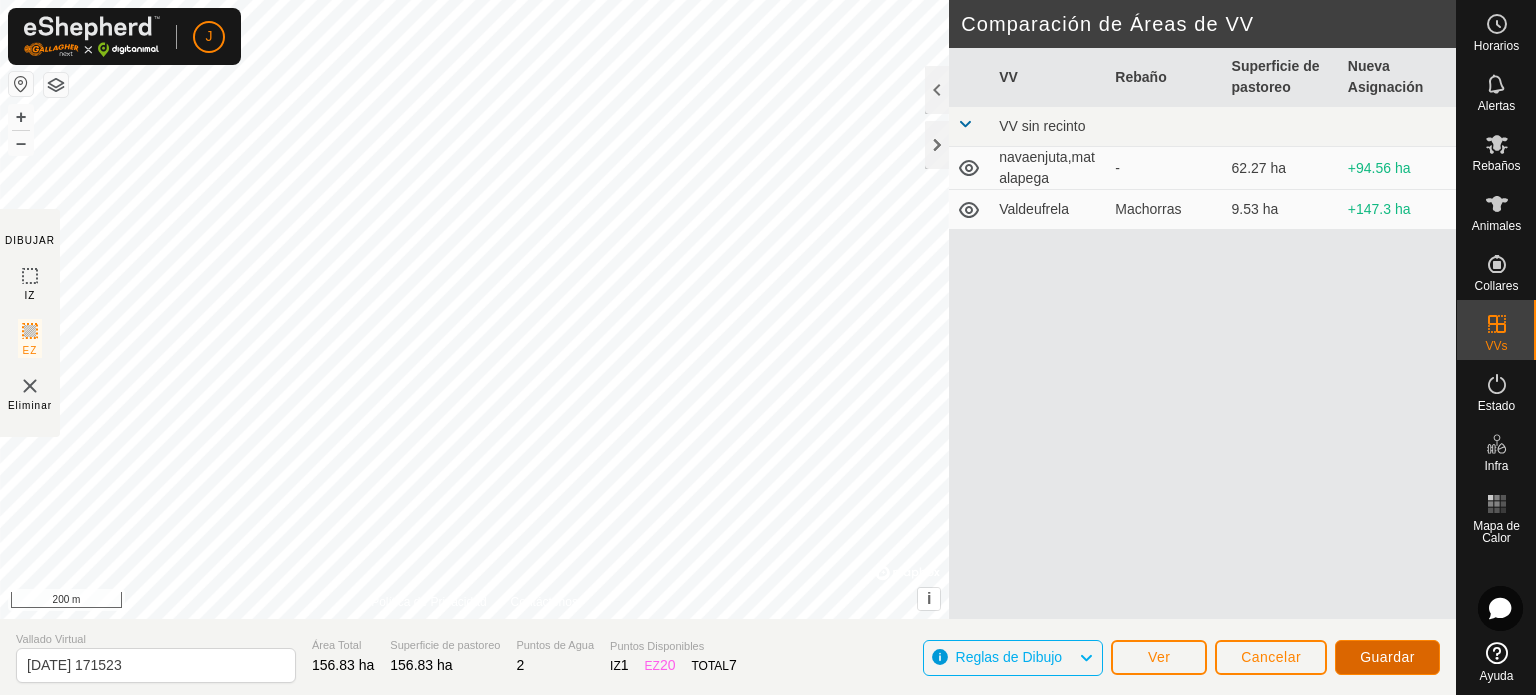 click on "Guardar" 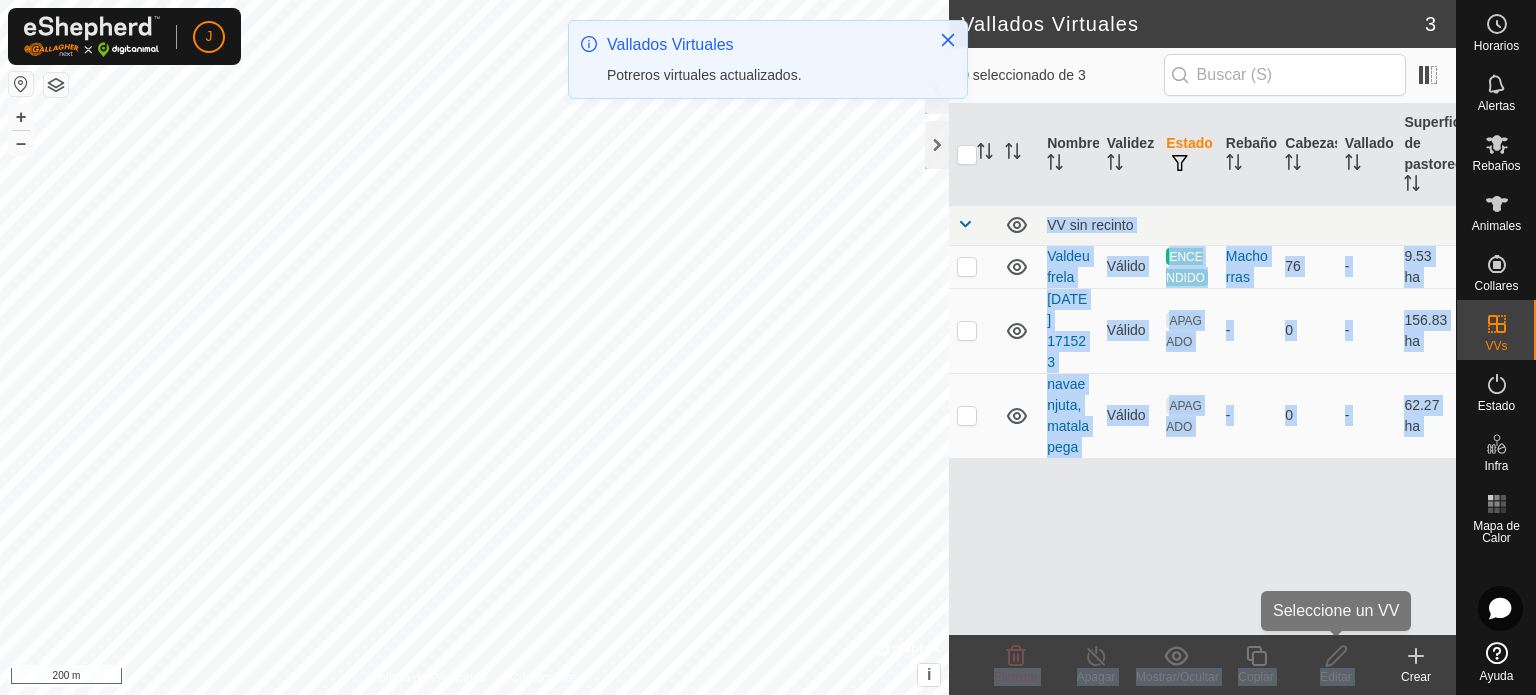 drag, startPoint x: 1384, startPoint y: 659, endPoint x: 1293, endPoint y: 604, distance: 106.32967 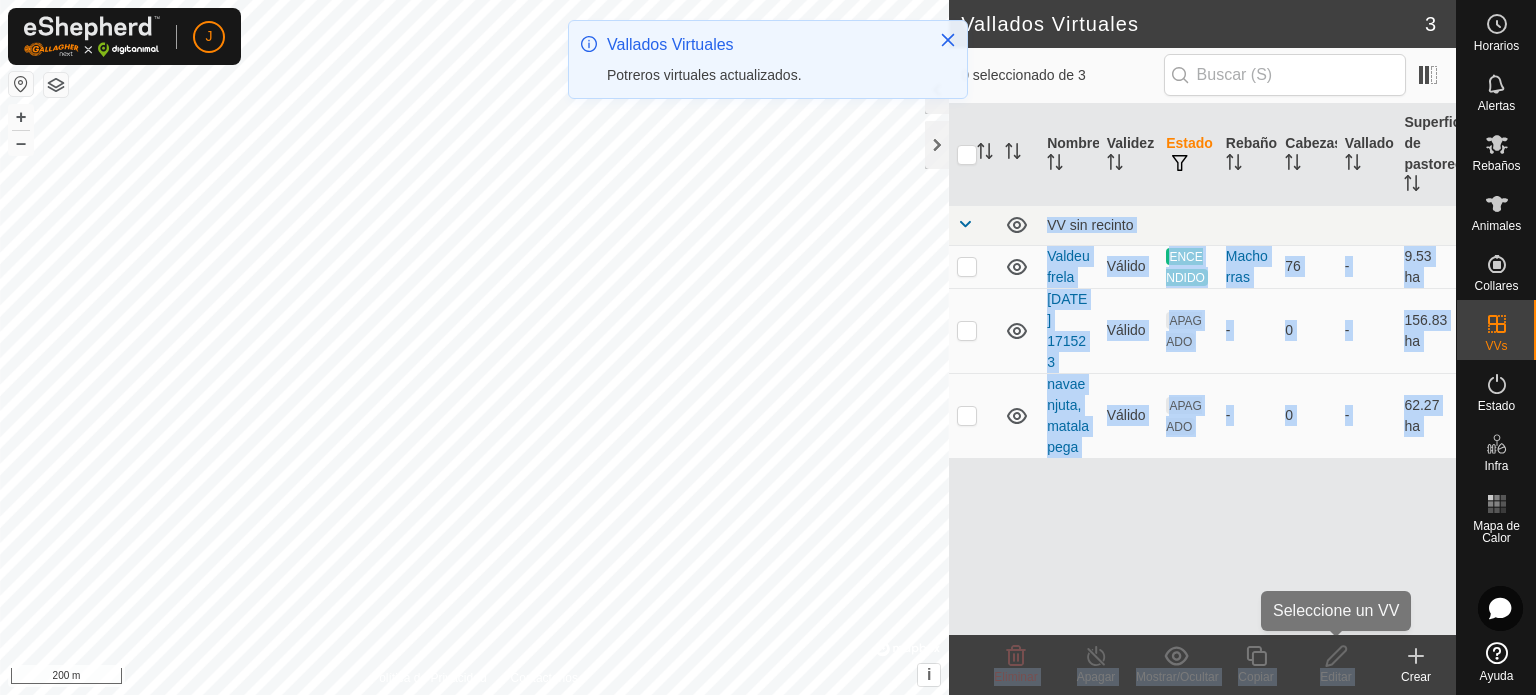 click on "Vallados Virtuales 3 0 seleccionado de 3     Nombre   Validez   Estado   Rebaño   Cabezas   Vallado   Superficie de pastoreo   VV sin recinto  Valdeufrela  Válido  ENCENDIDO  Machorras    76   -   9.53 ha  [DATE] 171523  Válido  APAGADO  -   0   -   156.83 ha  navaenjuta,matalapega  Válido  APAGADO  -   0   -   62.27 ha  Eliminar  Apagar   Mostrar/Ocultar   Copiar   Editar   Crear" 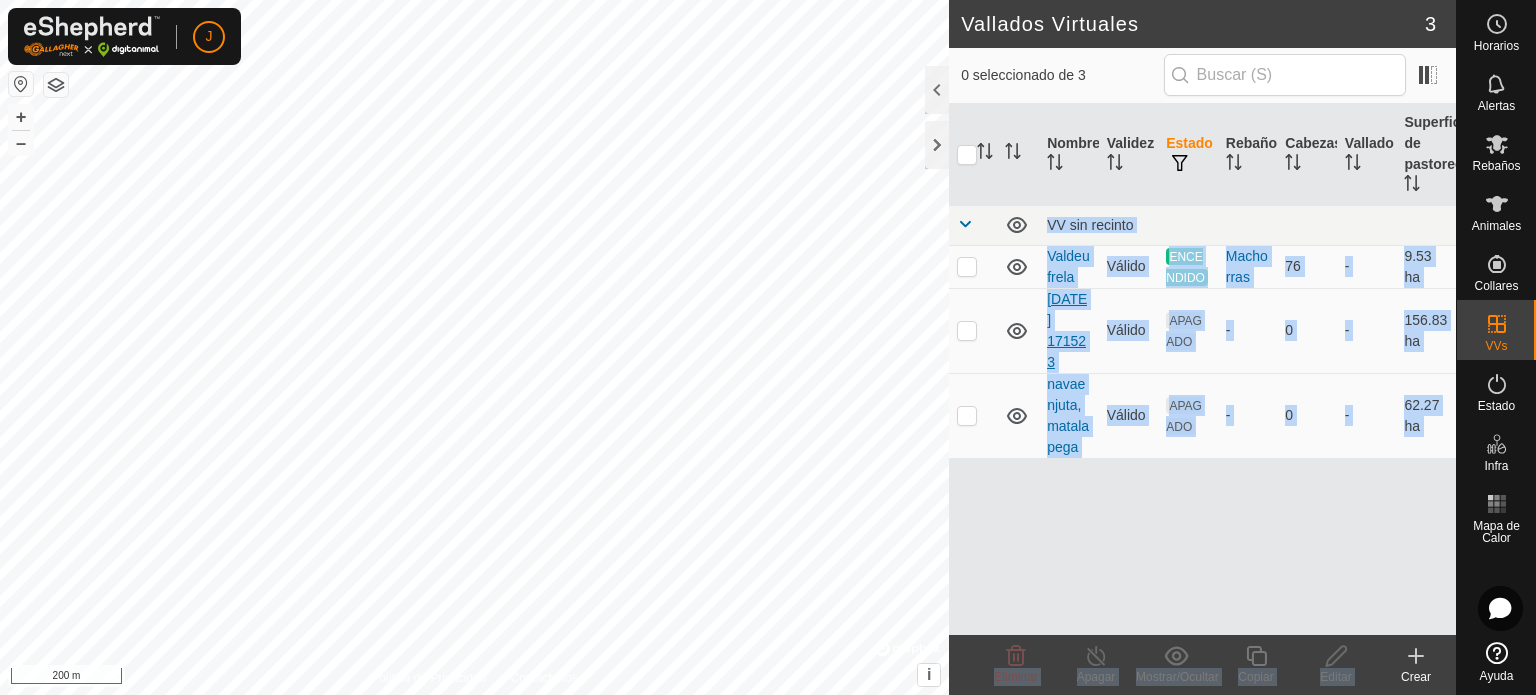 click on "[DATE] 171523" at bounding box center [1067, 330] 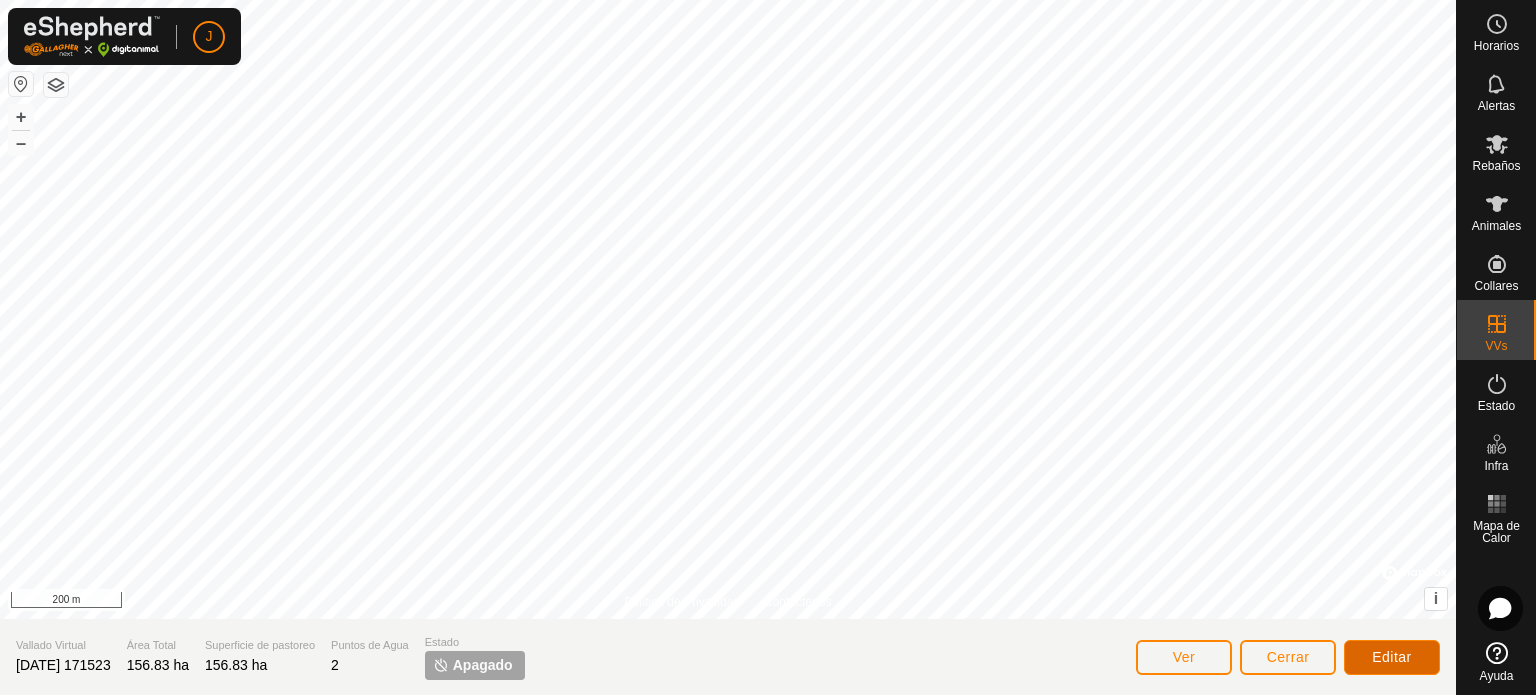 click on "Editar" 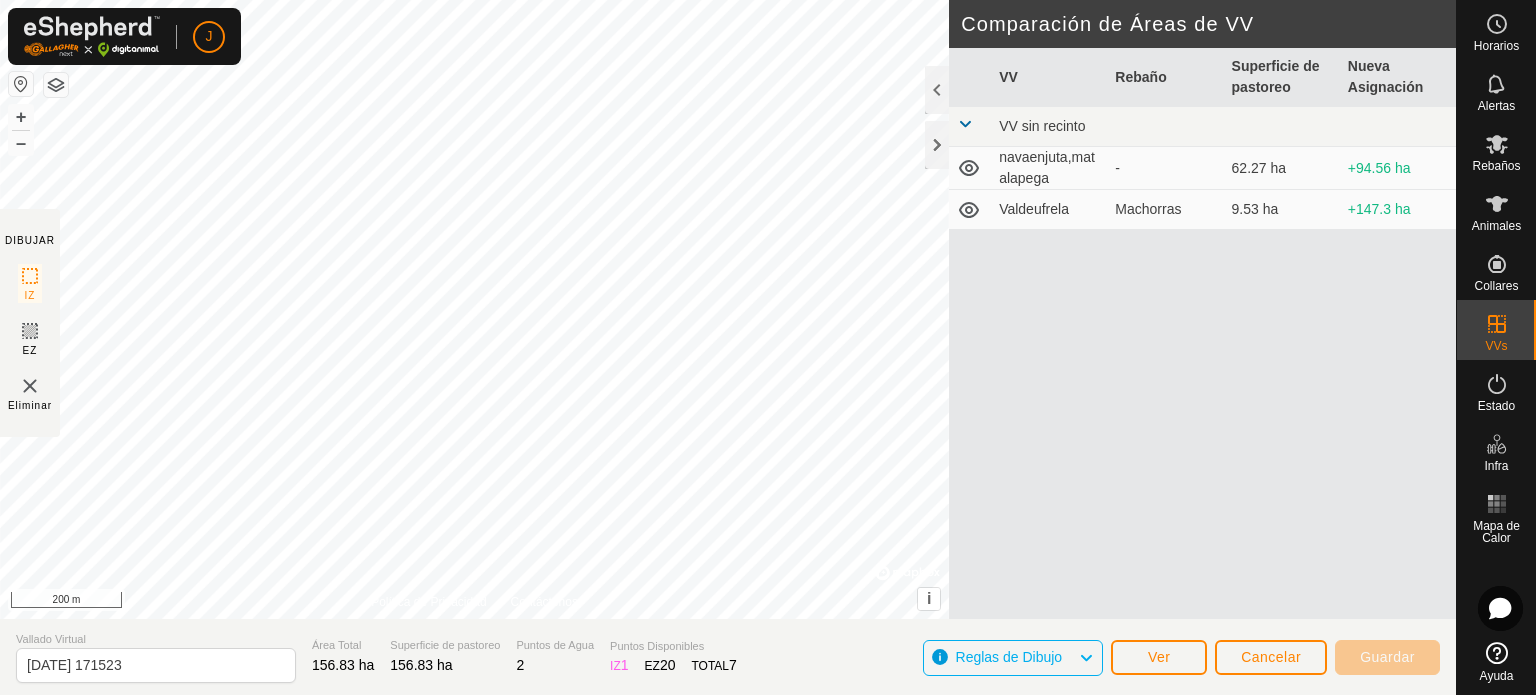 click on "VV sin recinto" at bounding box center [1042, 126] 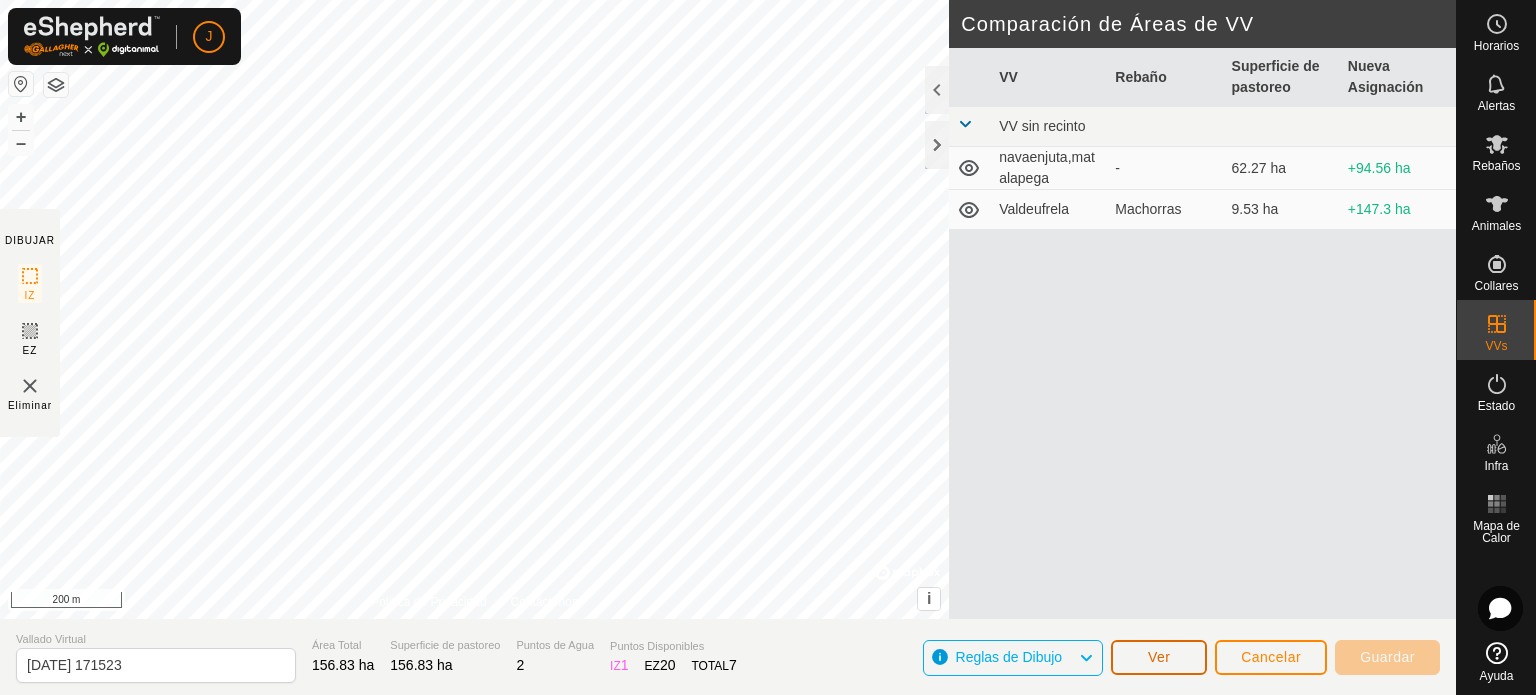 click on "Ver" 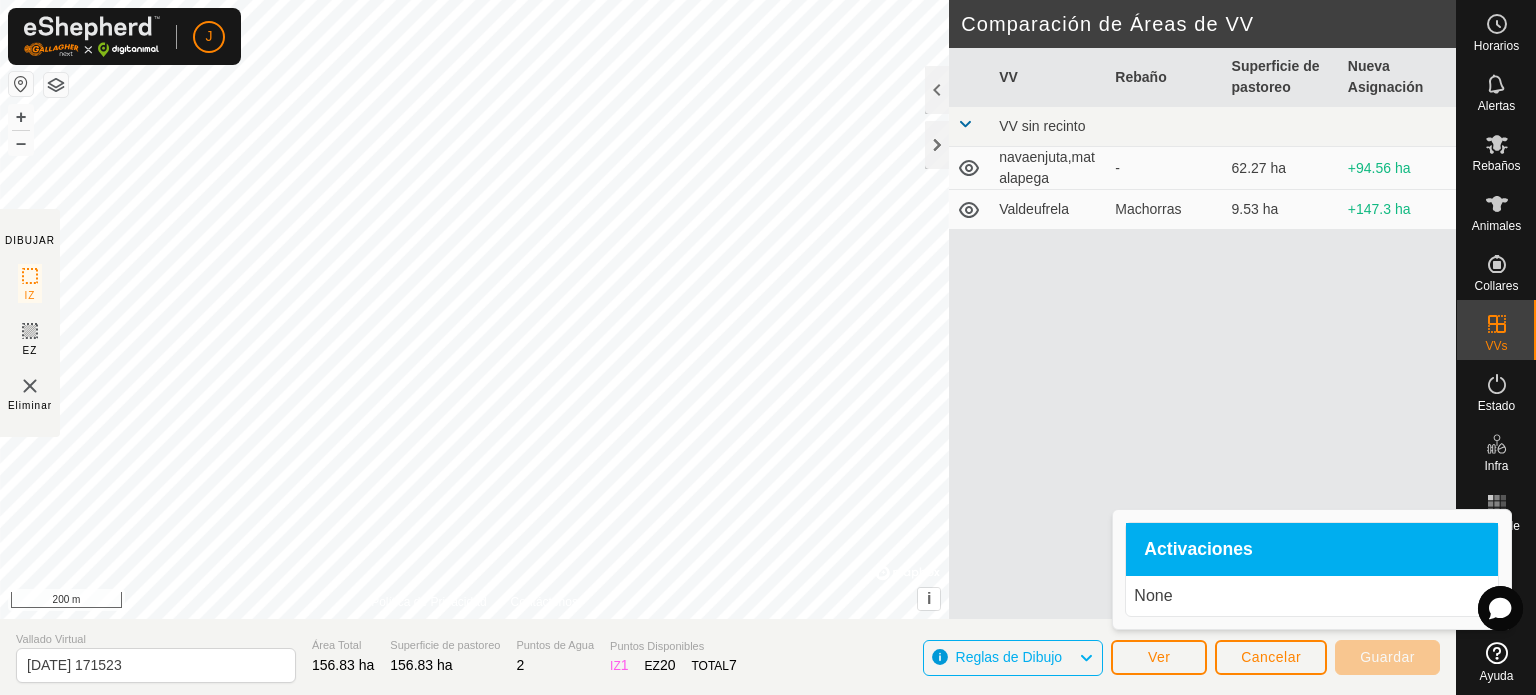 click on "VV   Rebaño   Superficie de pastoreo   Nueva Asignación  VV sin recinto  navaenjuta,matalapega  -  62.27 ha  +94.56 ha  Valdeufrela   Machorras    9.53 ha  +147.3 ha" at bounding box center (1202, 357) 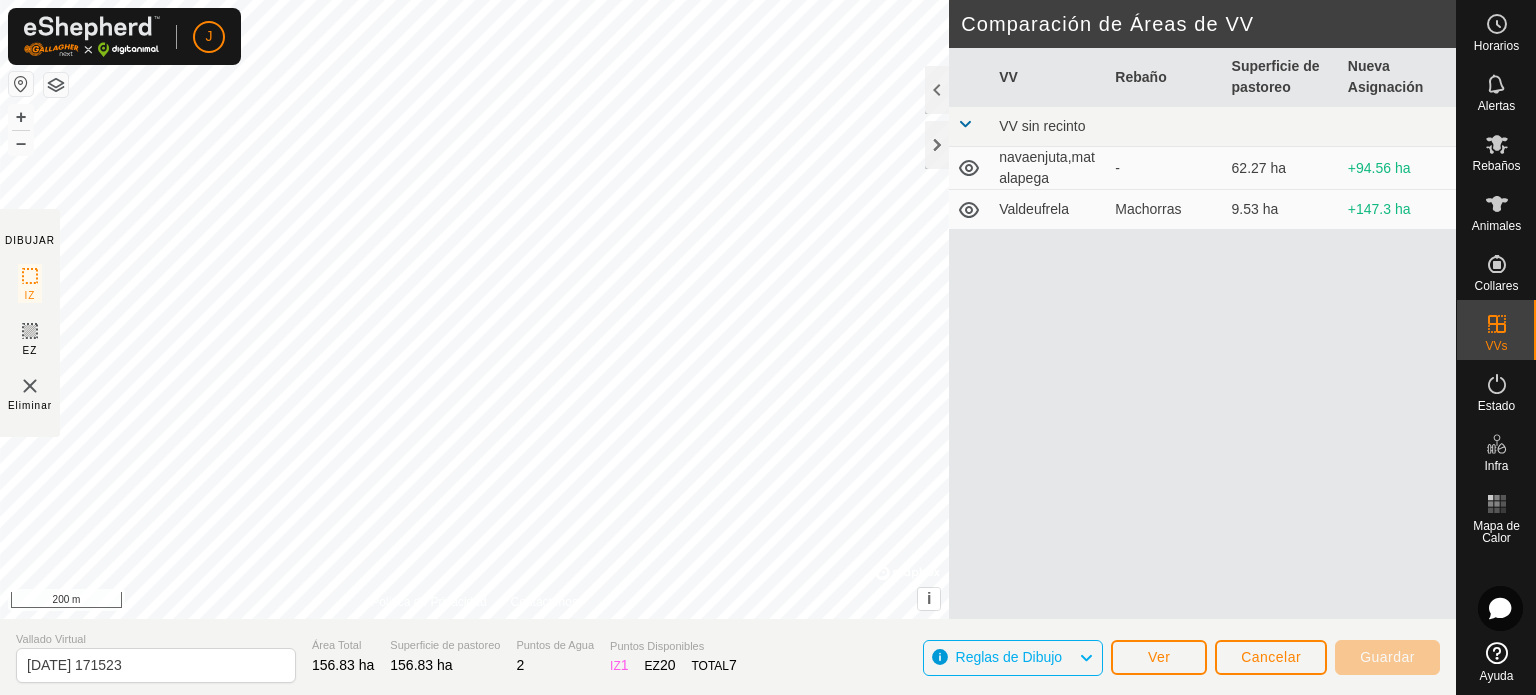 click on "VV   Rebaño   Superficie de pastoreo   Nueva Asignación  VV sin recinto  navaenjuta,matalapega  -  62.27 ha  +94.56 ha  Valdeufrela   Machorras    9.53 ha  +147.3 ha" at bounding box center [1202, 357] 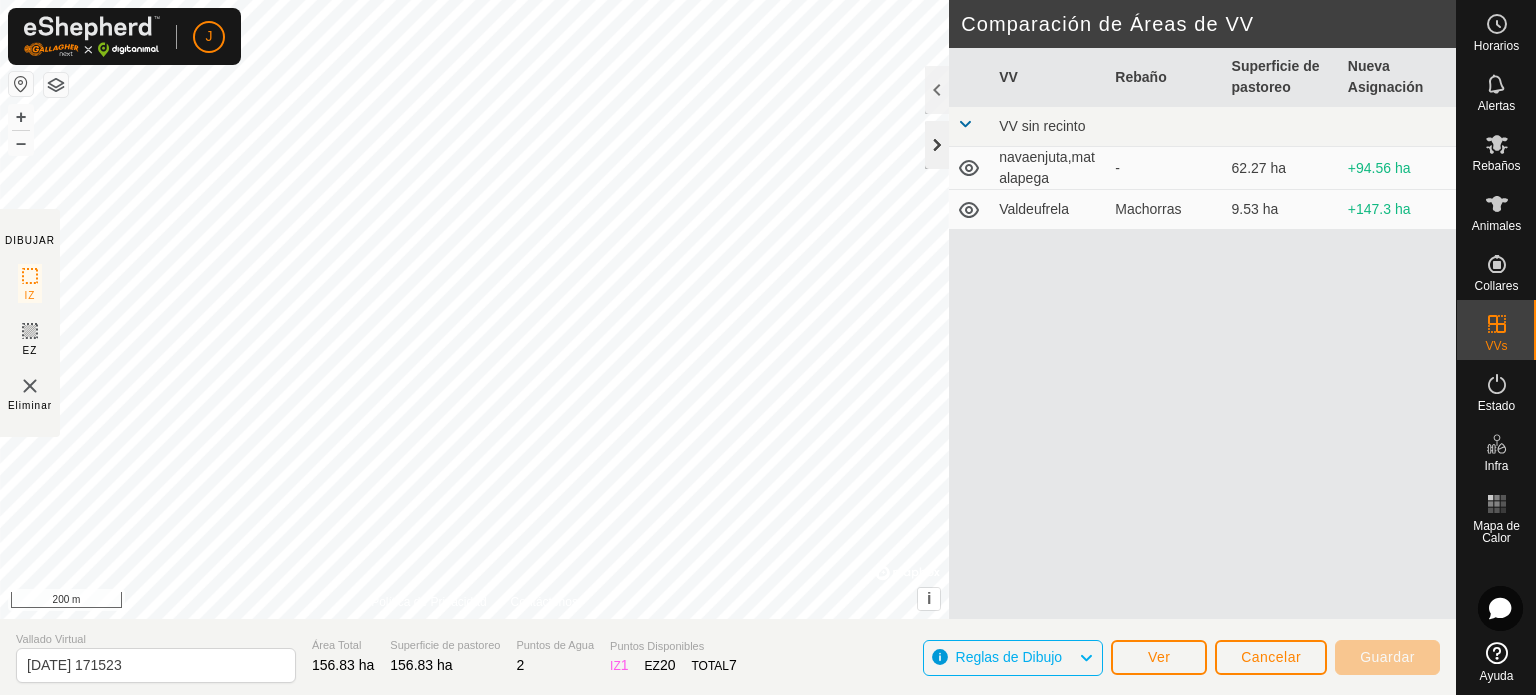 click 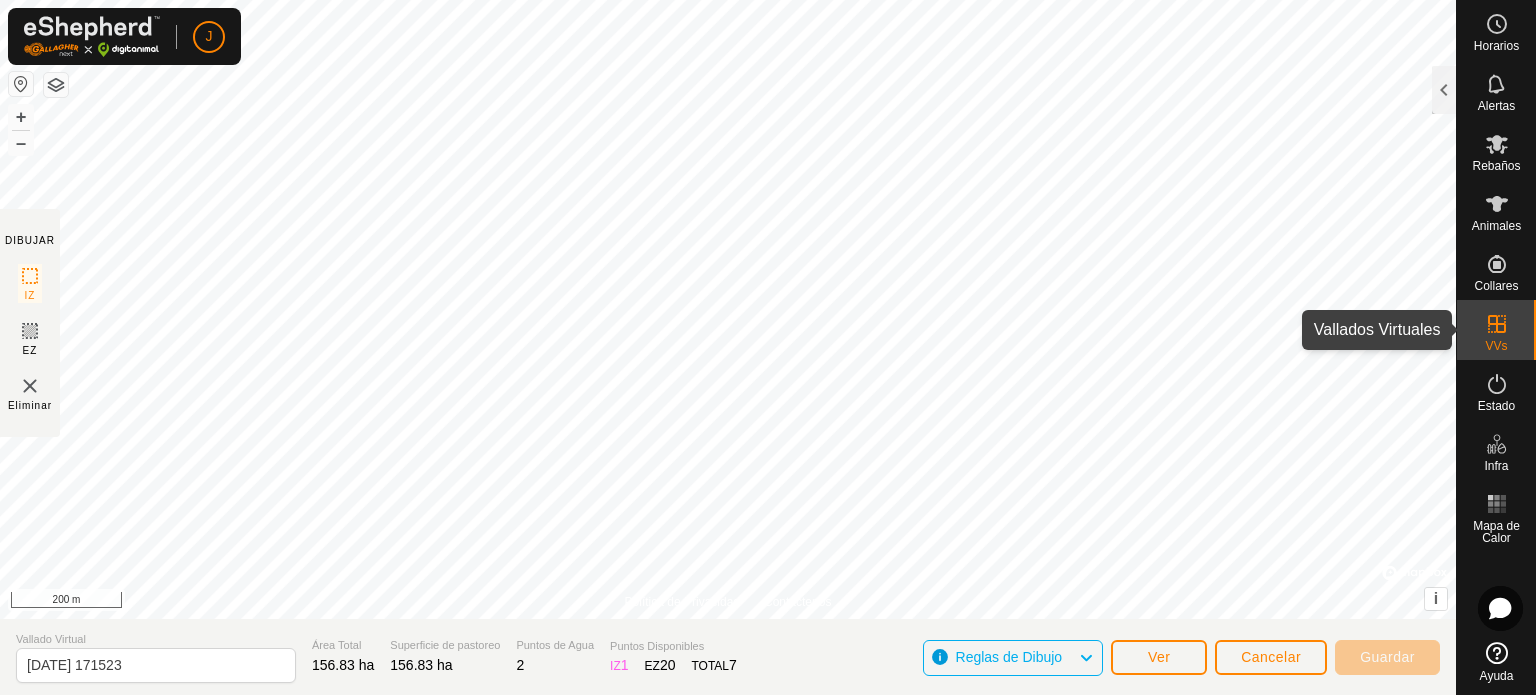 click 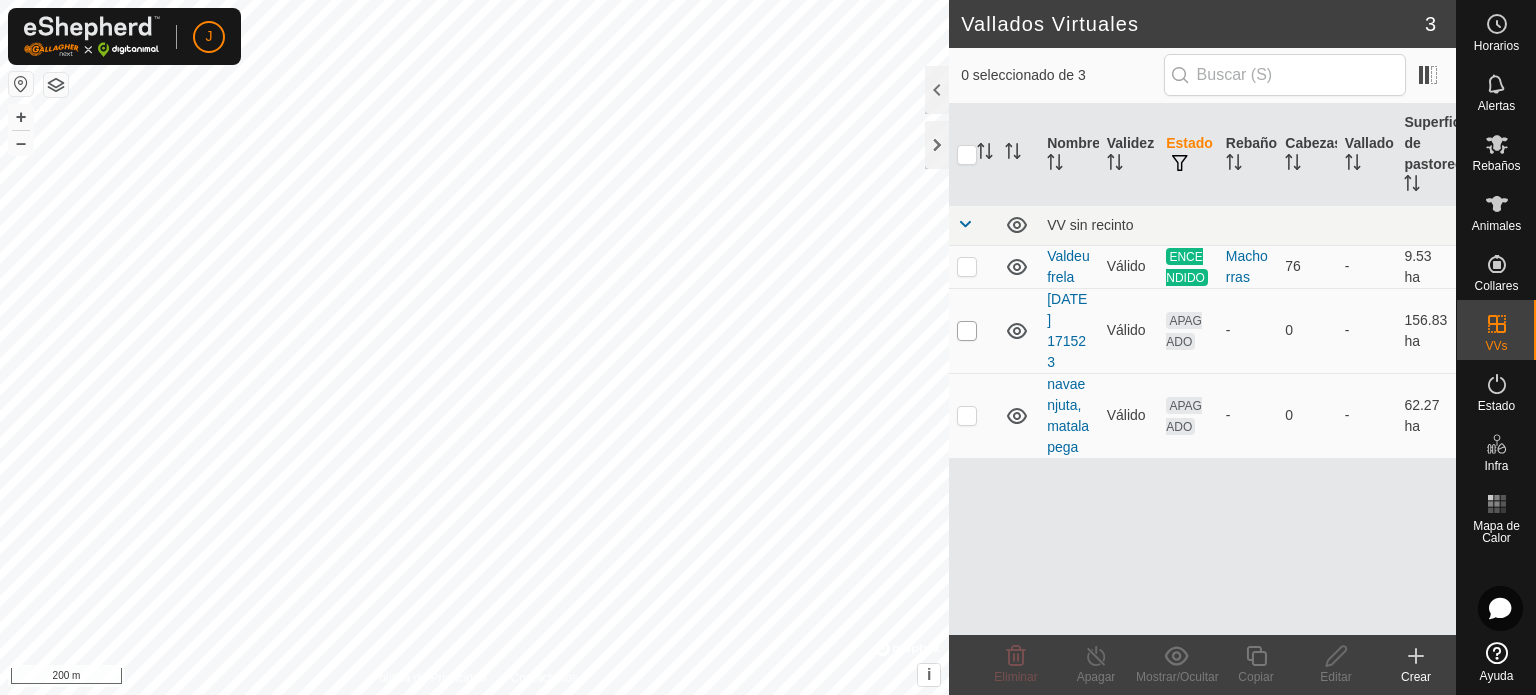 click at bounding box center [967, 331] 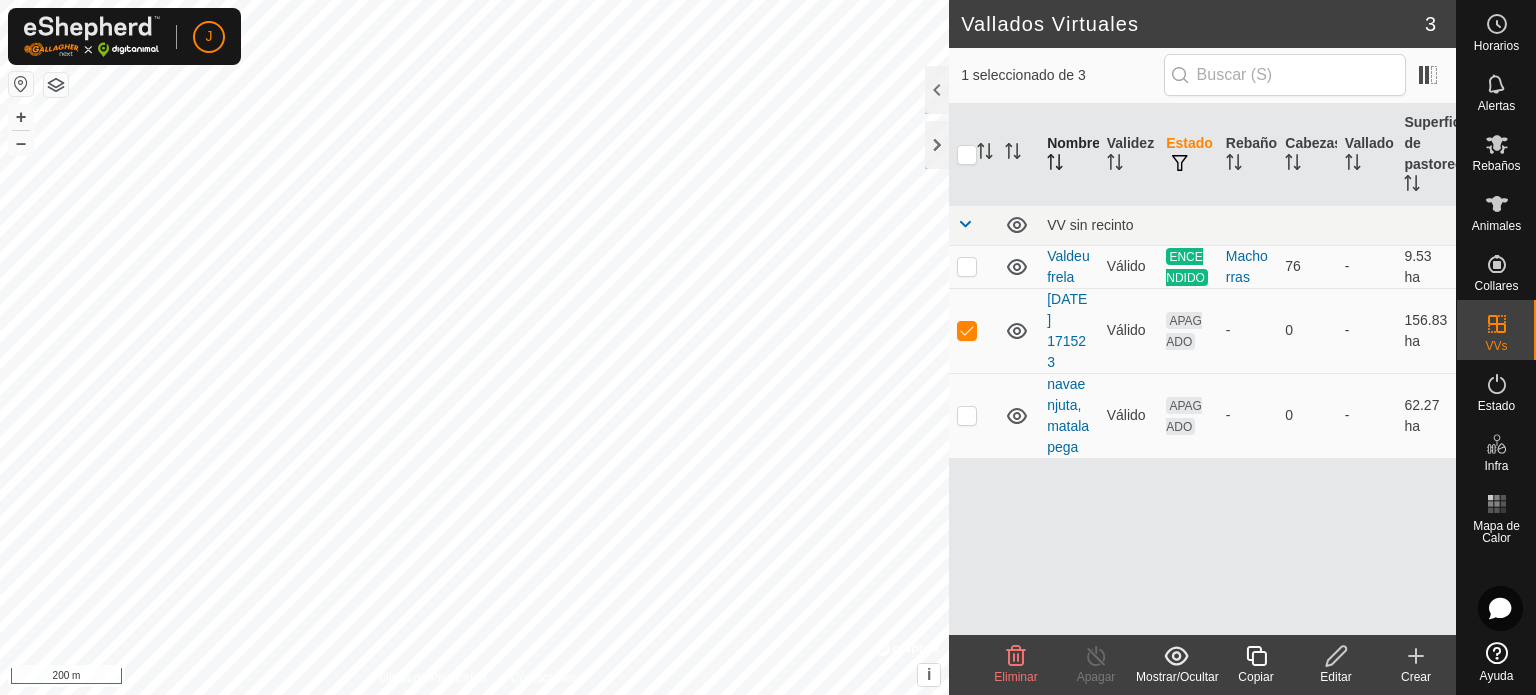 click on "Nombre" at bounding box center [1069, 155] 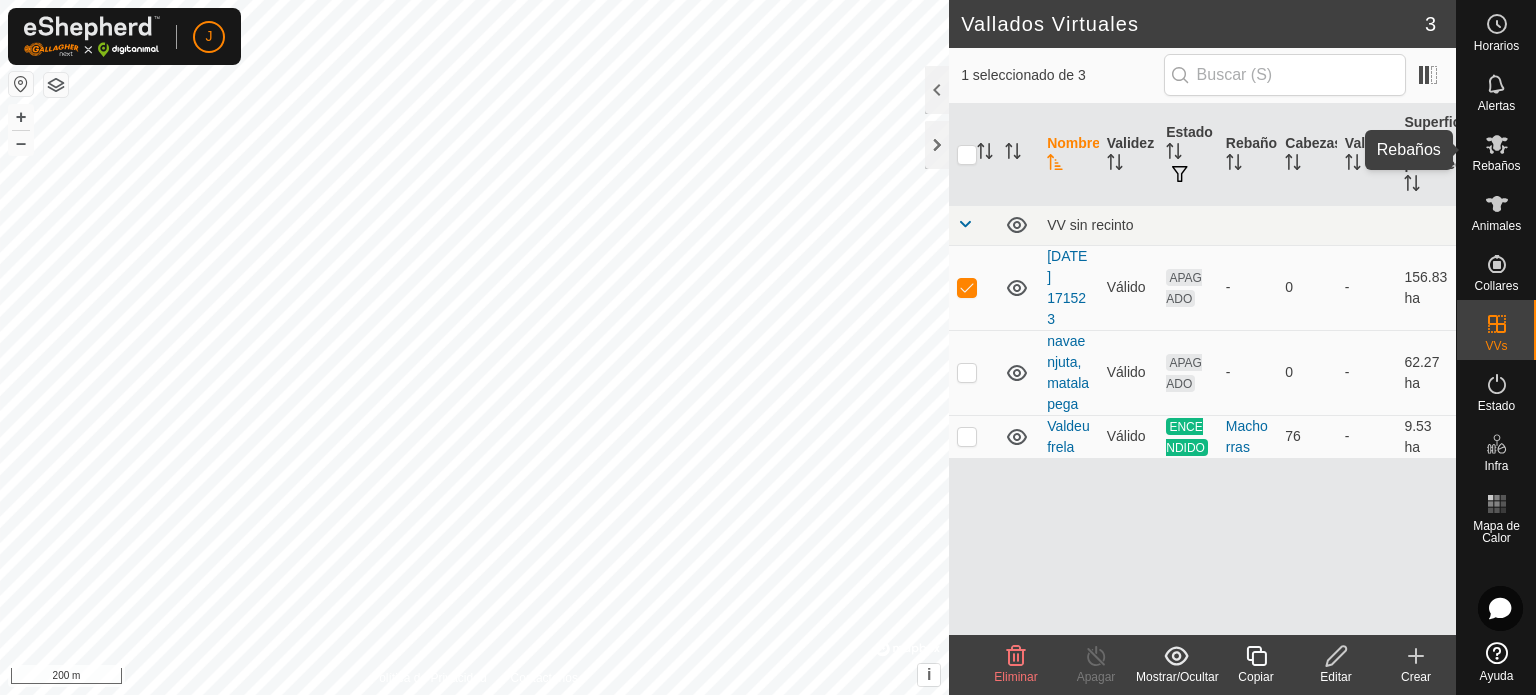 click 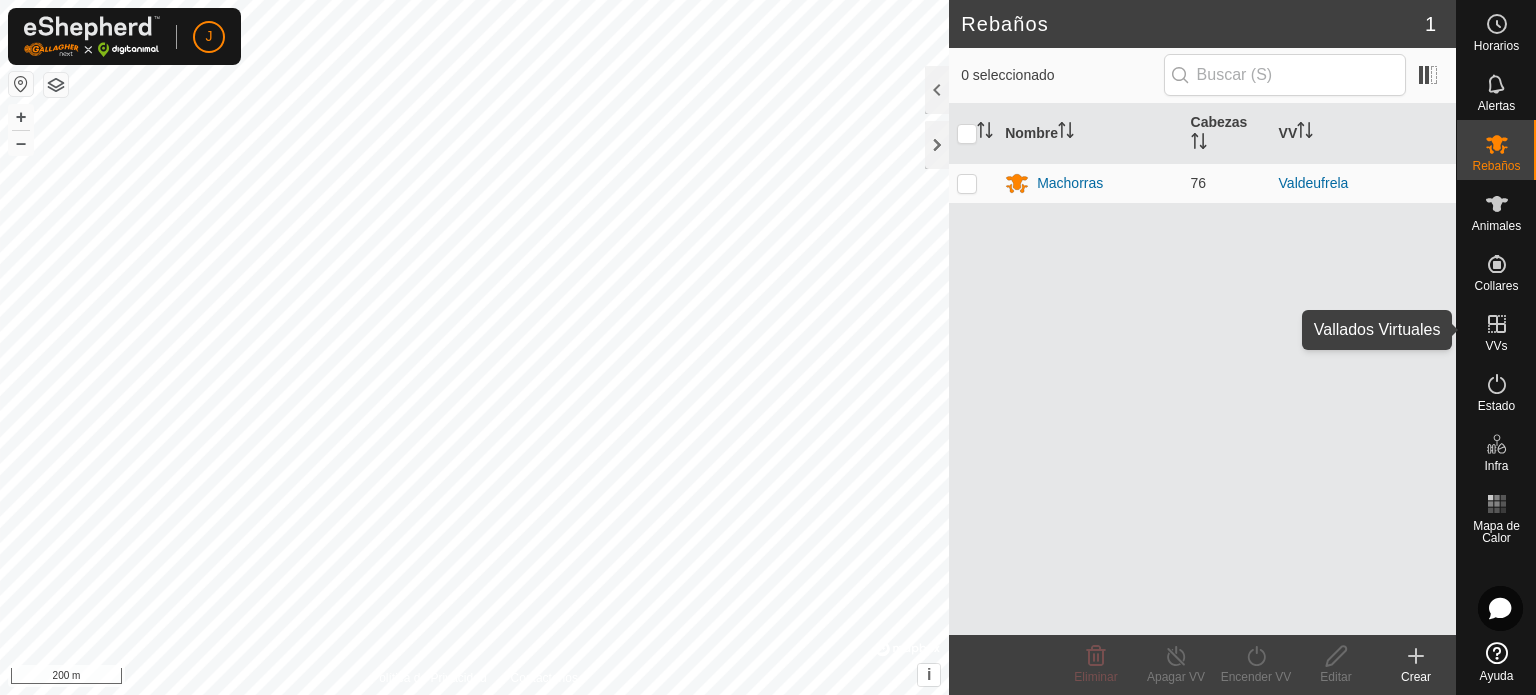 click 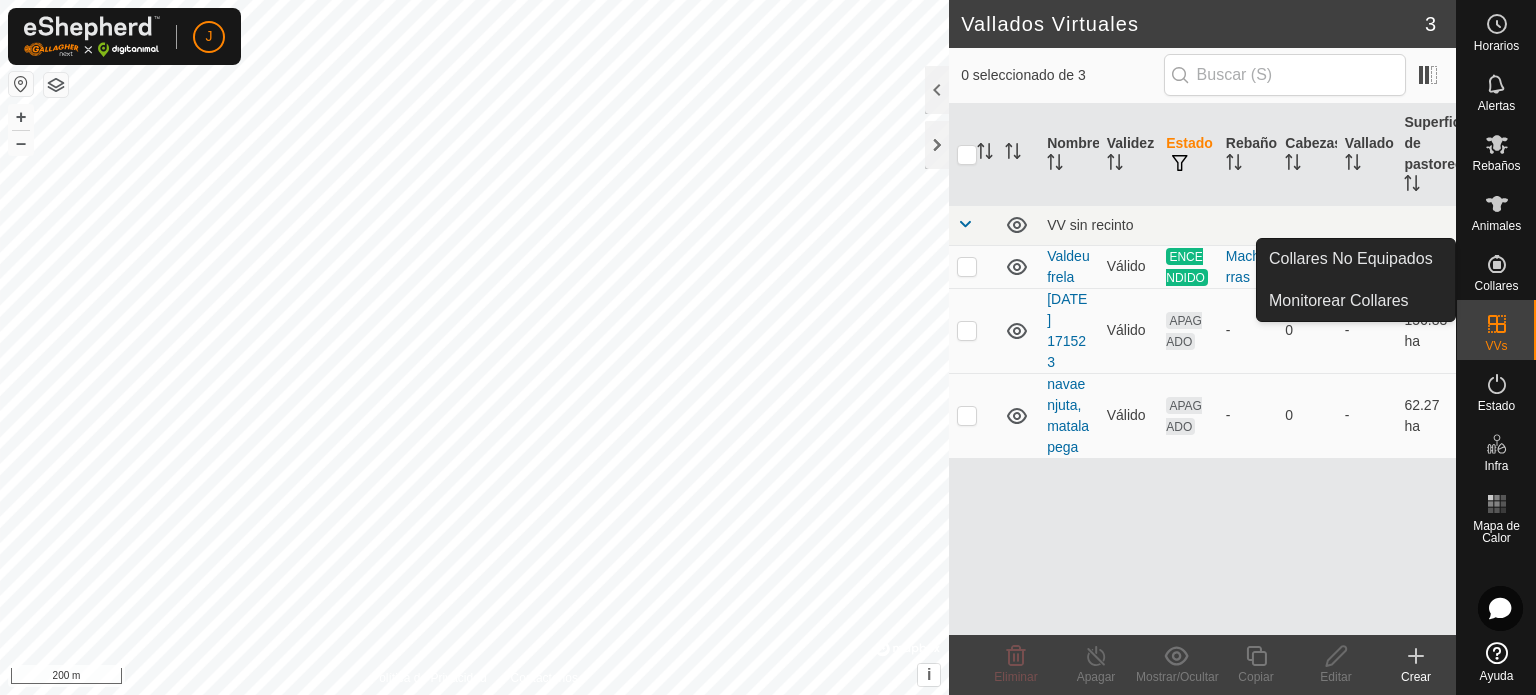 drag, startPoint x: 1228, startPoint y: 334, endPoint x: 1503, endPoint y: 262, distance: 284.26923 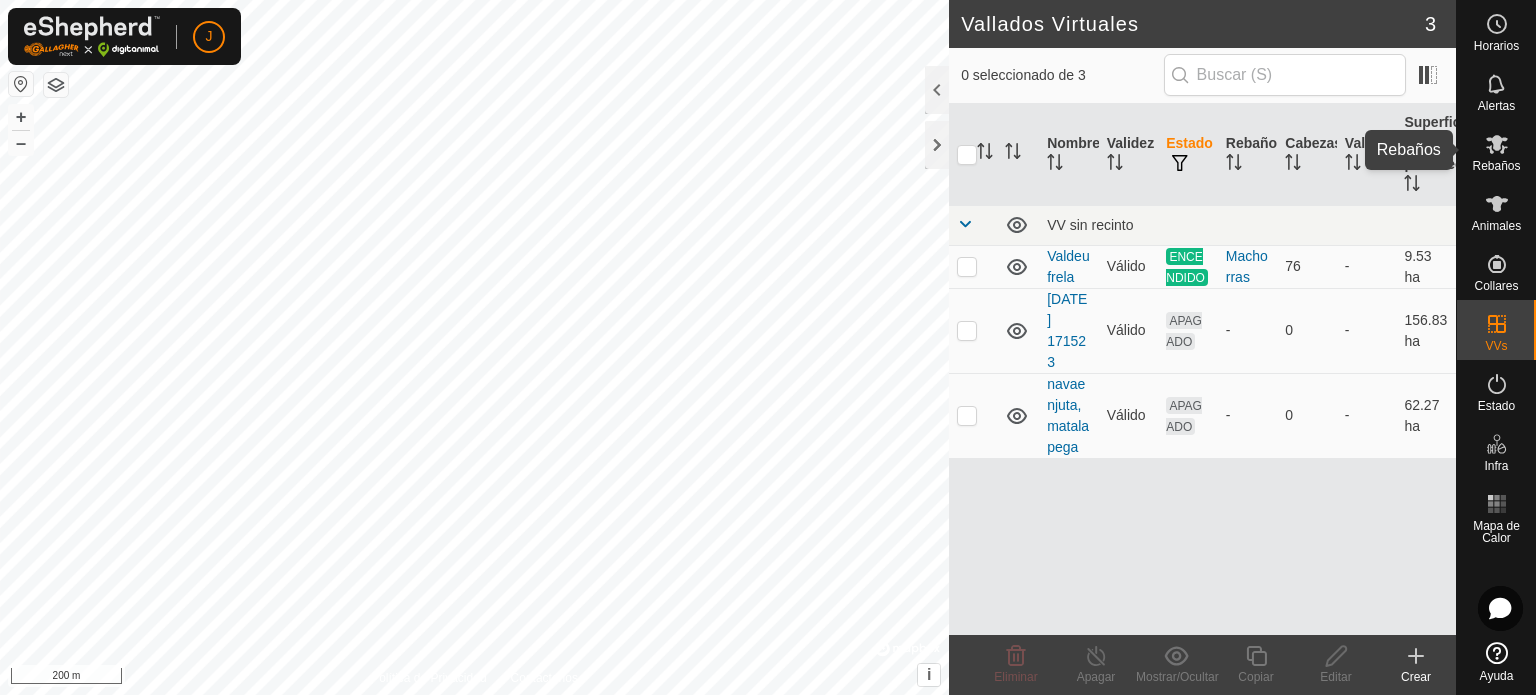 click on "Rebaños" at bounding box center (1496, 166) 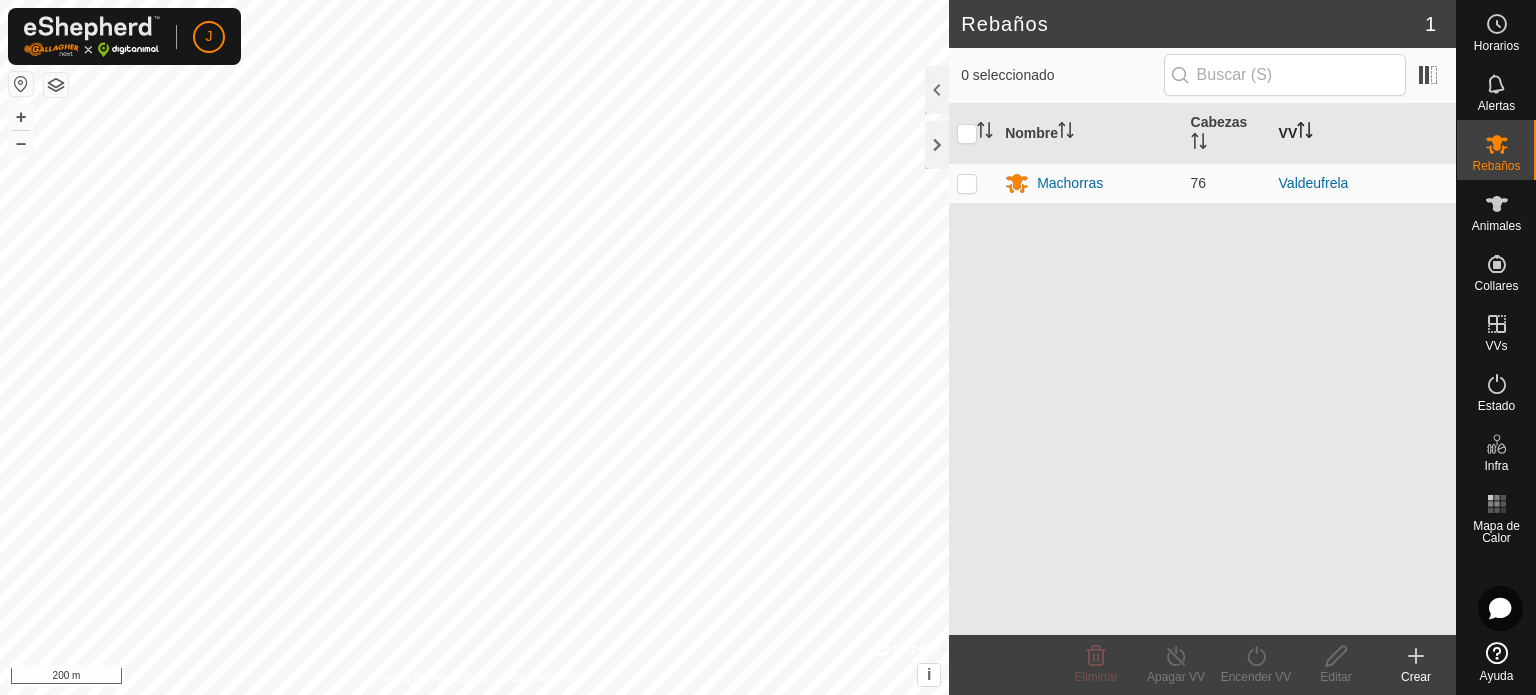 click on "VV" at bounding box center [1363, 134] 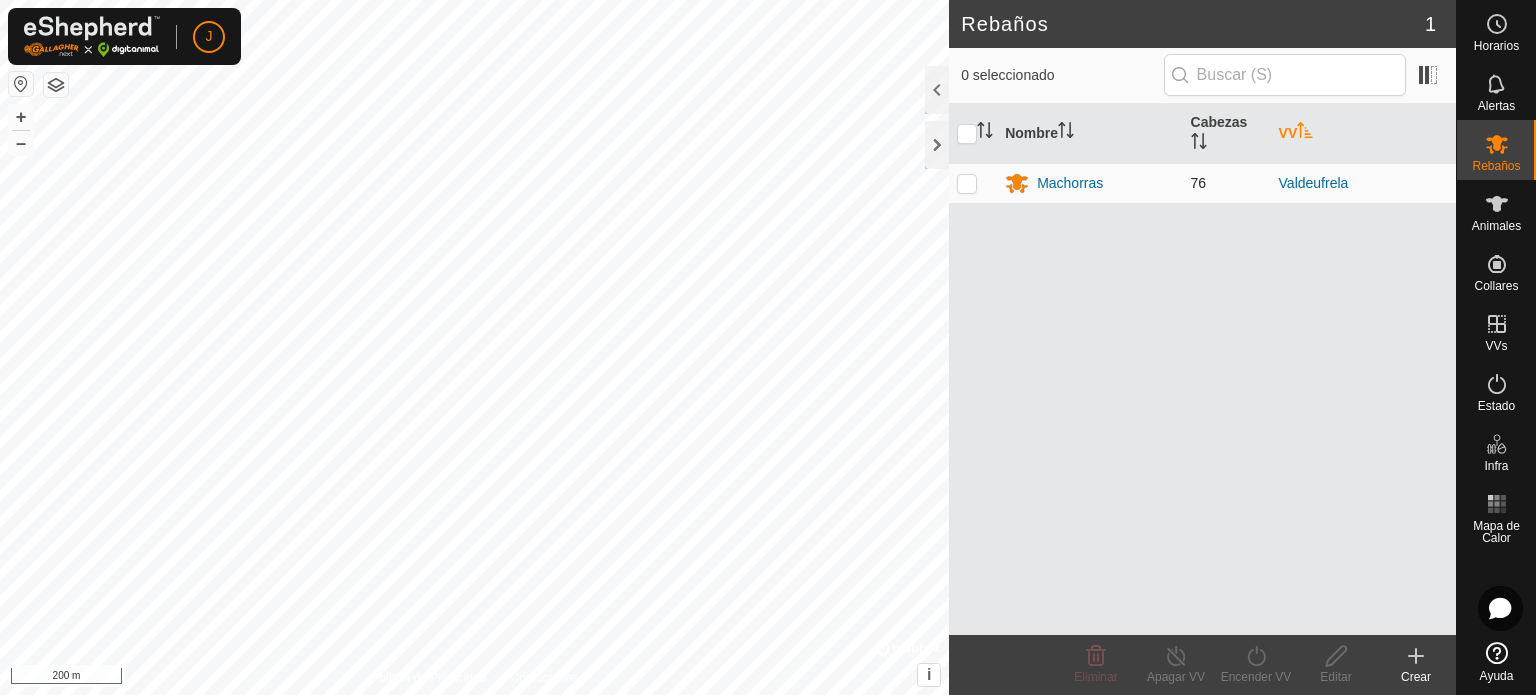 click at bounding box center [967, 183] 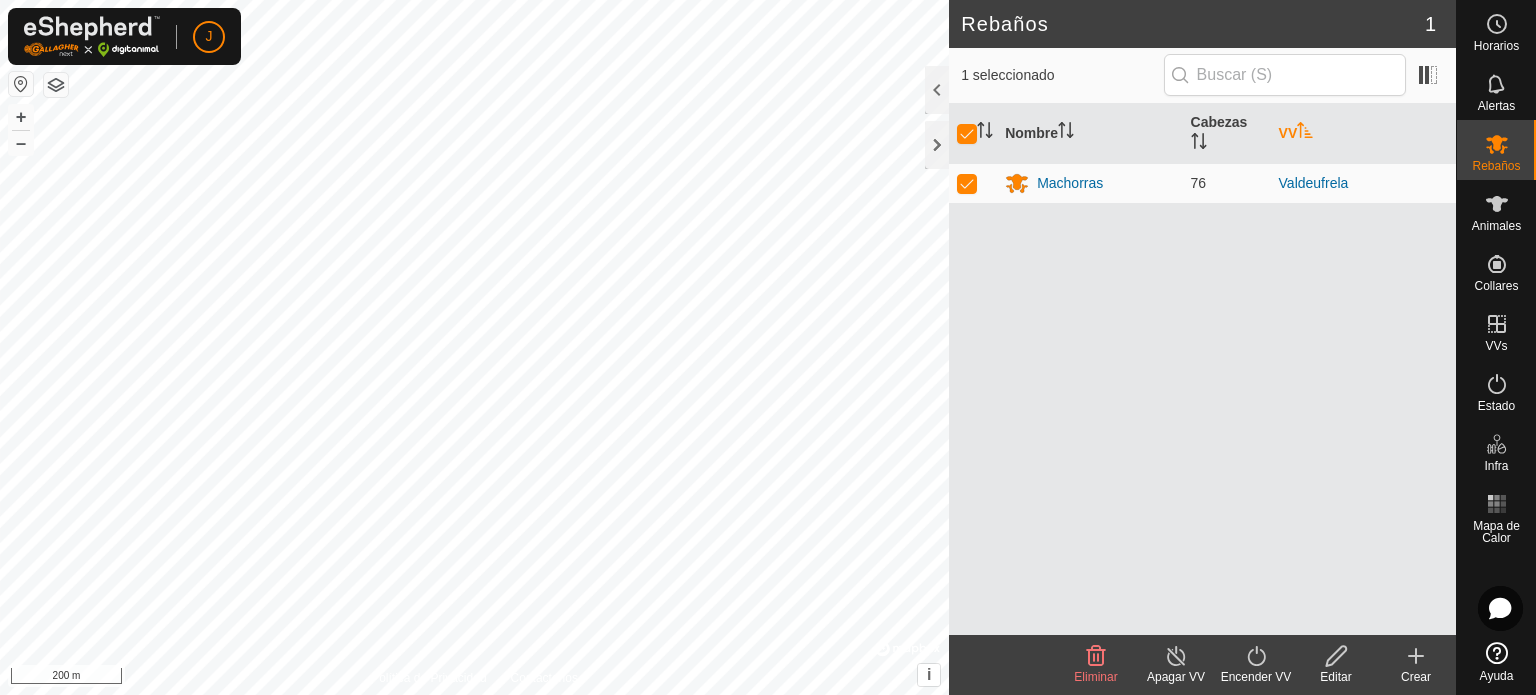 drag, startPoint x: 1417, startPoint y: 666, endPoint x: 1008, endPoint y: 592, distance: 415.64047 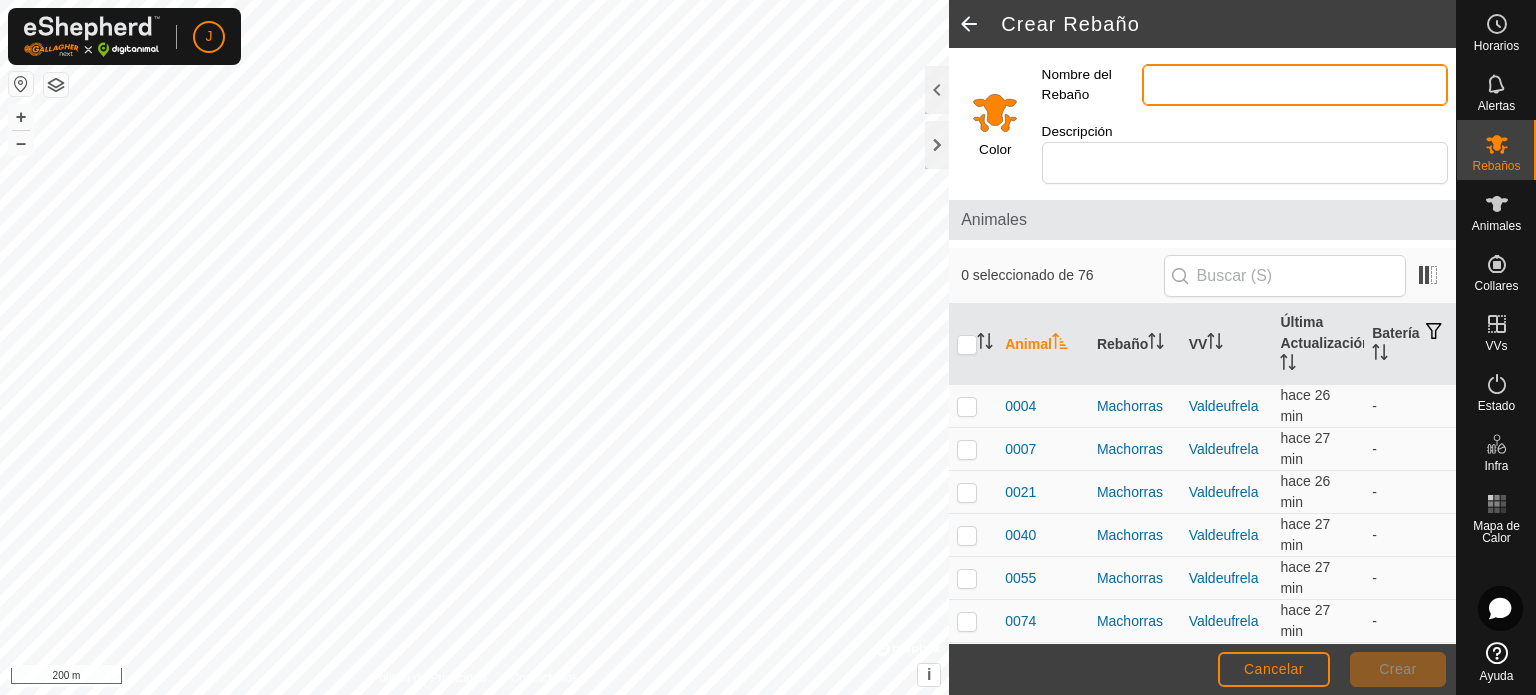click on "Nombre del Rebaño" at bounding box center (1295, 85) 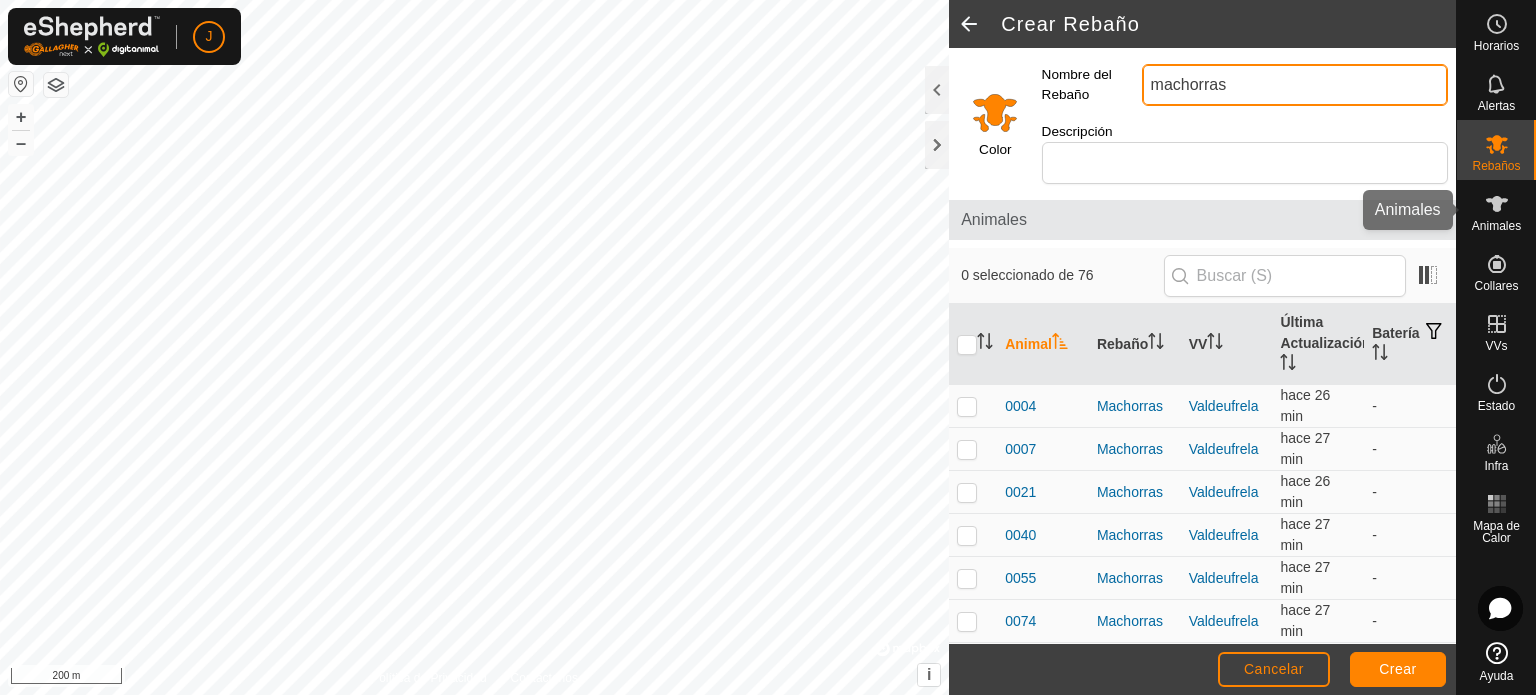 type on "machorras" 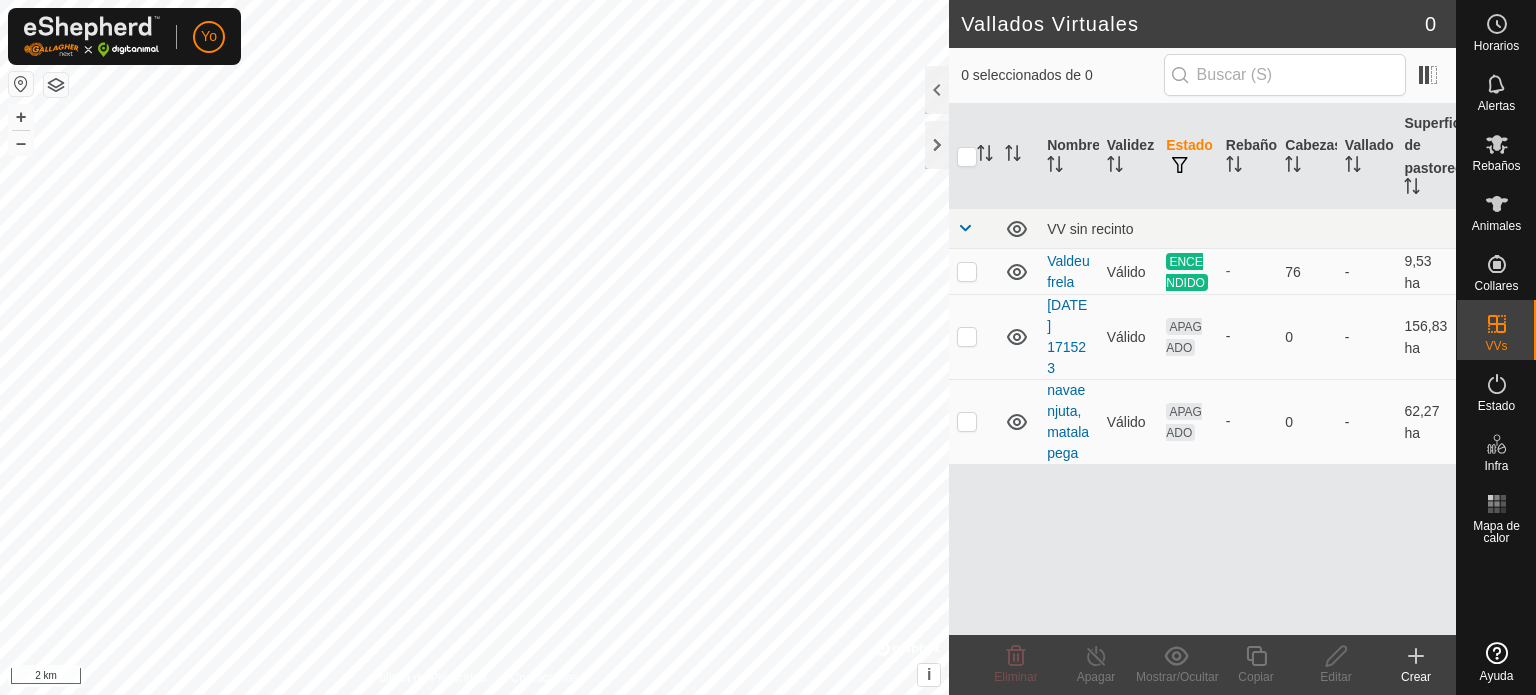 scroll, scrollTop: 0, scrollLeft: 0, axis: both 